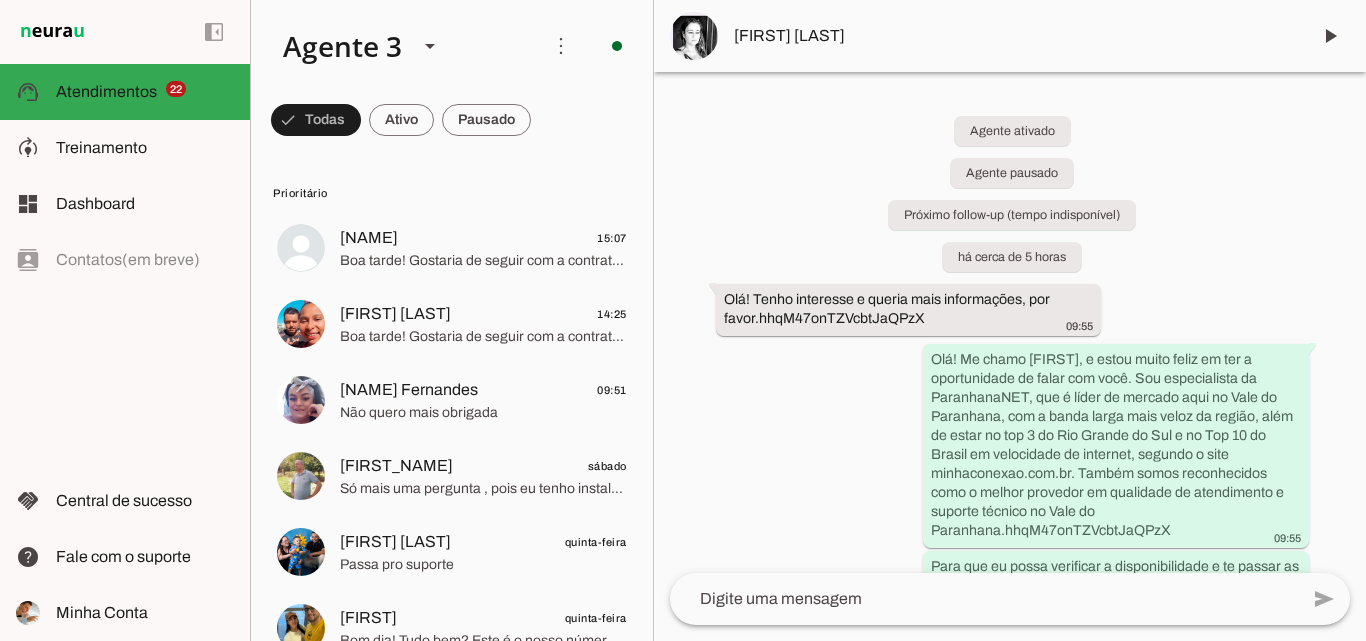 scroll, scrollTop: 0, scrollLeft: 0, axis: both 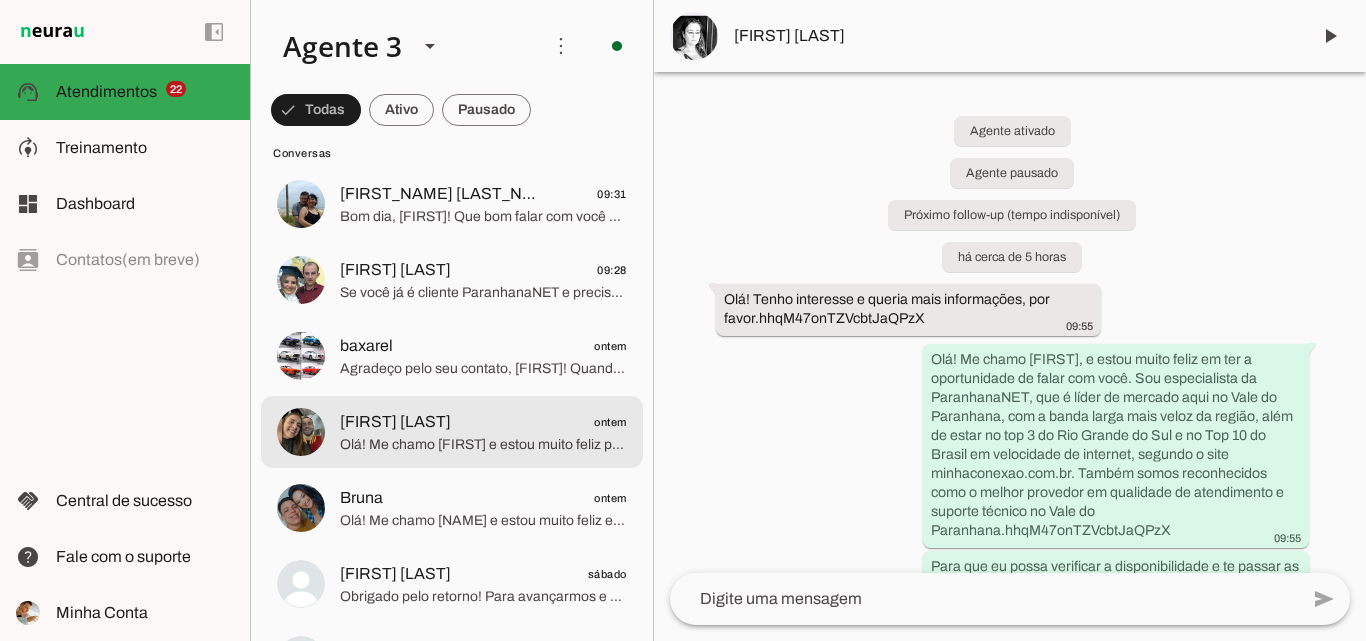 click on "Olá! Me chamo [FIRST] e estou muito feliz pela oportunidade de falar com você. Sou consultor da ParanhanaNET, que é líder de mercado no Vale do Paranhana, eleito a banda larga mais veloz da região, além de estar no Top 3 do Rio Grande do Sul e no Top 10 do Brasil em velocidade, segundo o site minhaconexao.com.br. Também somos reconhecidos como o melhor provedor em qualidade de atendimento e suporte técnico no Vale do Paranhana.
Para começar, qual é o seu nome? E aproveito para saber o endereço completo onde você deseja instalar a internet: rua, número, bairro e cidade, por favor. Isso é importante para confirmar a disponibilidade do nosso serviço no seu local." 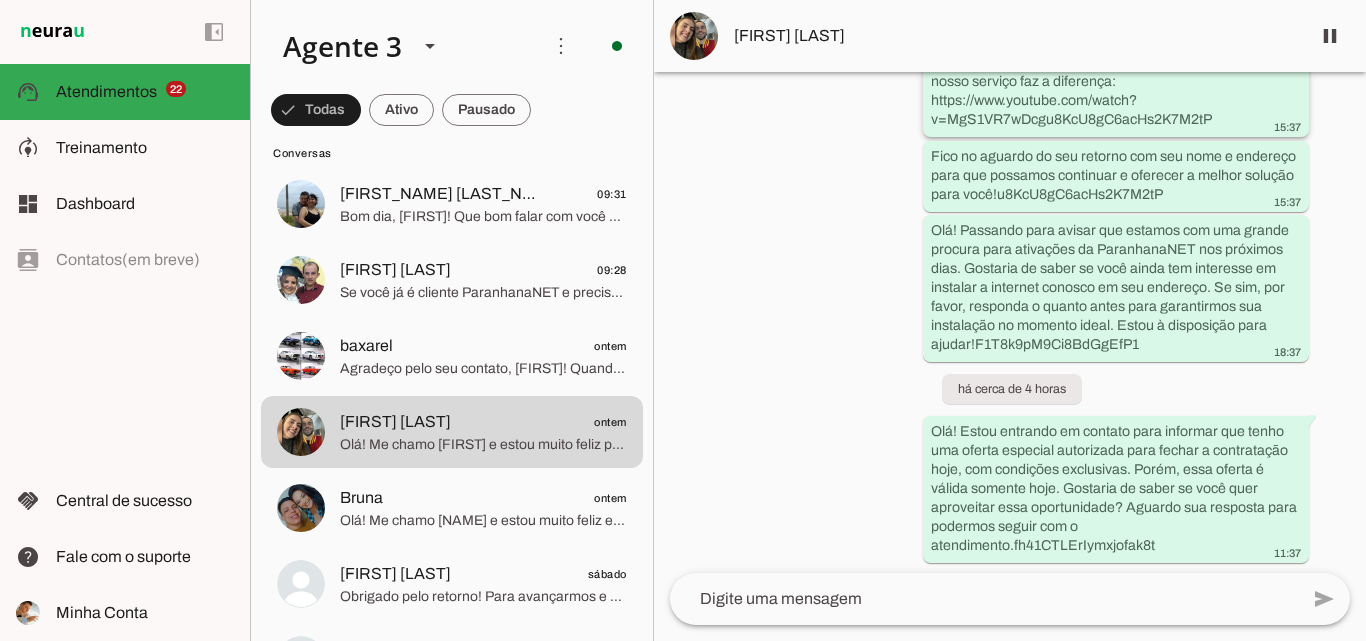 scroll, scrollTop: 823, scrollLeft: 0, axis: vertical 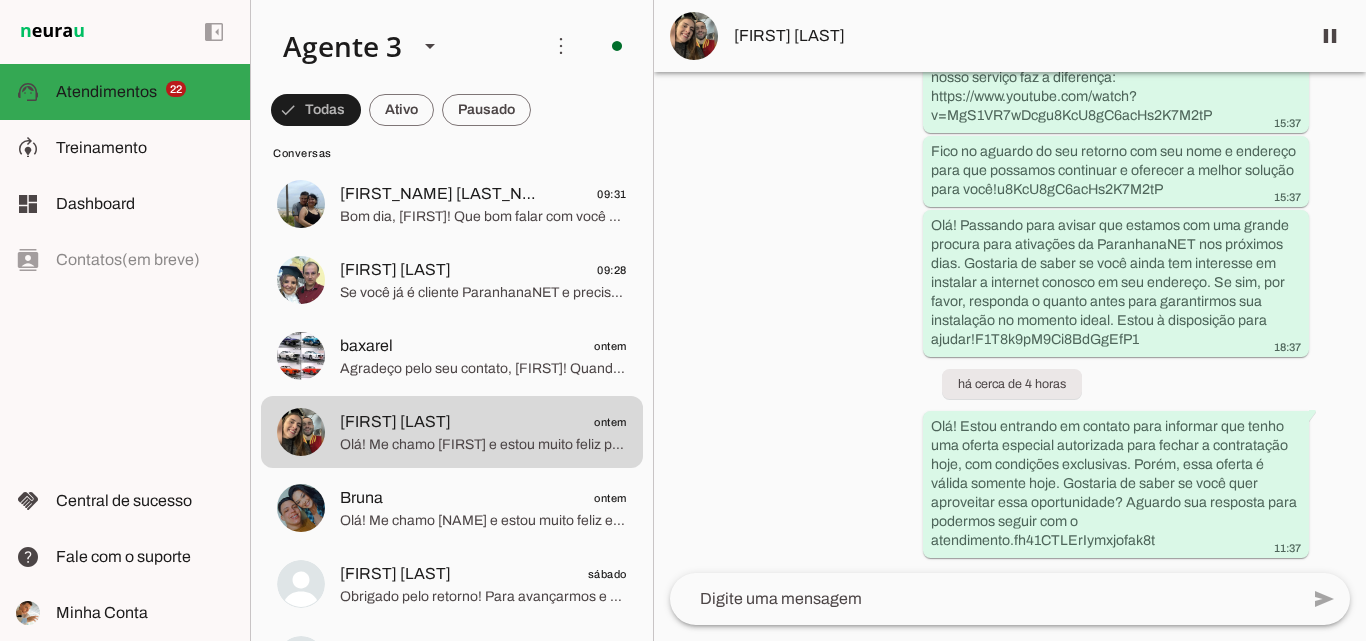 click on "[FIRST] [LAST]" at bounding box center [1010, 36] 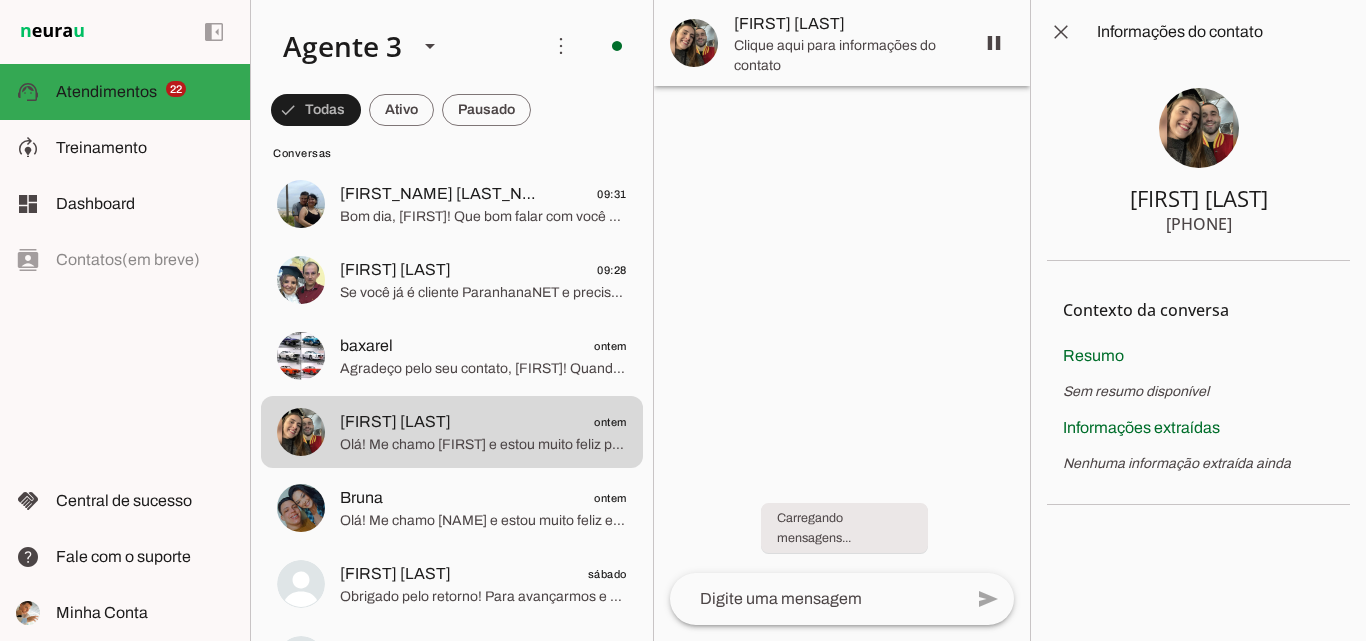 scroll, scrollTop: 0, scrollLeft: 0, axis: both 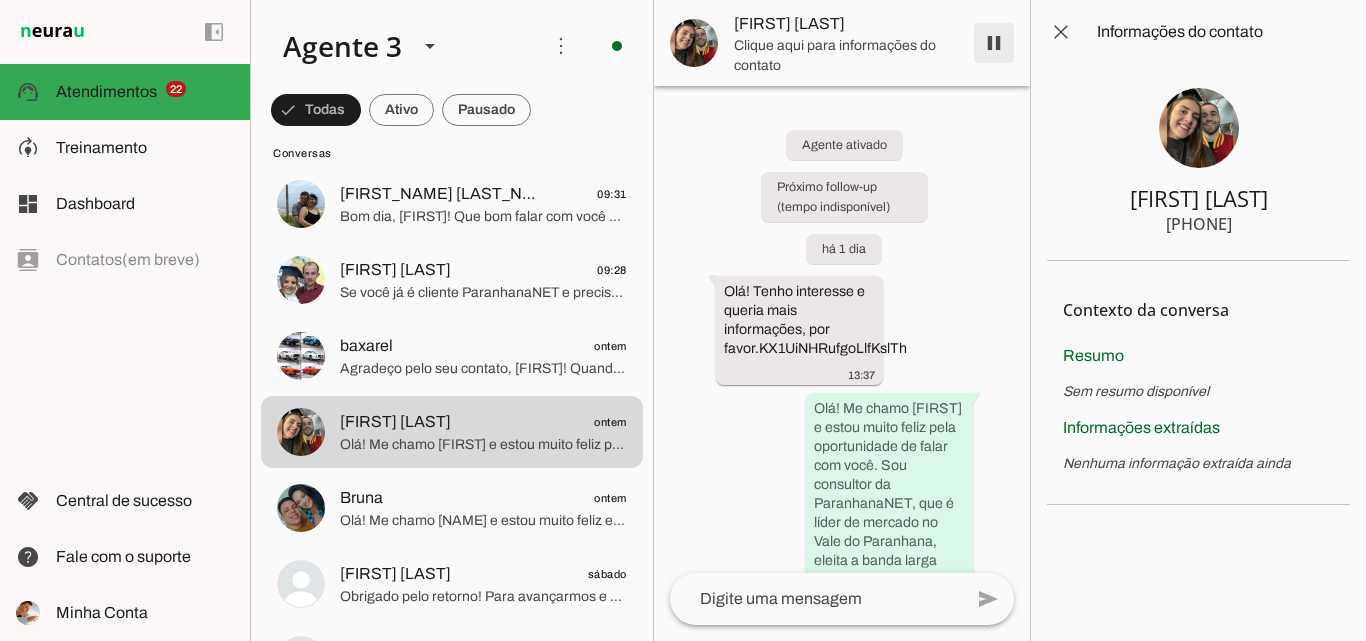 click at bounding box center (994, 43) 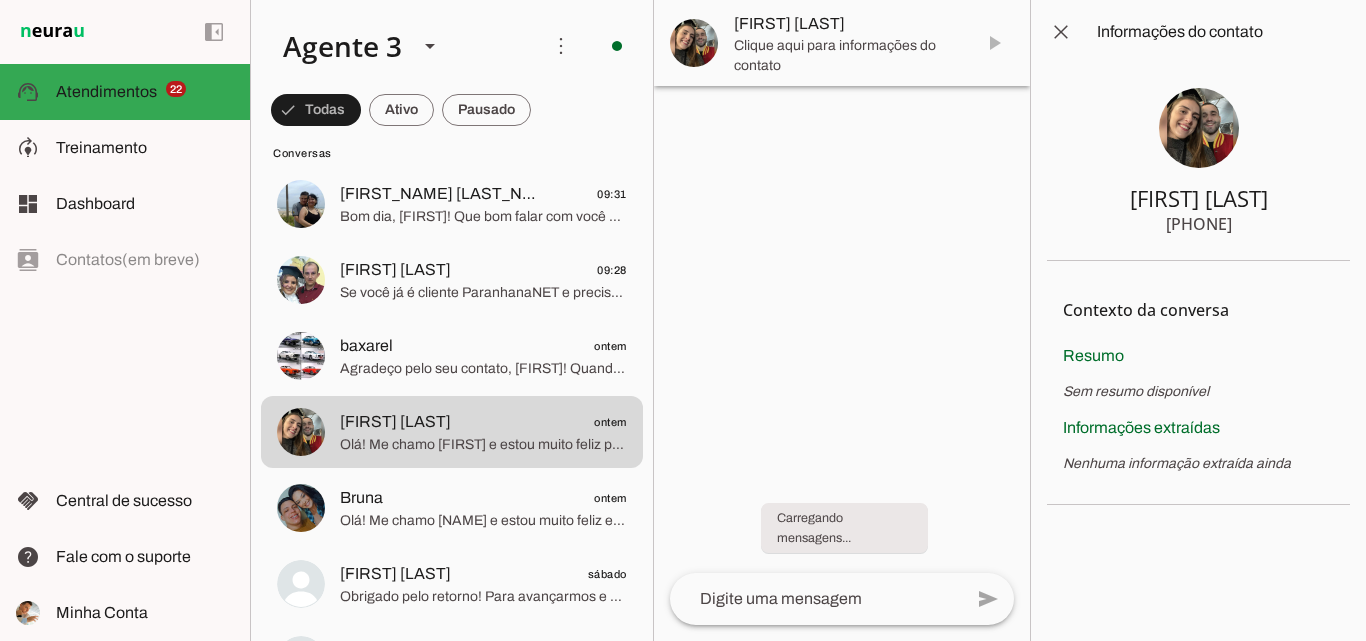 drag, startPoint x: 1172, startPoint y: 226, endPoint x: 1263, endPoint y: 233, distance: 91.26884 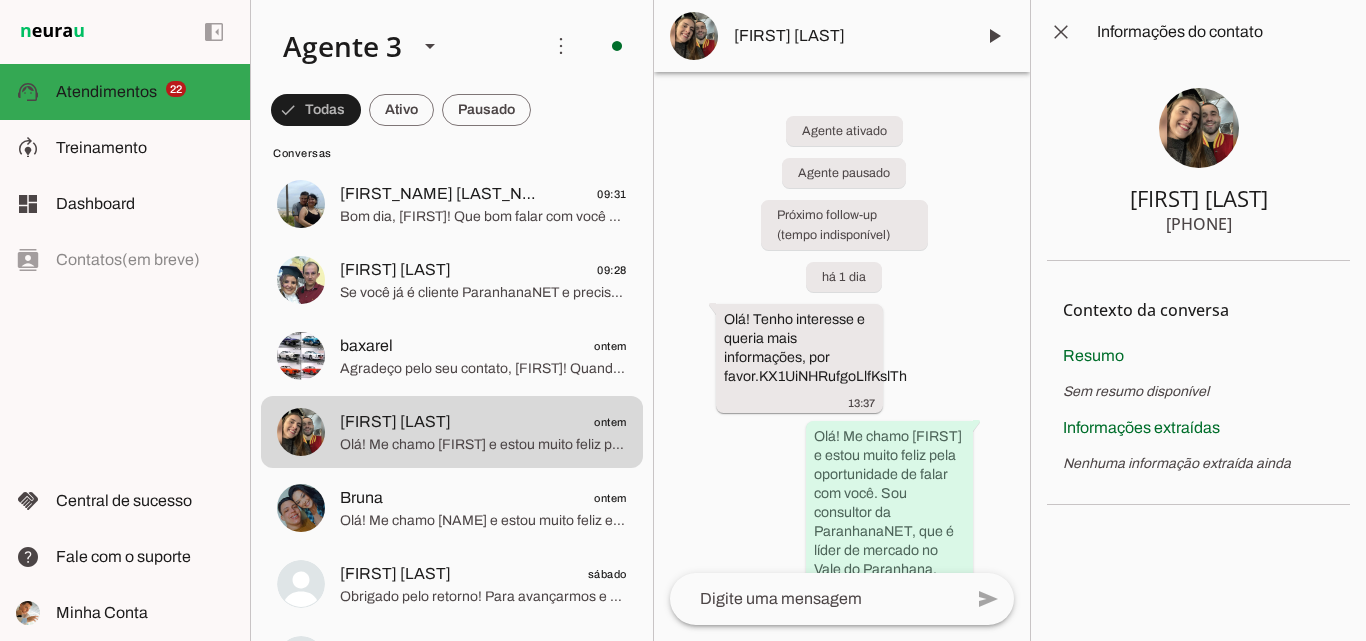 drag, startPoint x: 1121, startPoint y: 188, endPoint x: 1274, endPoint y: 226, distance: 157.64835 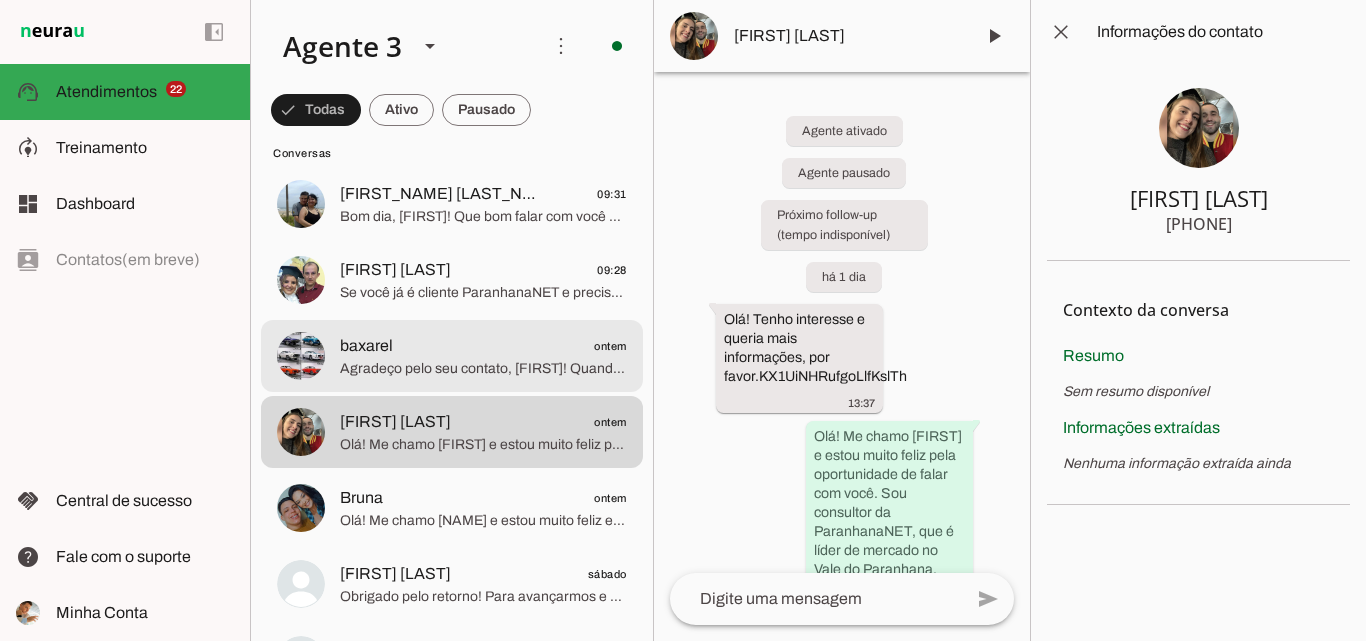 click on "Agradeço pelo seu contato, [FIRST]! Quando quiser, estaremos à disposição pelo WhatsApp ([PHONE]) para te ajudar no que precisar referente ao seu serviço atual. Foi um prazer falar com você. Tenha um ótimo dia!" 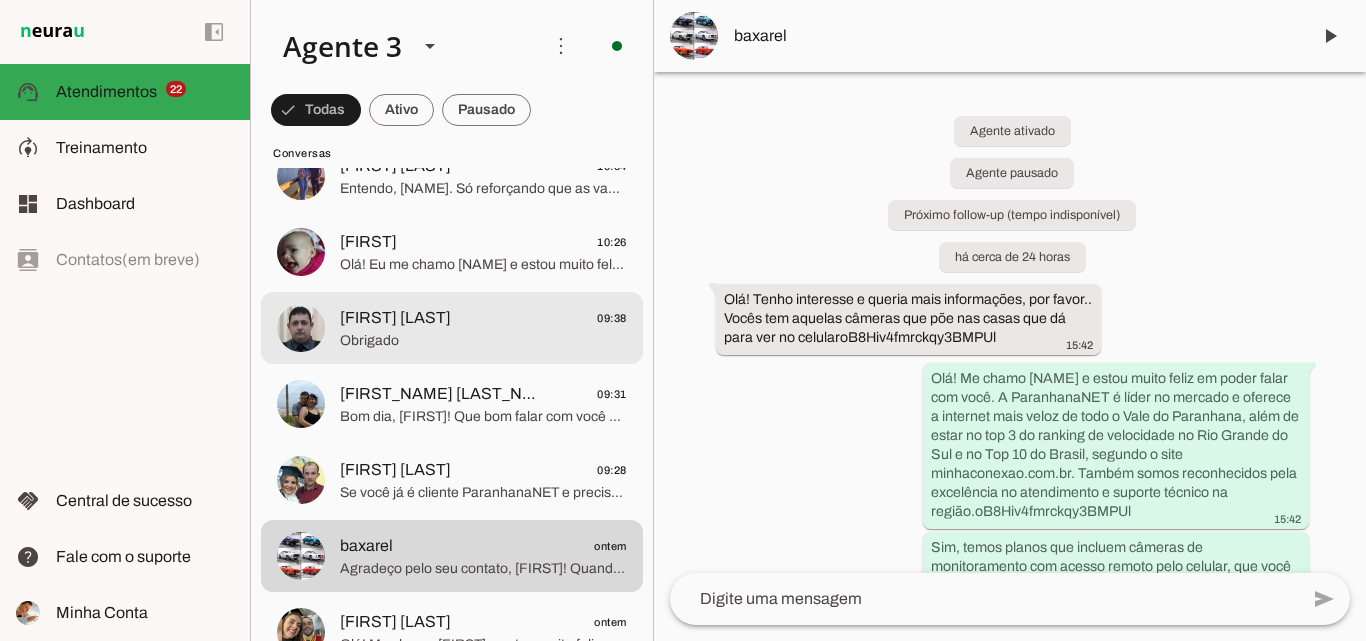 scroll, scrollTop: 2288, scrollLeft: 0, axis: vertical 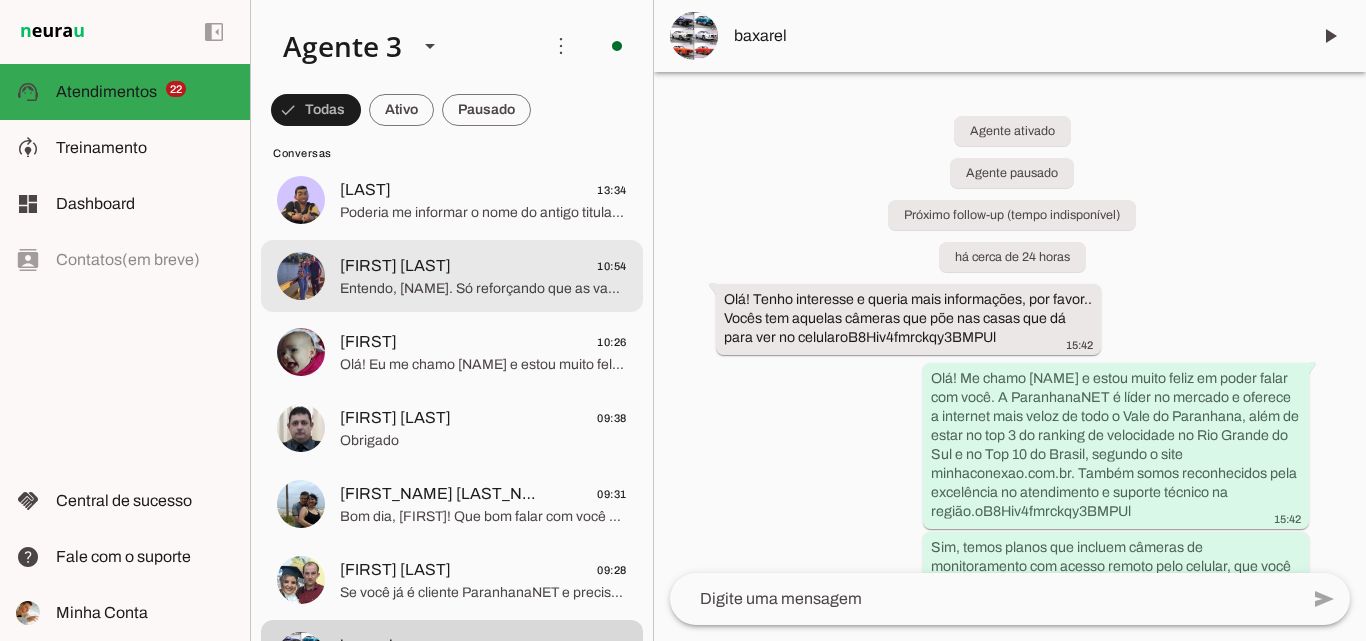 click on "Entendo, [NAME]. Só reforçando que as vagas para sua região estão limitadas e as promoções podem acabar a qualquer momento. Se quiser, posso deixar uma reserva para você garantir sua vaga enquanto decide, evitando perder essa oportunidade.
Posso fazer essa reserva para você? E, se possível, quais dias e horários normalmente teria alguém no endereço para receber a equipe de instalação, caso decida fechar antes da sexta?" 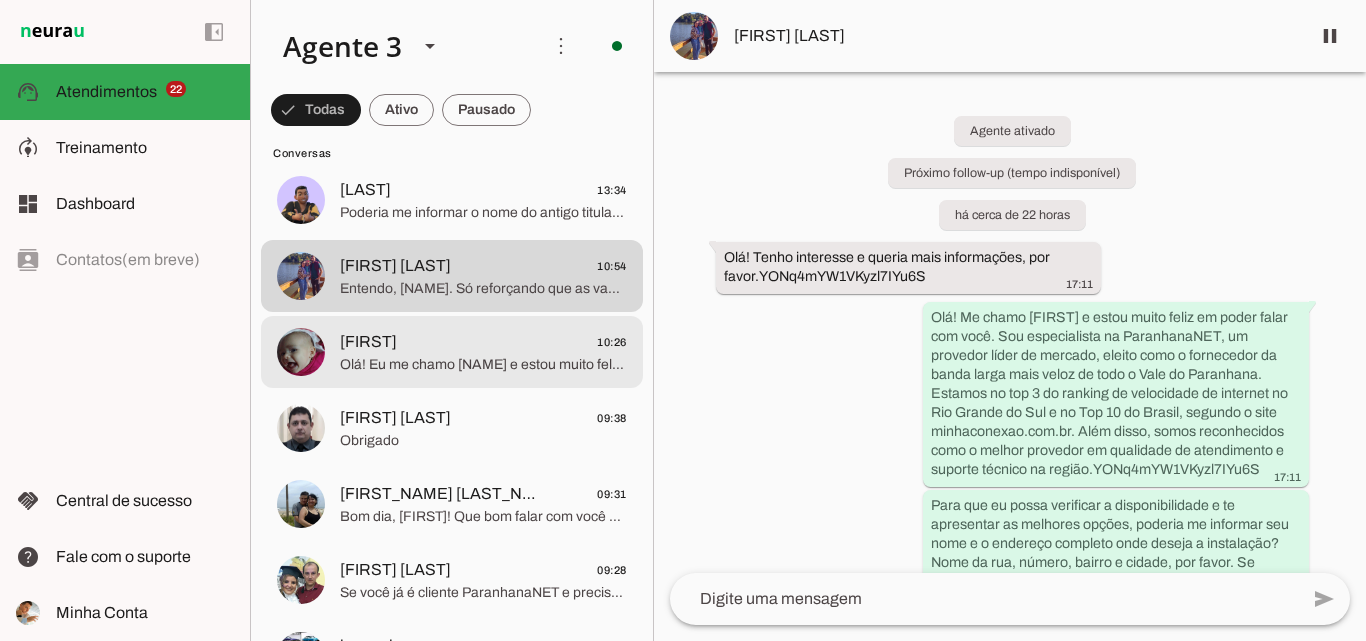 click on "Olá! Eu me chamo [NAME] e estou muito feliz em poder falar com você. A ParanhanaNET é um provedor líder de mercado, eleito como o provedor que entrega a banda larga mais veloz de todo o Vale do Paranhana, além de estar no top 3 do ranking de velocidade de internet no Rio Grande do Sul e no Top 10 do Brasil, segundo o site minhaconexao.com.br. Também somos reconhecidos como o melhor provedor de internet em qualidade de atendimento e suporte técnico no Vale do Paranhana.
Para começar, posso saber seu nome, por favor? E também preciso do seu endereço completo — rua, número, bairro e cidade — para verificar se temos cobertura de fibra óptica perto aí no seu local e podemos atender você com o melhor serviço." 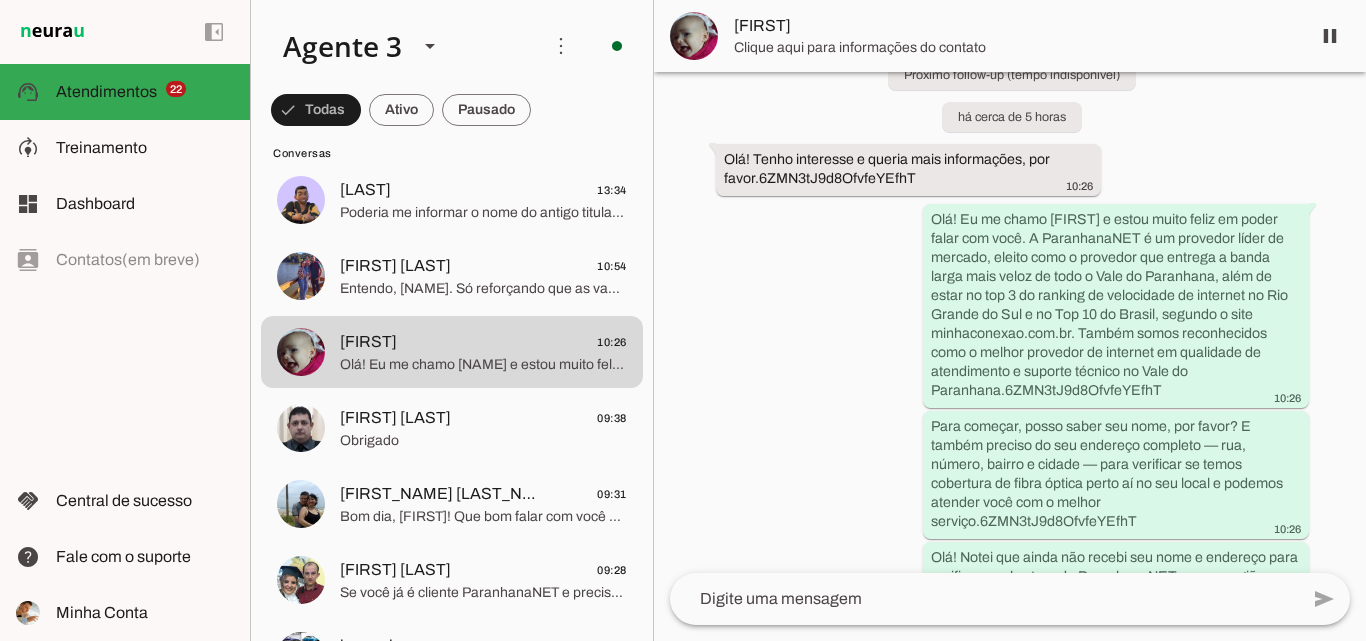 scroll, scrollTop: 510, scrollLeft: 0, axis: vertical 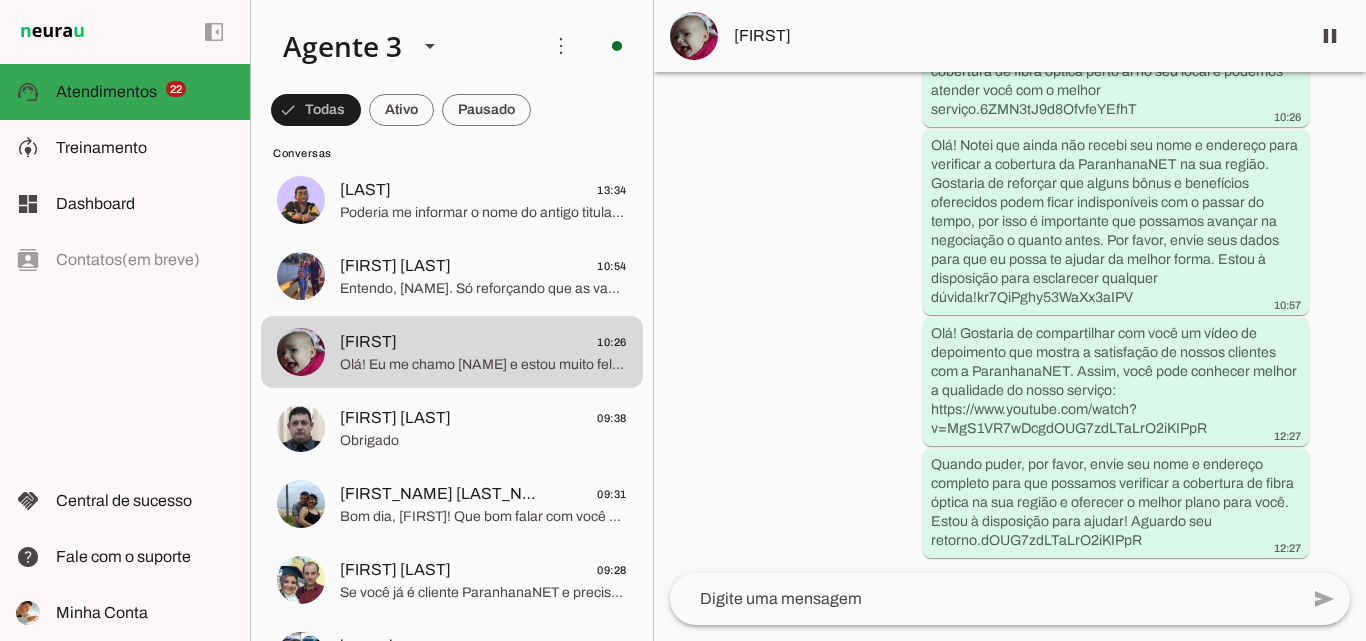 click on "[FIRST]" at bounding box center [1014, 36] 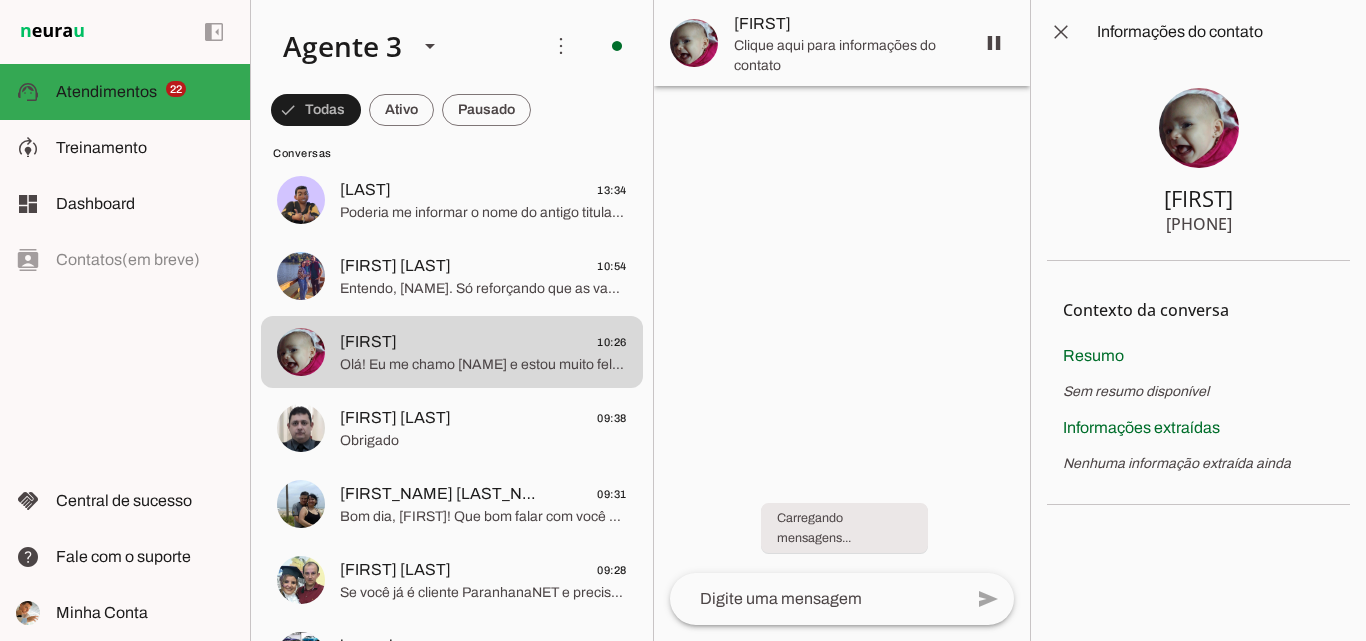 scroll, scrollTop: 0, scrollLeft: 0, axis: both 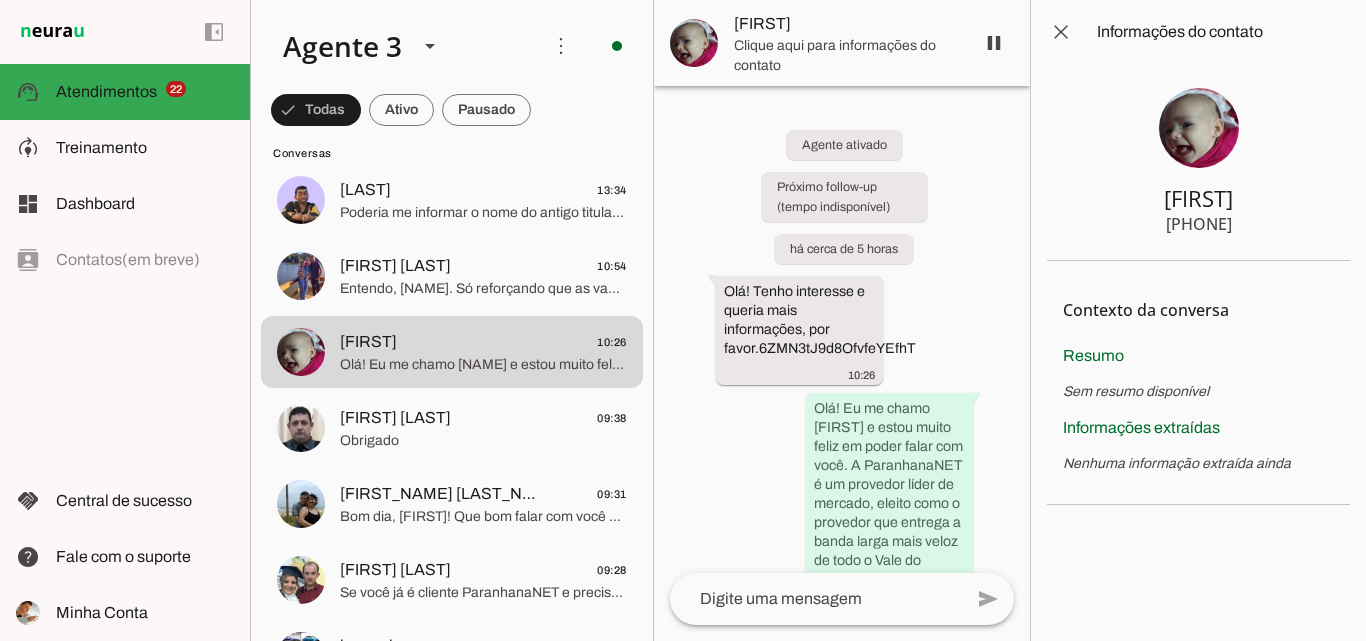 type 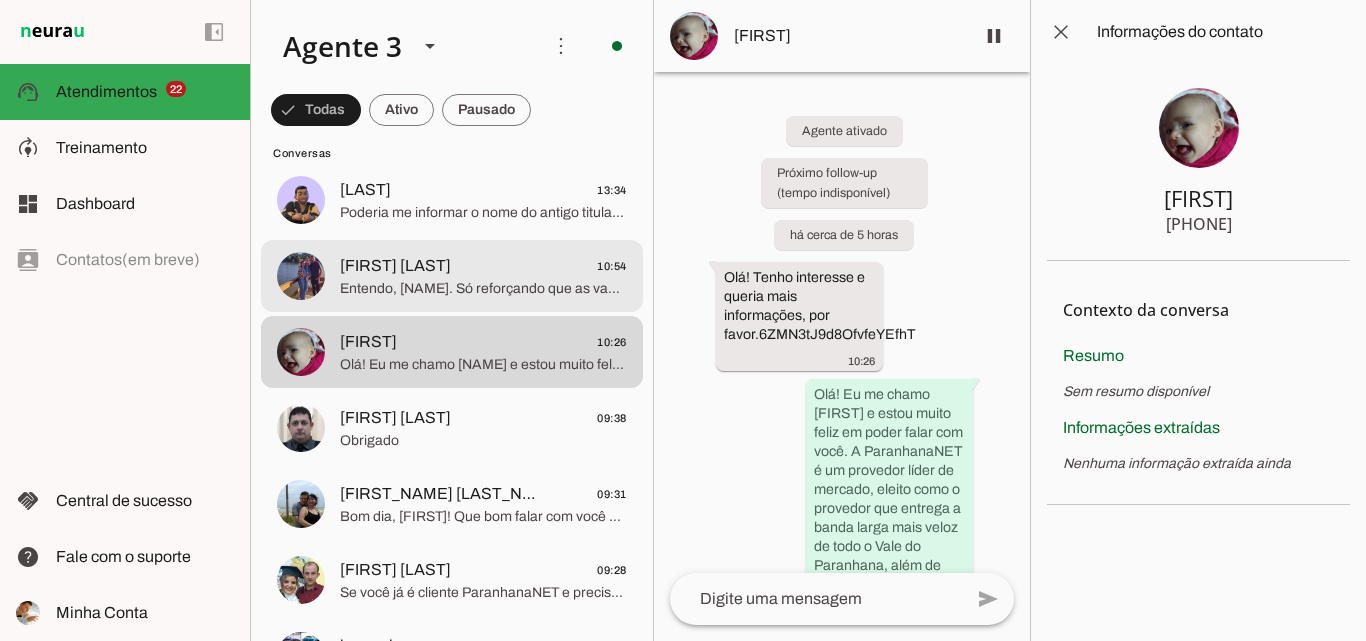click on "[FIRST] [LAST]
[TIME]" 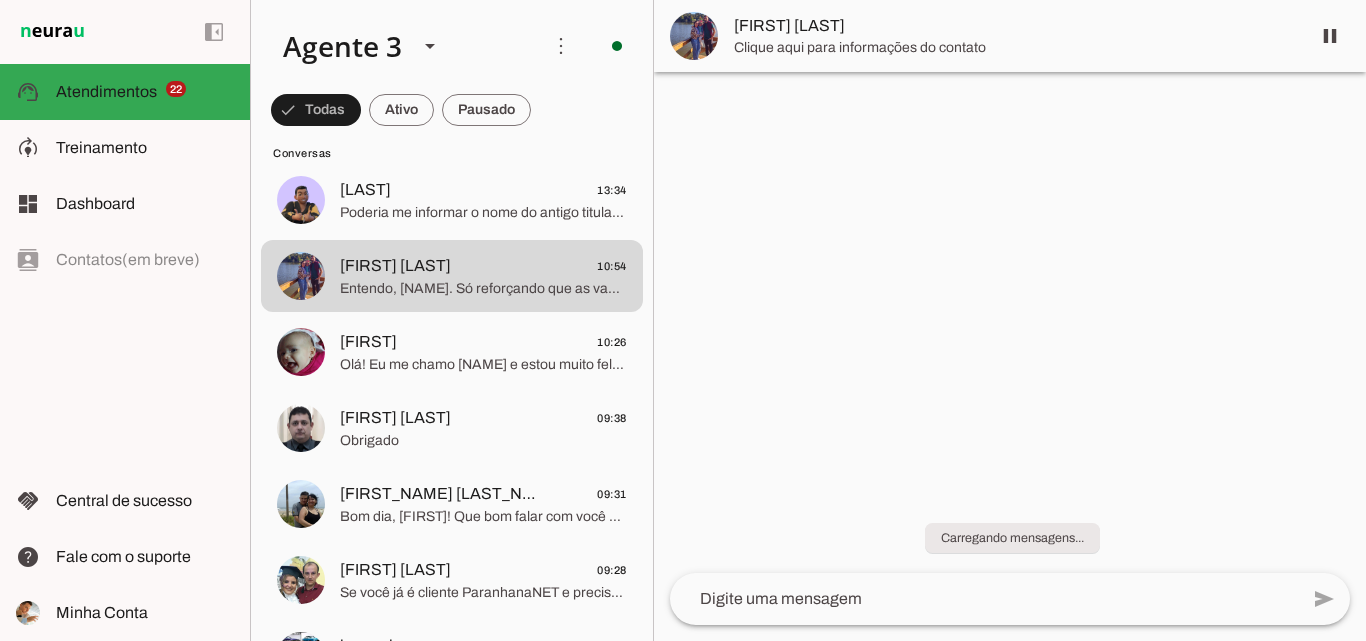 click on "Clique aqui para informações do contato" at bounding box center [1014, 48] 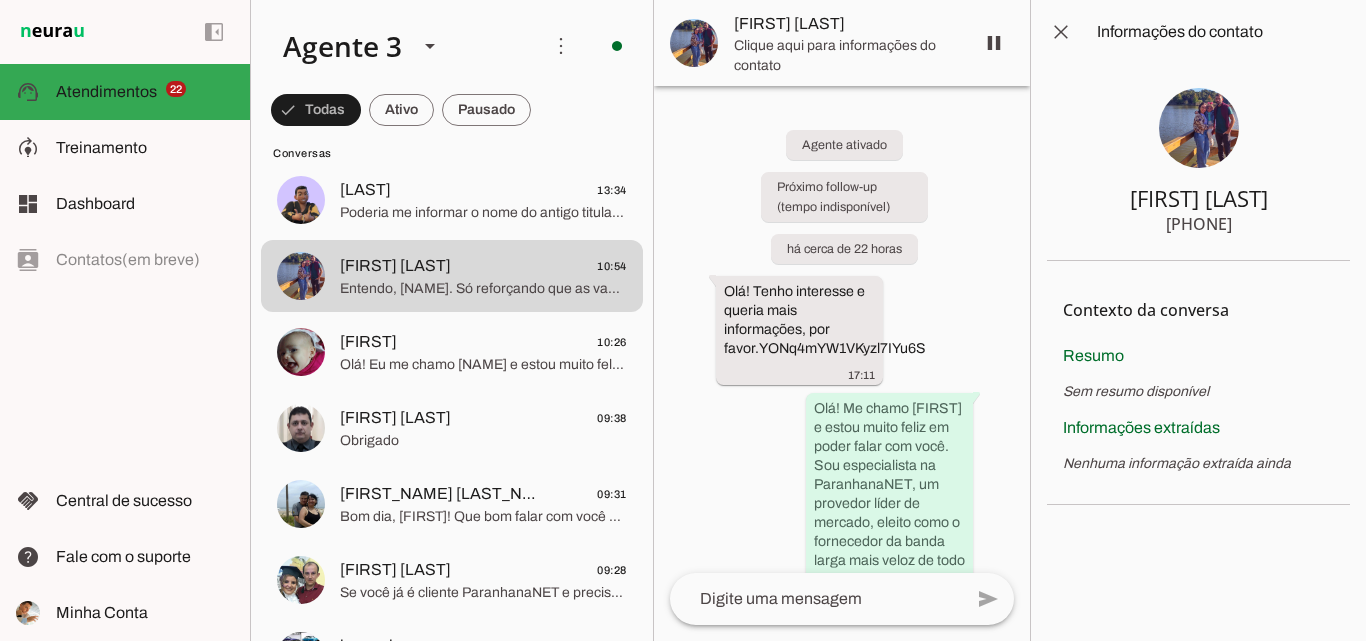 drag, startPoint x: 1170, startPoint y: 228, endPoint x: 1269, endPoint y: 225, distance: 99.04544 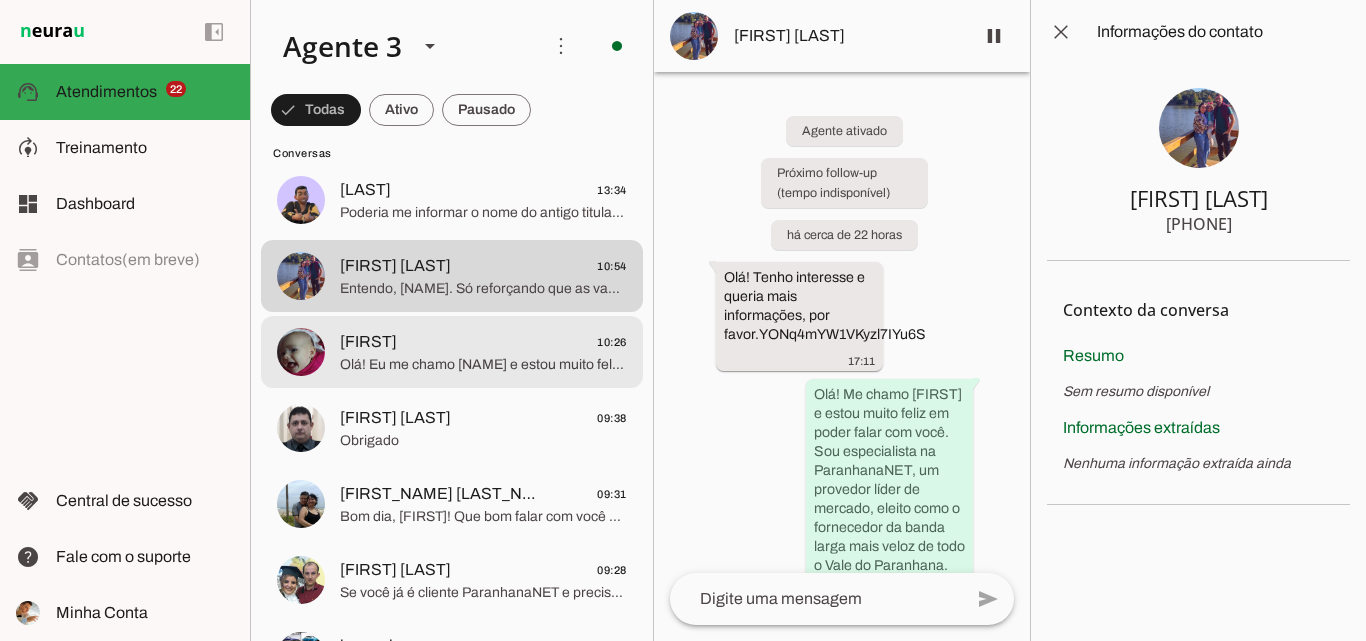 scroll, scrollTop: 2188, scrollLeft: 0, axis: vertical 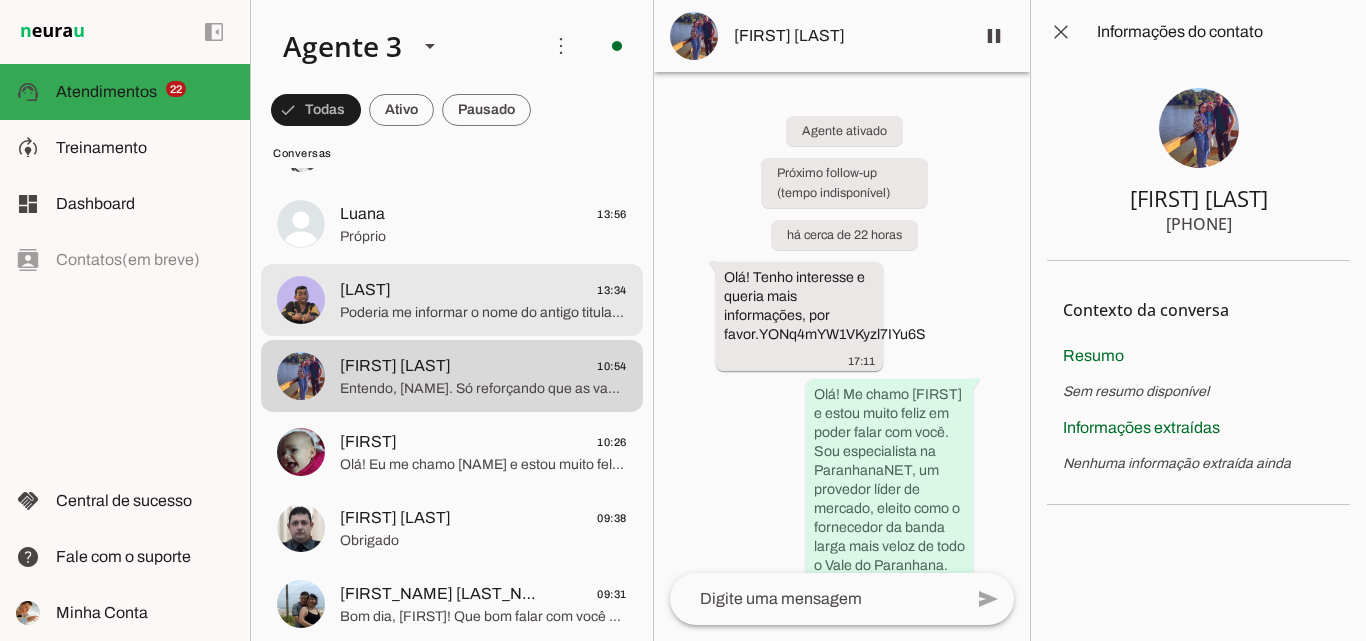 click on "Poderia me informar o  nome do antigo titular, por gentileza?" 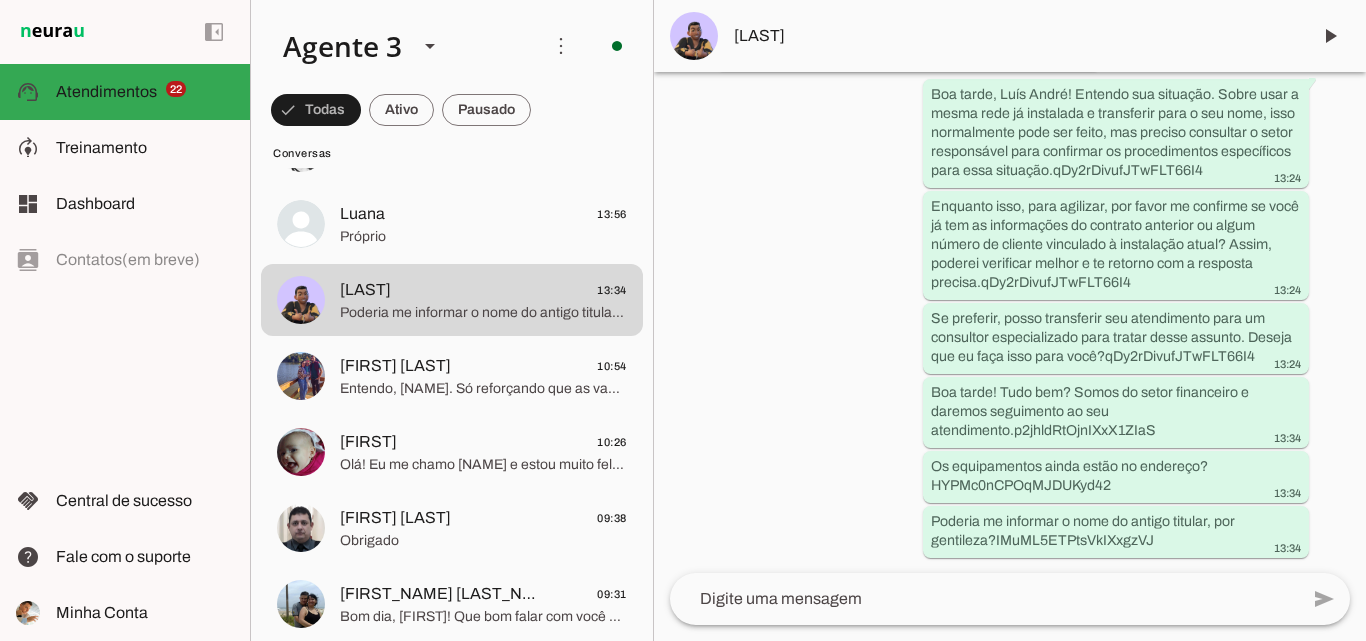 scroll, scrollTop: 5068, scrollLeft: 0, axis: vertical 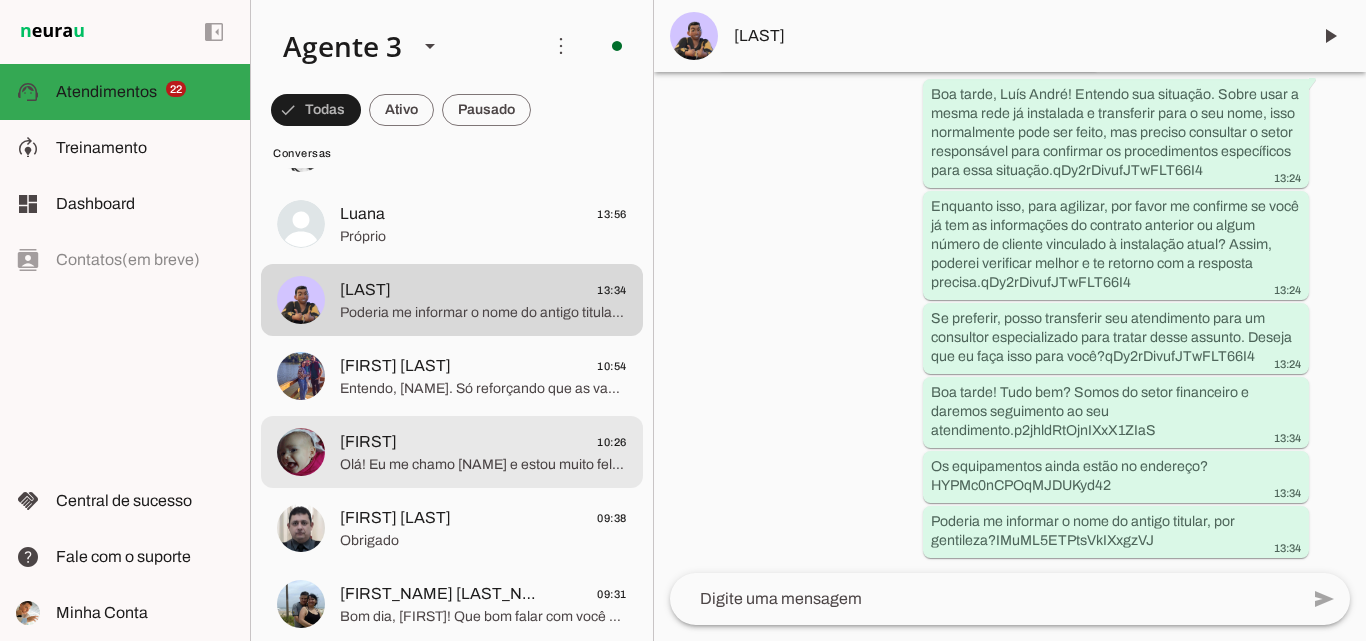 click on "[FIRST]
[TIME]" 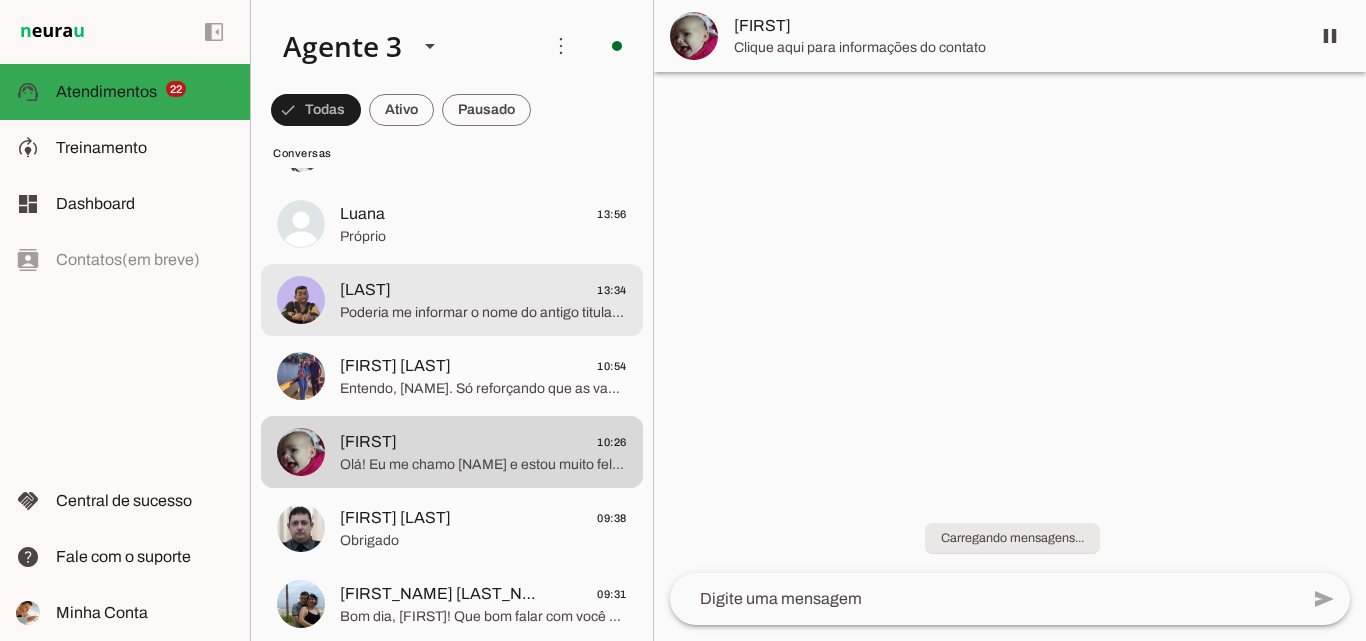scroll, scrollTop: 0, scrollLeft: 0, axis: both 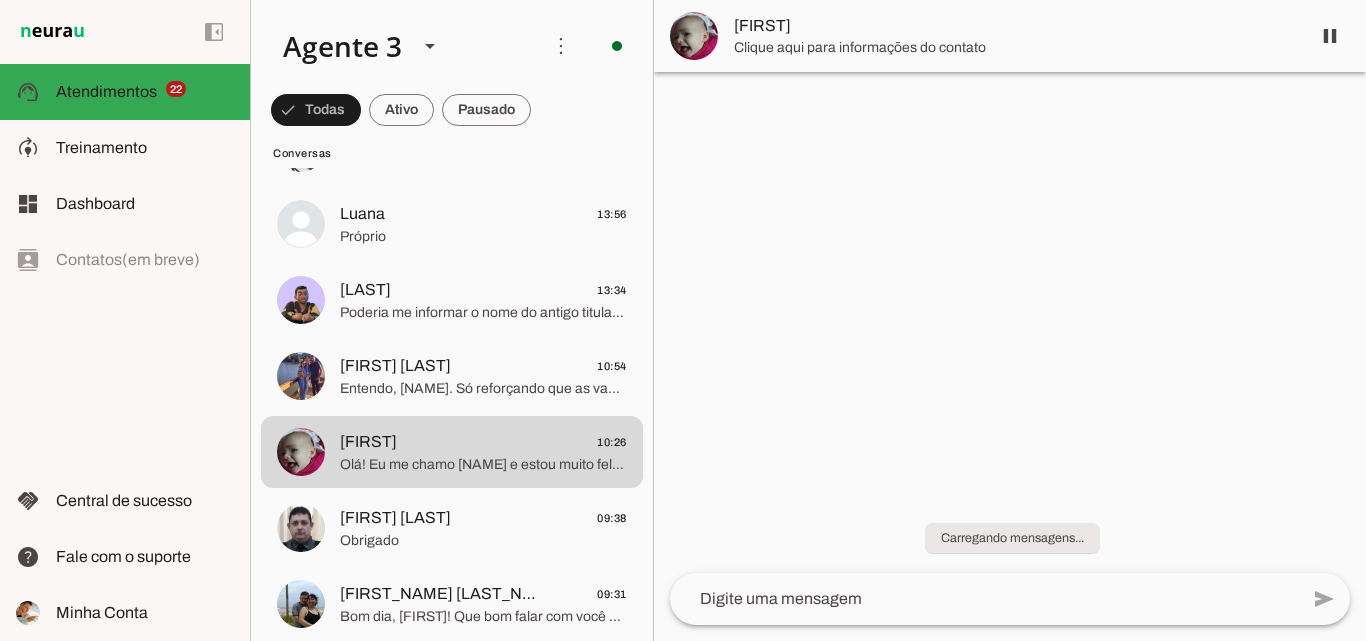 click on "[FIRST]" at bounding box center [1014, 26] 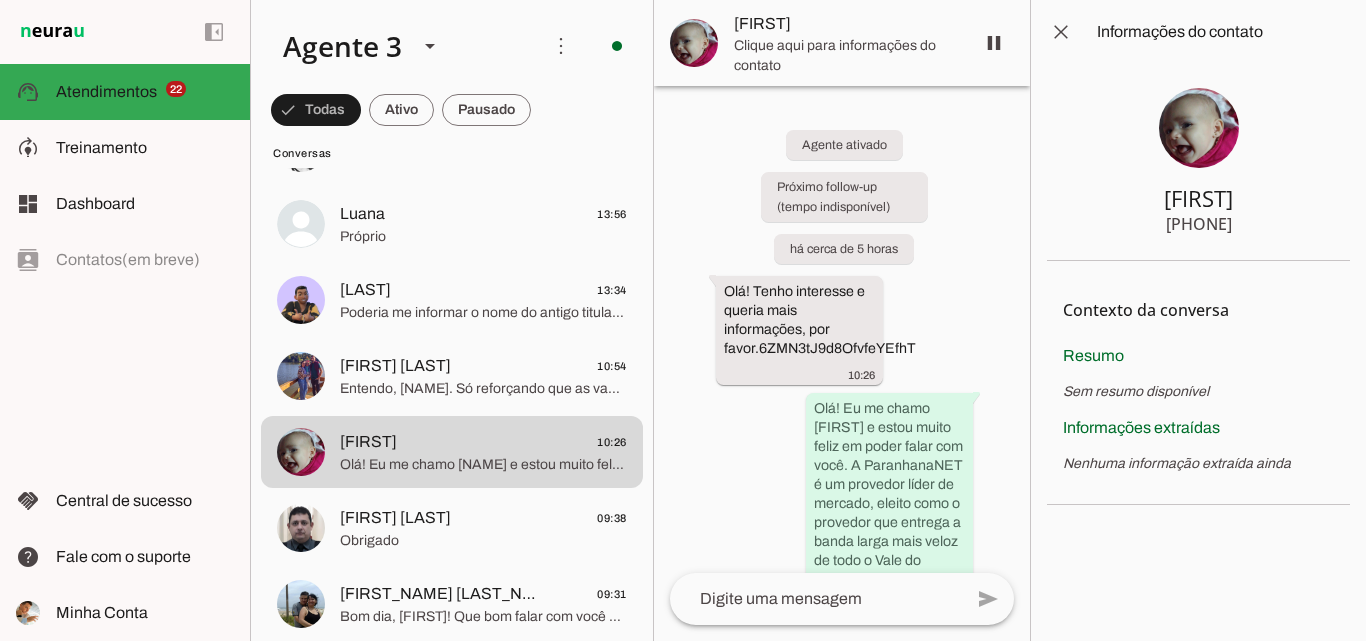 type 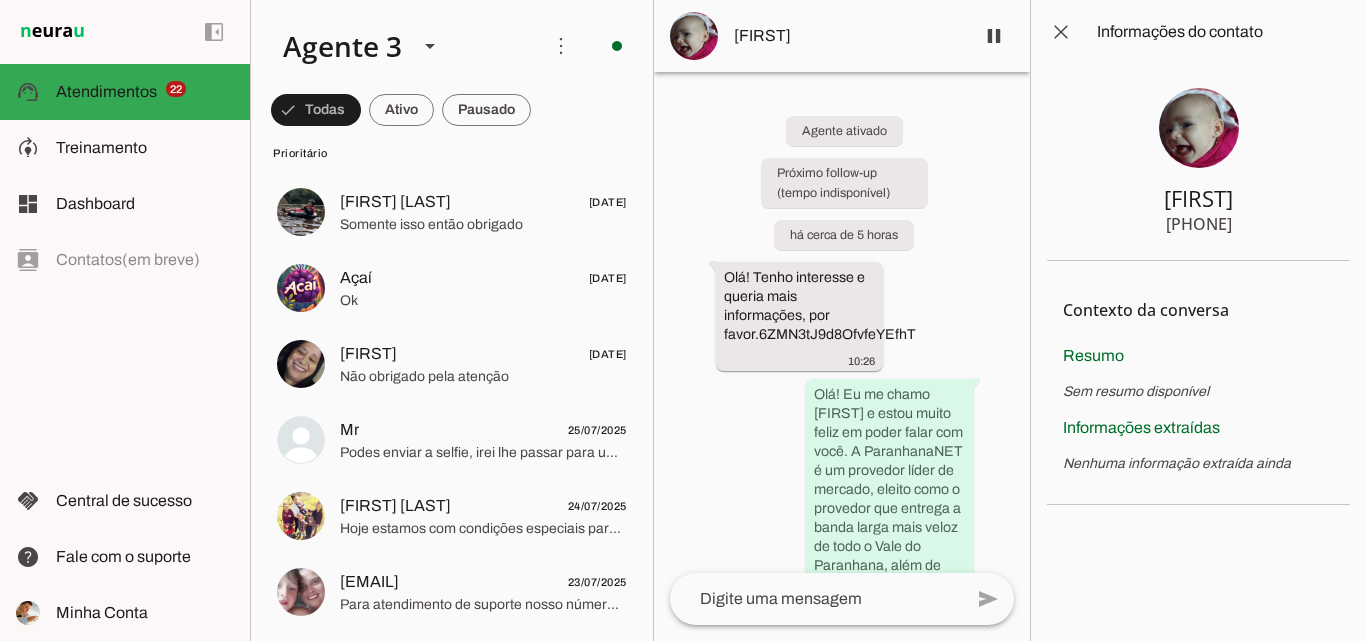scroll, scrollTop: 1500, scrollLeft: 0, axis: vertical 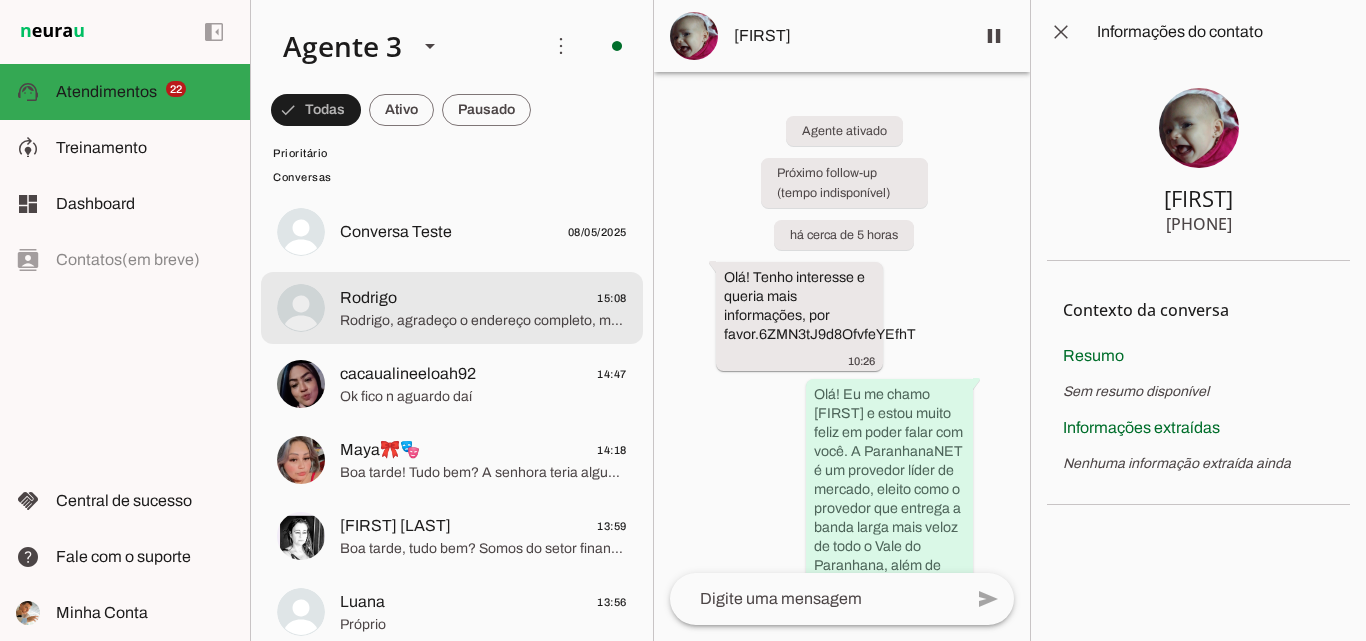 click on "[FIRST], agradeço o endereço completo, mas informo que atualmente atendemos com fibra óptica nas cidades de Parobé, Taquara e Igrejinha. Infelizmente ainda não temos cobertura para Três Coroas.
Vamos registrar seu contato em nossa lista de espera, e assim que tivermos disponibilidade na sua região, entraremos em contato para saber se ainda há interesse. Posso registrar seu telefone e e-mail para isso?" at bounding box center [452, -1552] 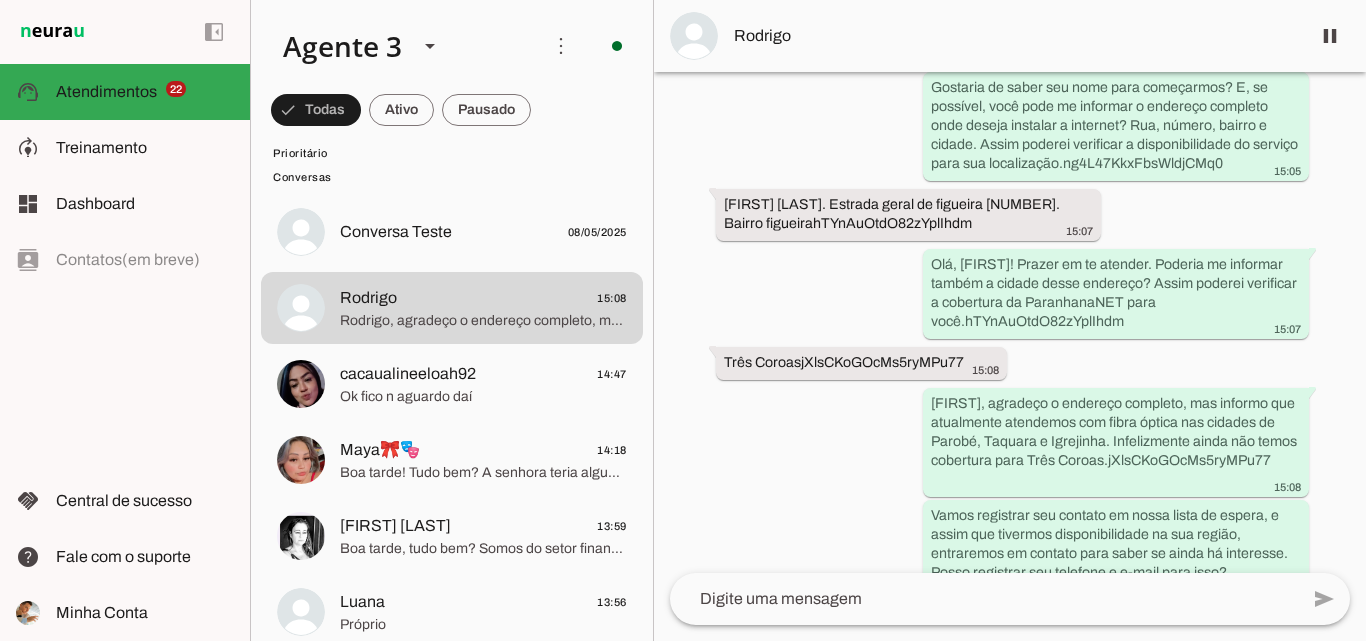 scroll, scrollTop: 493, scrollLeft: 0, axis: vertical 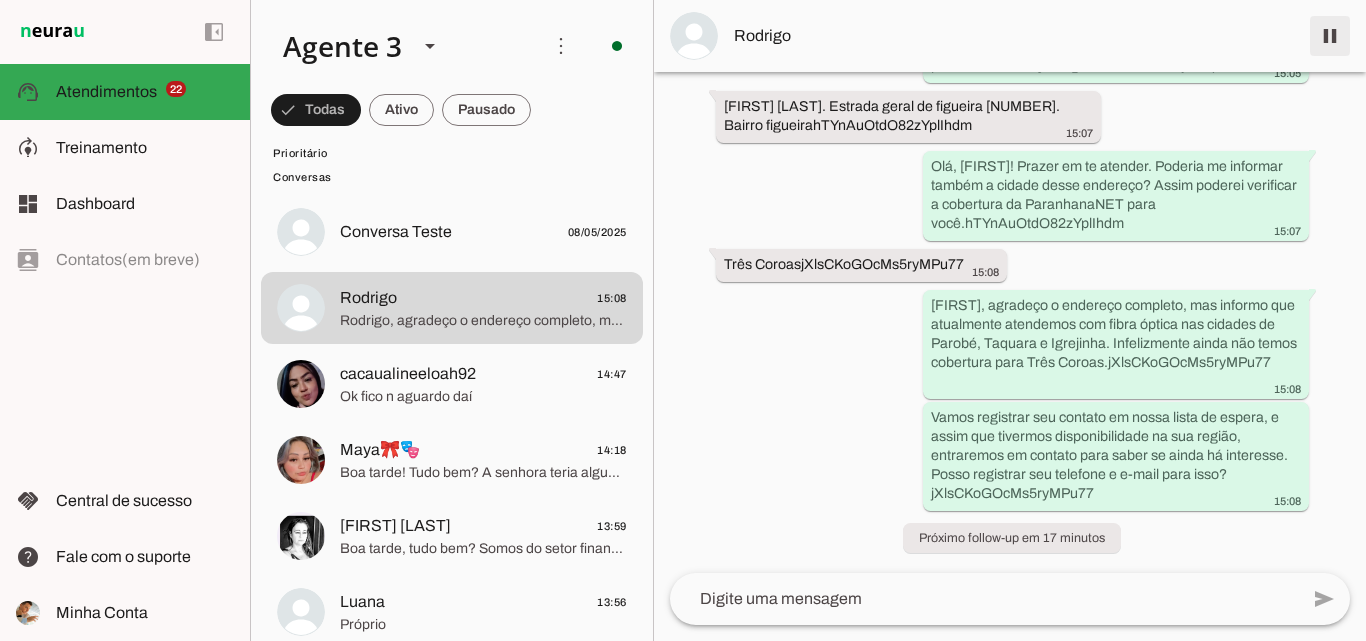 click at bounding box center [1330, 36] 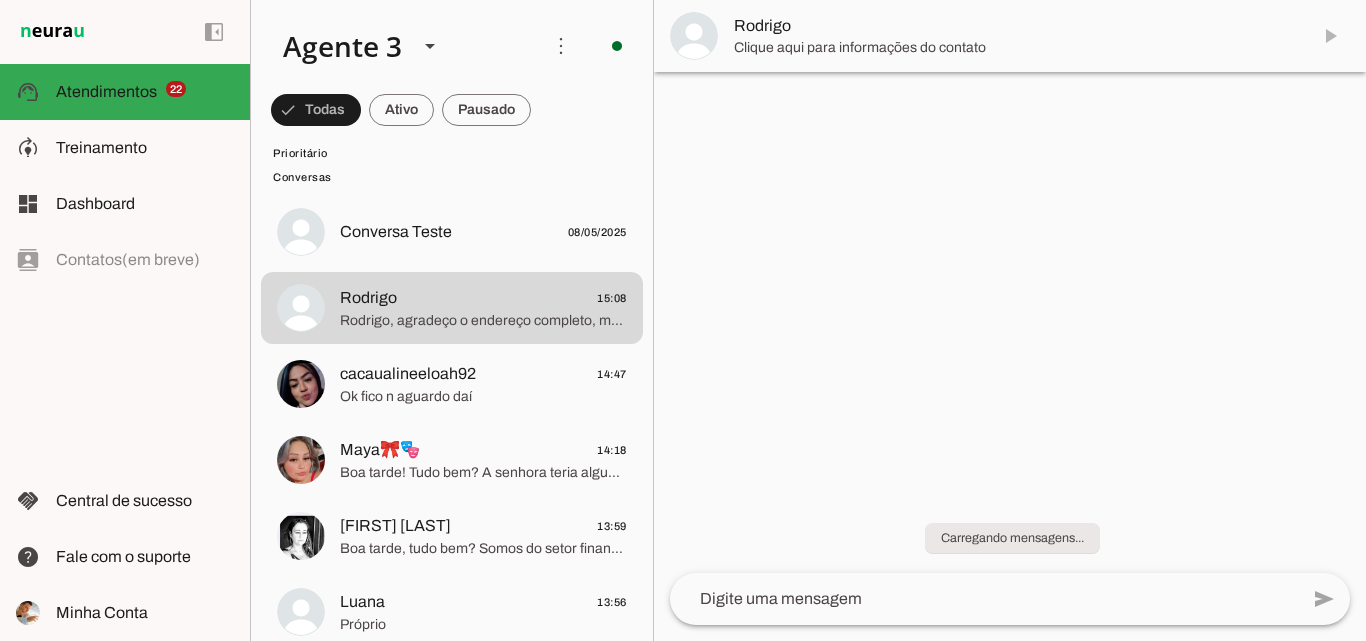scroll, scrollTop: 0, scrollLeft: 0, axis: both 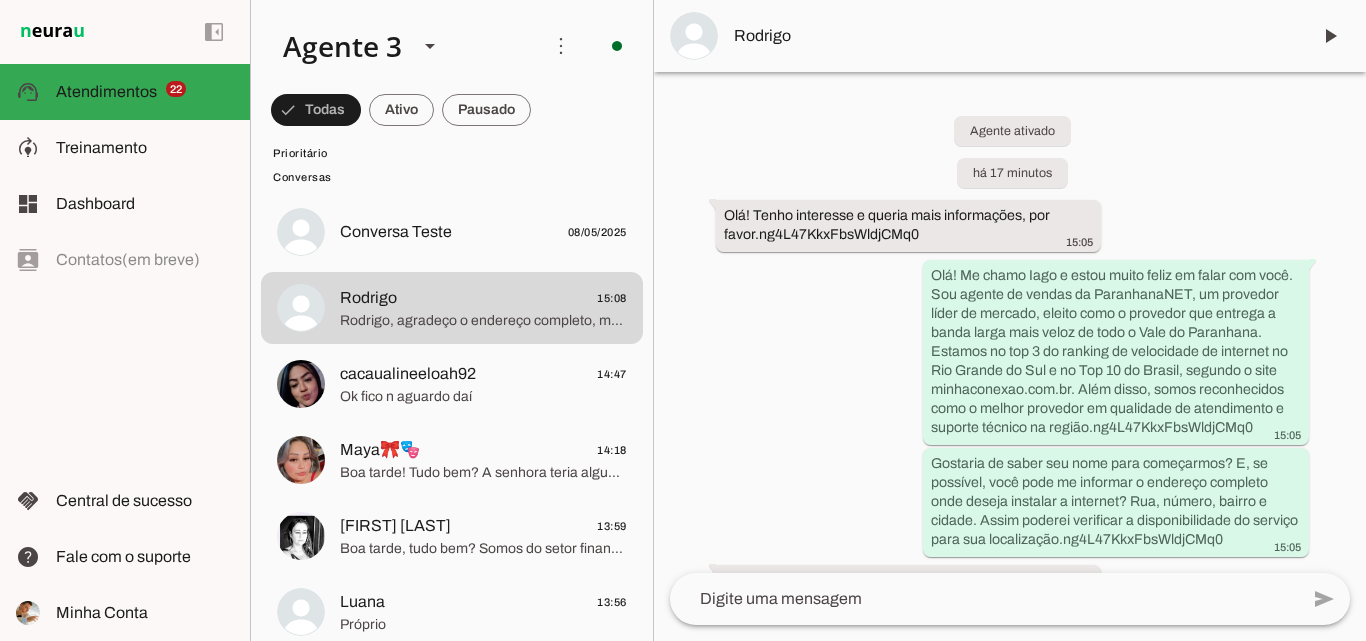click on "Rodrigo" at bounding box center [1014, 36] 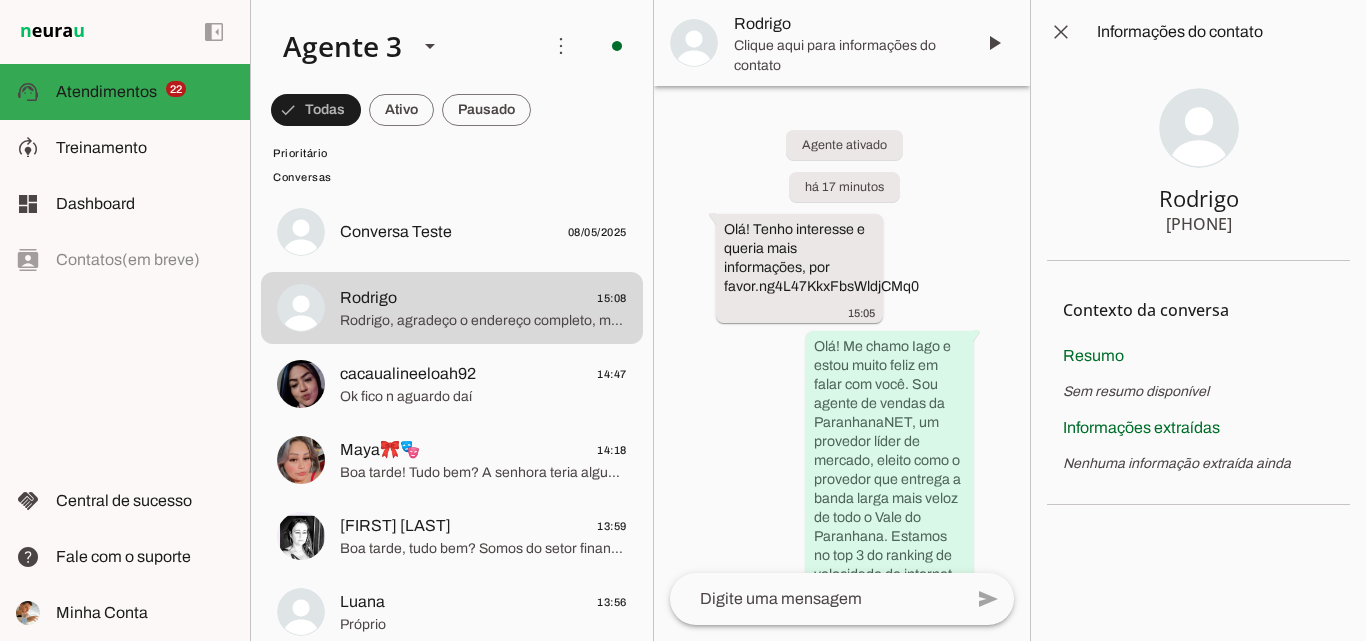 drag, startPoint x: 1165, startPoint y: 228, endPoint x: 1295, endPoint y: 224, distance: 130.06152 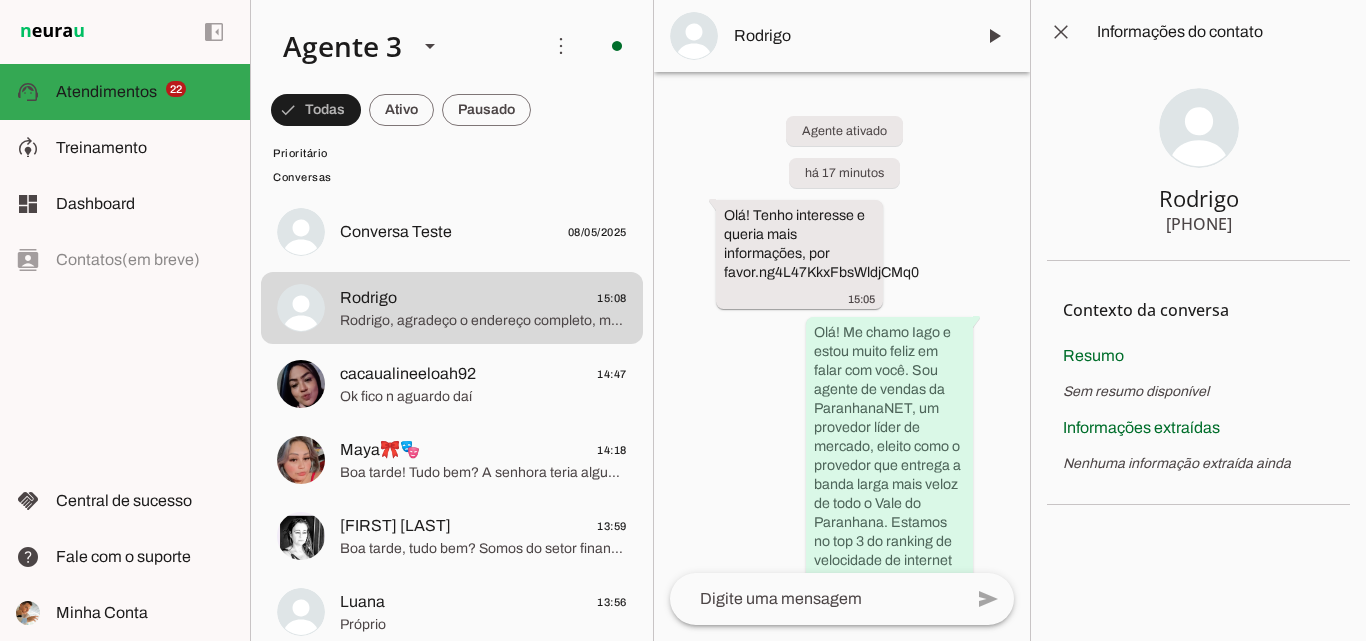 click on "[PHONE]" 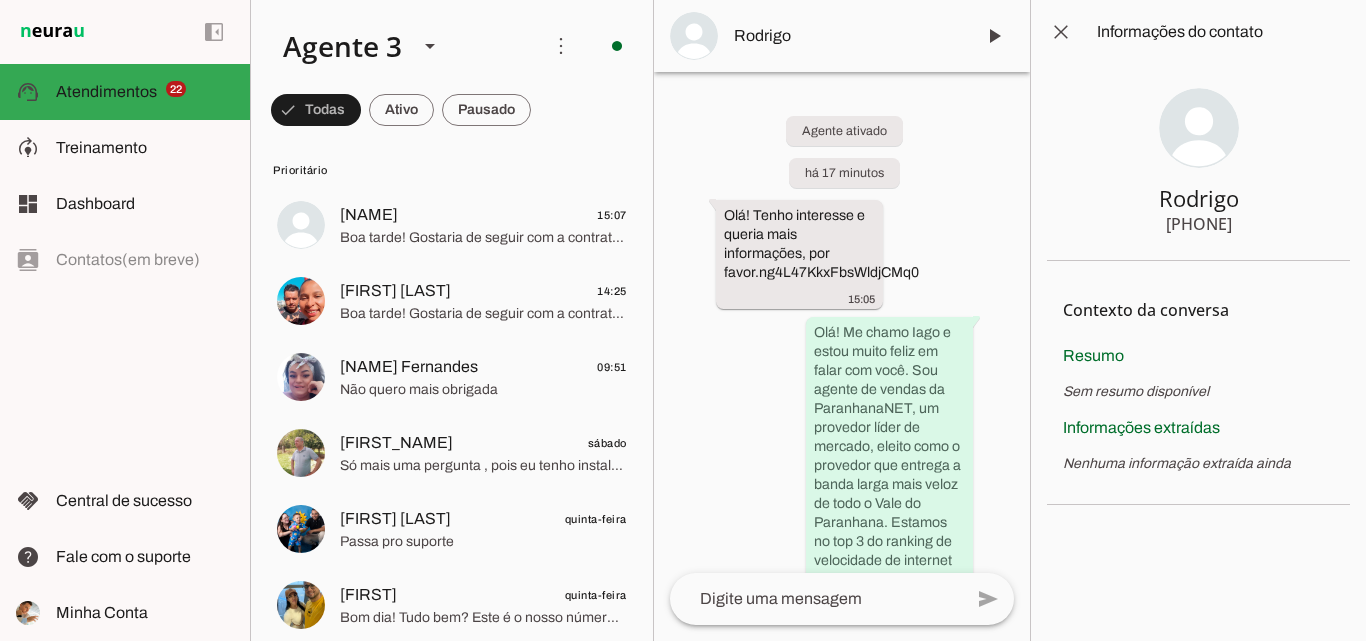 scroll, scrollTop: 0, scrollLeft: 0, axis: both 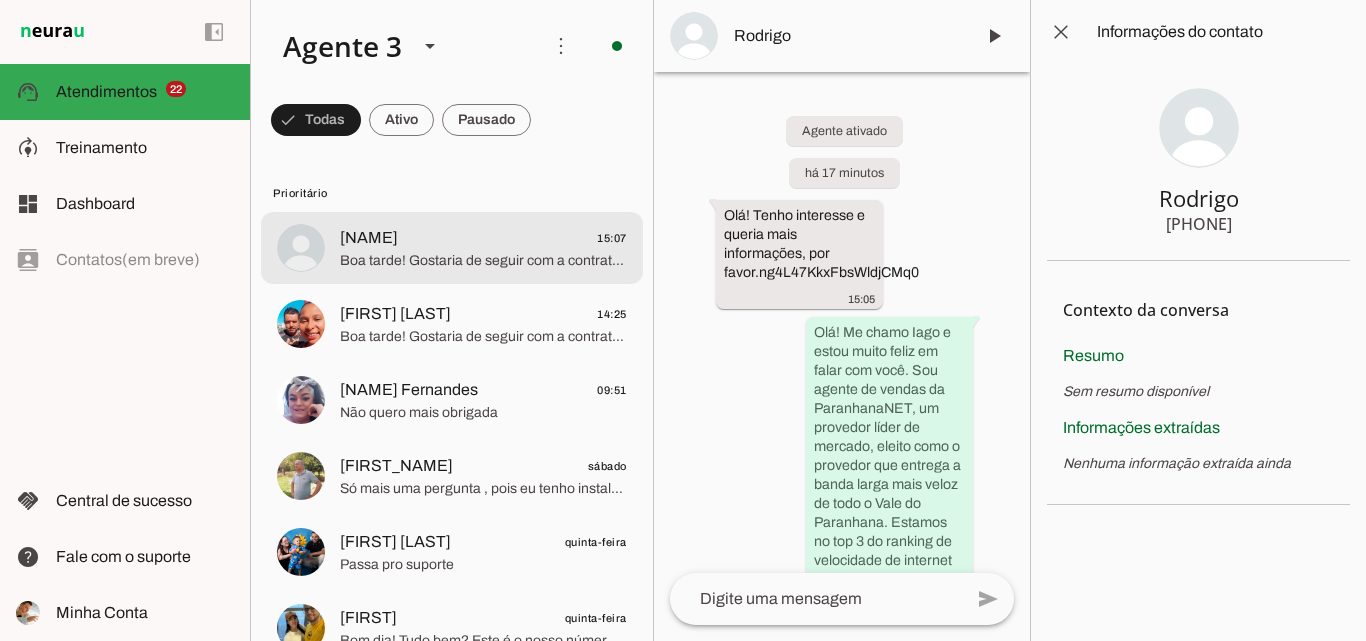 click on "Boa tarde! Gostaria de seguir com a contratação?" 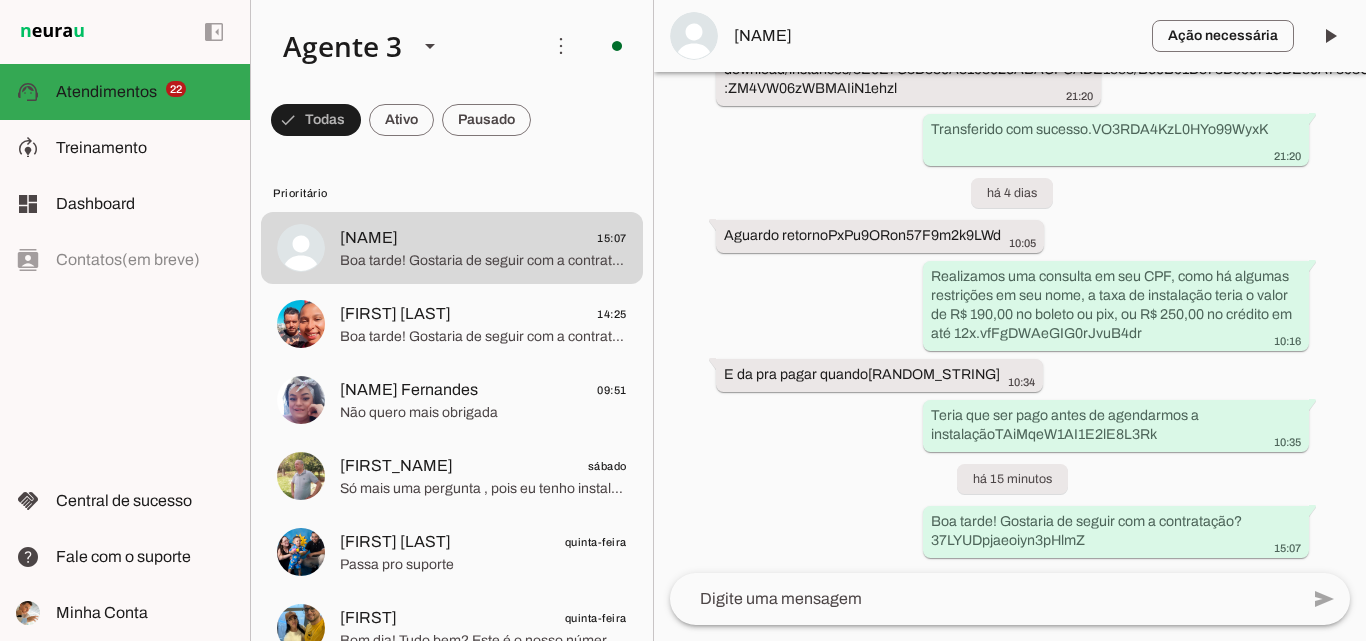 scroll, scrollTop: 7607, scrollLeft: 0, axis: vertical 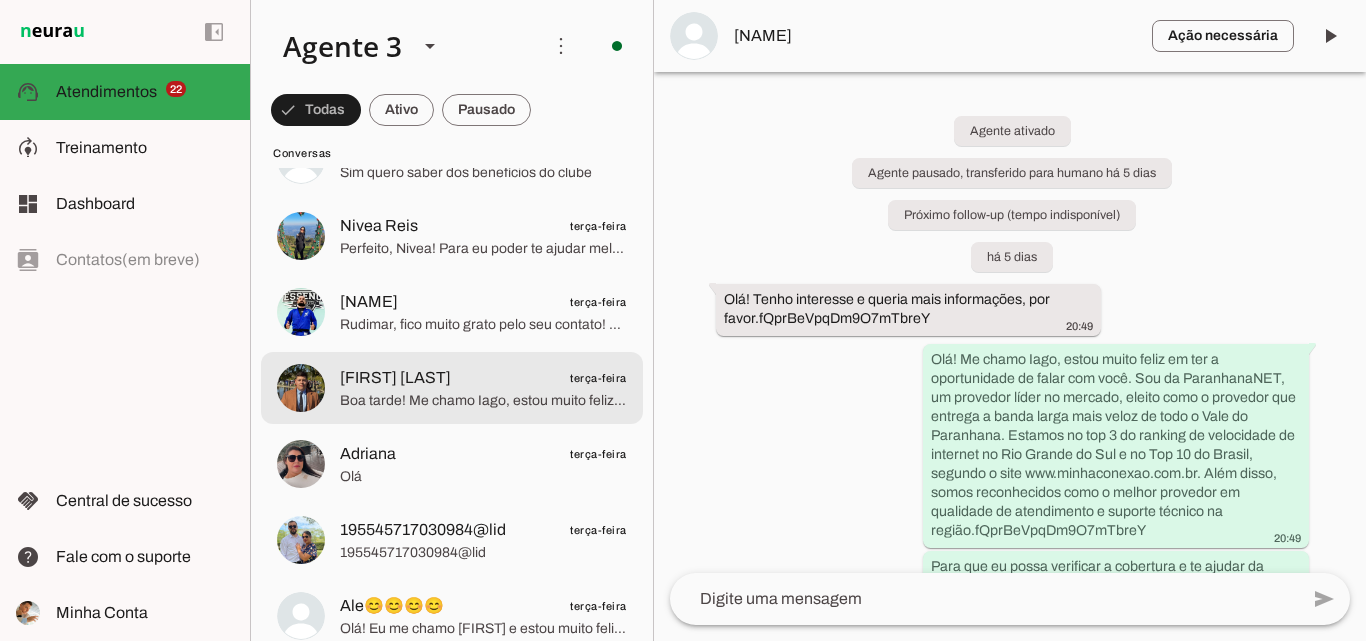 click on "[FIRST] [LAST]
[DAY]" 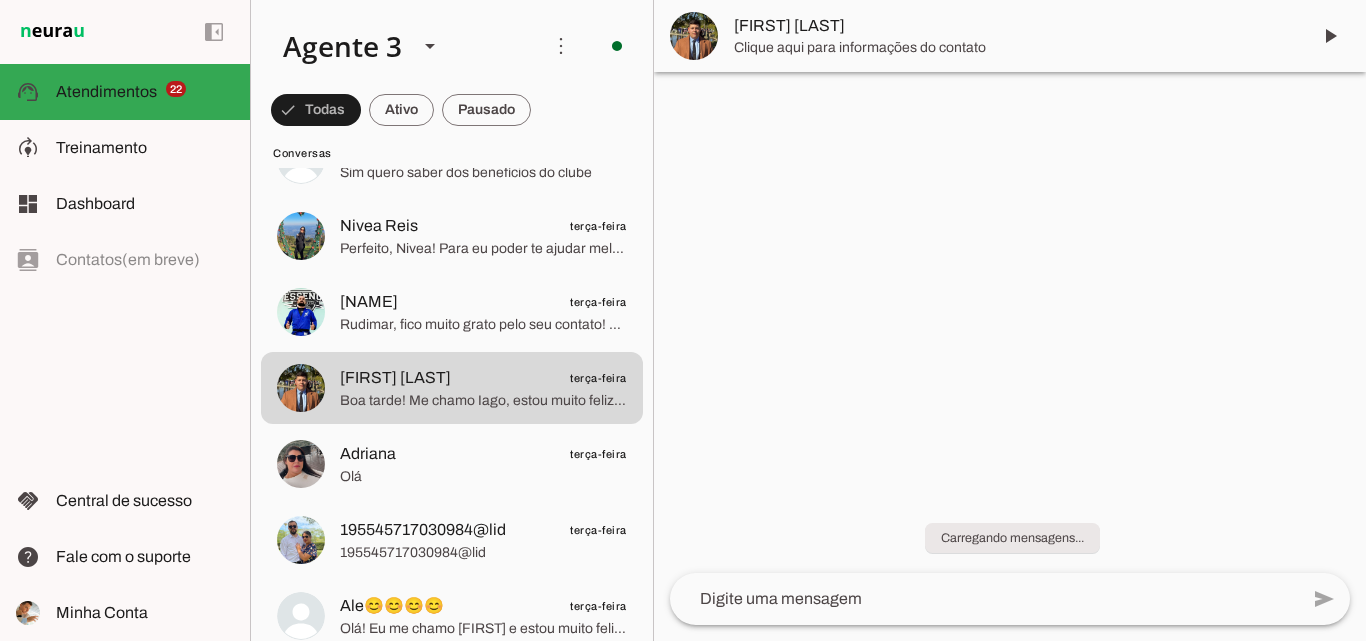 click on "[FIRST] [LAST]" at bounding box center [1014, 26] 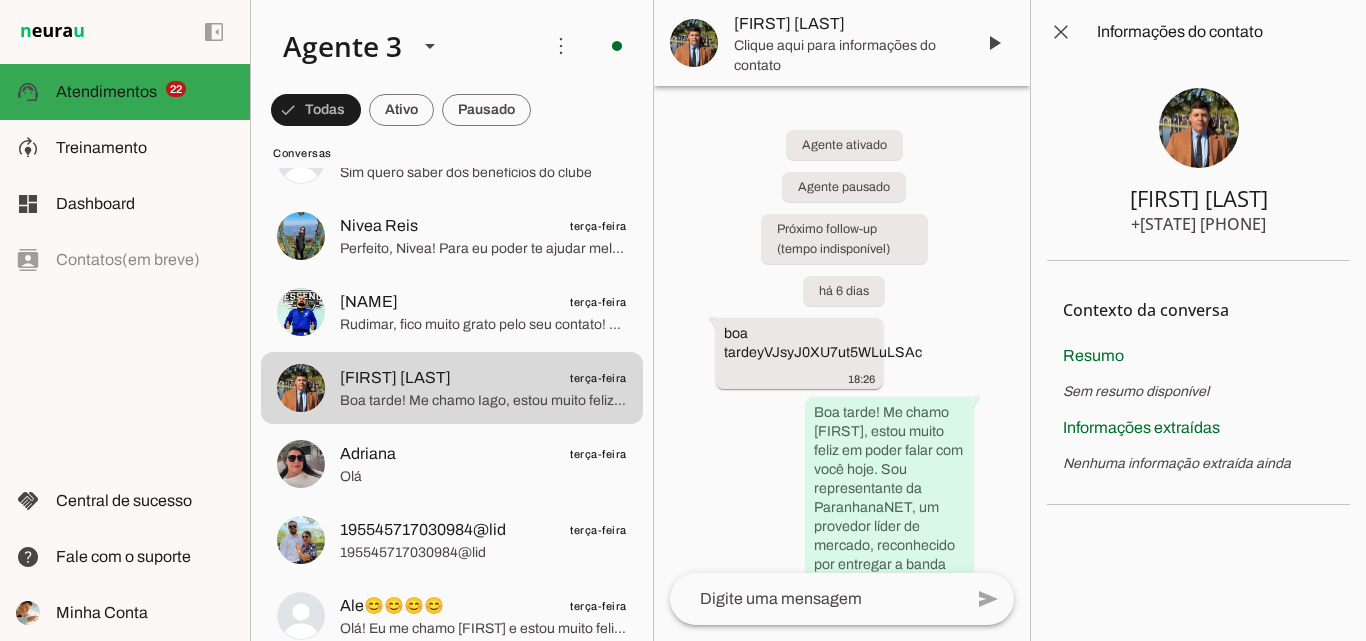 type 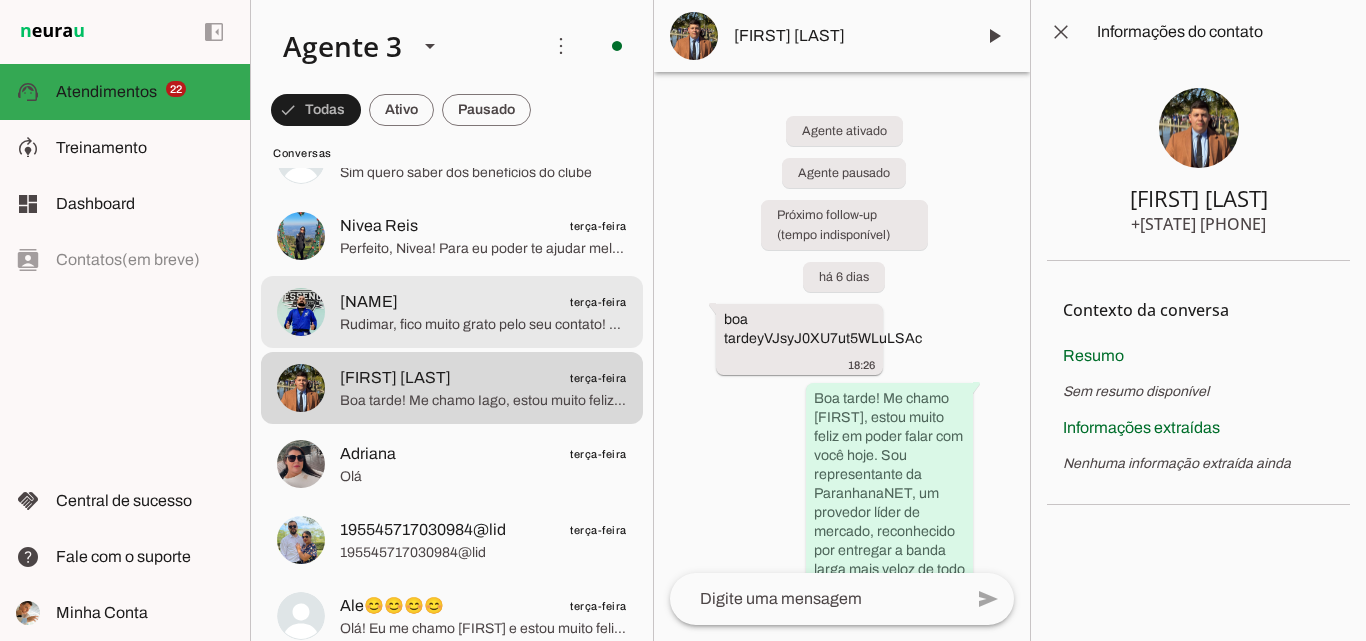 click on "[FIRST] [LAST]
[DAY]
[FIRST], fico muito grato pelo seu contato! Qualquer coisa que precisar sobre novos planos ou ajuda com o clube, conte comigo. Tenha um ótimo dia e sucesso!" at bounding box center [452, -7552] 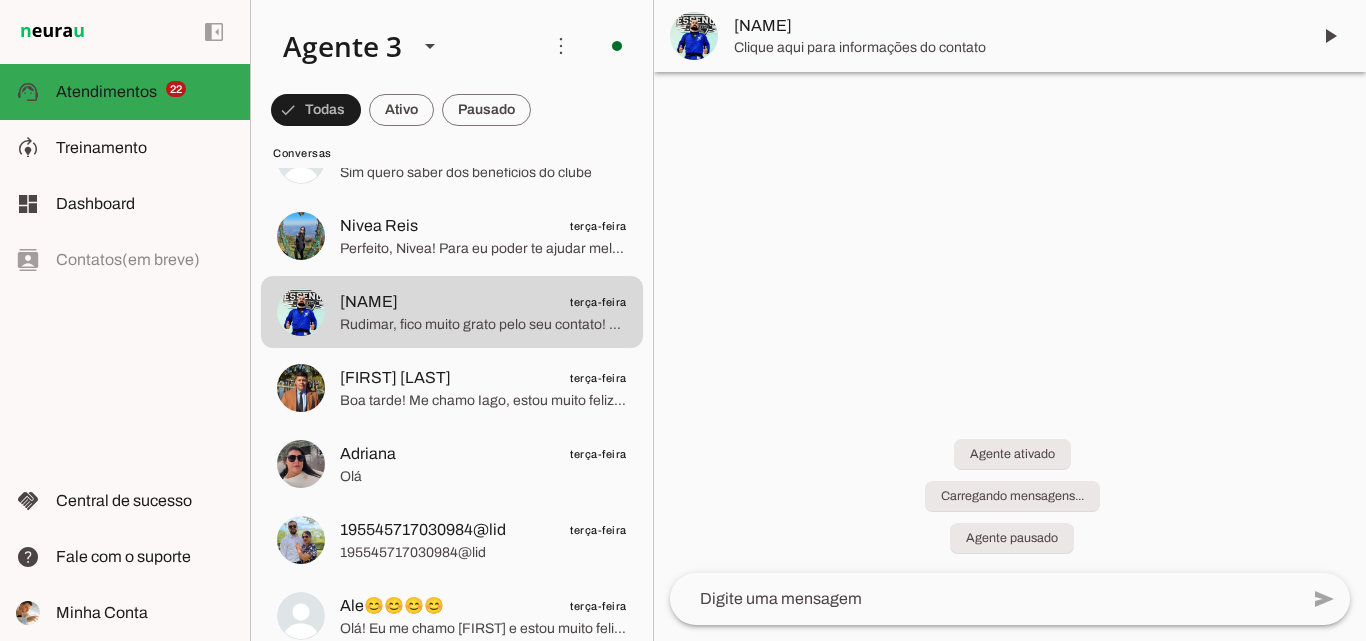 click on "Clique aqui para informações do contato" at bounding box center (1014, 48) 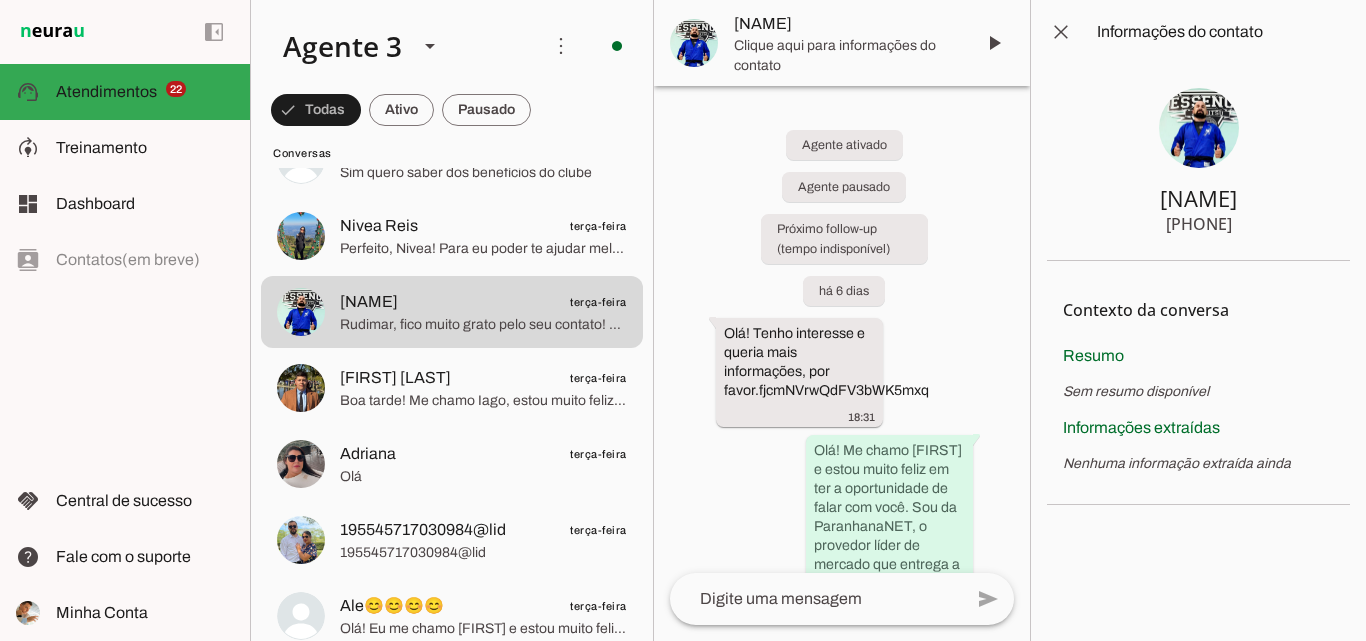 type 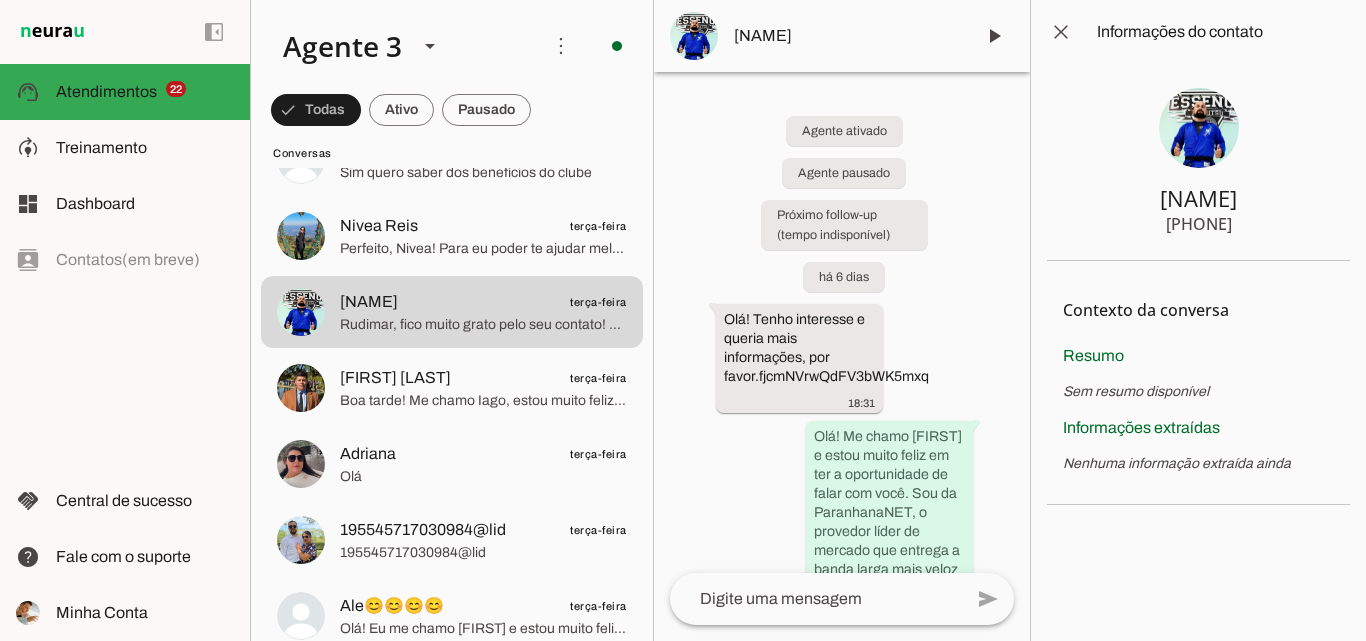 scroll, scrollTop: 7700, scrollLeft: 0, axis: vertical 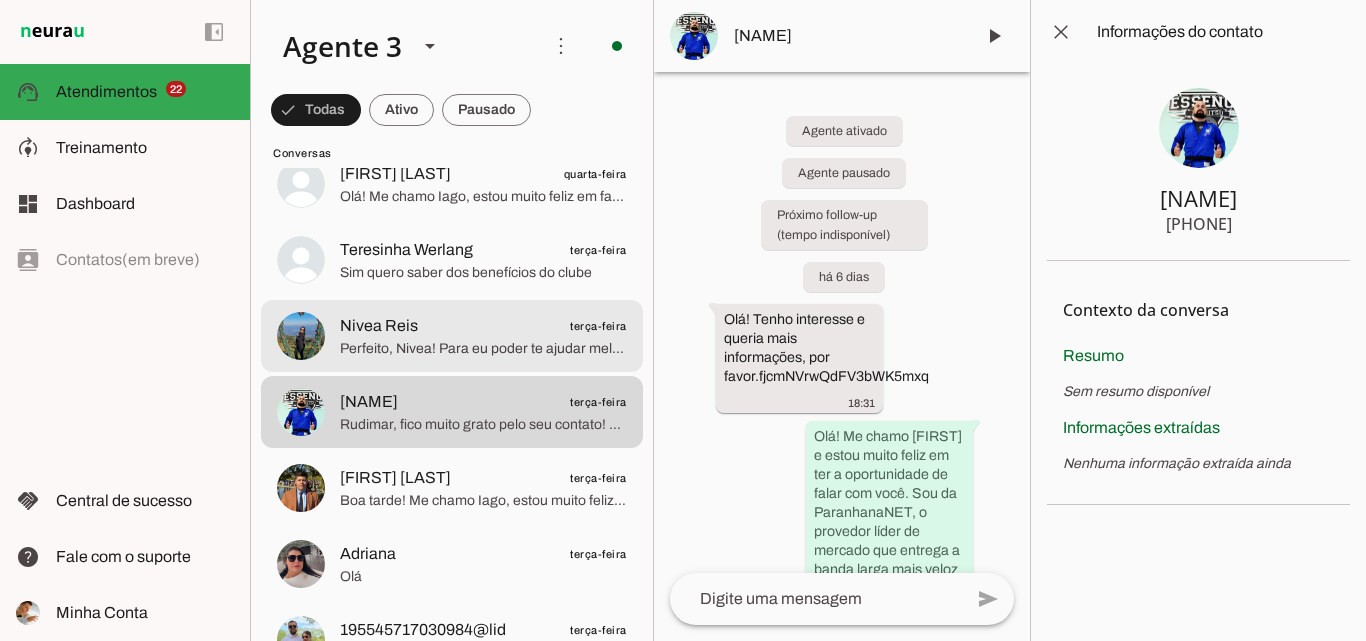 click on "Perfeito, Nivea! Para eu poder te ajudar melhor, gostaria de entender um pouco sobre o uso da internet no seu endereço. Você pode me contar se na sua casa há muitos cômodos ou andares? Quantas pessoas costumam usar a internet e se há vários dispositivos conectados ao mesmo tempo? Isso vai ajudar a indicar o plano ideal para você aproveitar ao máximo." 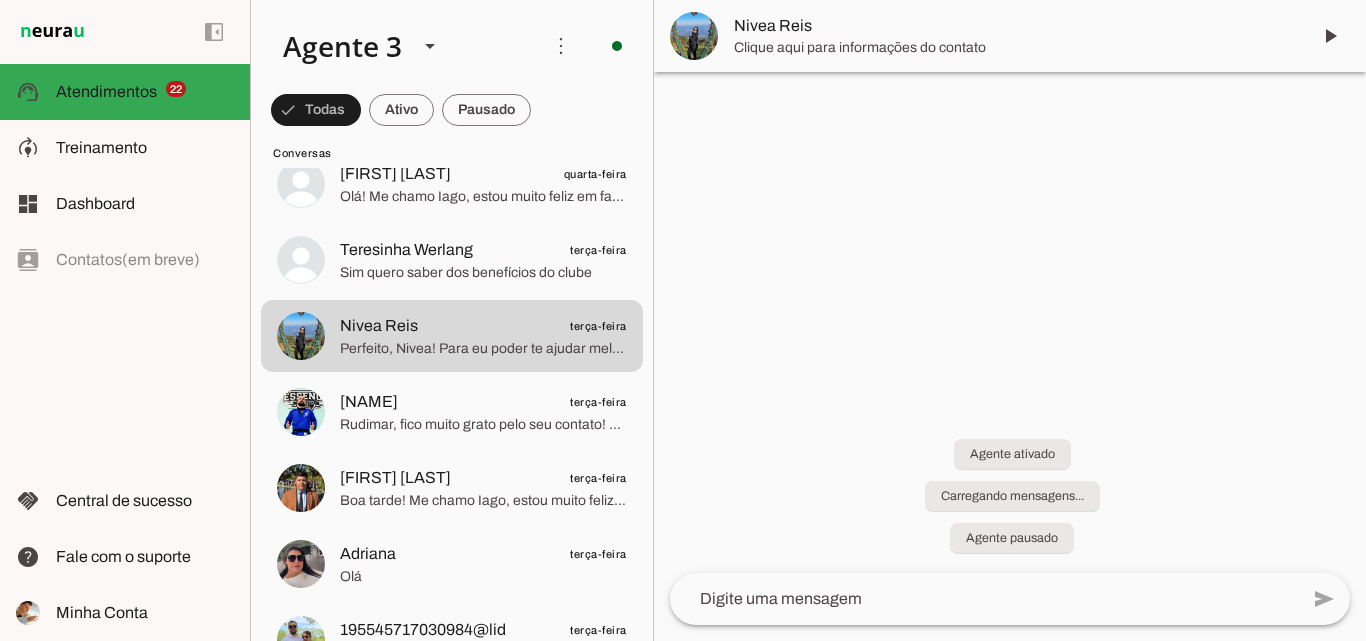click on "Nivea Reis" at bounding box center (1014, 26) 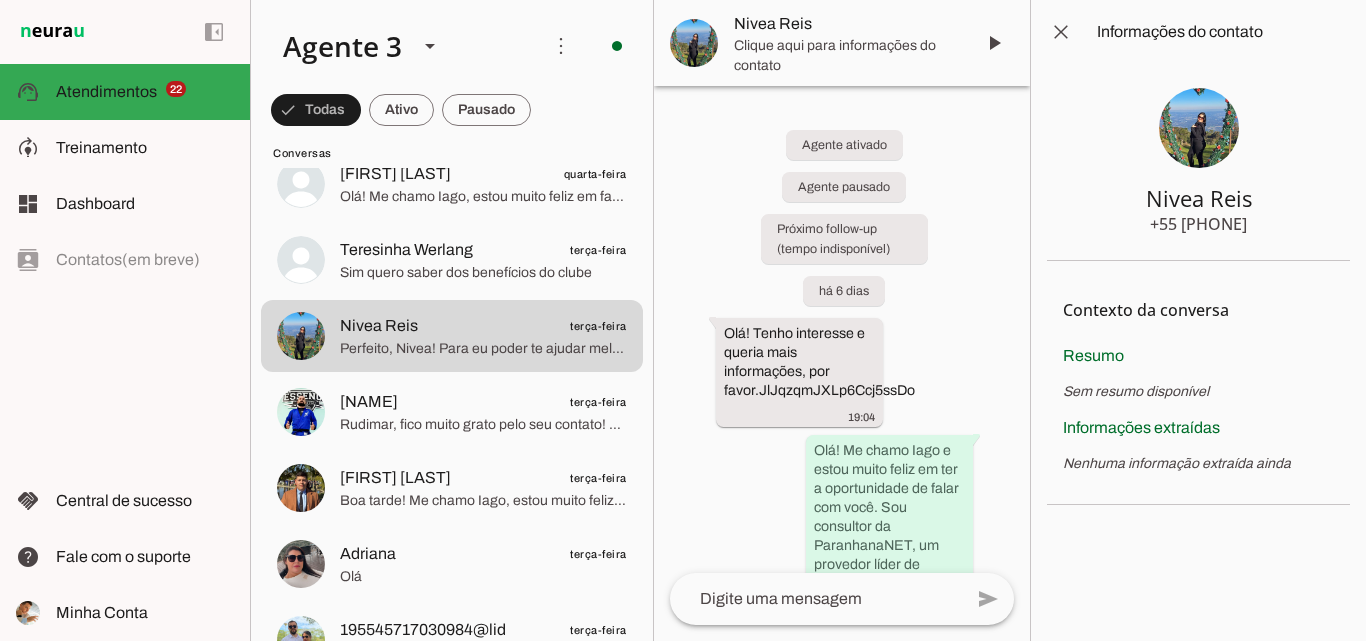 type 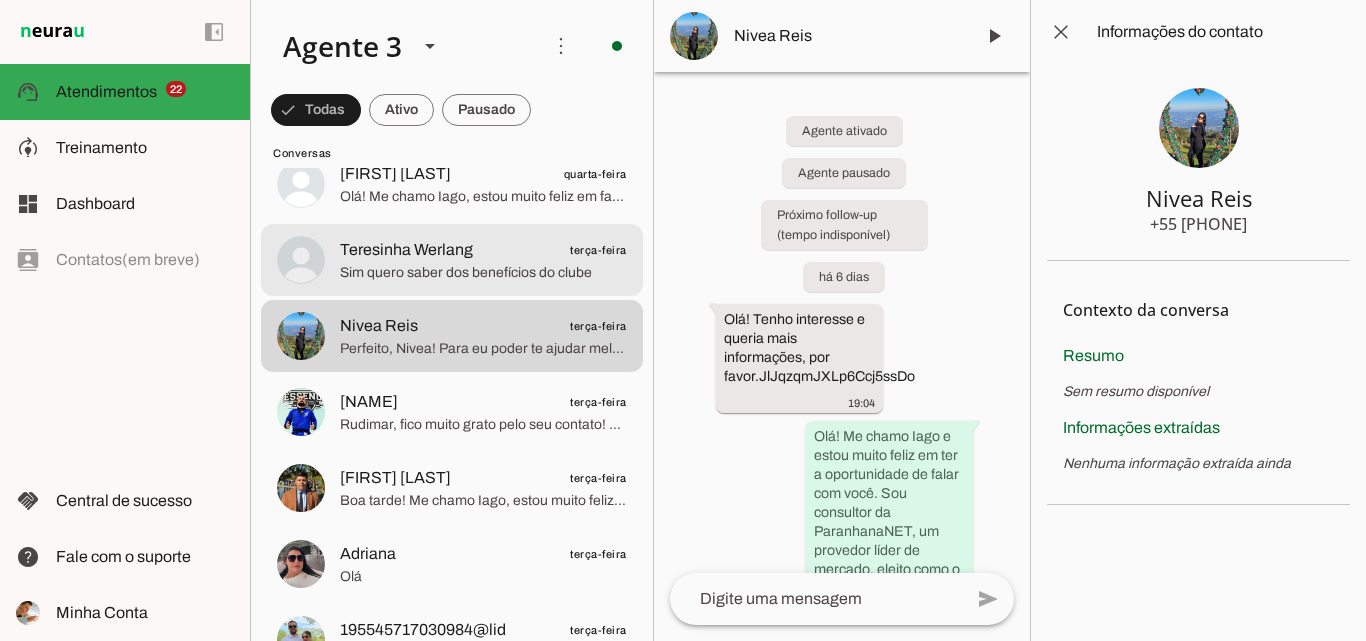 click on "[FIRST] [LAST]
[DAY_OF_WEEK]
Sim quero saber dos benefícios do clube" at bounding box center [452, -7452] 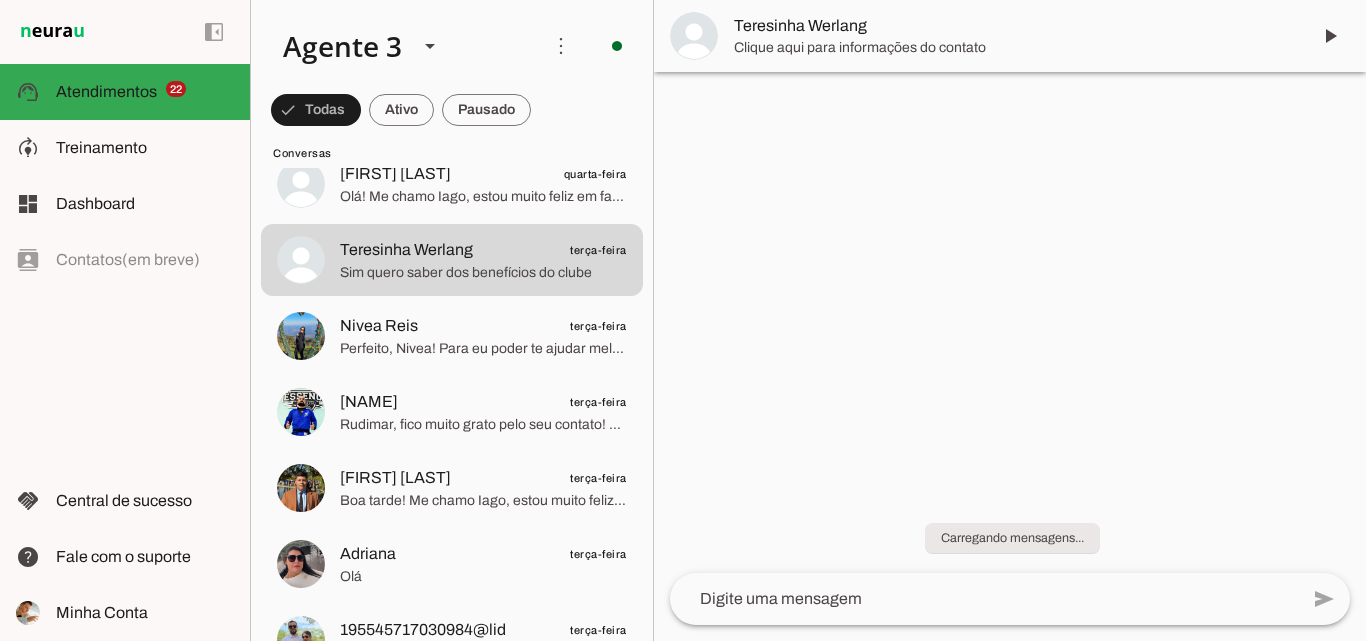 click on "Clique aqui para informações do contato" at bounding box center (1014, 48) 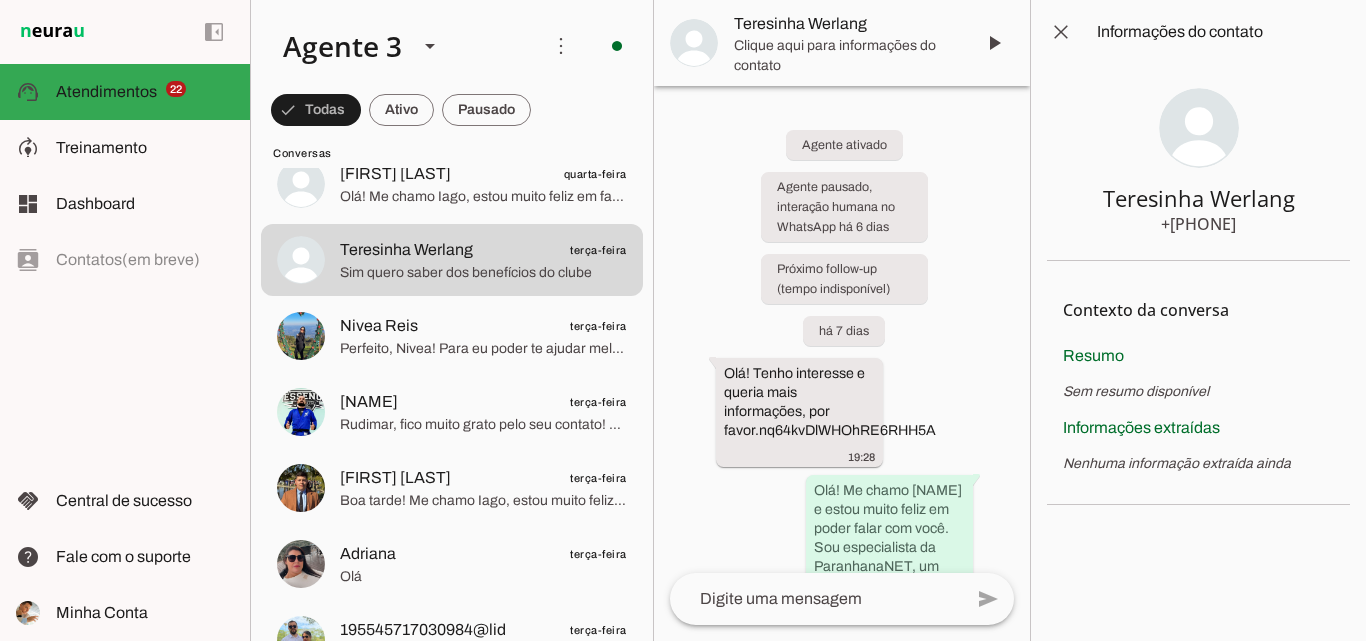 type 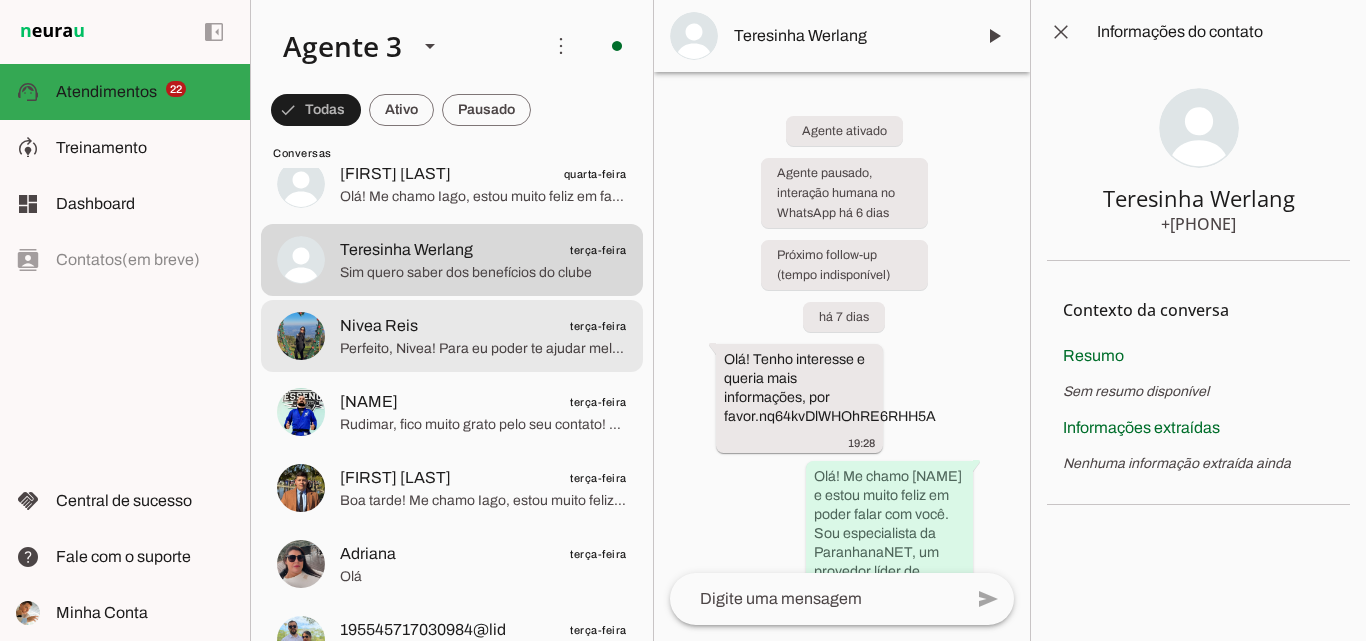 scroll, scrollTop: 7500, scrollLeft: 0, axis: vertical 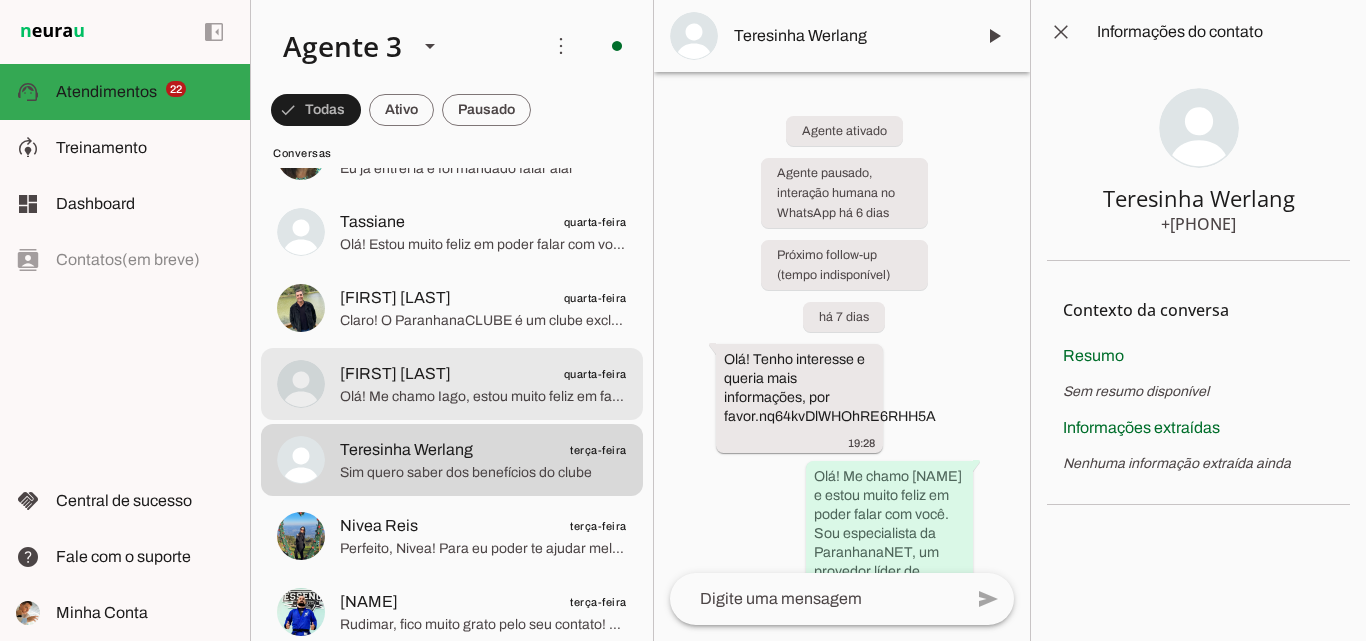 click on "[FIRST] [LAST]
[DATE]" 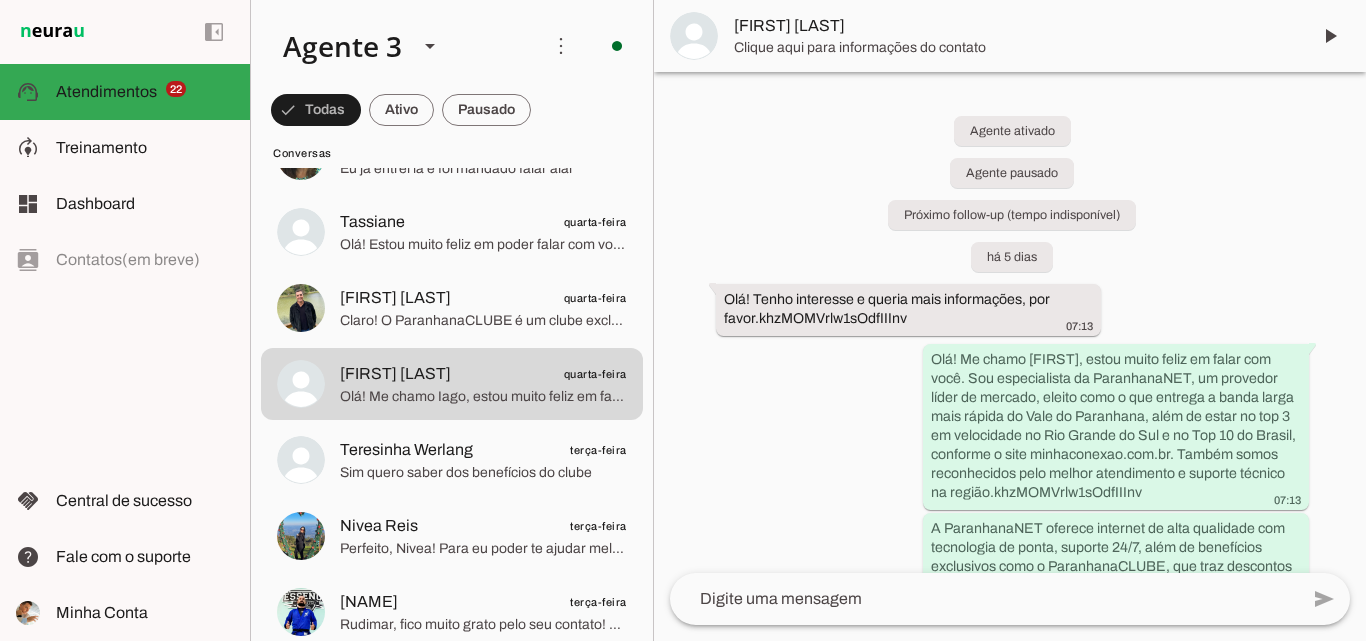 click on "[FIRST] [LAST]" at bounding box center [1014, 26] 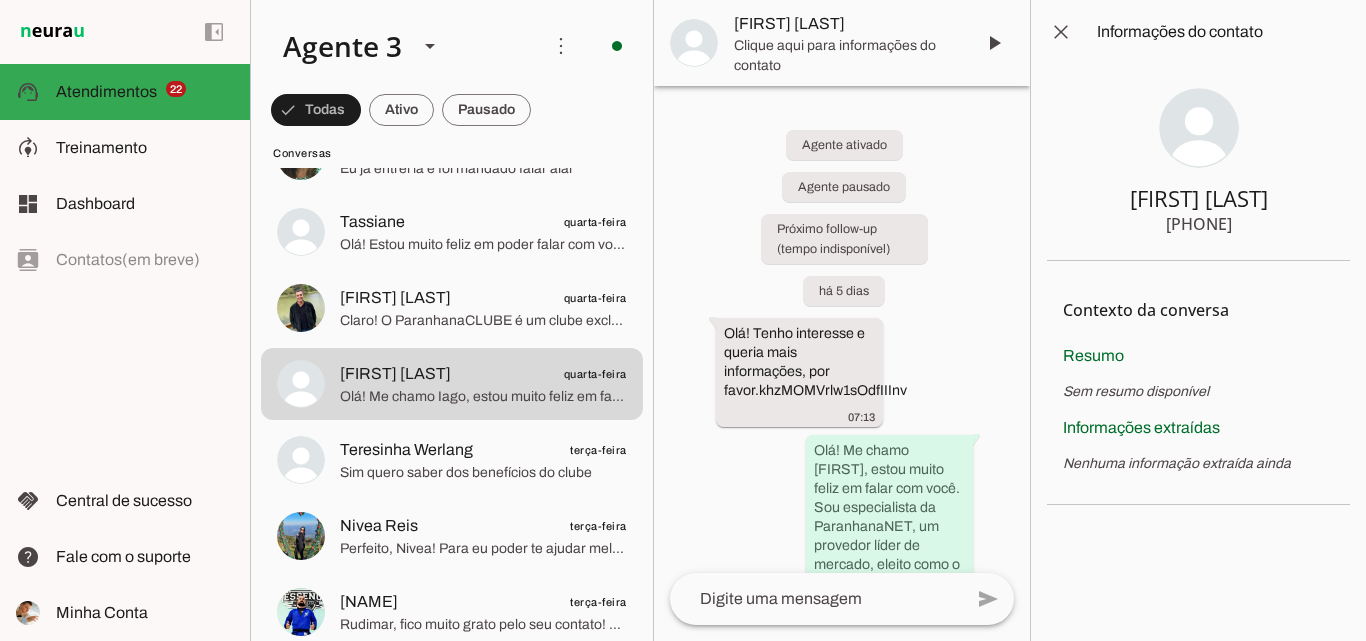 type 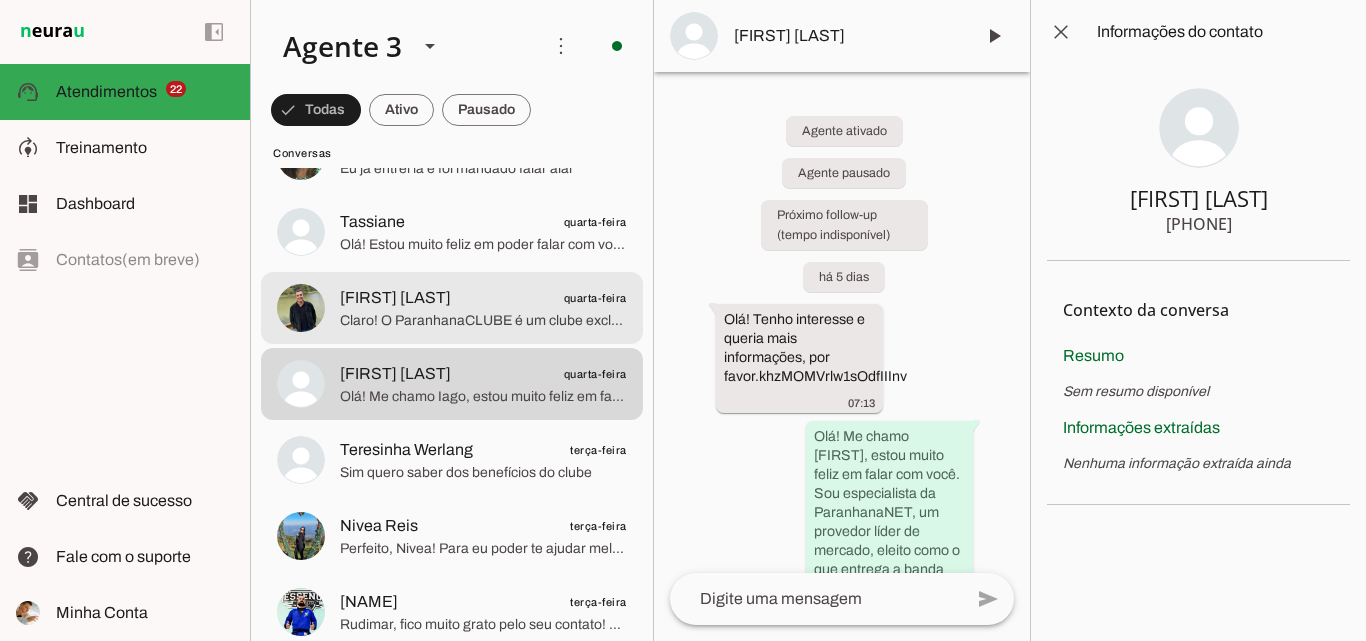 drag, startPoint x: 524, startPoint y: 290, endPoint x: 630, endPoint y: 79, distance: 236.1292 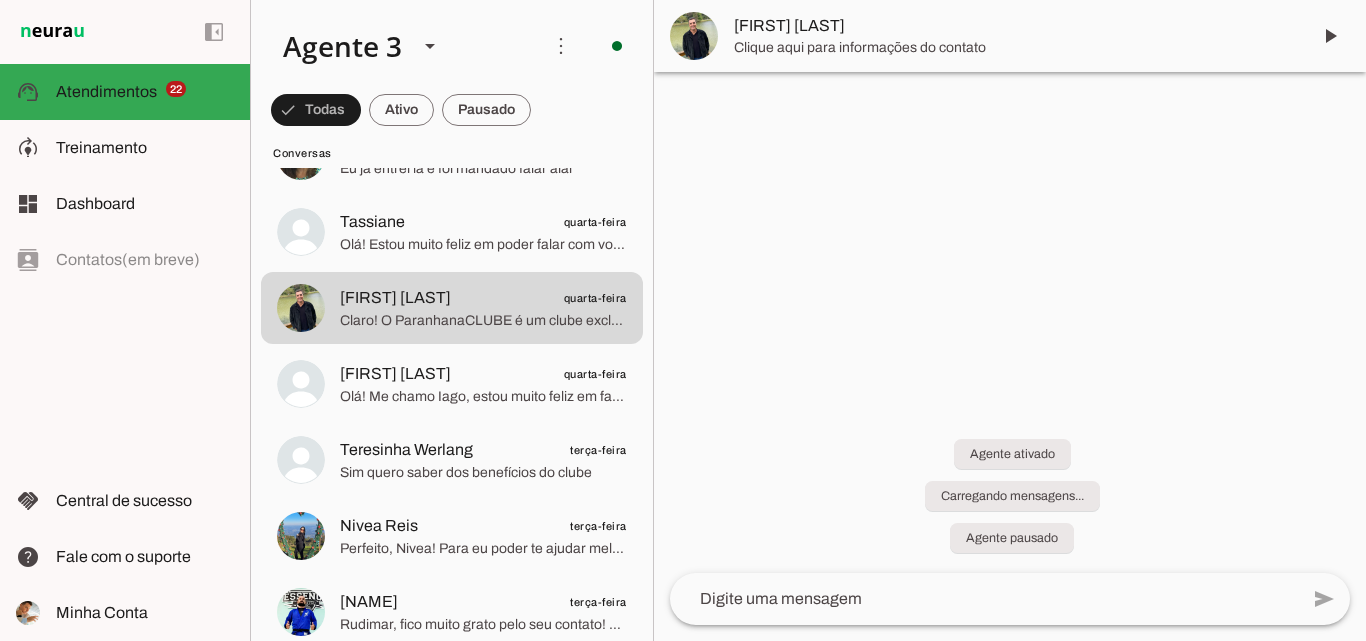 click on "[FIRST] [LAST]" at bounding box center [1014, 26] 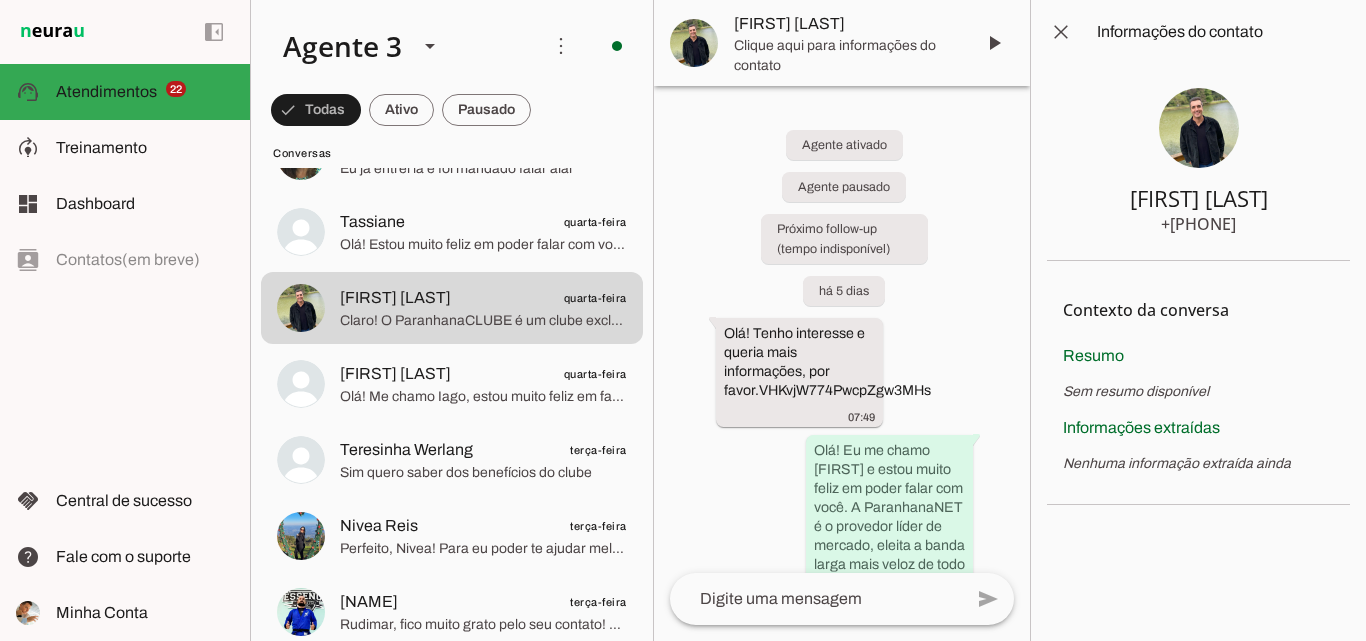 type 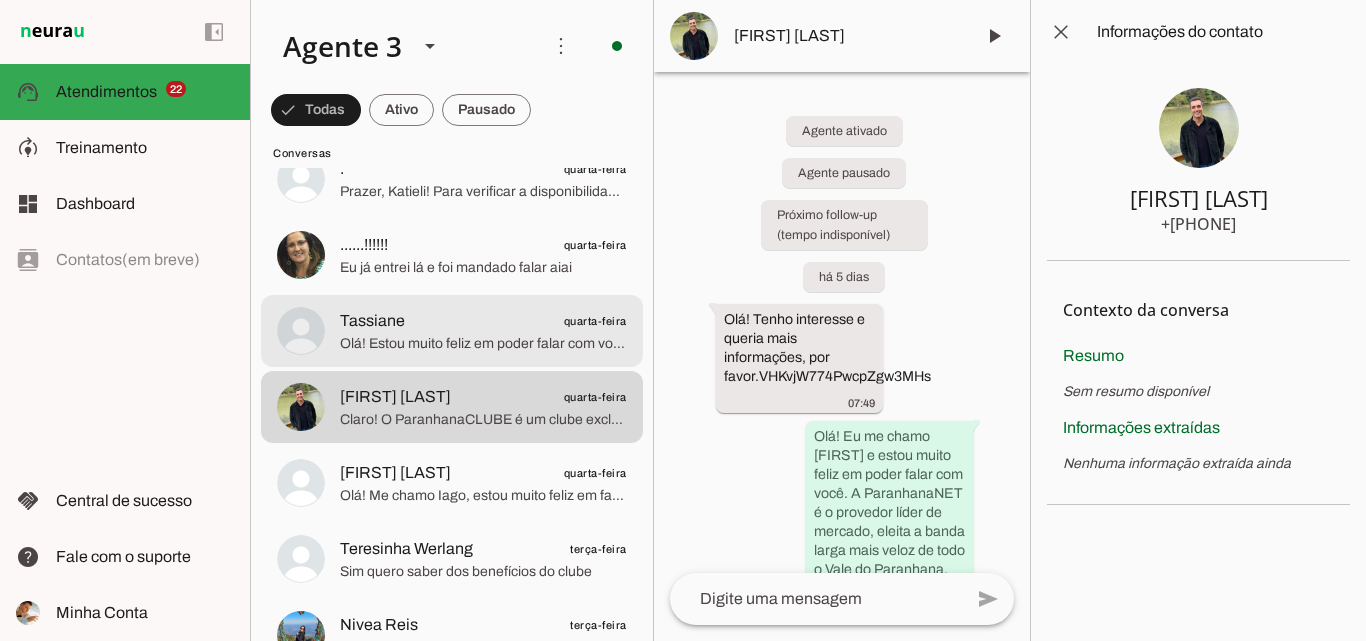 scroll, scrollTop: 7400, scrollLeft: 0, axis: vertical 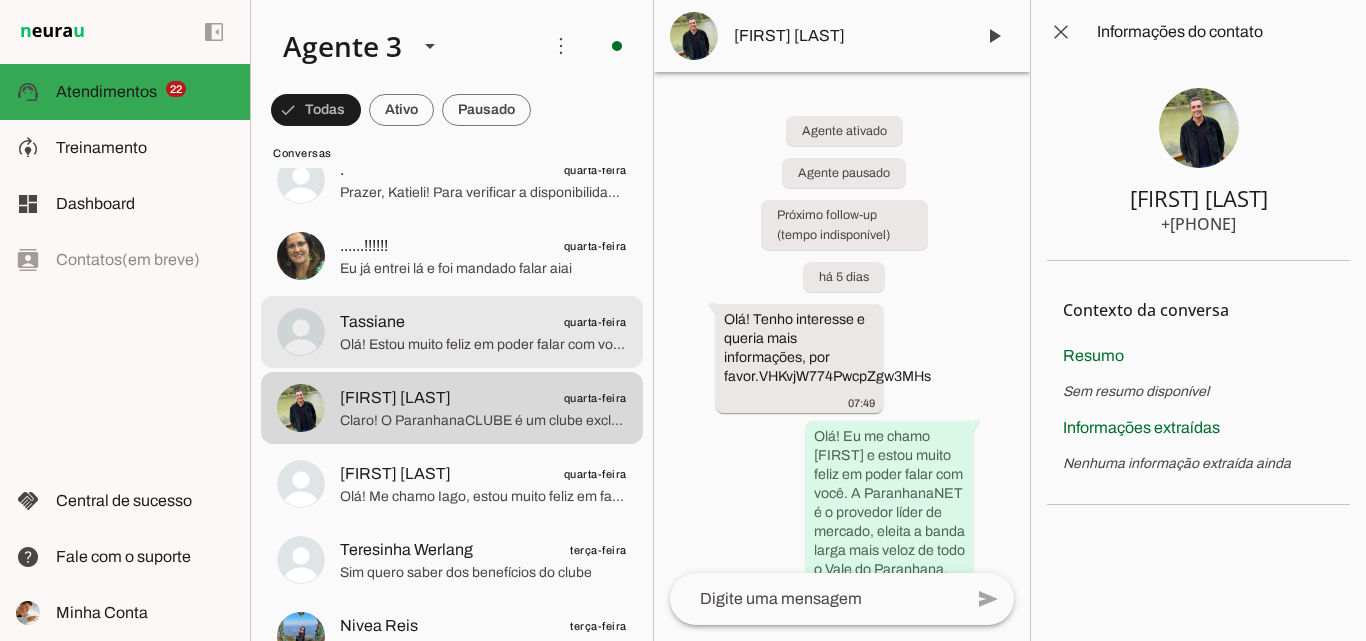 drag, startPoint x: 516, startPoint y: 328, endPoint x: 569, endPoint y: 284, distance: 68.88396 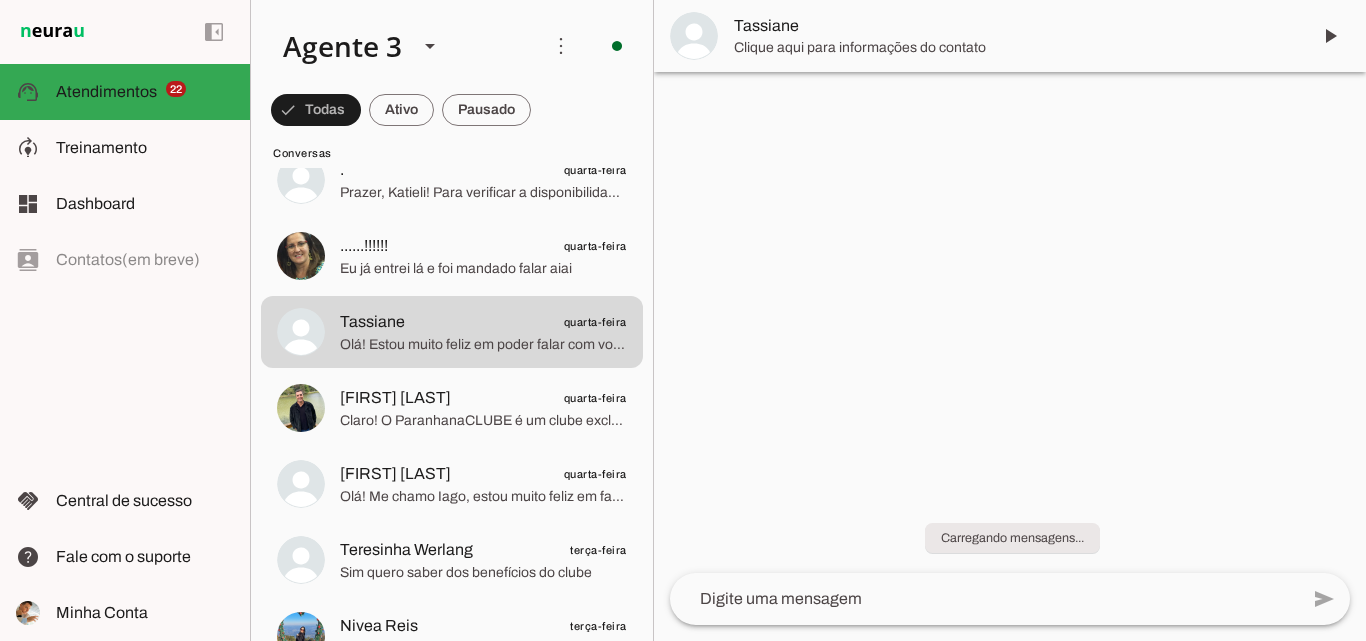 click on "Tassiane" at bounding box center [1014, 26] 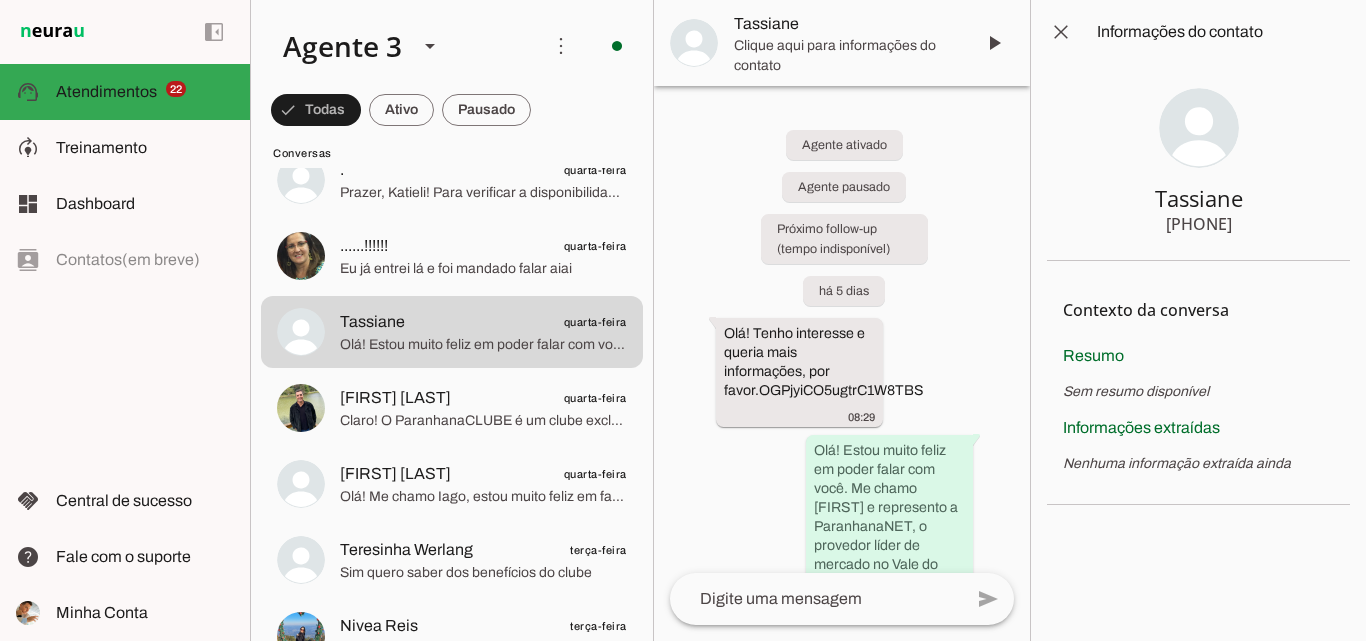 type 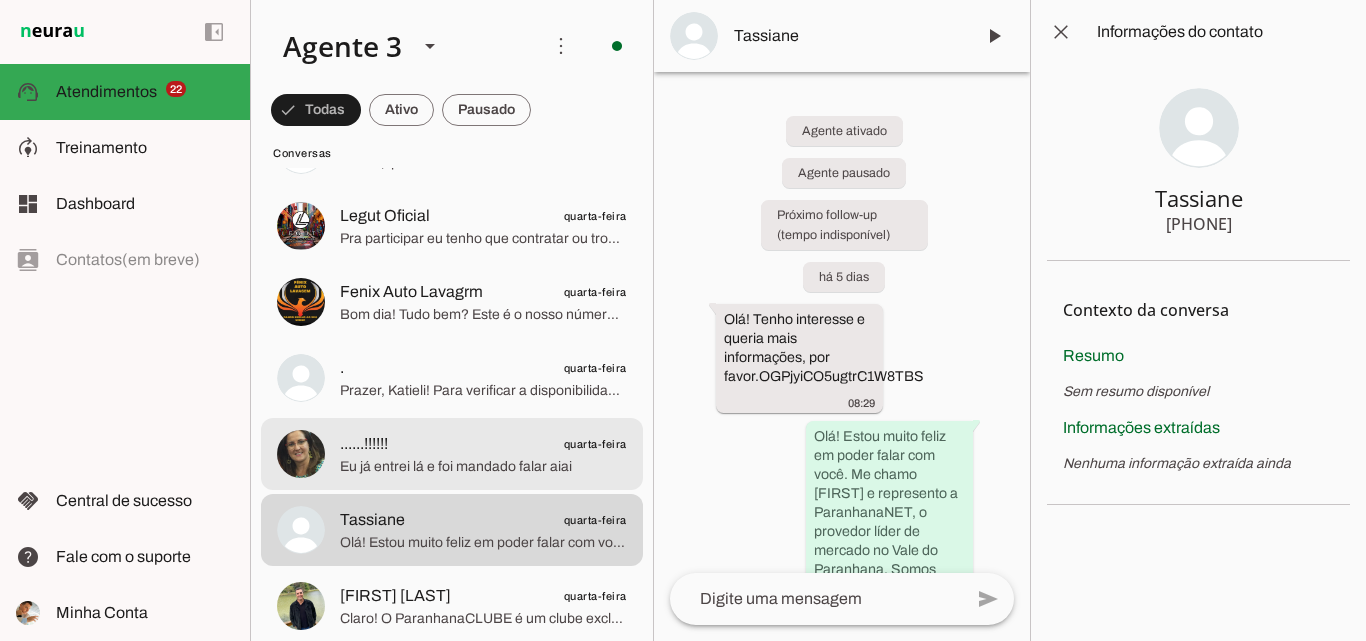 scroll, scrollTop: 7200, scrollLeft: 0, axis: vertical 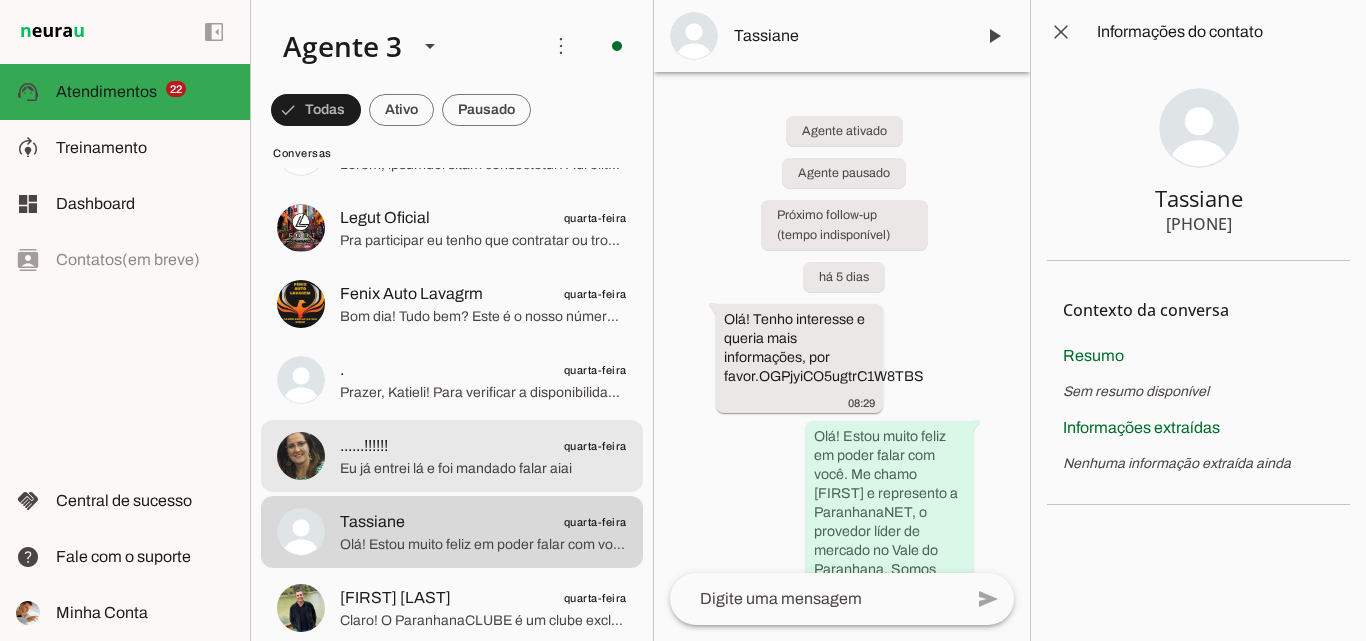 click on "......!!!!!!
[DATE]" 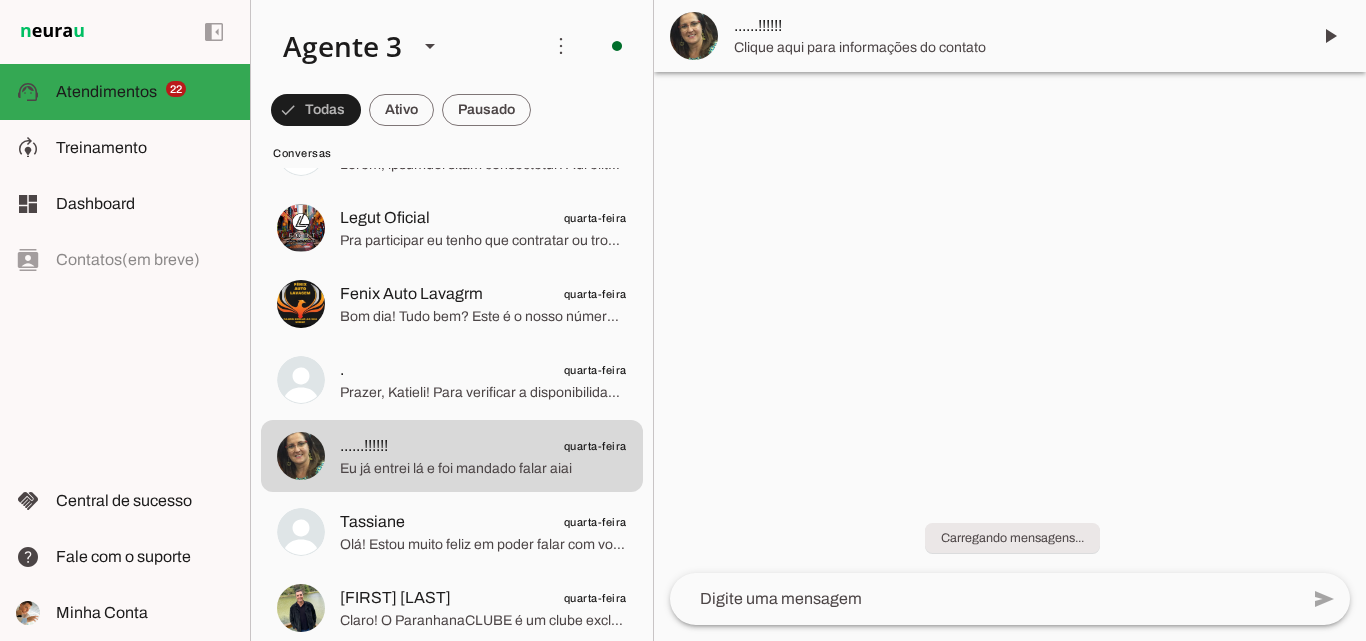 click on "......!!!!!!" at bounding box center [1014, 26] 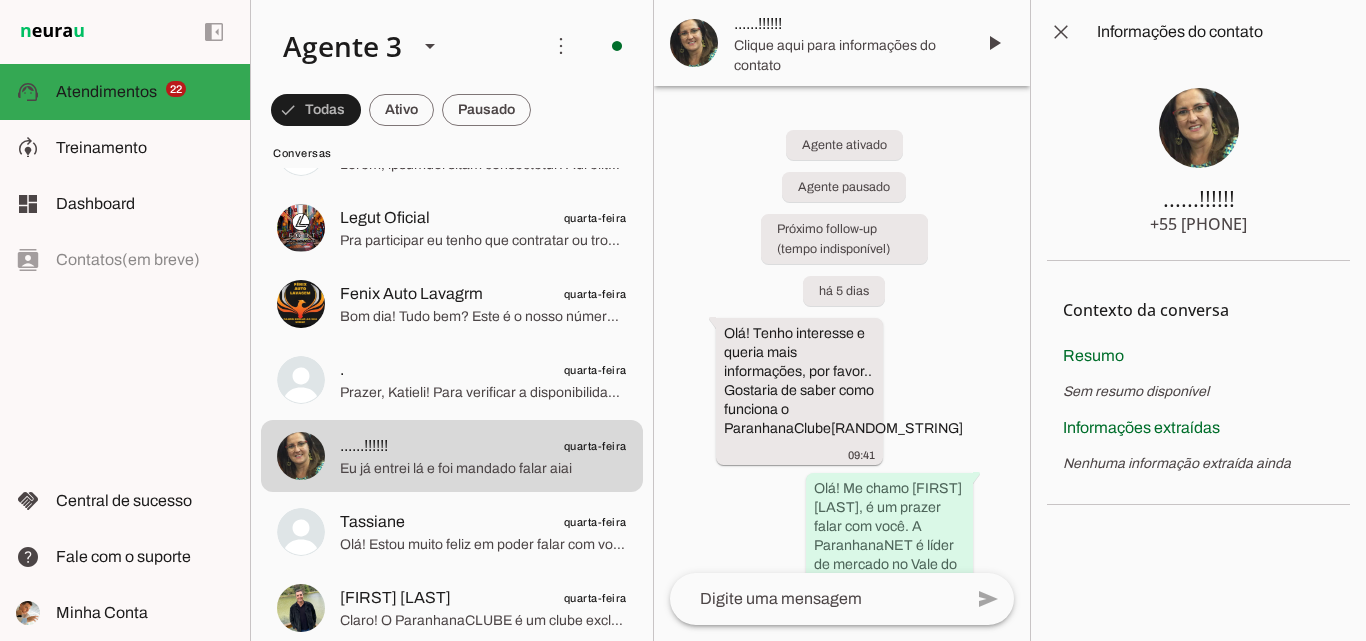 type 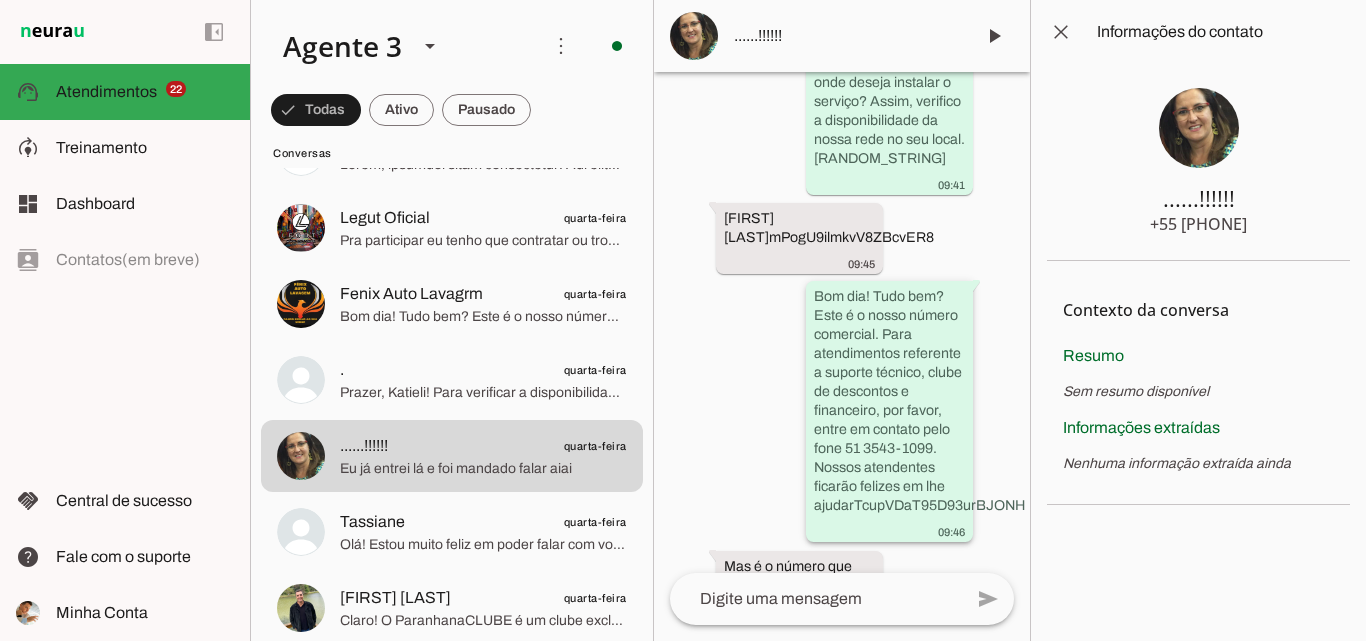 scroll, scrollTop: 1357, scrollLeft: 0, axis: vertical 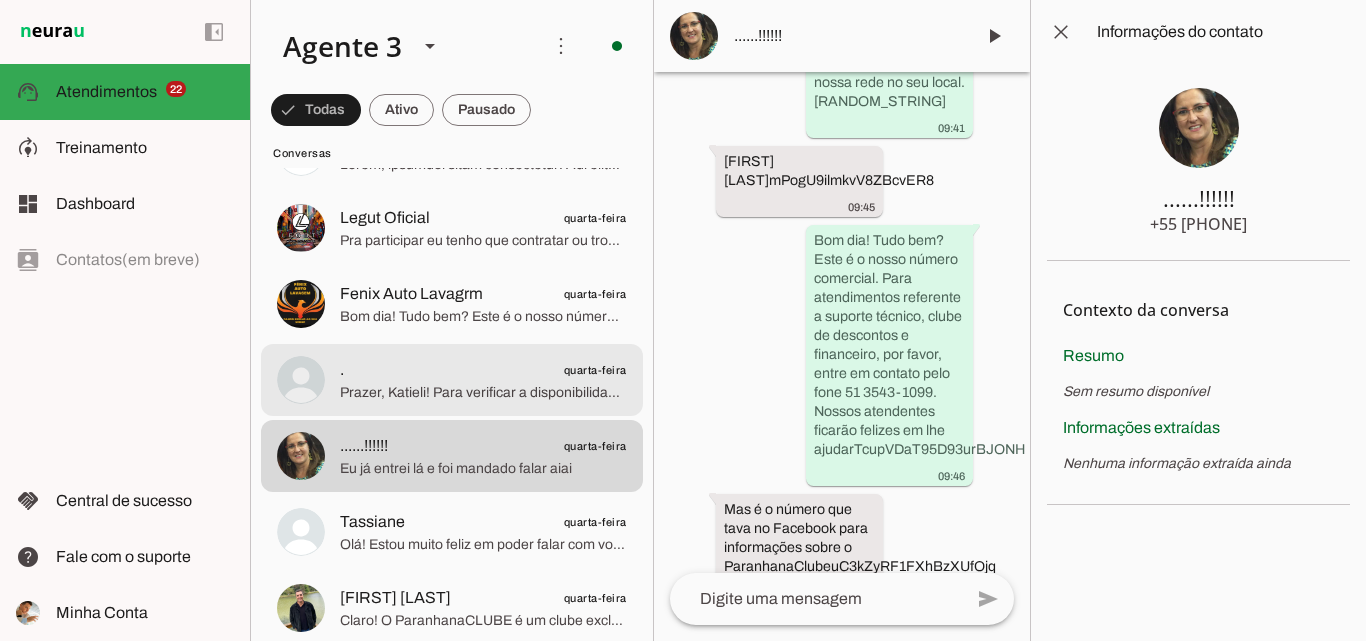 click on "Prazer, Katieli! Para verificar a disponibilidade do serviço no seu endereço e darmos início ao atendimento, poderia, por favor, me informar o endereço completo onde deseja a instalação? Preciso do nome da rua, número, bairro e cidade. Se possível, algum ponto de referência também ajuda. Além disso, poderia me informar se o endereço é próprio ou alugado? E, por fim, seu CPF para registrarmos o pedido e garantir os benefícios da instalação?" 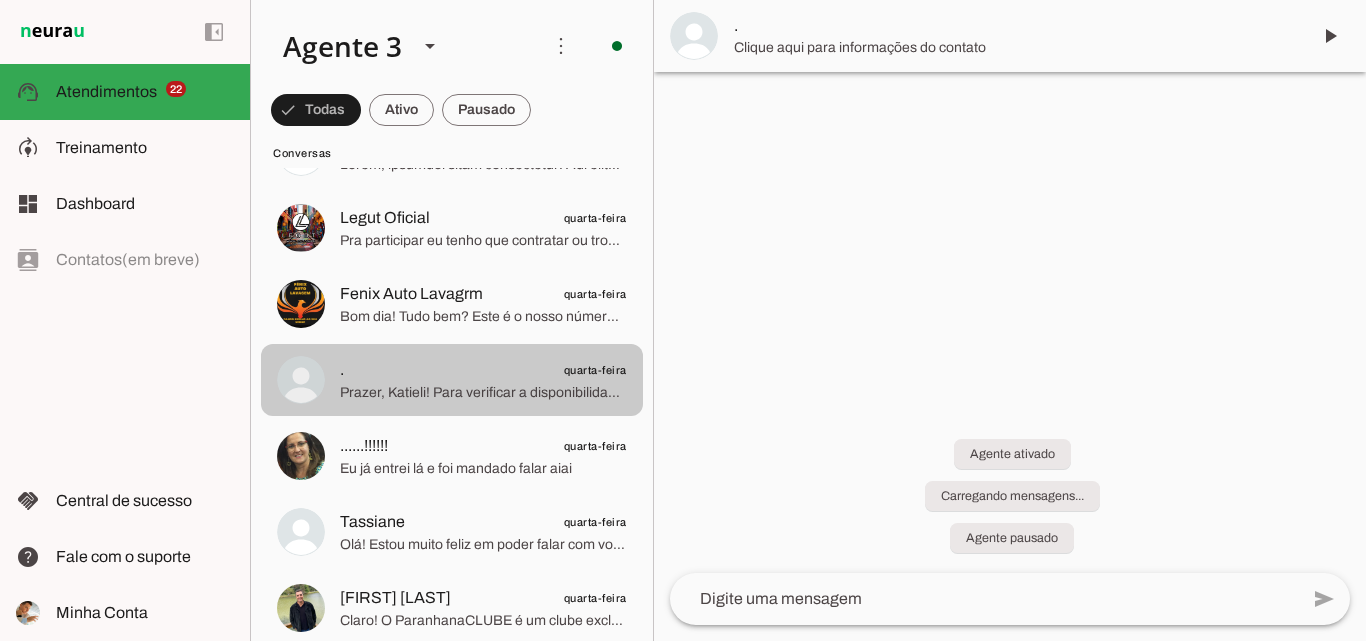 scroll, scrollTop: 0, scrollLeft: 0, axis: both 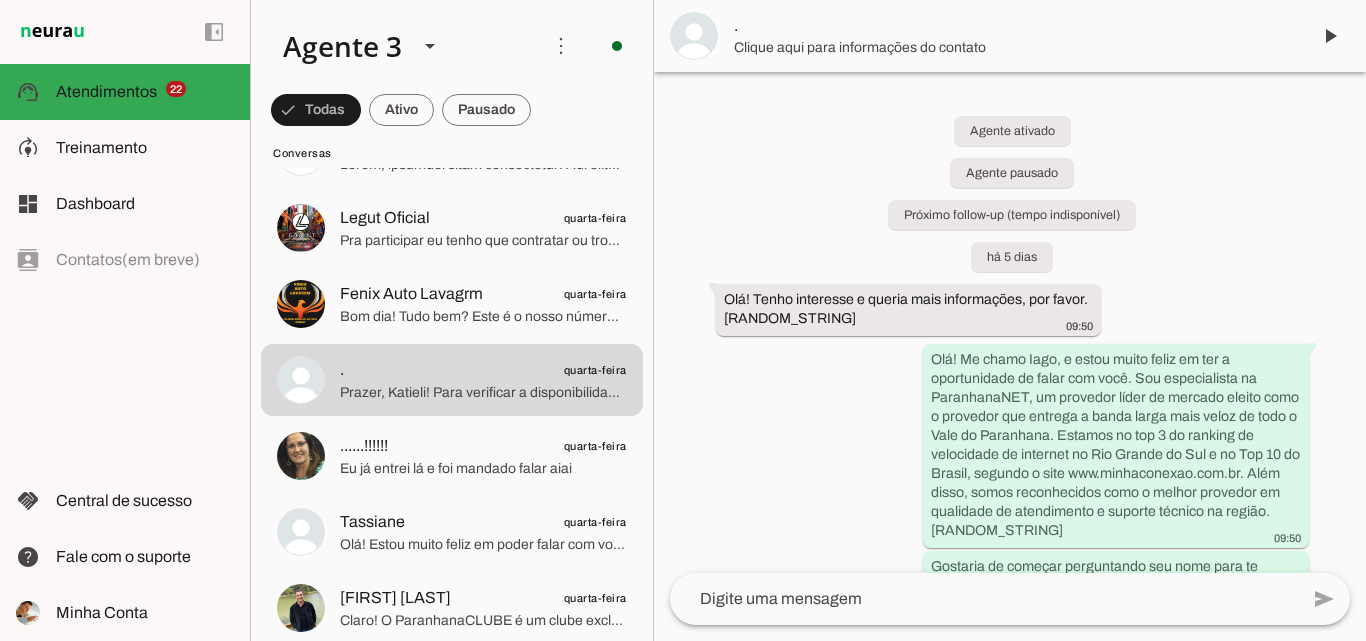 click on "Clique aqui para informações do contato" at bounding box center [1014, 48] 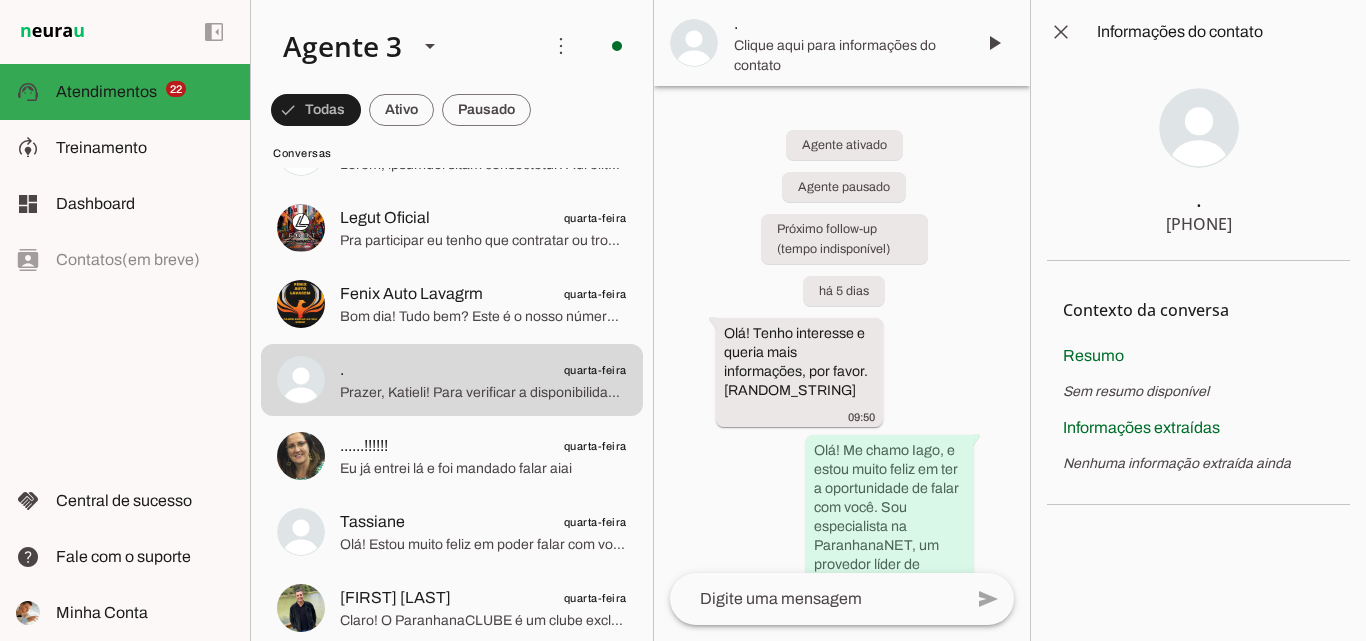 type 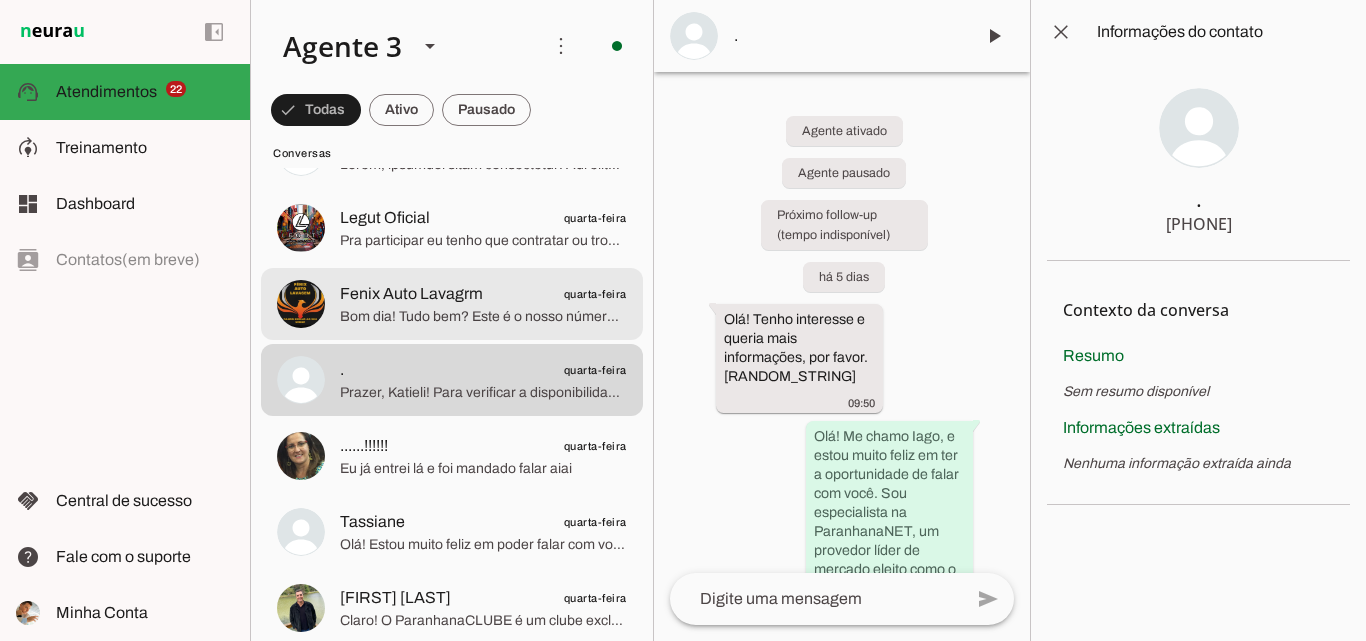 drag, startPoint x: 453, startPoint y: 288, endPoint x: 494, endPoint y: 250, distance: 55.9017 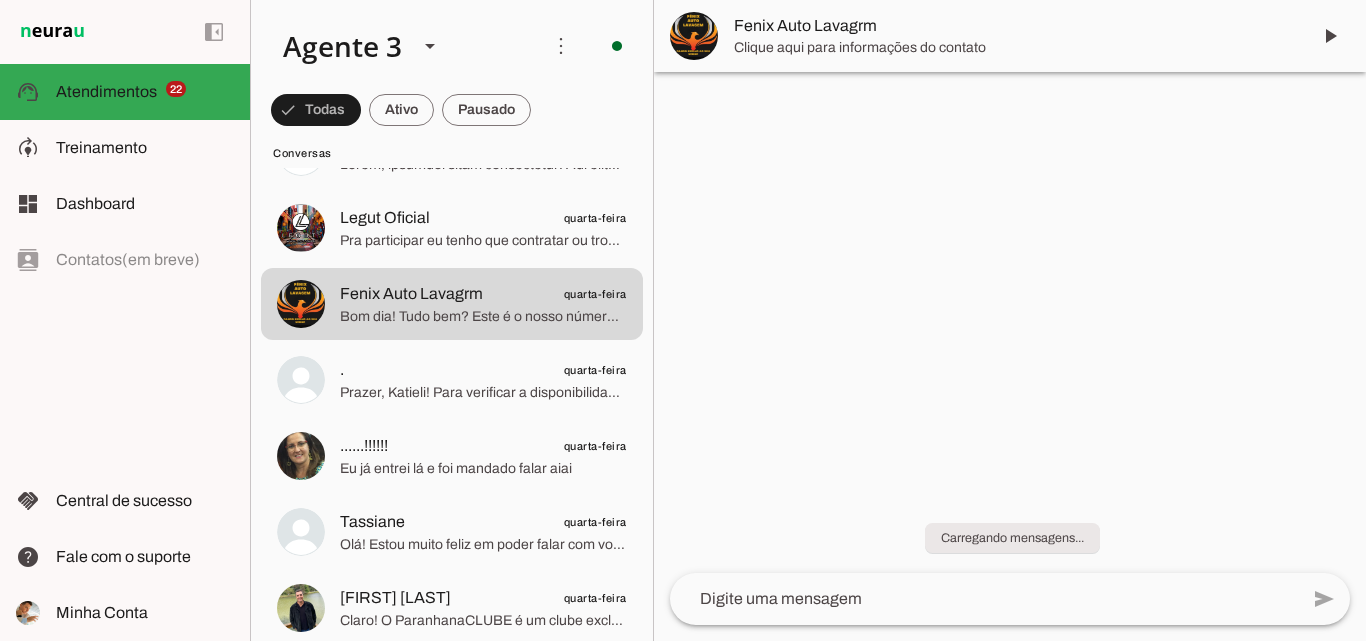 click on "Fenix Auto Lavagrm" at bounding box center (1014, 26) 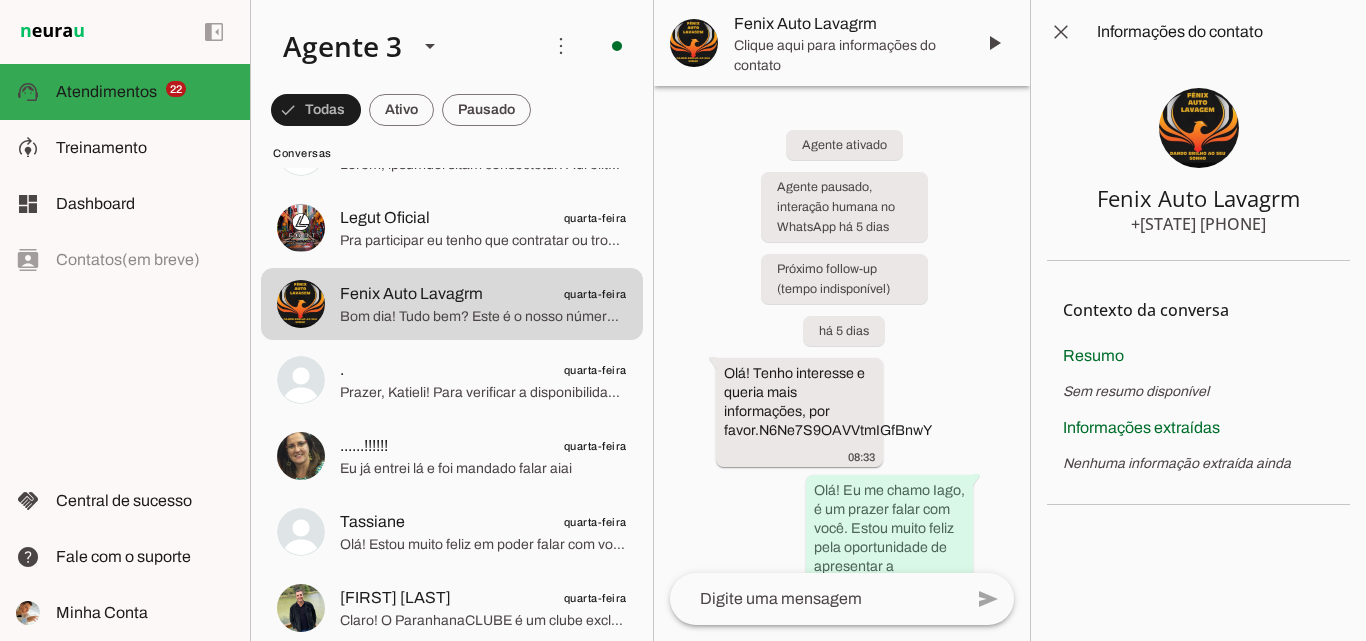 type 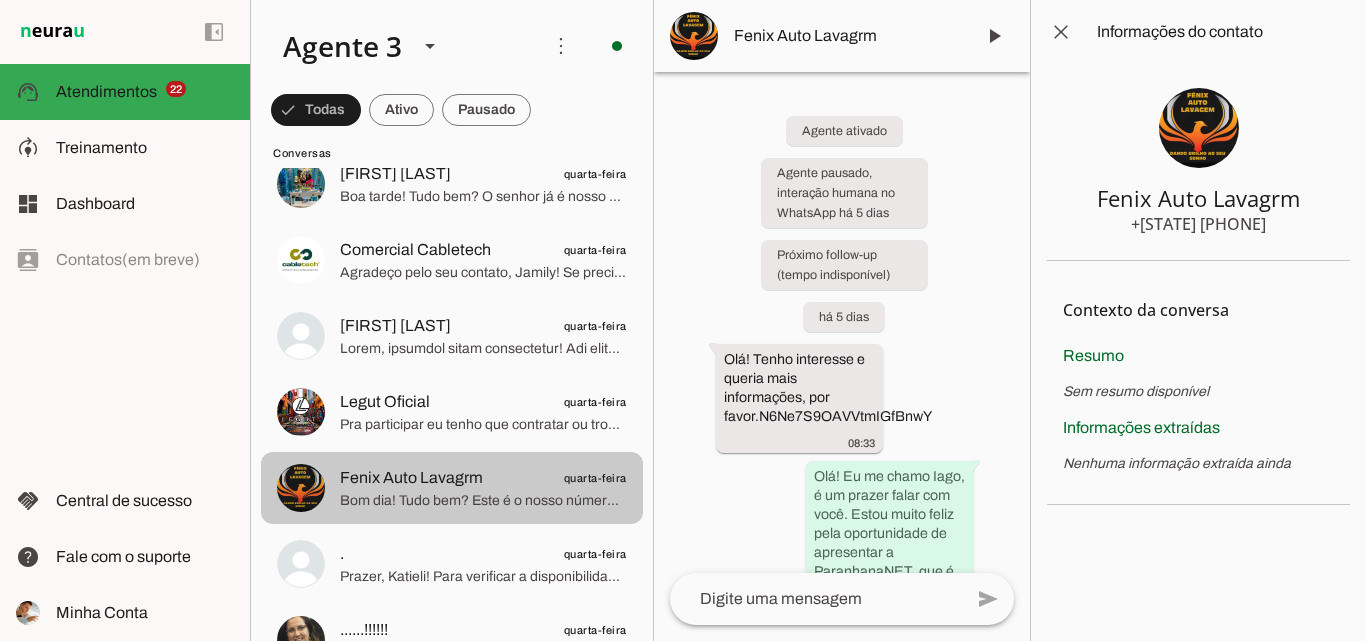 scroll, scrollTop: 7000, scrollLeft: 0, axis: vertical 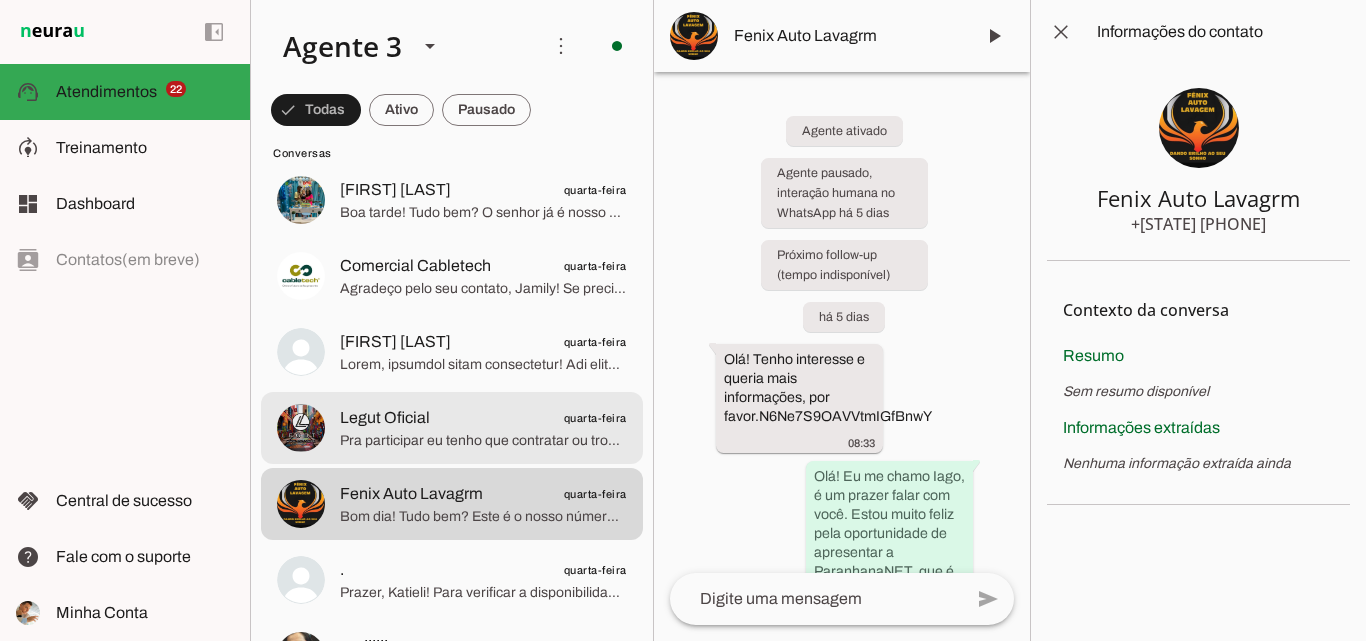 click on "Legut Oficial
quarta-feira" 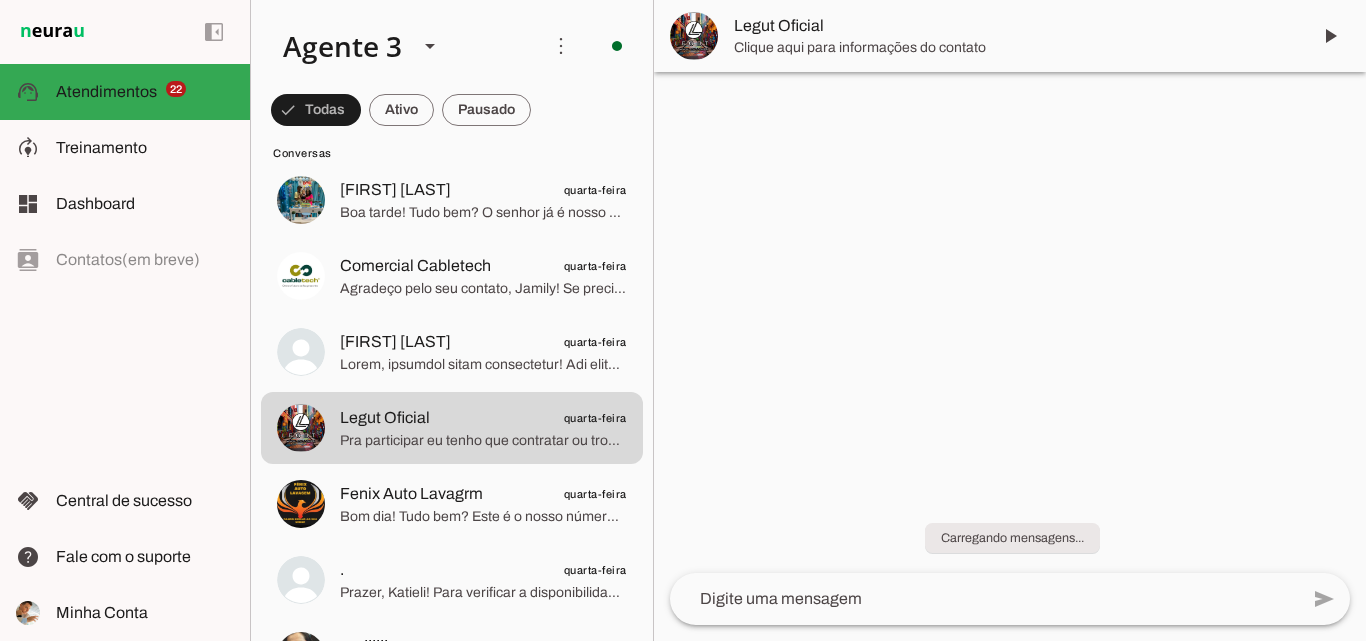 click on "Legut Oficial" at bounding box center [1014, 26] 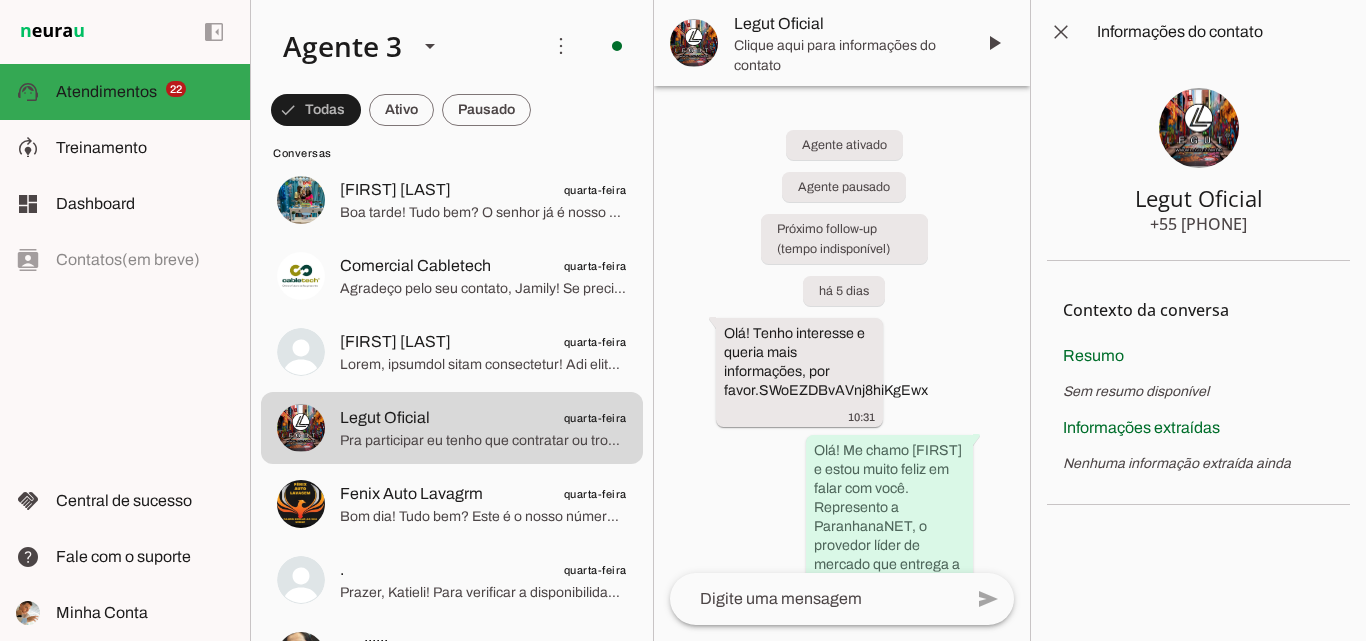 type 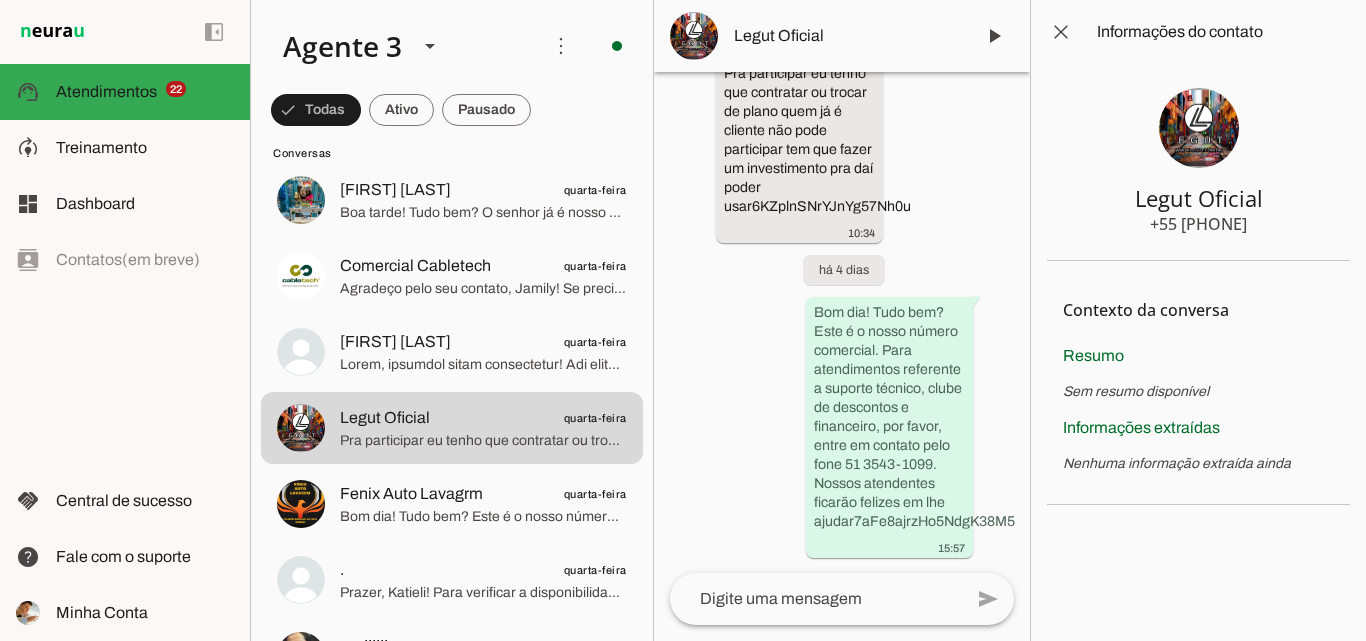 scroll, scrollTop: 2069, scrollLeft: 0, axis: vertical 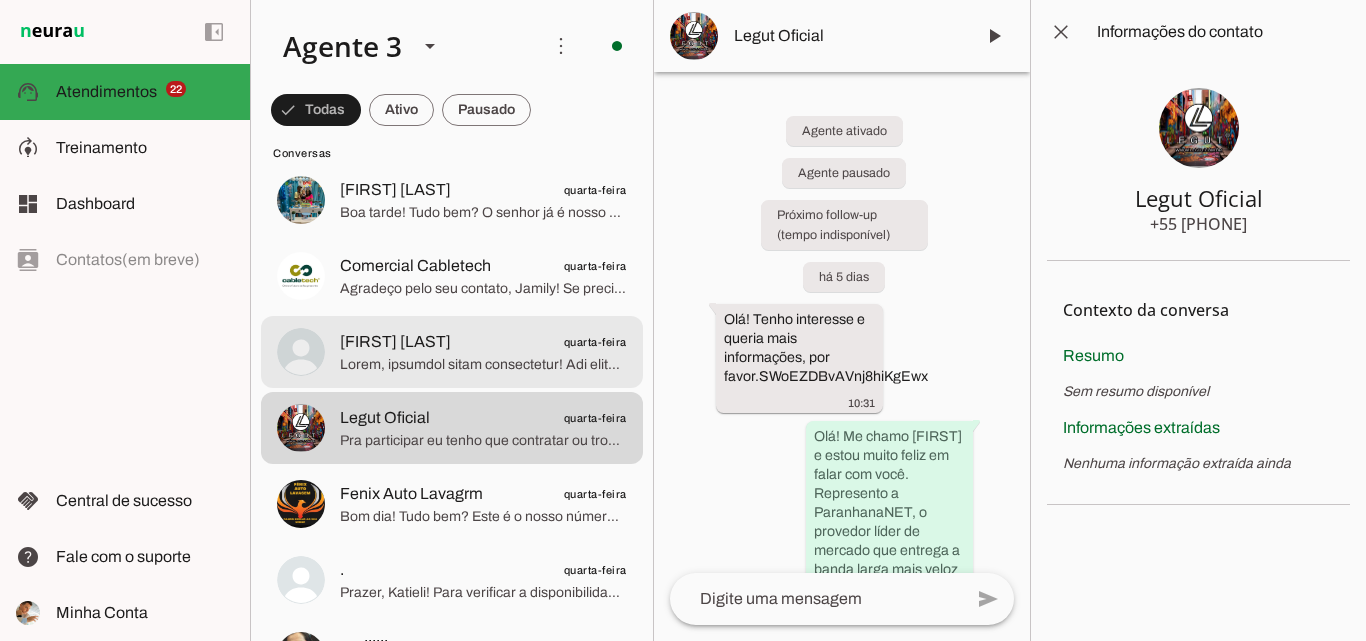 click 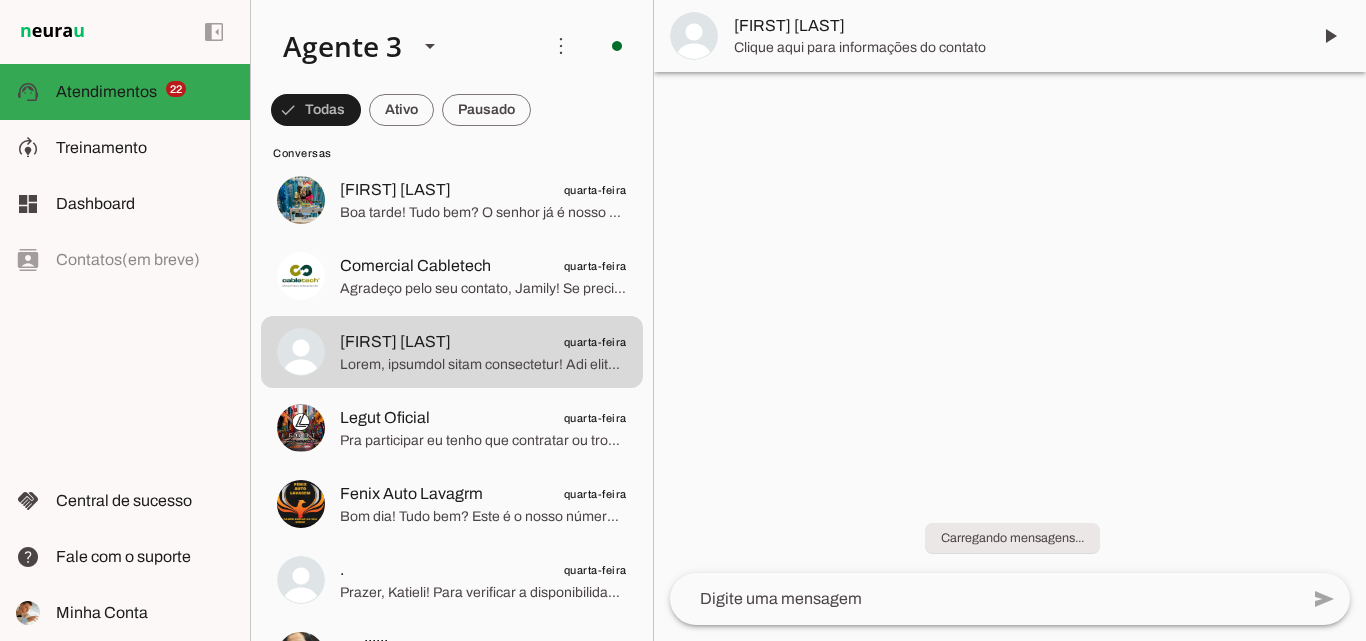 click on "[FIRST] [LAST]" at bounding box center [1010, 36] 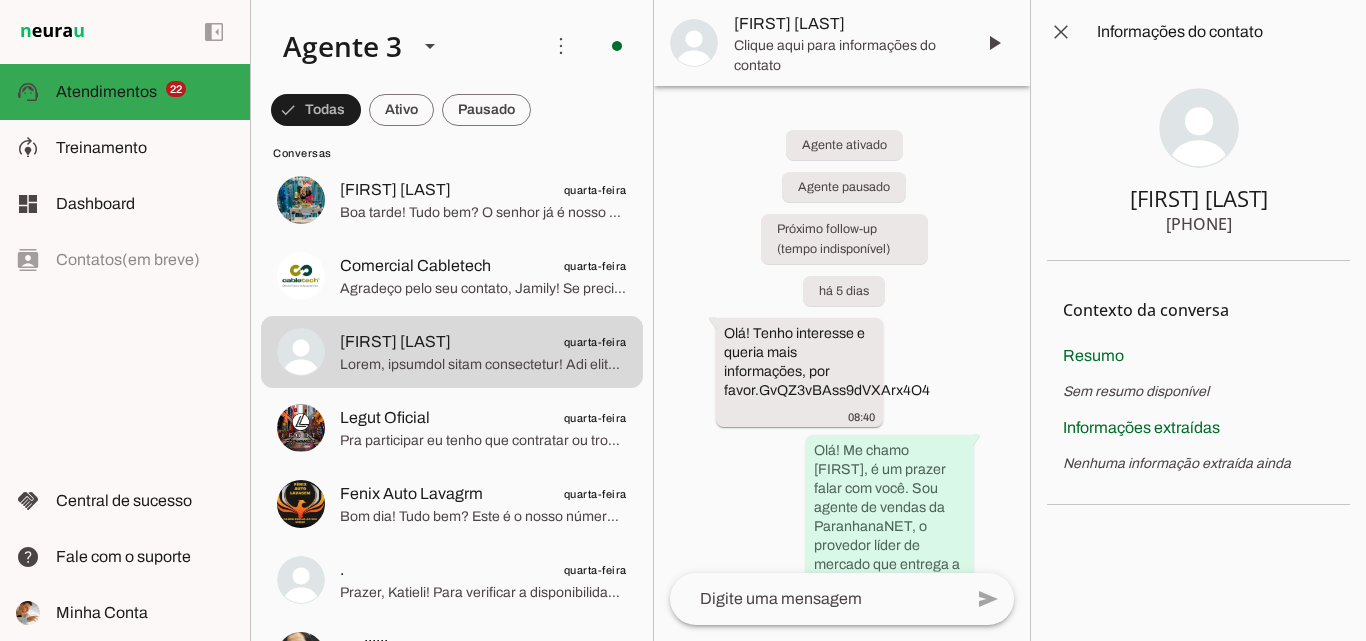 type 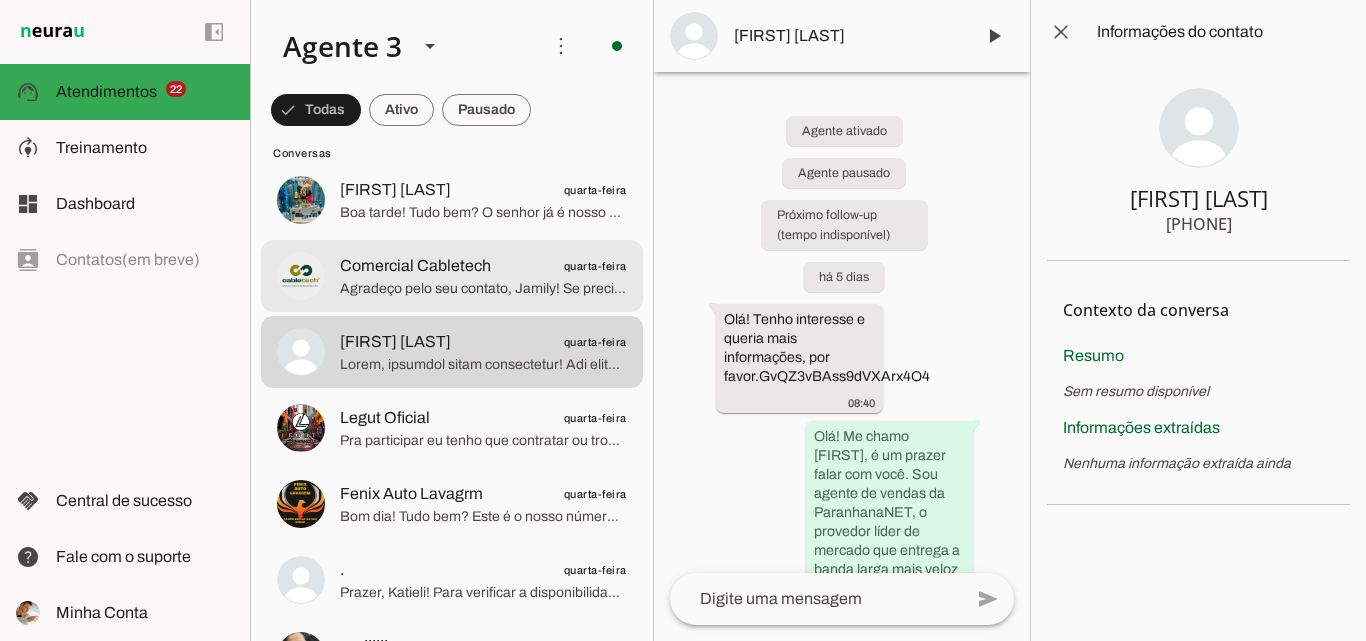 drag, startPoint x: 526, startPoint y: 282, endPoint x: 732, endPoint y: 96, distance: 277.5464 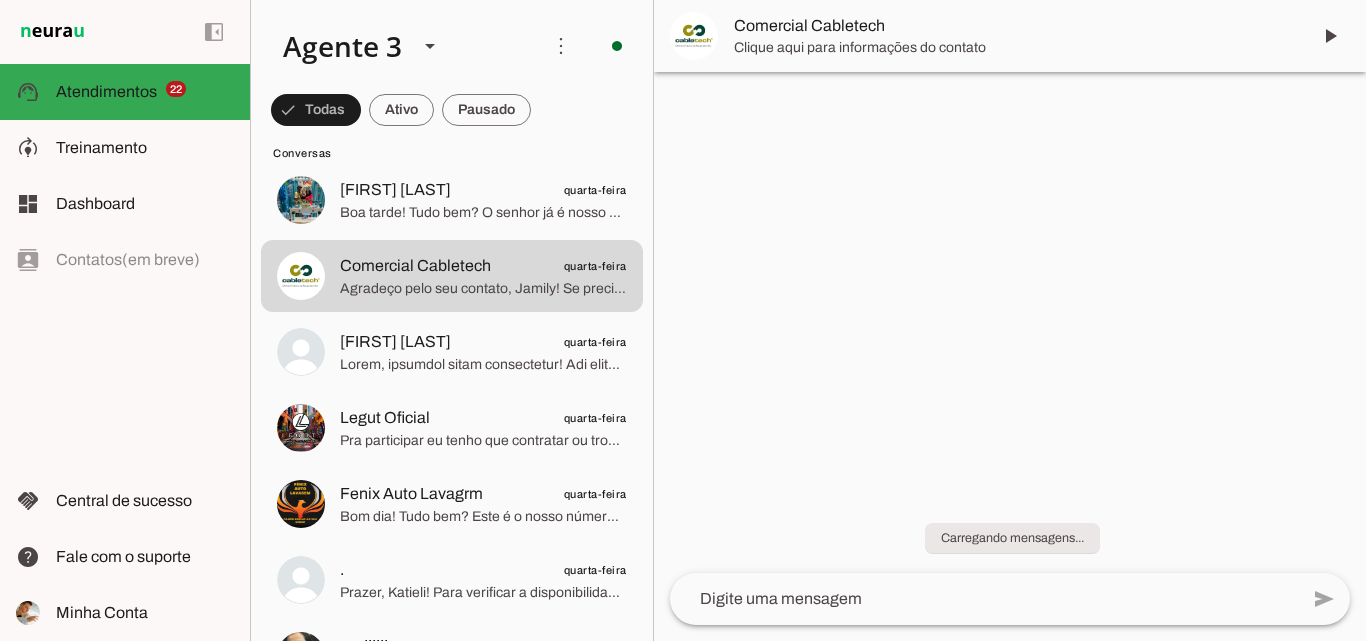 click on "Comercial Cabletech" at bounding box center [1014, 26] 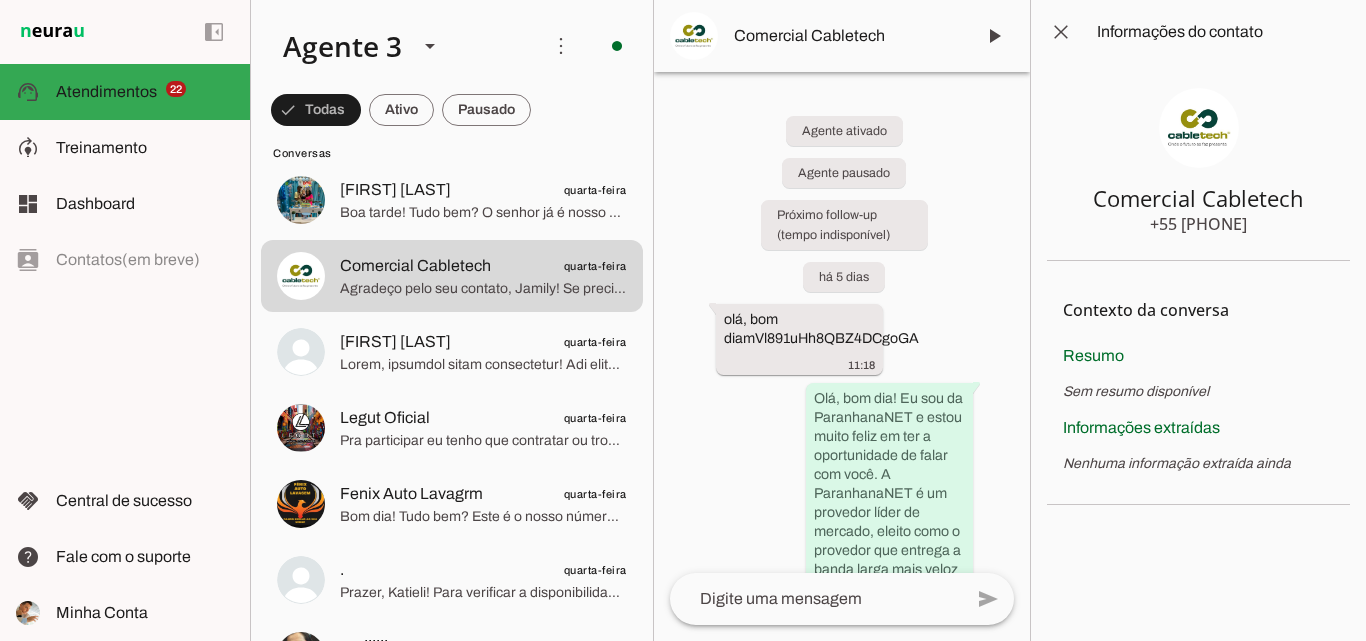 drag, startPoint x: 1183, startPoint y: 223, endPoint x: 1271, endPoint y: 231, distance: 88.362885 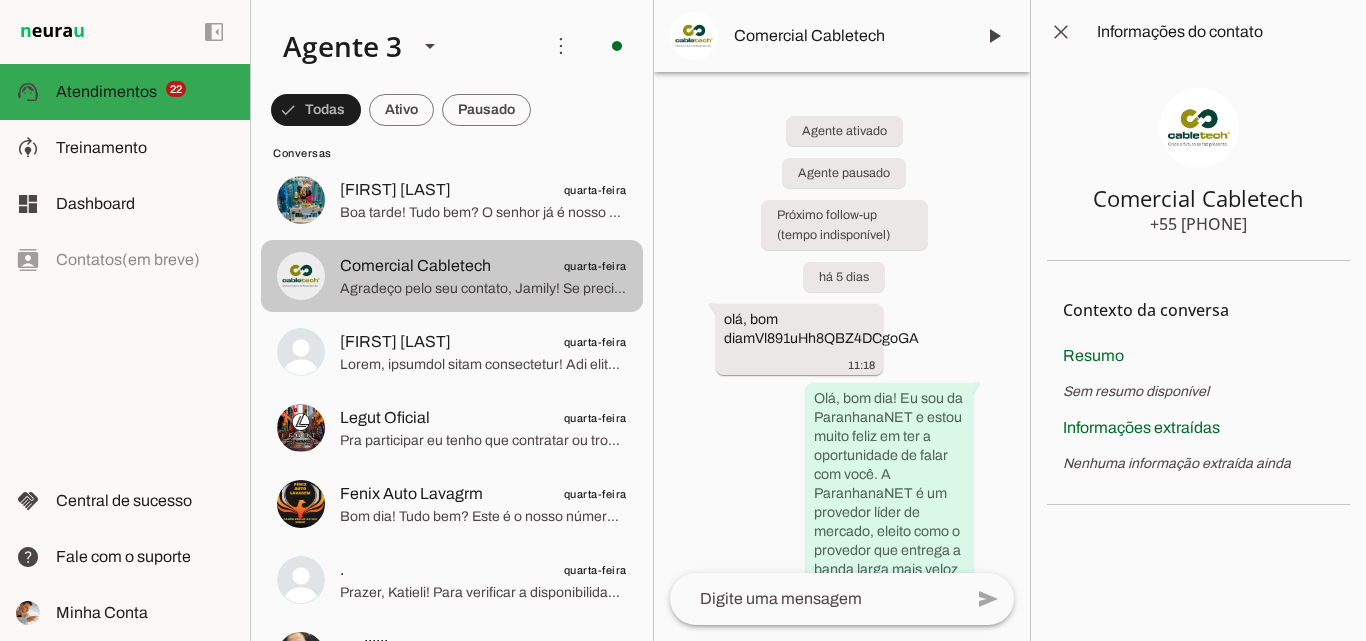 scroll, scrollTop: 6900, scrollLeft: 0, axis: vertical 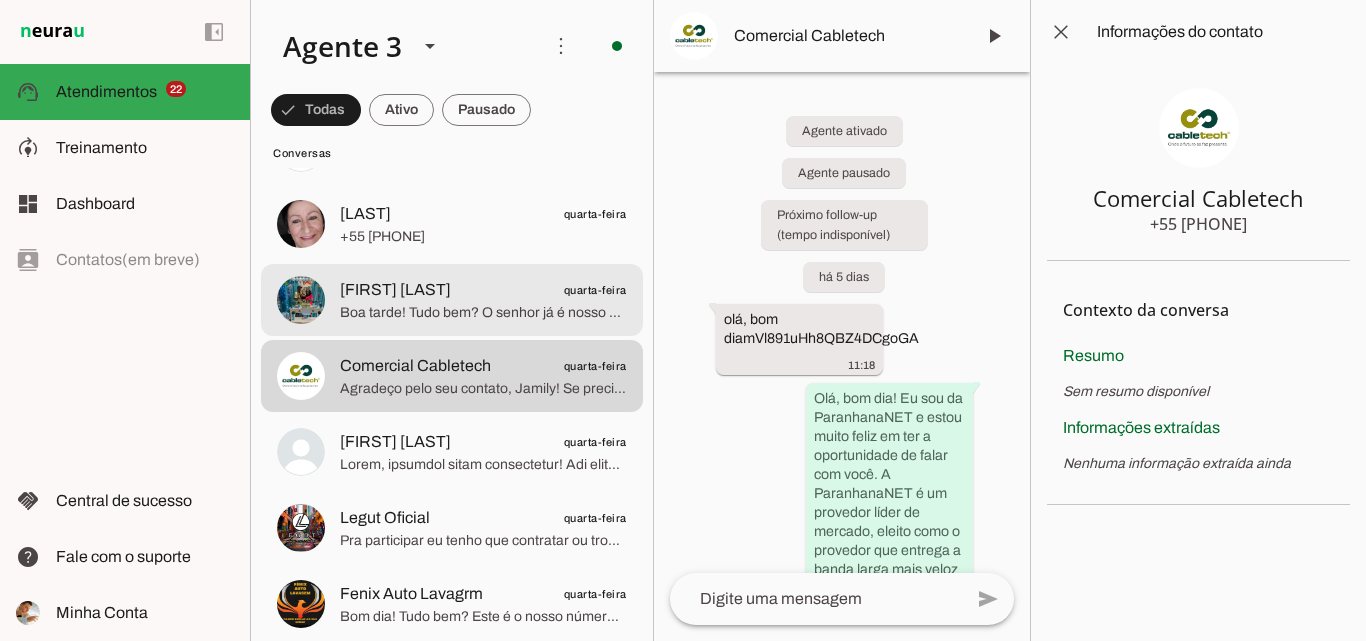 click at bounding box center (483, -6652) 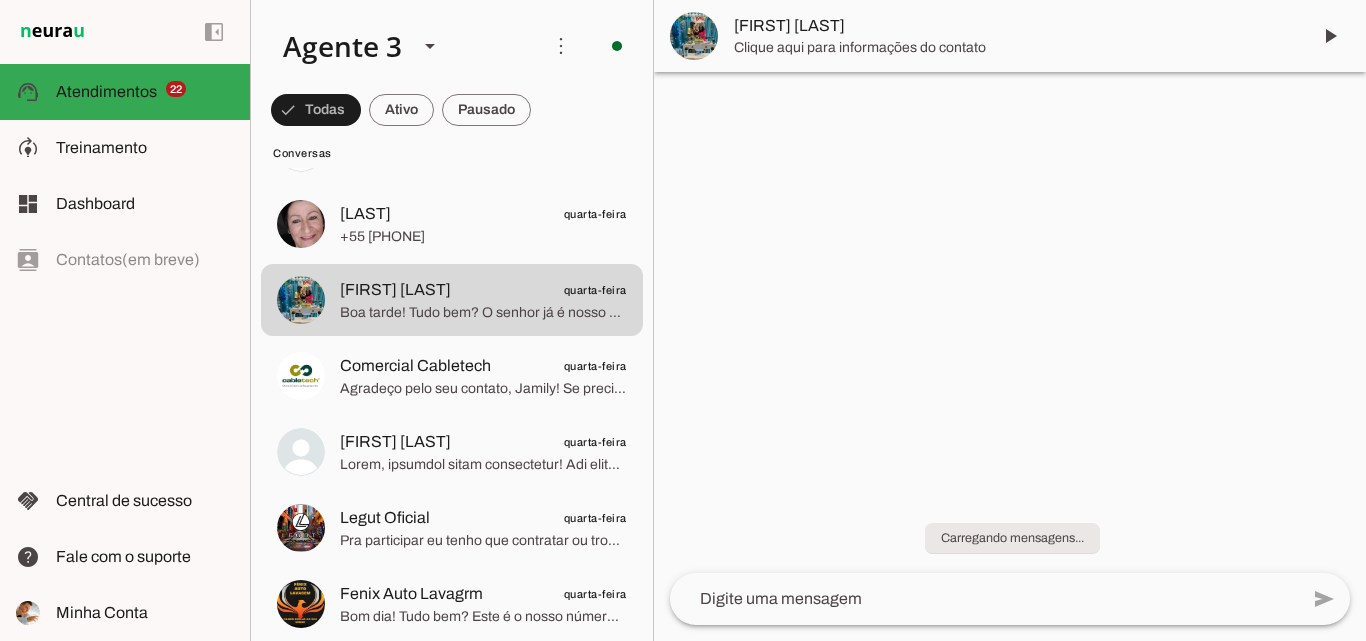 click on "[FIRST] [LAST]" at bounding box center [1014, 26] 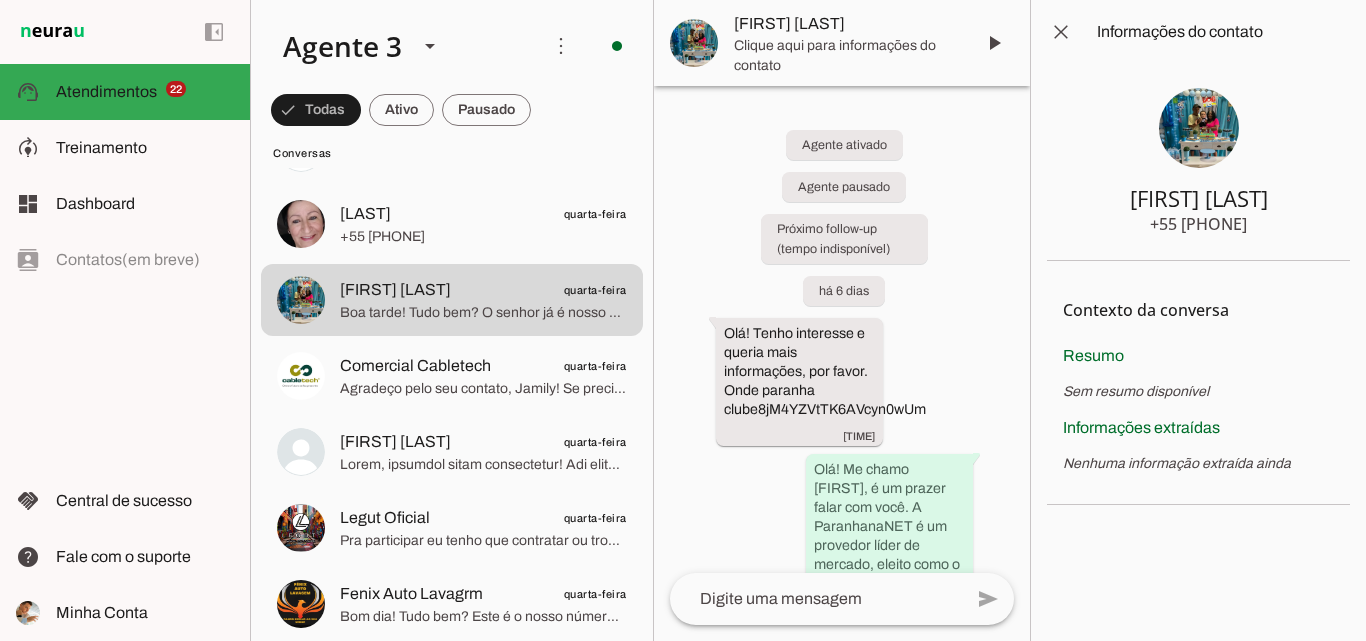 type 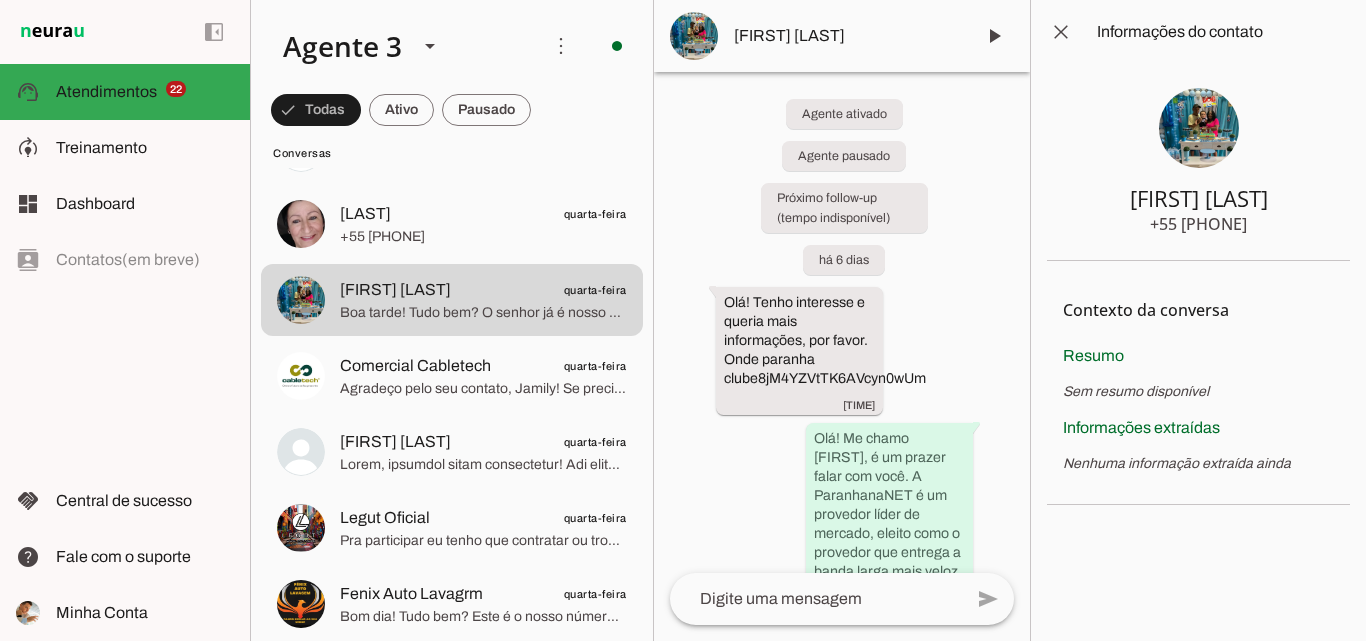scroll, scrollTop: 0, scrollLeft: 0, axis: both 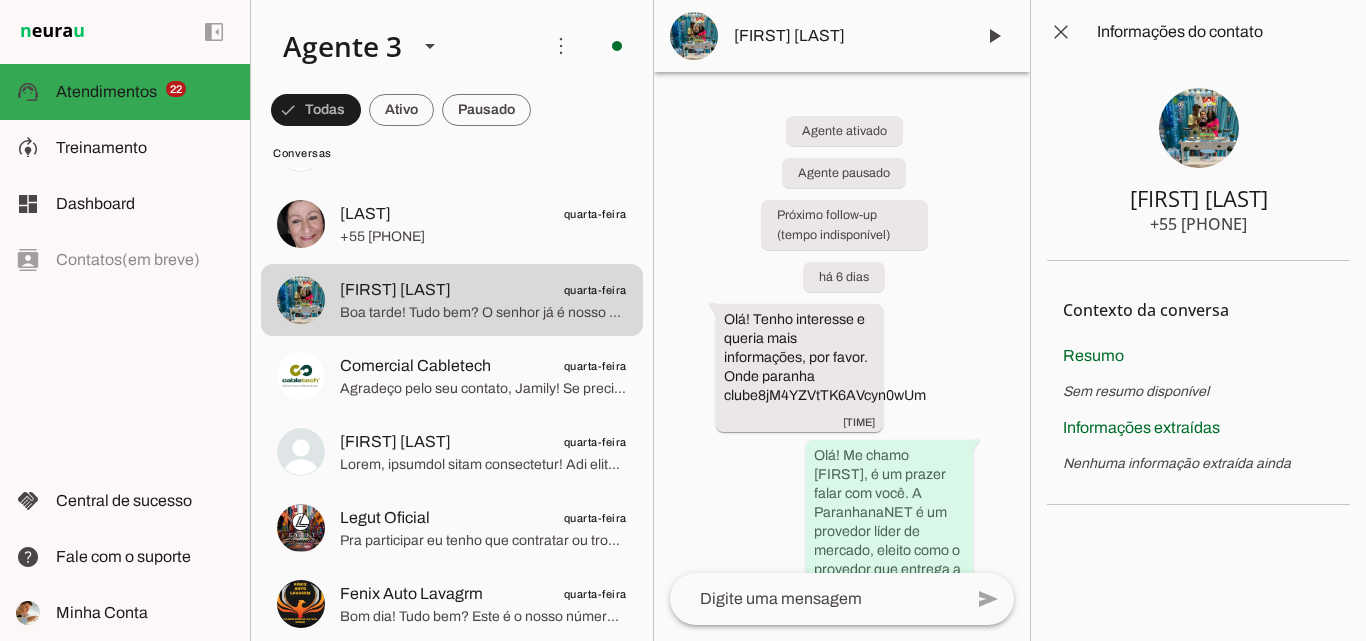 drag, startPoint x: 1111, startPoint y: 192, endPoint x: 1283, endPoint y: 248, distance: 180.8867 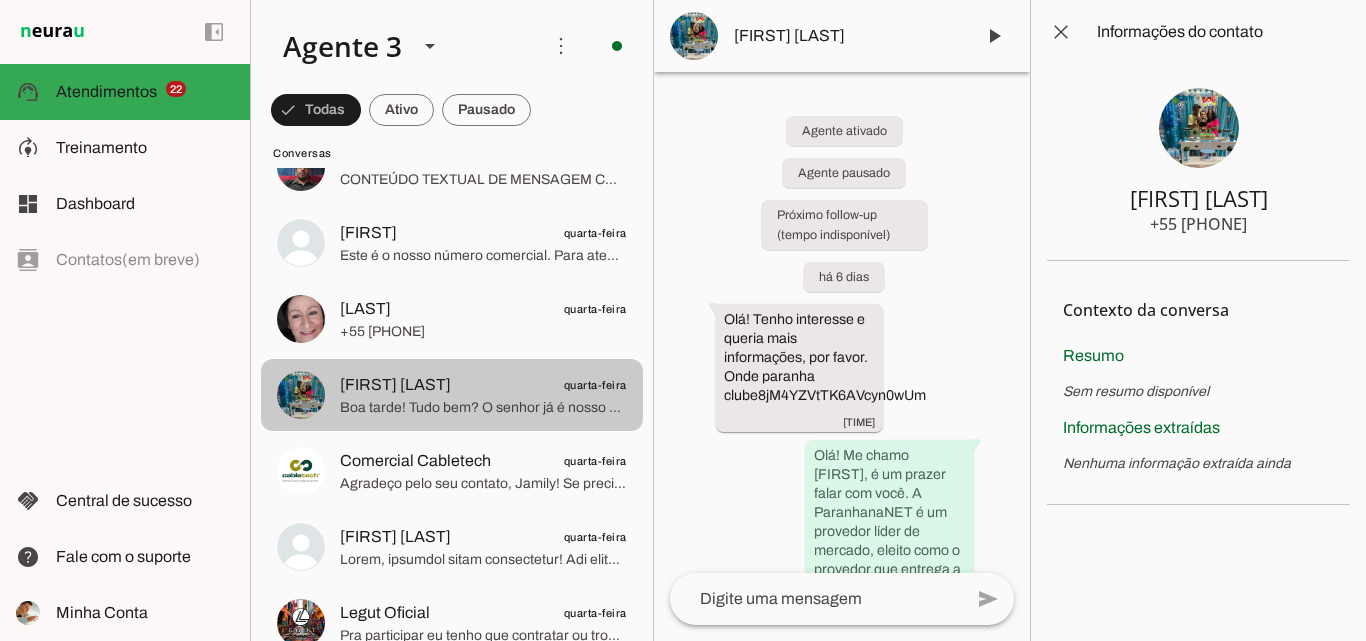 scroll, scrollTop: 6700, scrollLeft: 0, axis: vertical 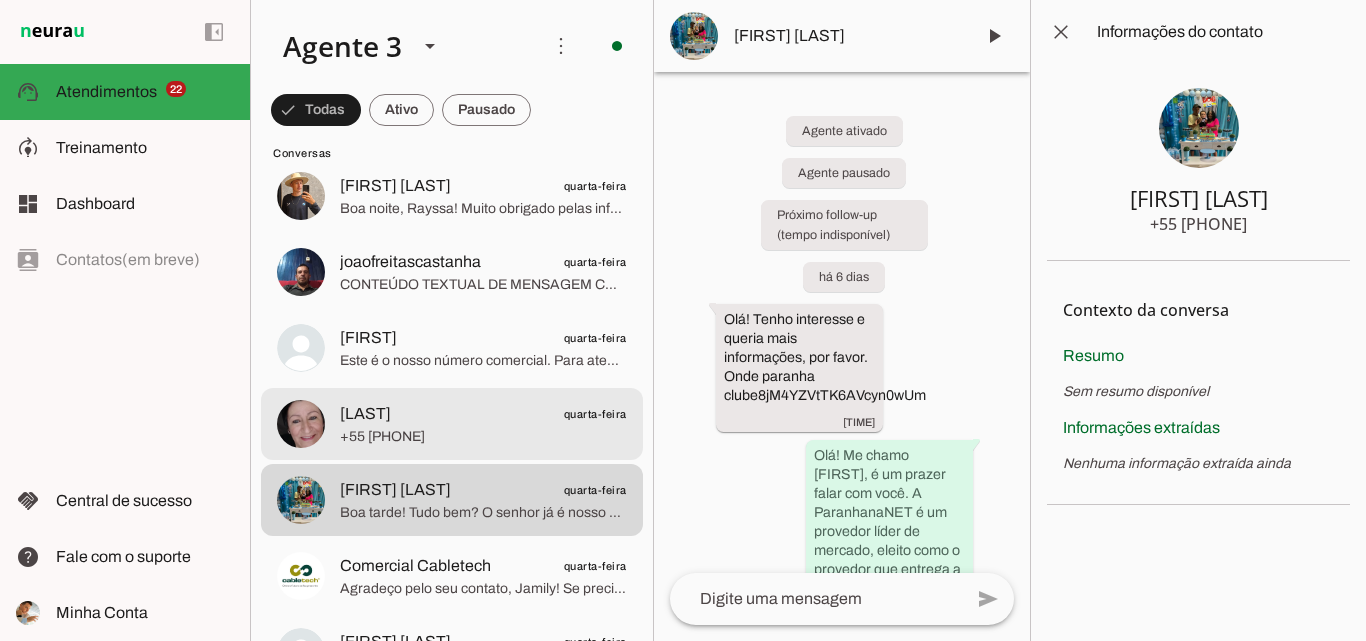 click on "+55 [PHONE]" 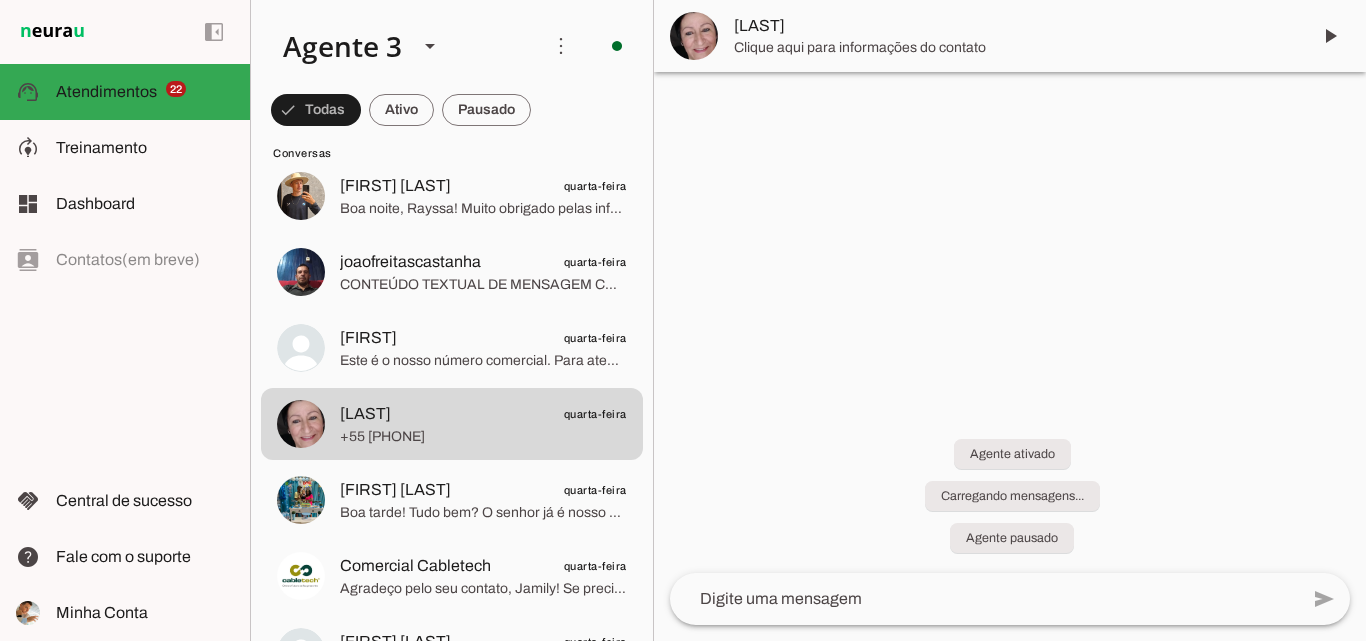 click on "[LAST]" at bounding box center [1014, 26] 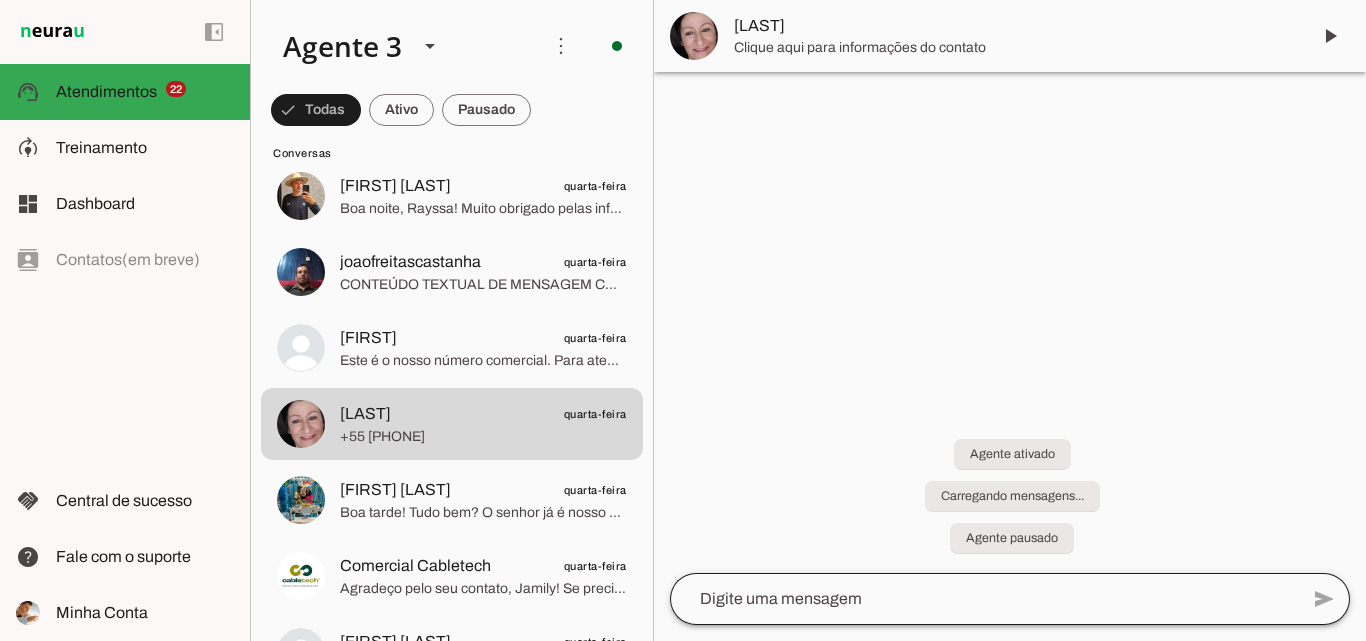 click on "[LAST]" at bounding box center [1014, 26] 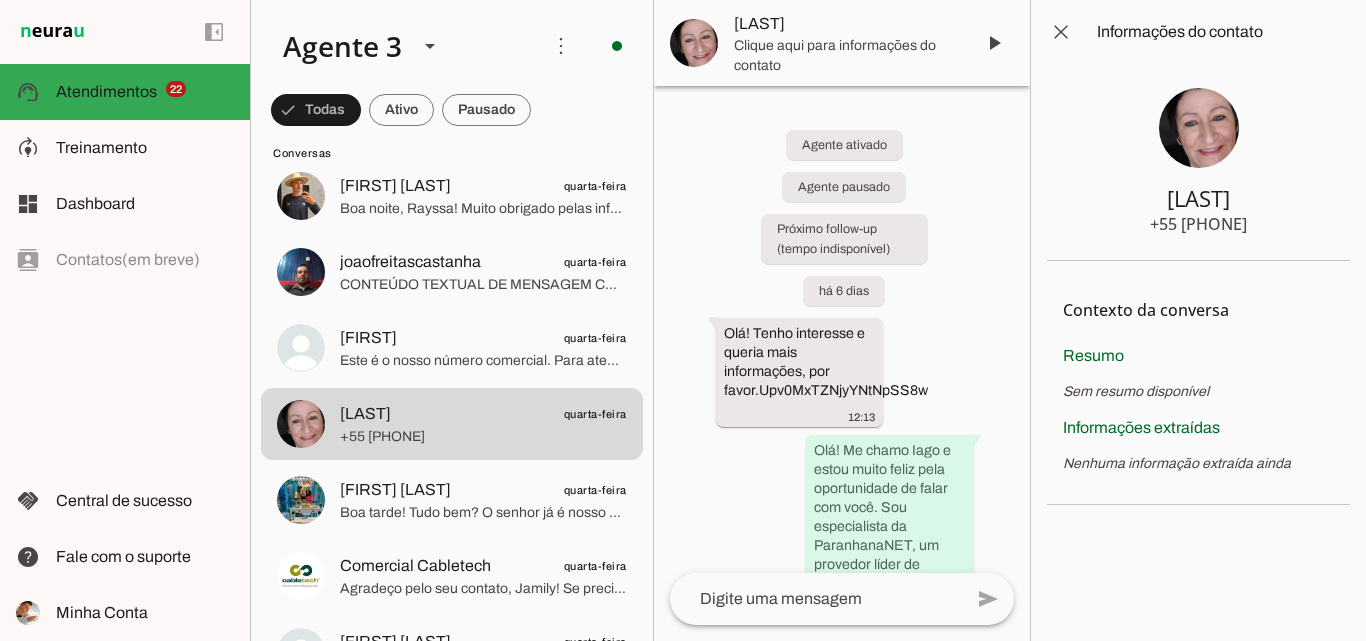 type 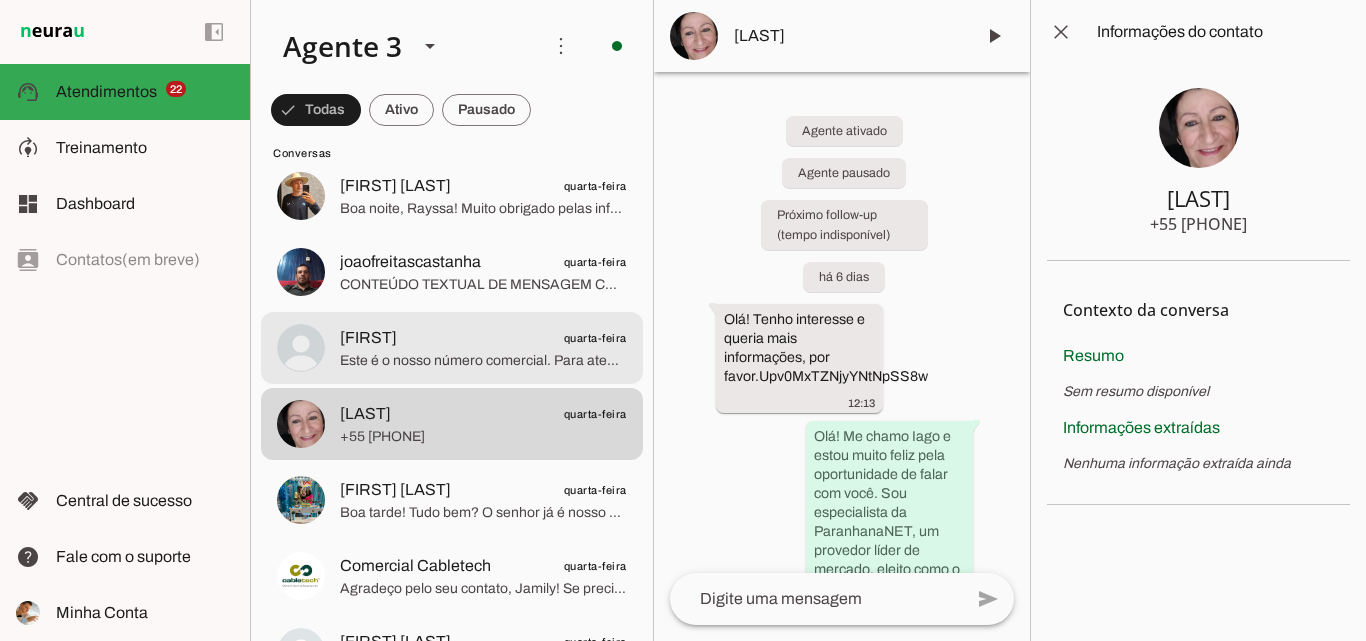 click on "[FIRST]
[DAY]" 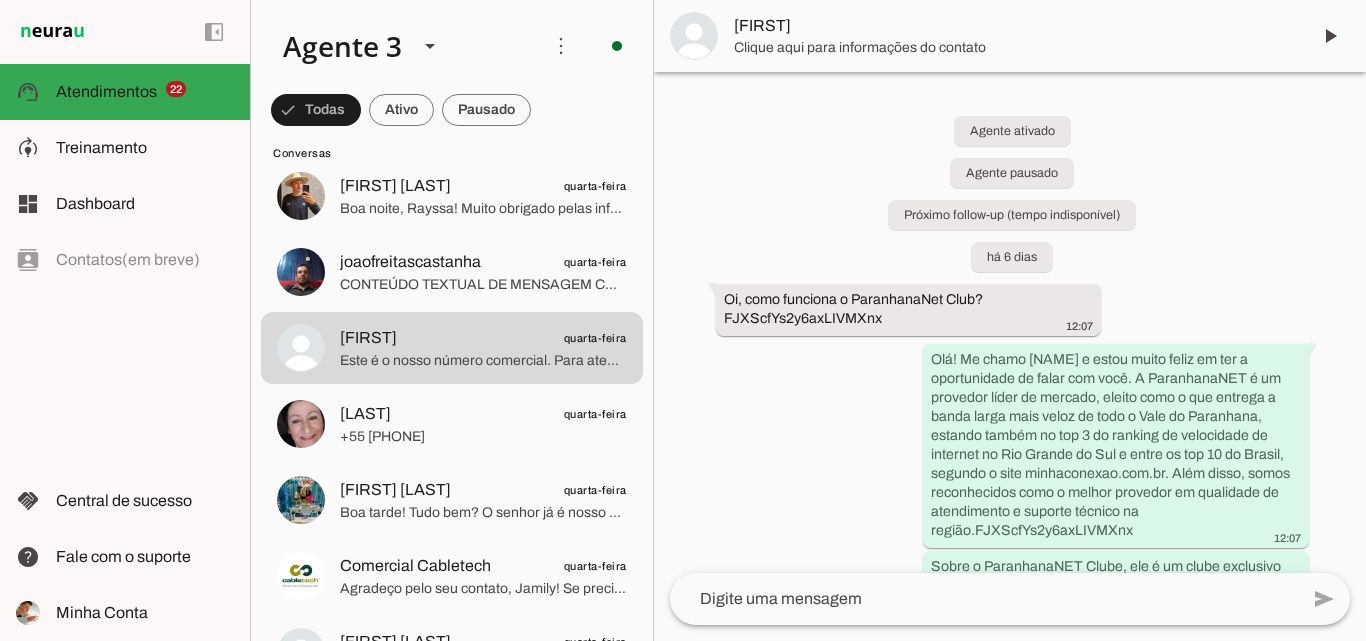 click on "[FIRST]" at bounding box center (1014, 26) 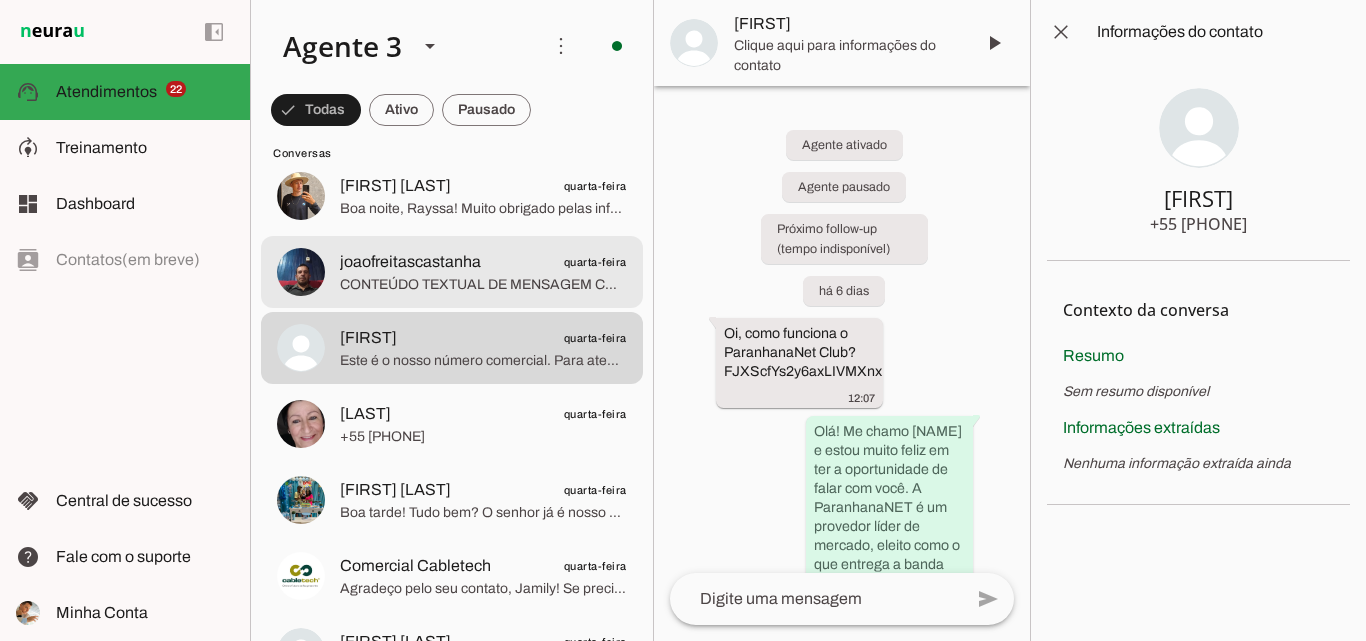 click on "quarta-feira" 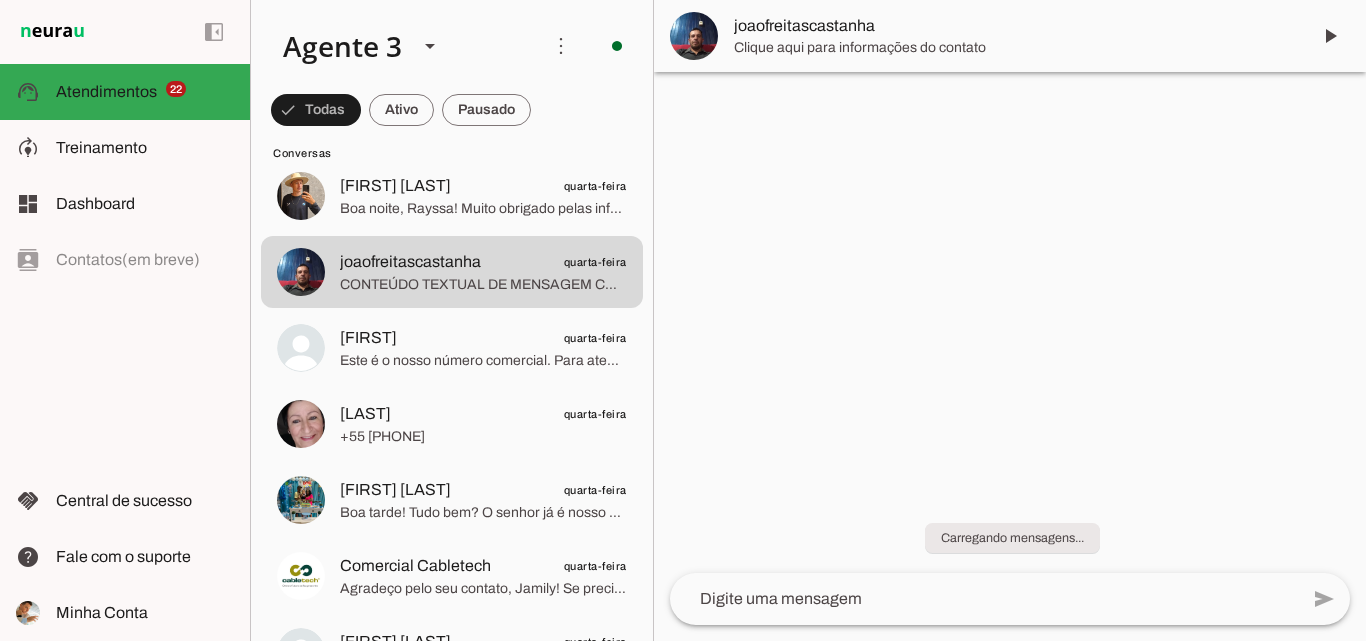 scroll, scrollTop: 6400, scrollLeft: 0, axis: vertical 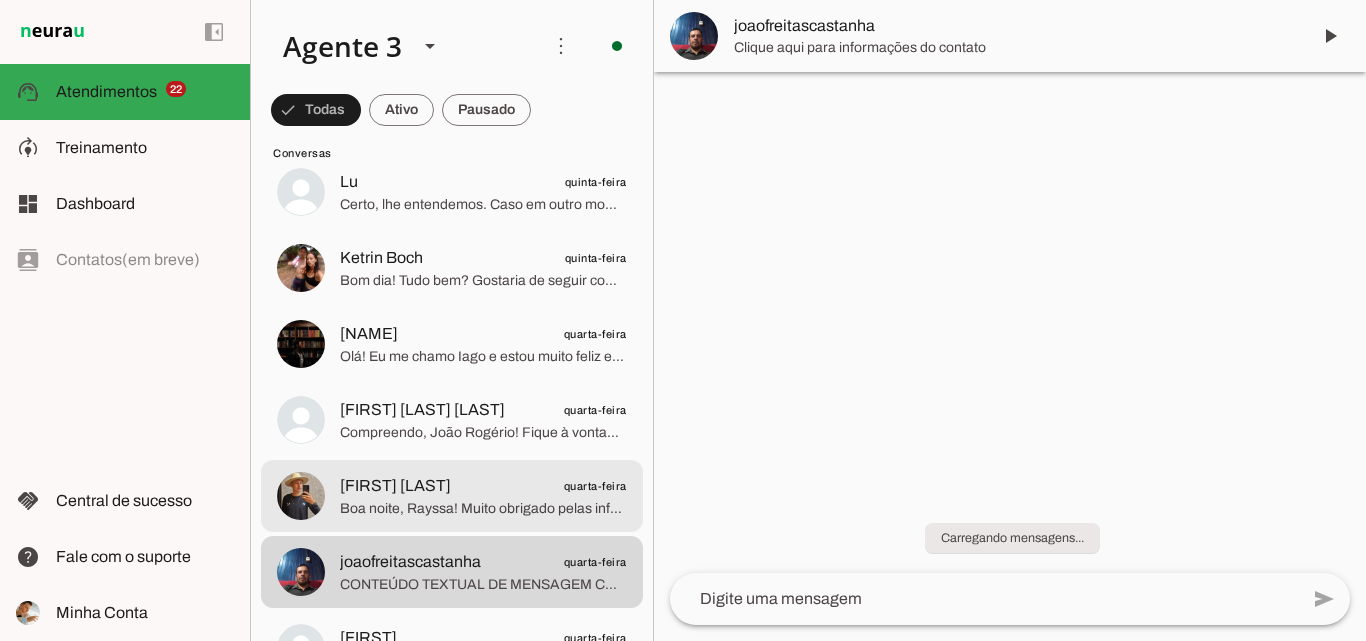 click on "[FIRST] [LAST]
quarta-feira" 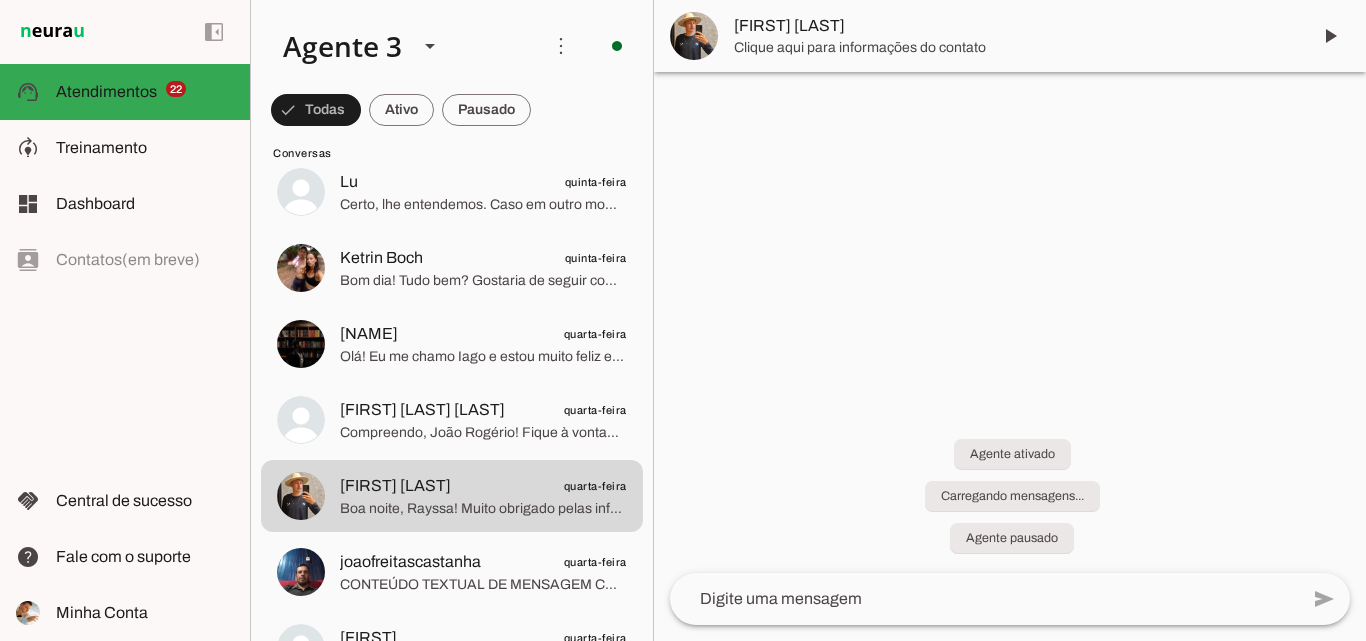 click on "[FIRST] [LAST]" at bounding box center (1014, 26) 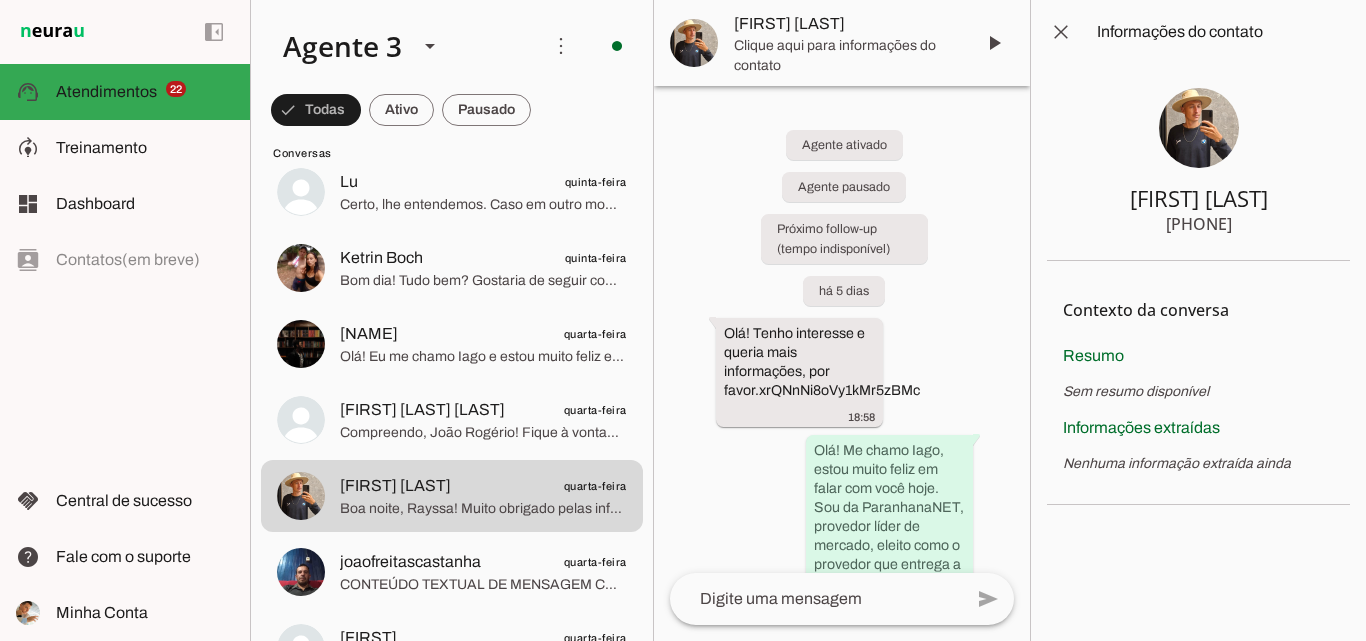 type 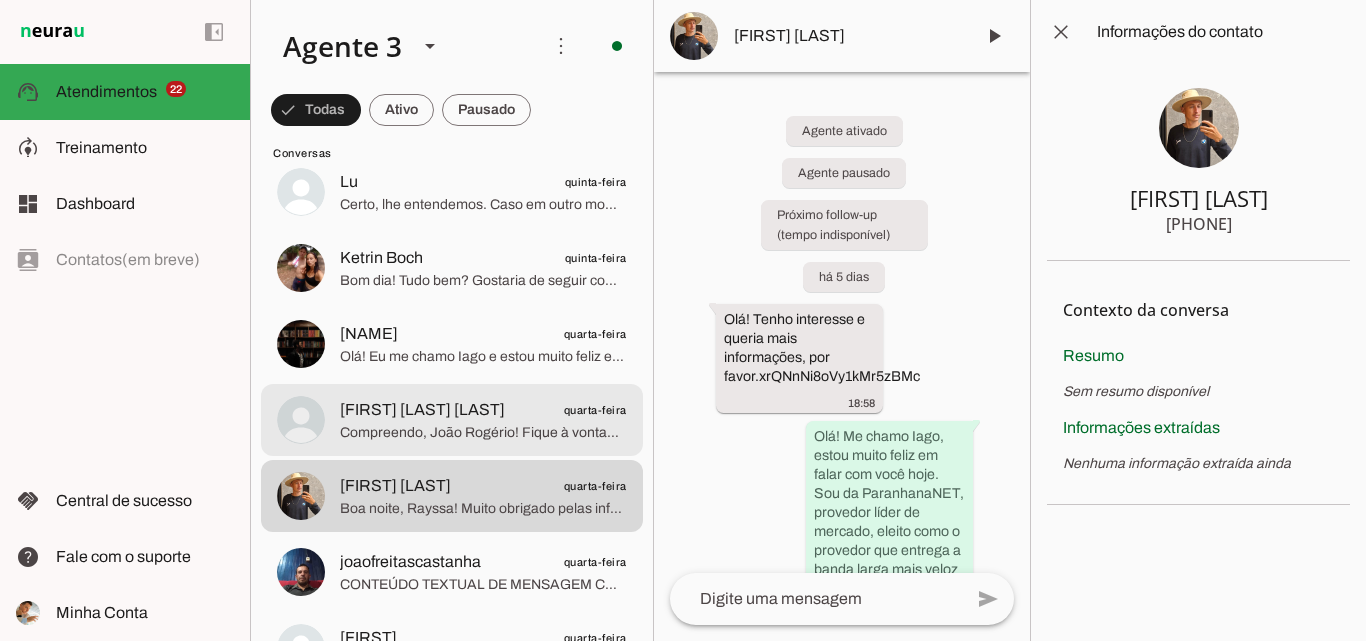 click on "[NAME]
quarta-feira" 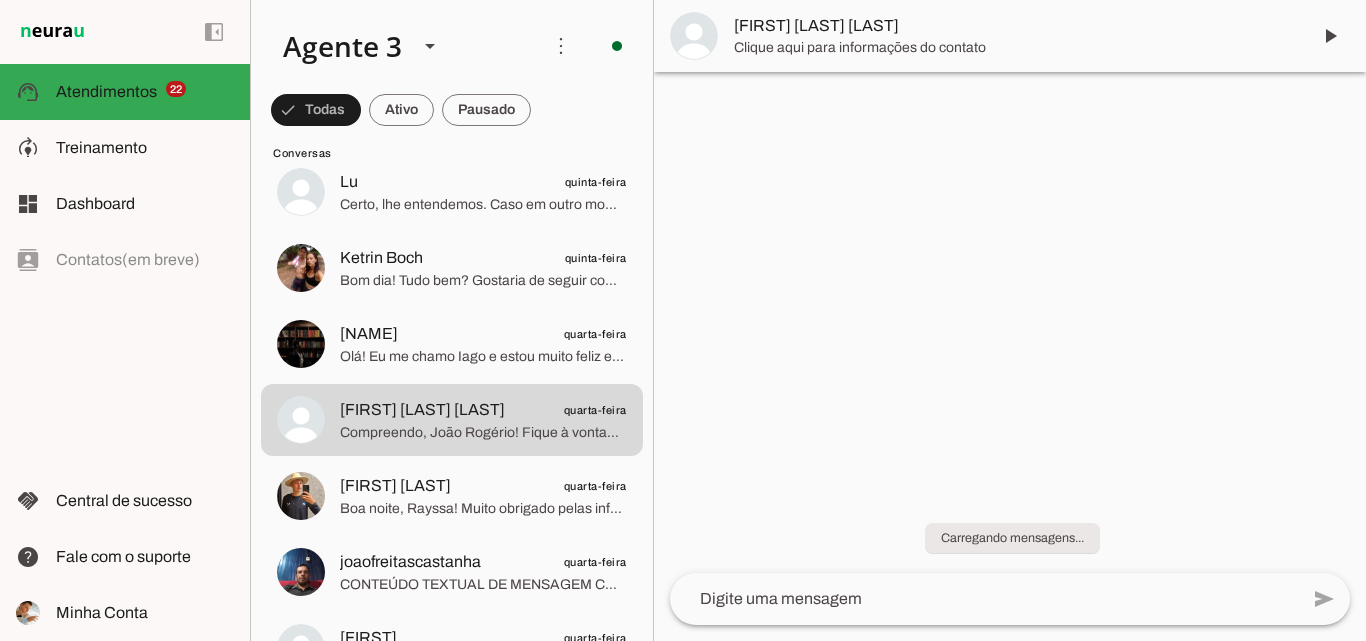 click on "[FIRST] [LAST] [LAST]" at bounding box center [1014, 26] 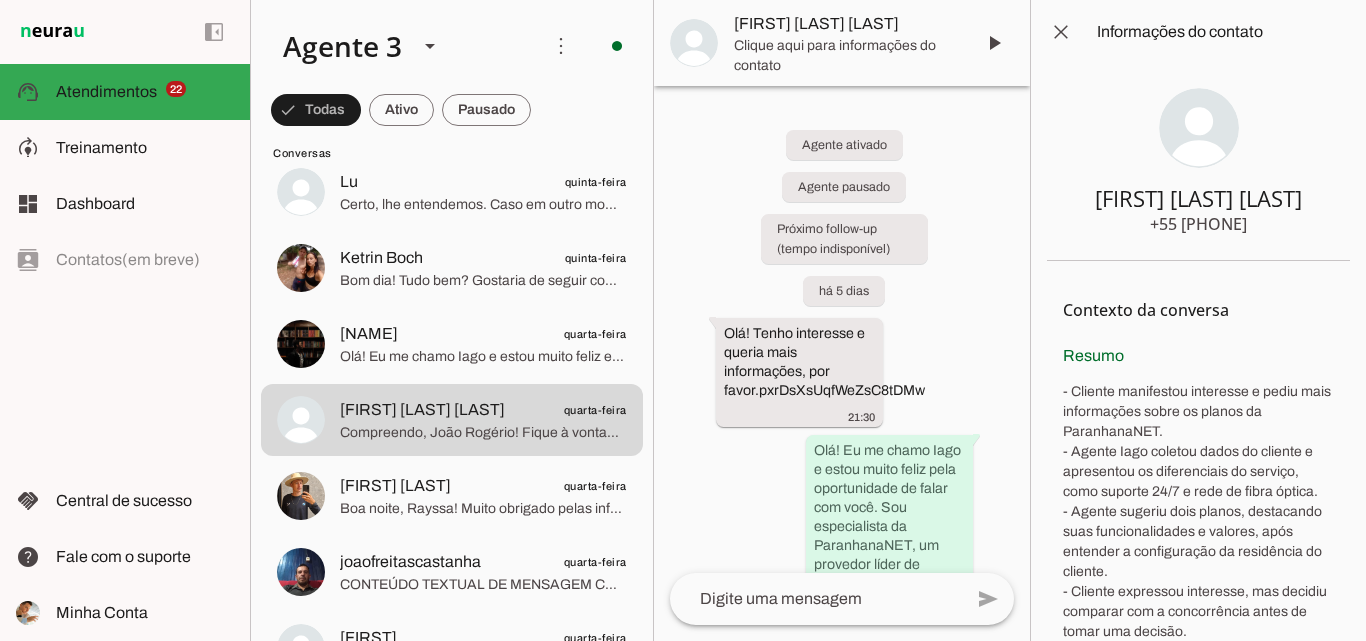 type 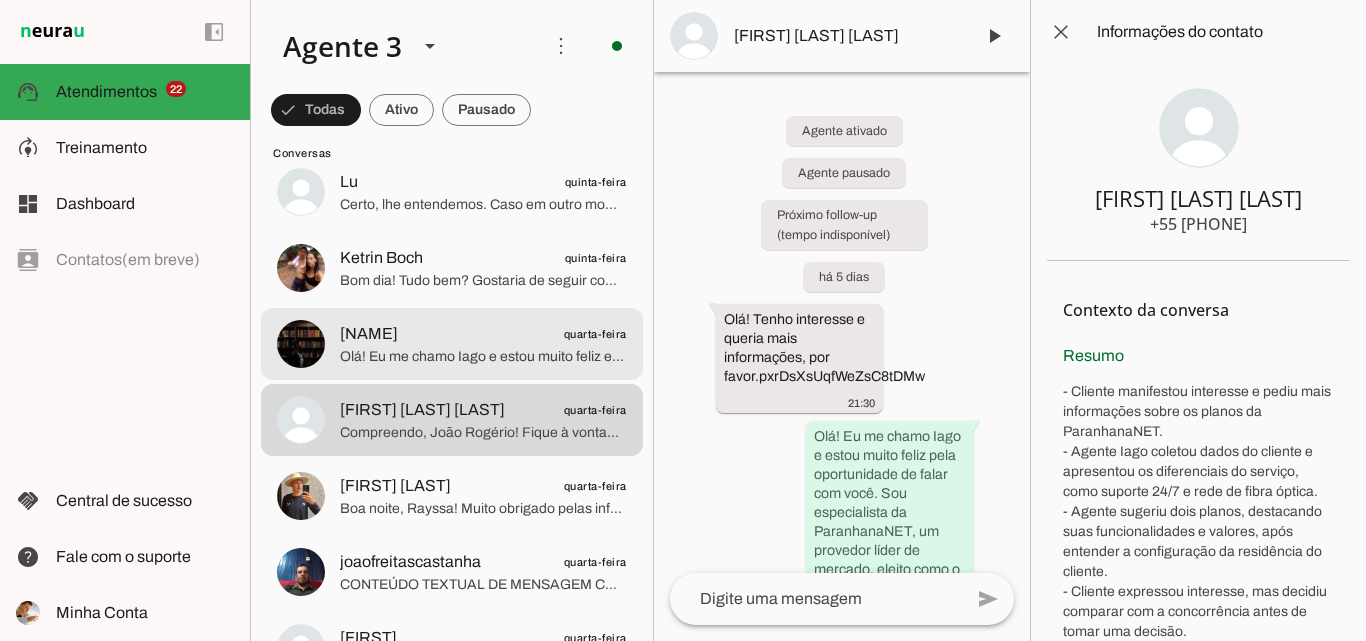 click on "[NAME]" 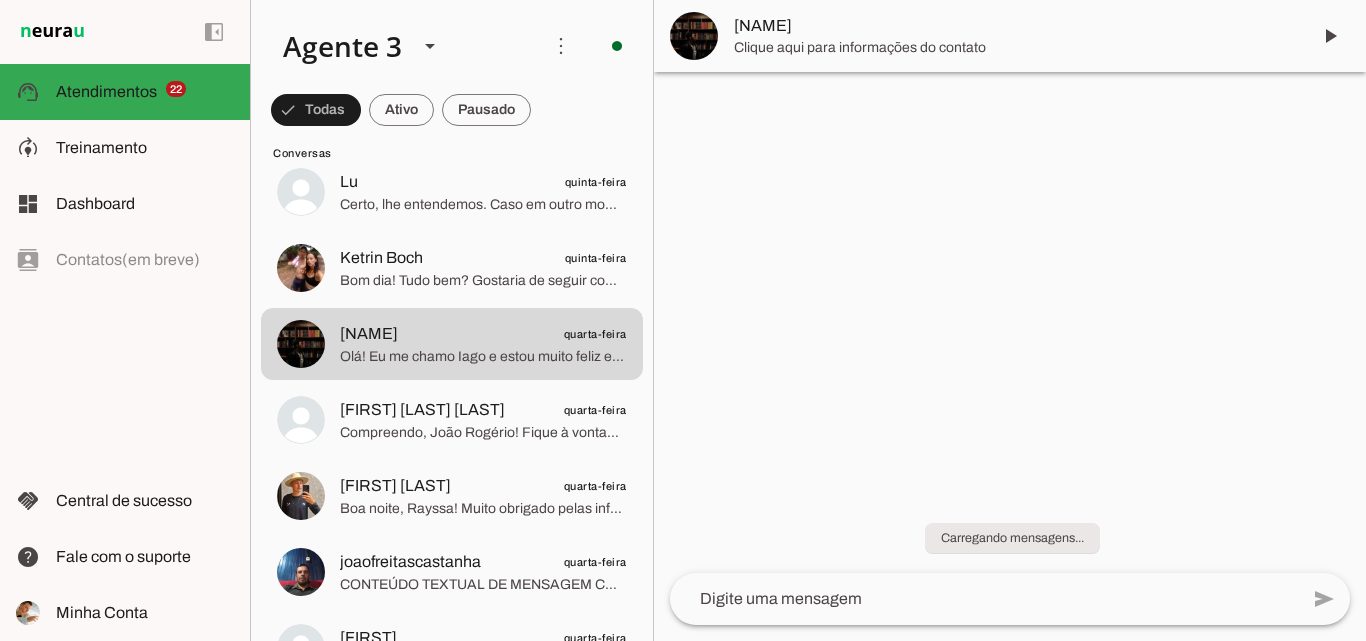 click on "[NAME]" at bounding box center (1014, 26) 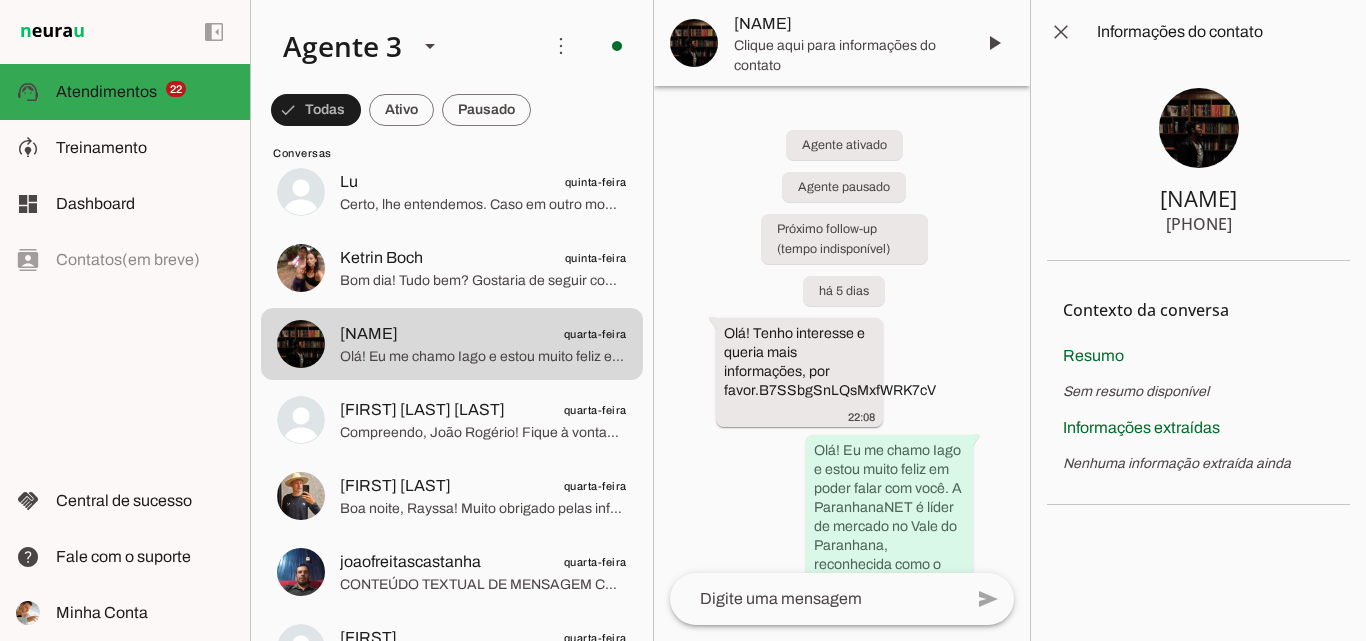 type 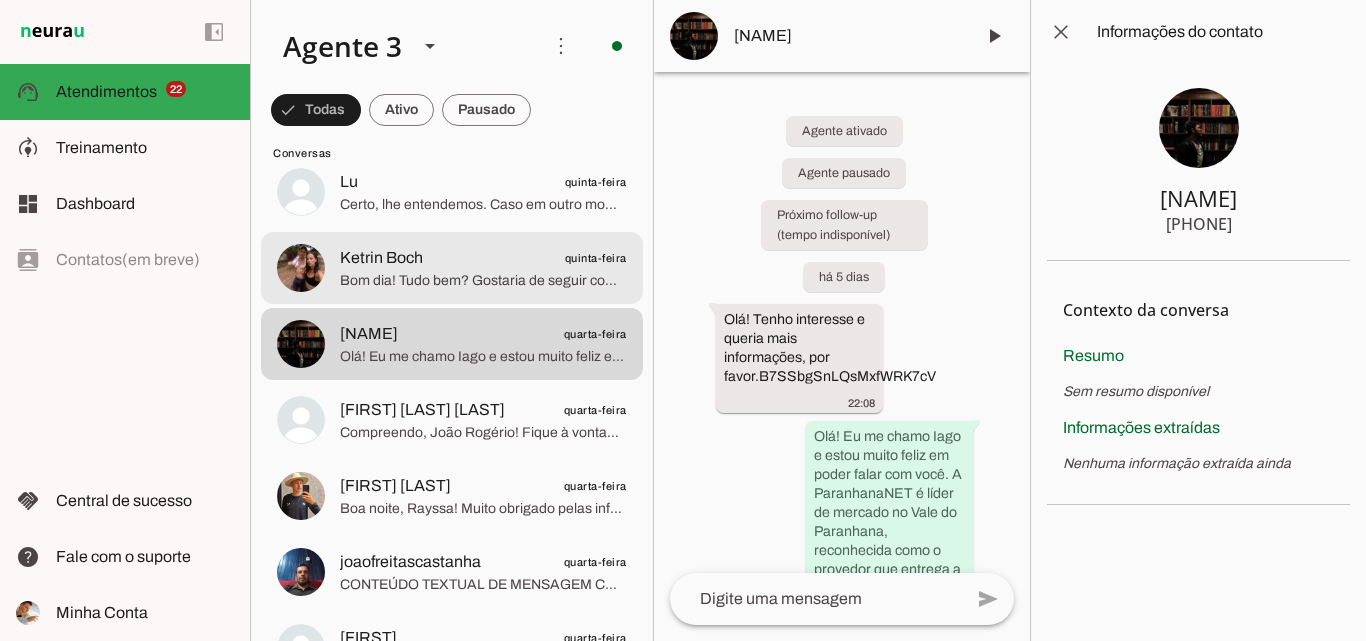 click on "[NAME] [LAST_NAME]
[DAY_OF_WEEK]" 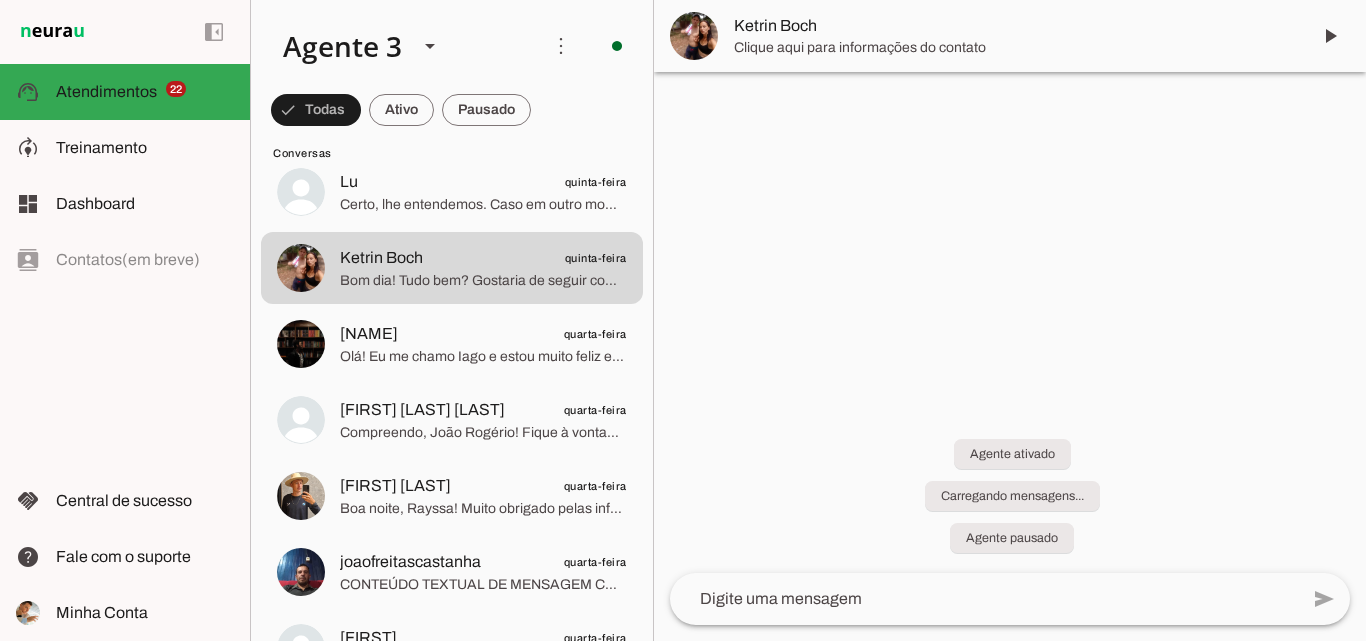 drag, startPoint x: 924, startPoint y: 32, endPoint x: 1226, endPoint y: 226, distance: 358.9429 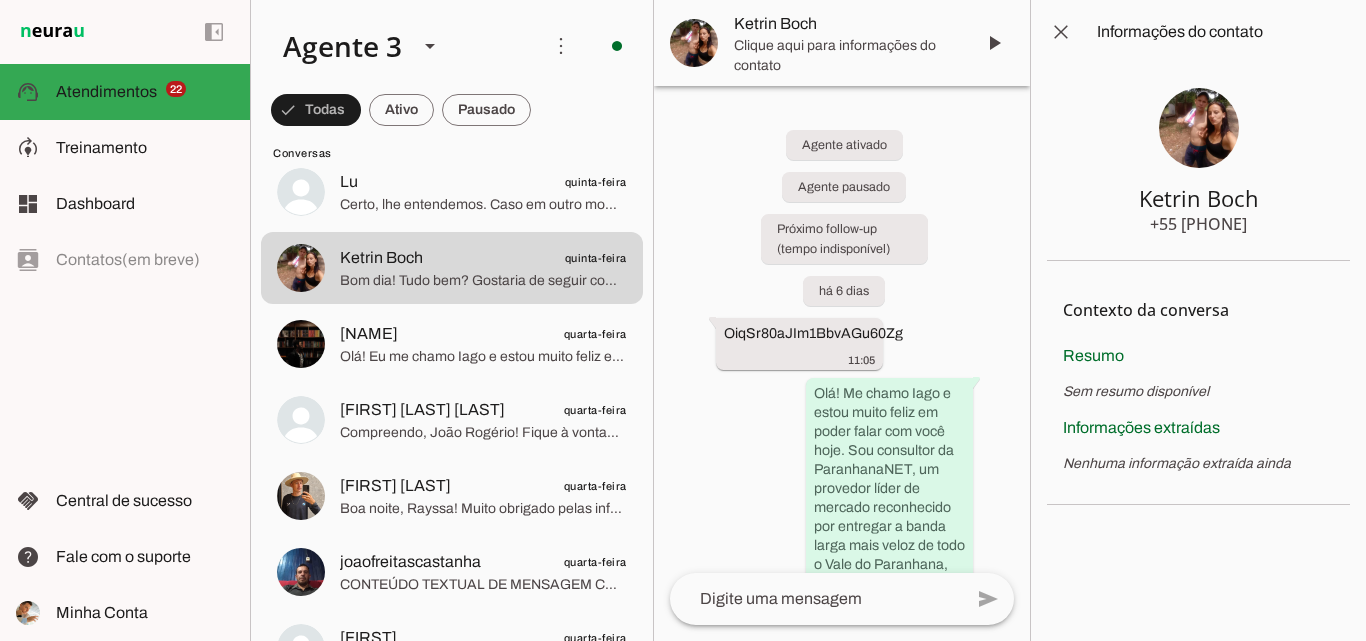 type 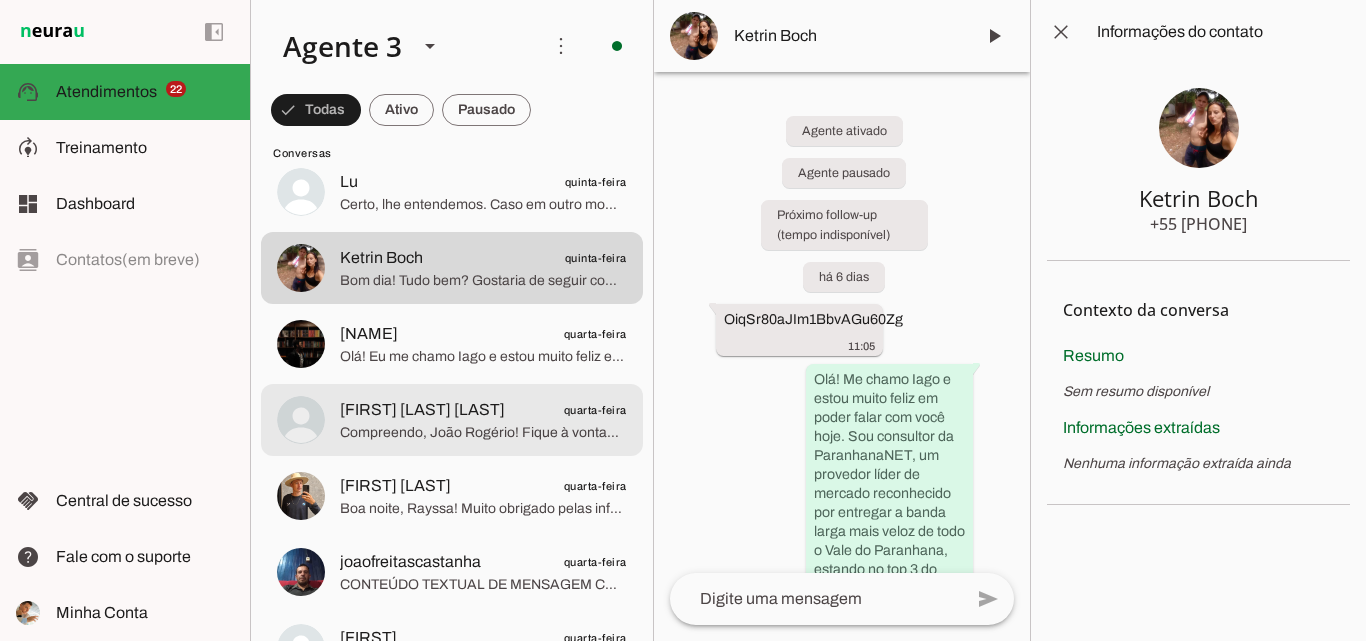 scroll, scrollTop: 6200, scrollLeft: 0, axis: vertical 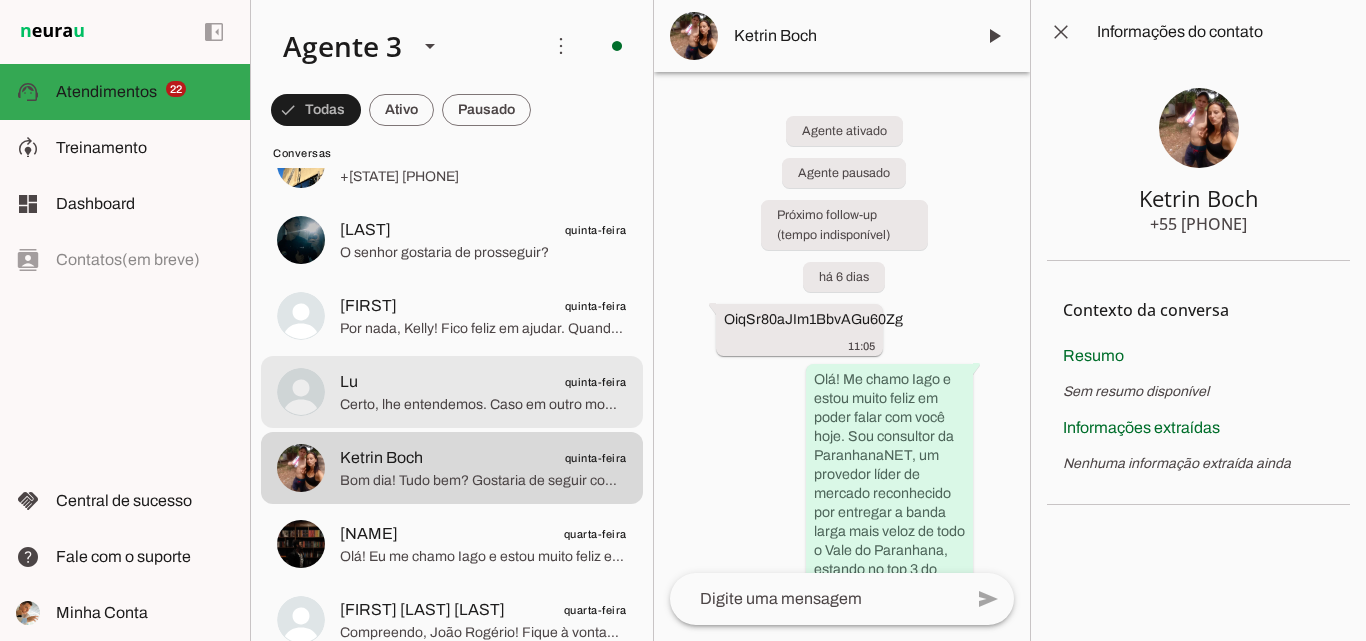 click on "[NAME]
[DATE]" 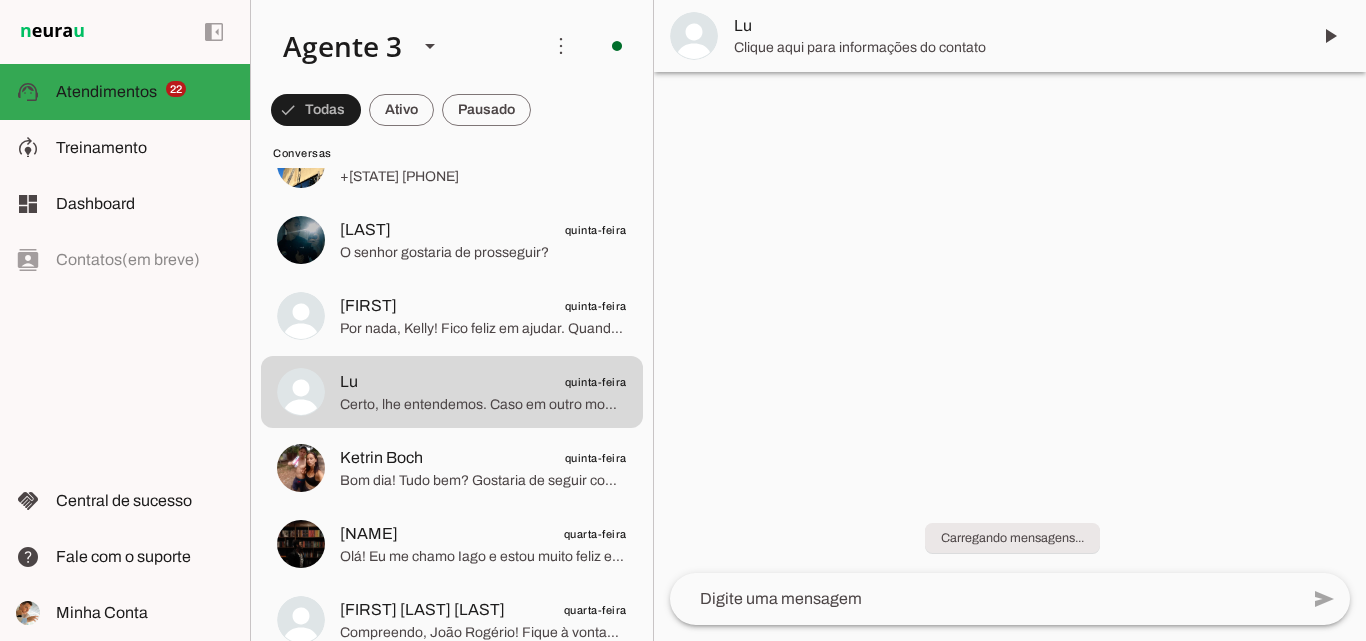 click on "Lu" at bounding box center (1014, 26) 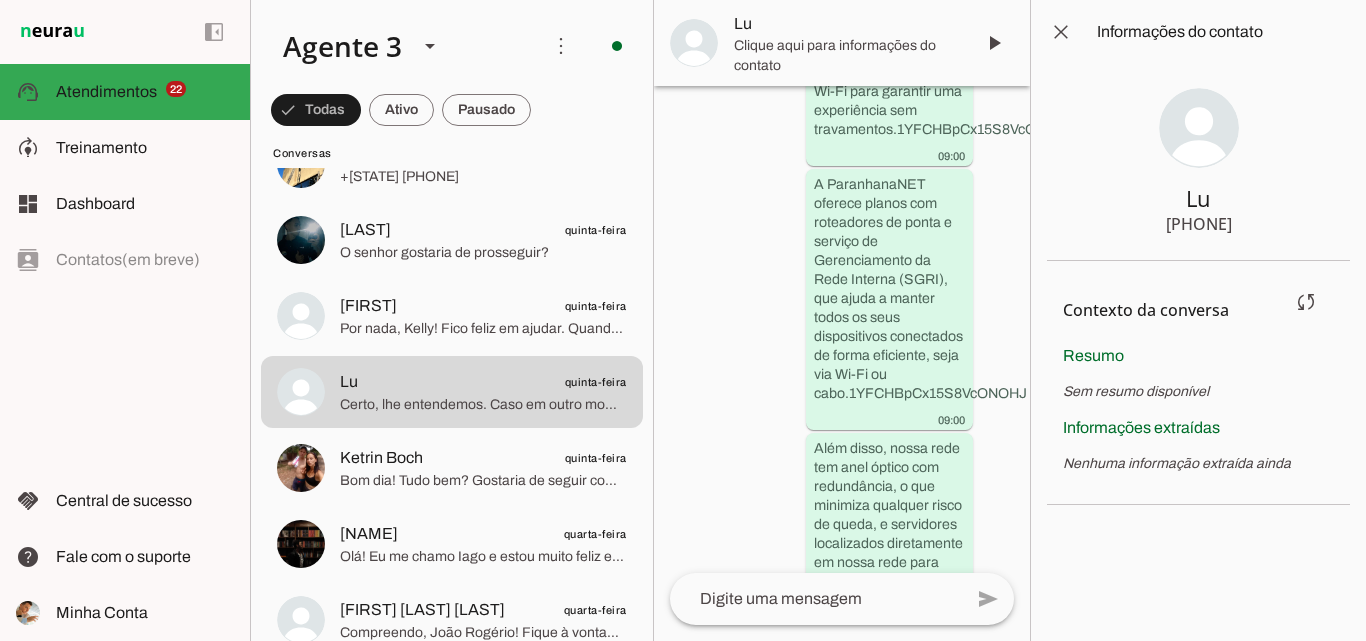 scroll, scrollTop: 6670, scrollLeft: 0, axis: vertical 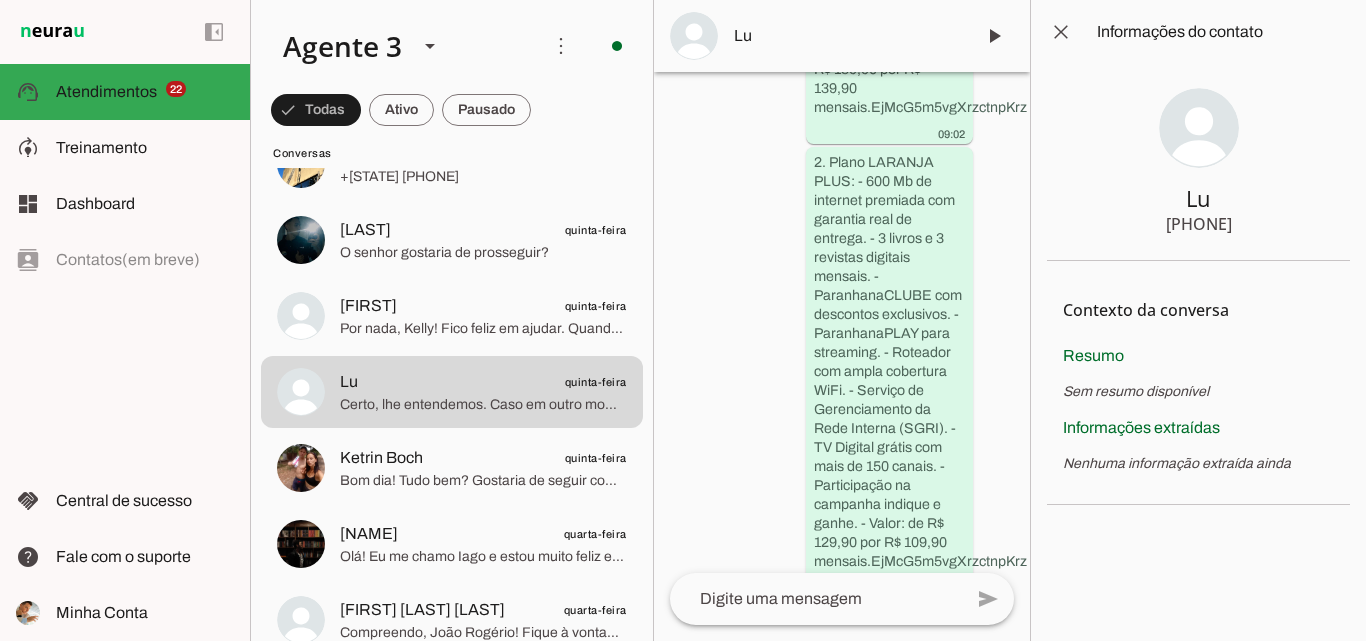 type 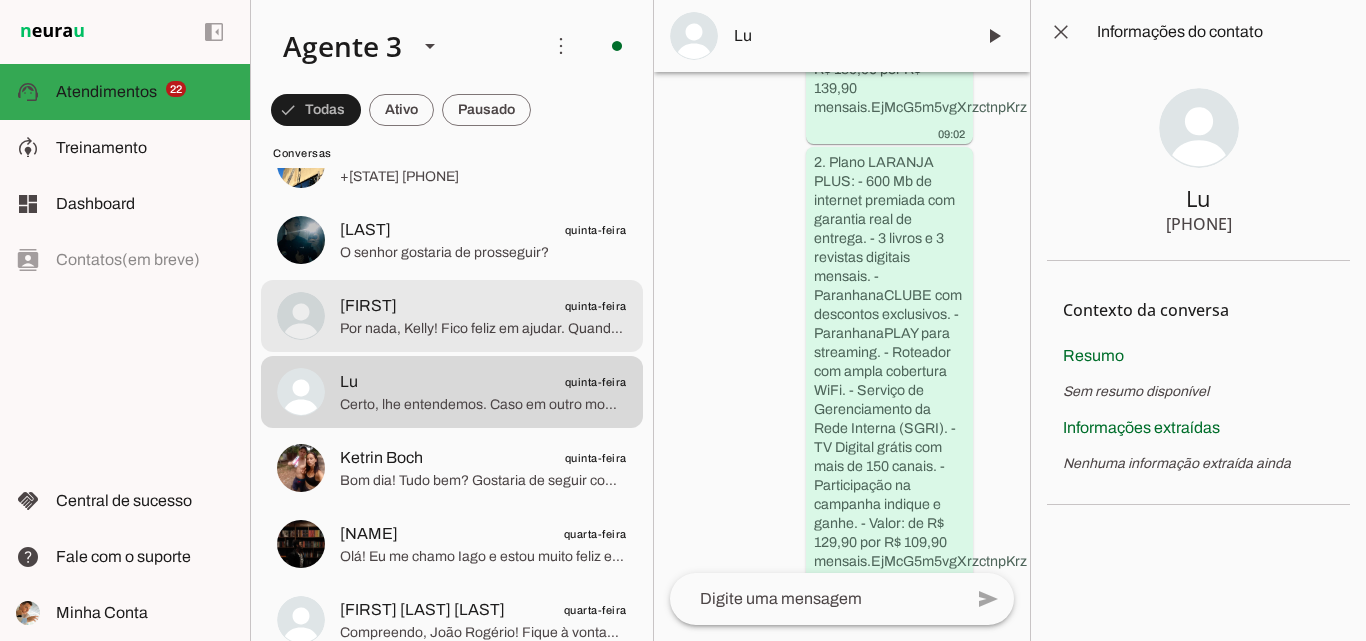 click on "Por nada, Kelly! Fico feliz em ajudar. Quando estiver pronta para avançar, estarei aqui para garantir a melhor internet para você. Tenha um excelente dia!" 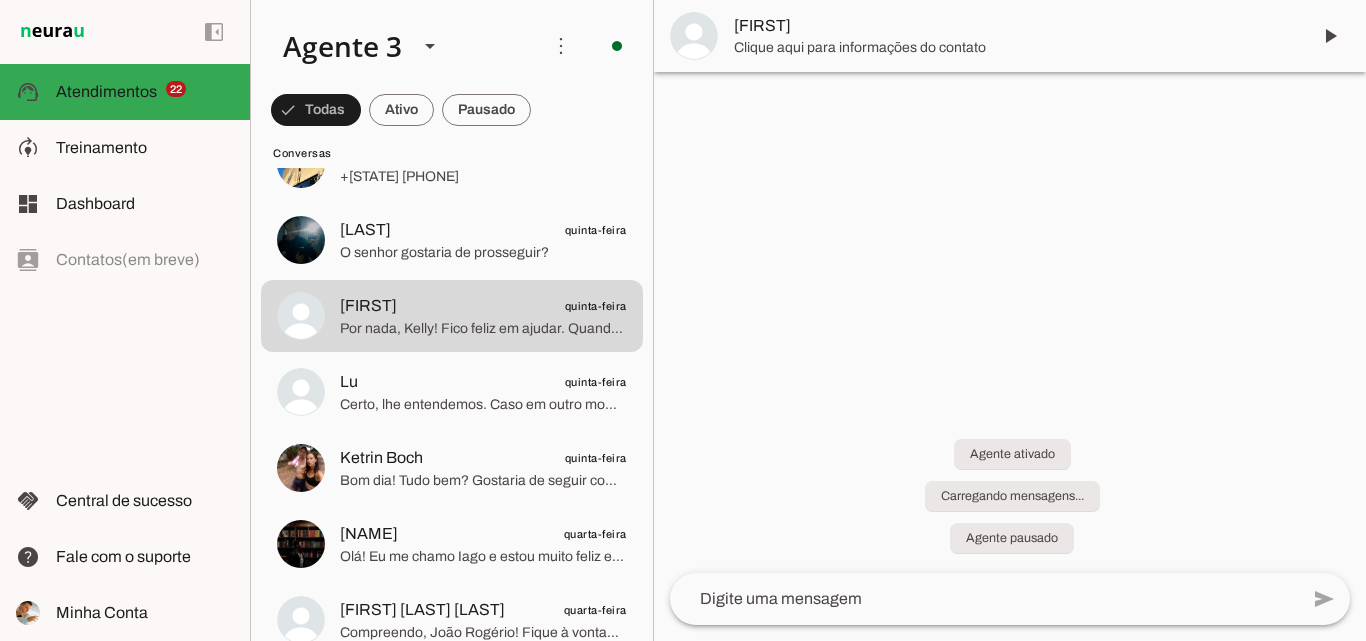 scroll, scrollTop: 0, scrollLeft: 0, axis: both 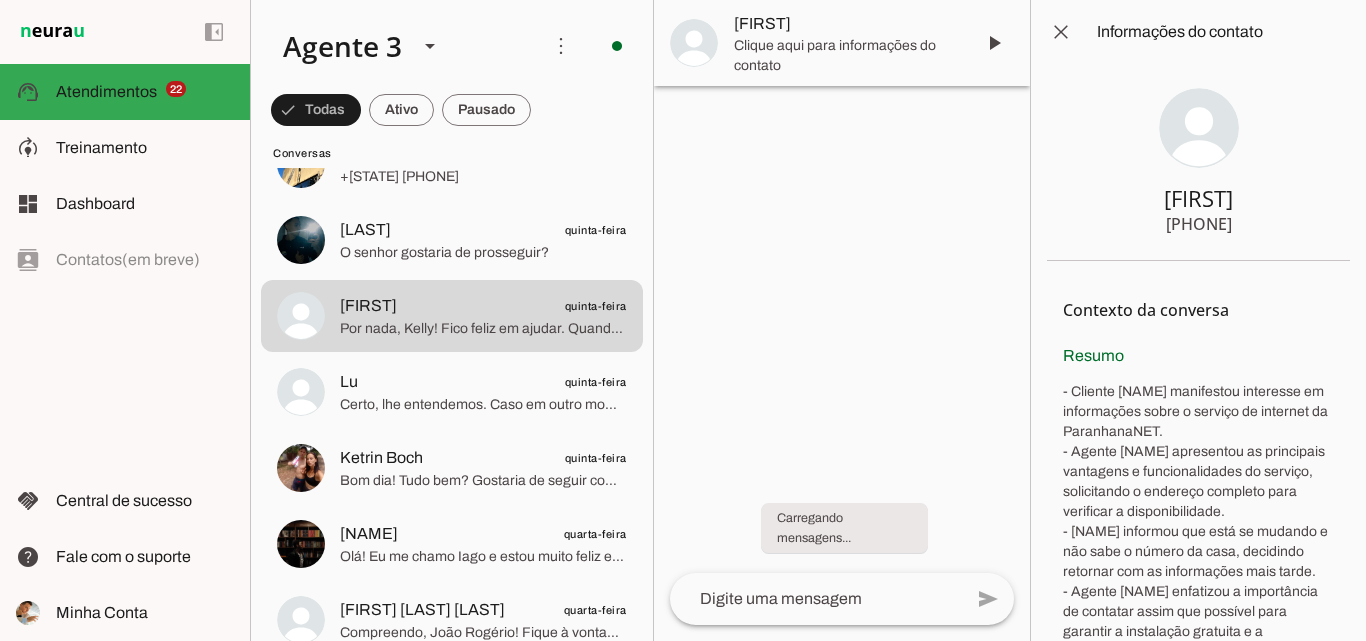 type 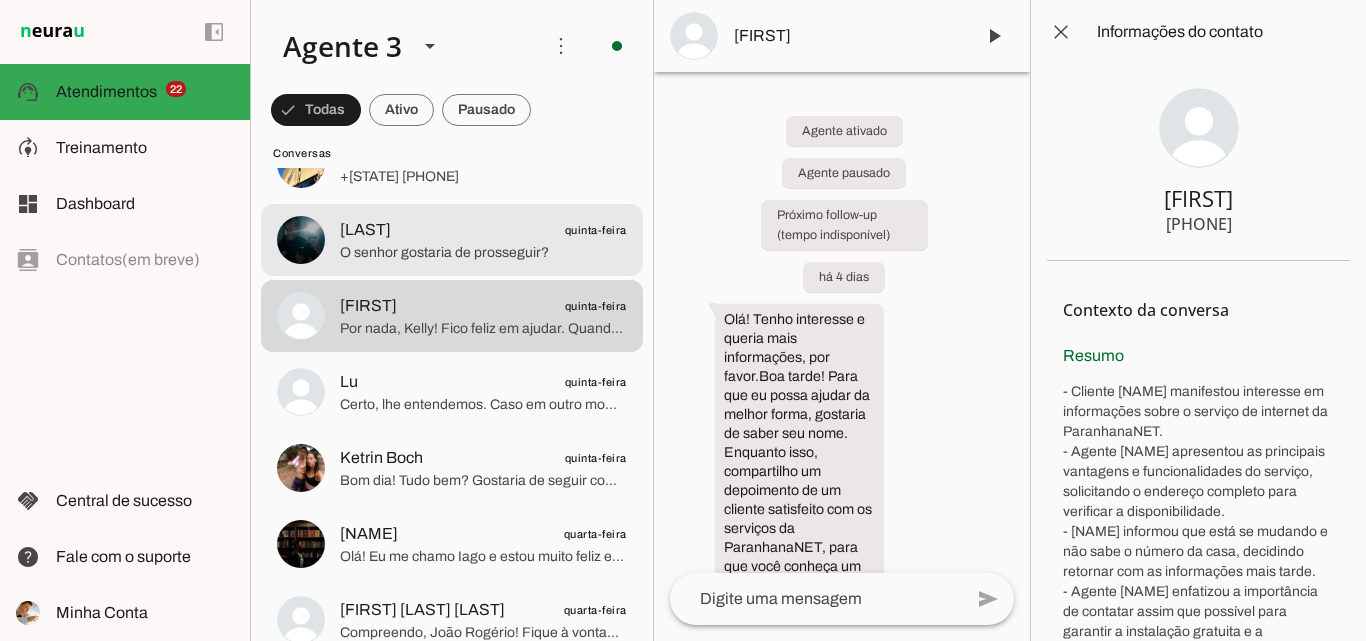 click on "[LAST]
[DAY_OF_WEEK]" 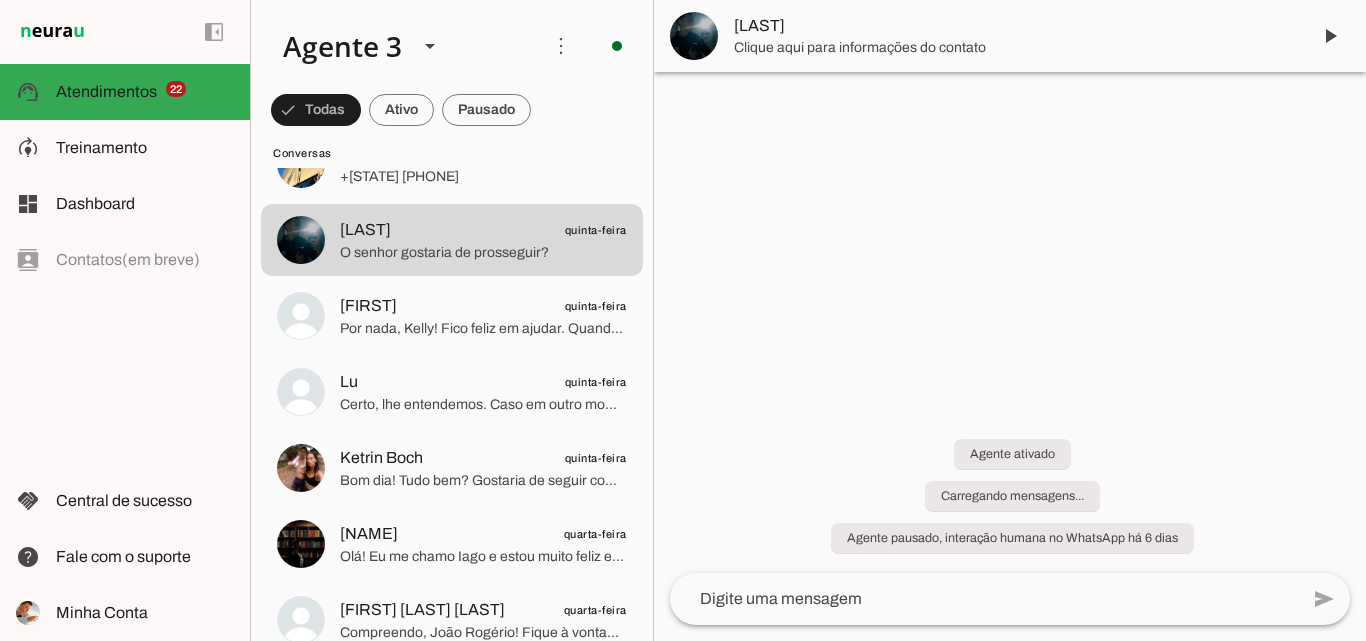 click on "[LAST]" at bounding box center [1014, 26] 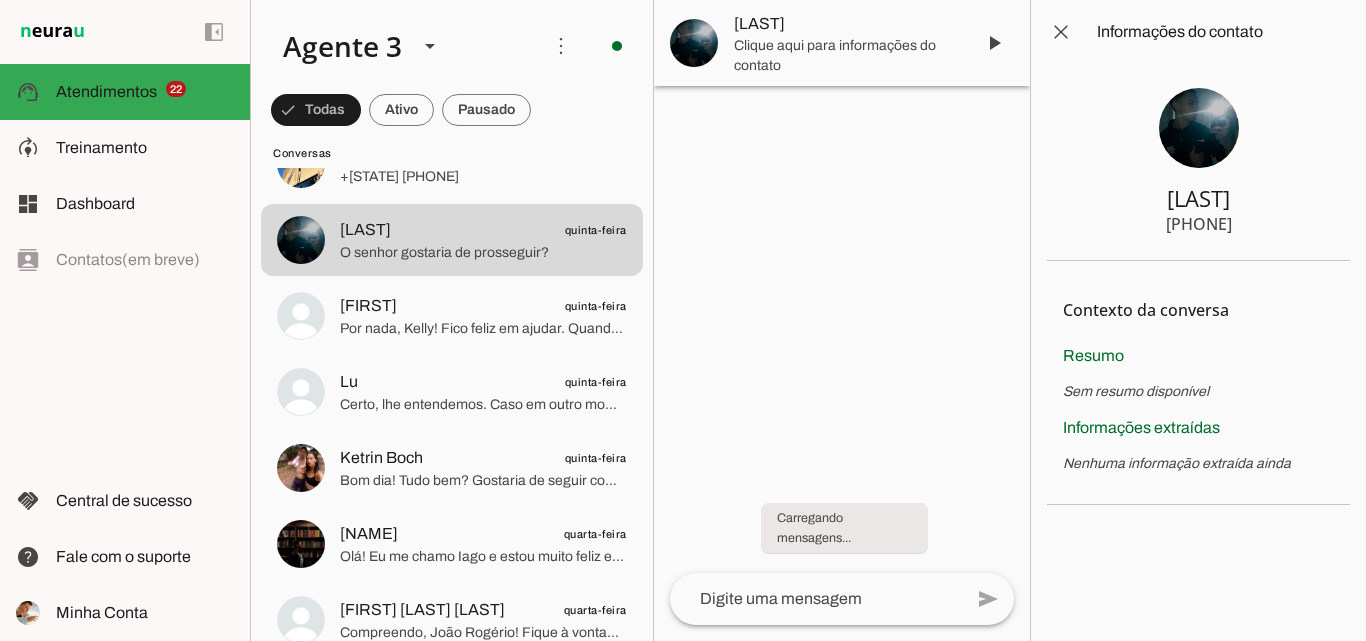 type 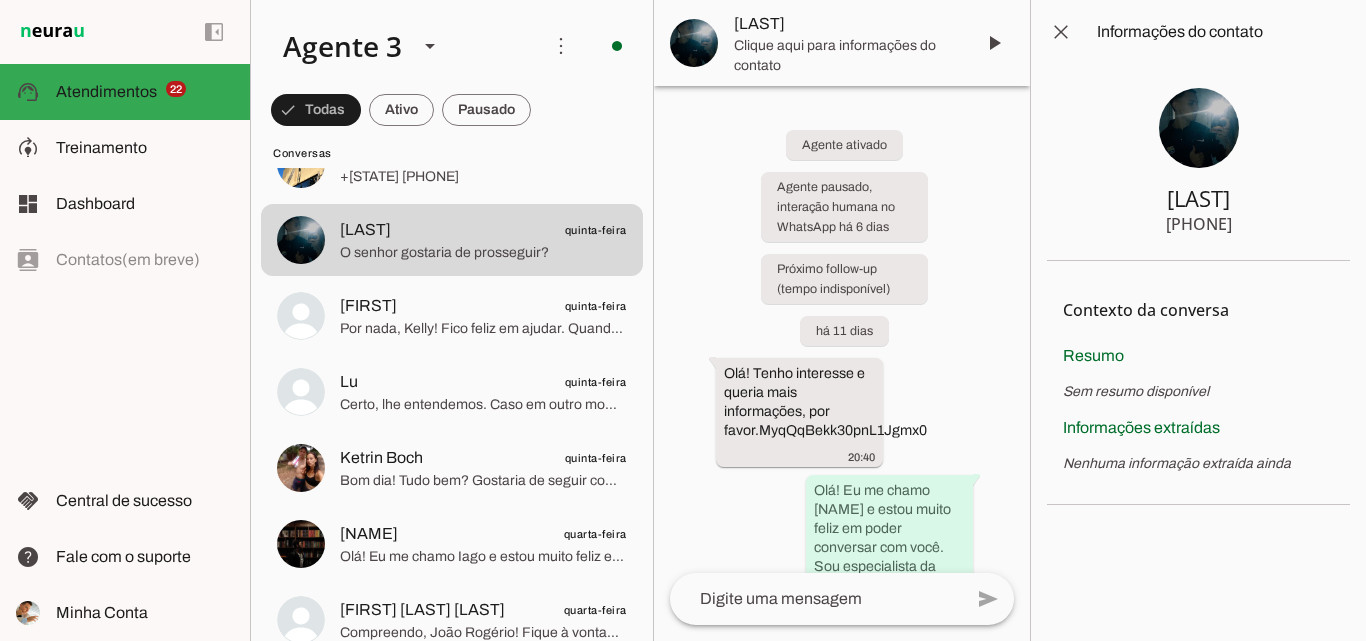 drag, startPoint x: 1168, startPoint y: 218, endPoint x: 1271, endPoint y: 223, distance: 103.121284 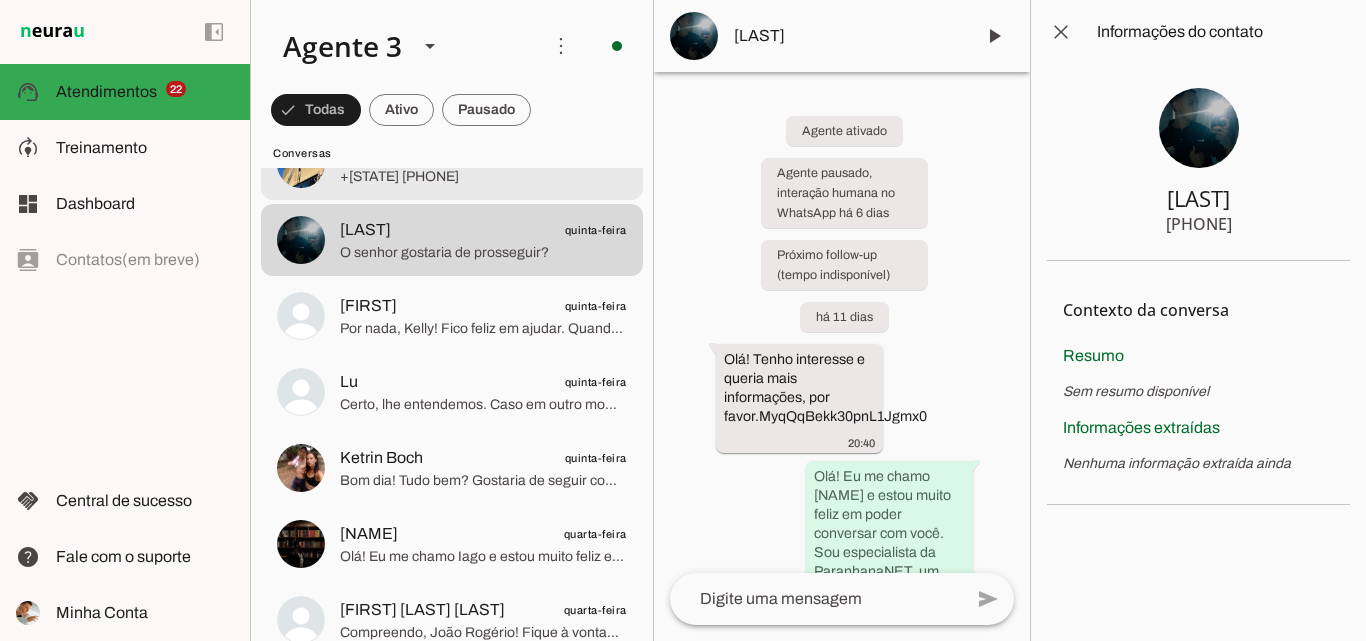 scroll, scrollTop: 6000, scrollLeft: 0, axis: vertical 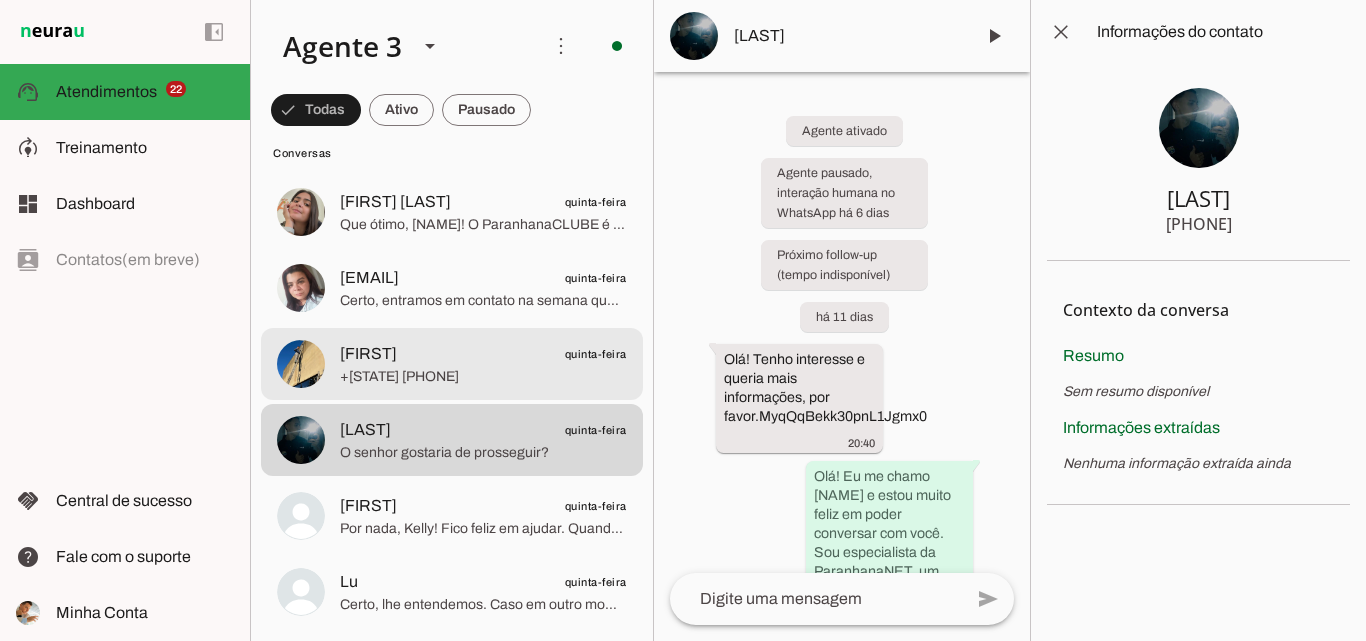 click on "+[STATE] [PHONE]" 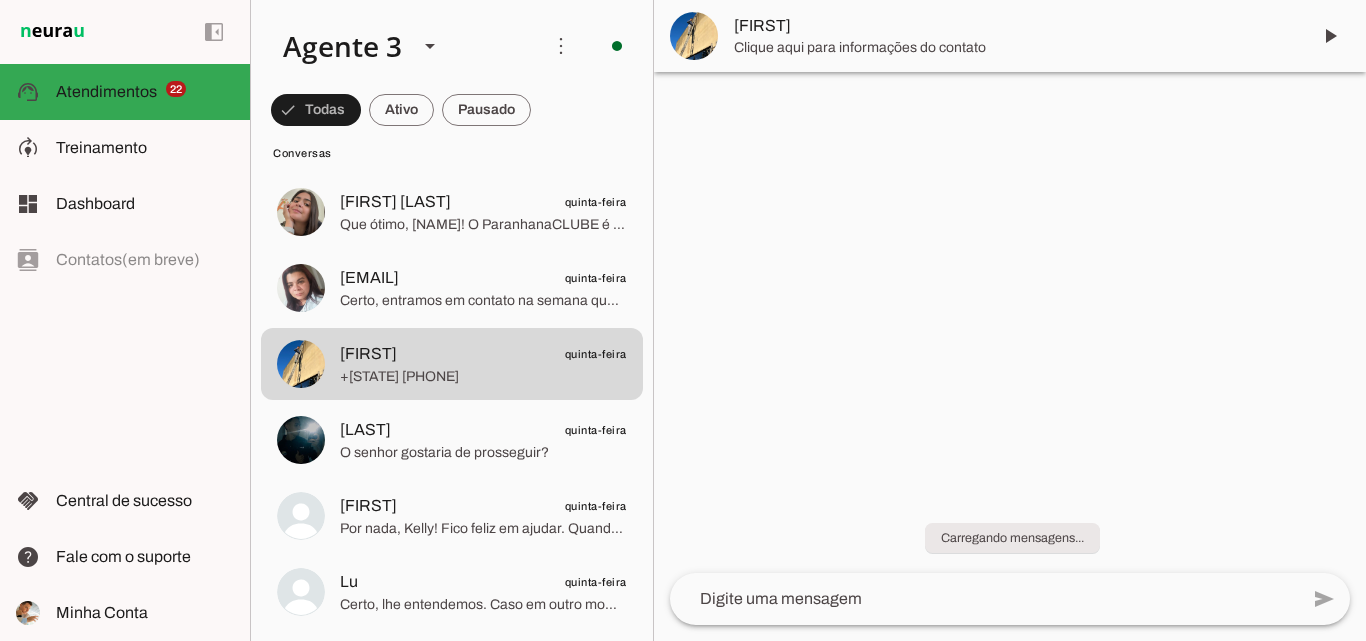 click on "[FIRST]" at bounding box center [1014, 26] 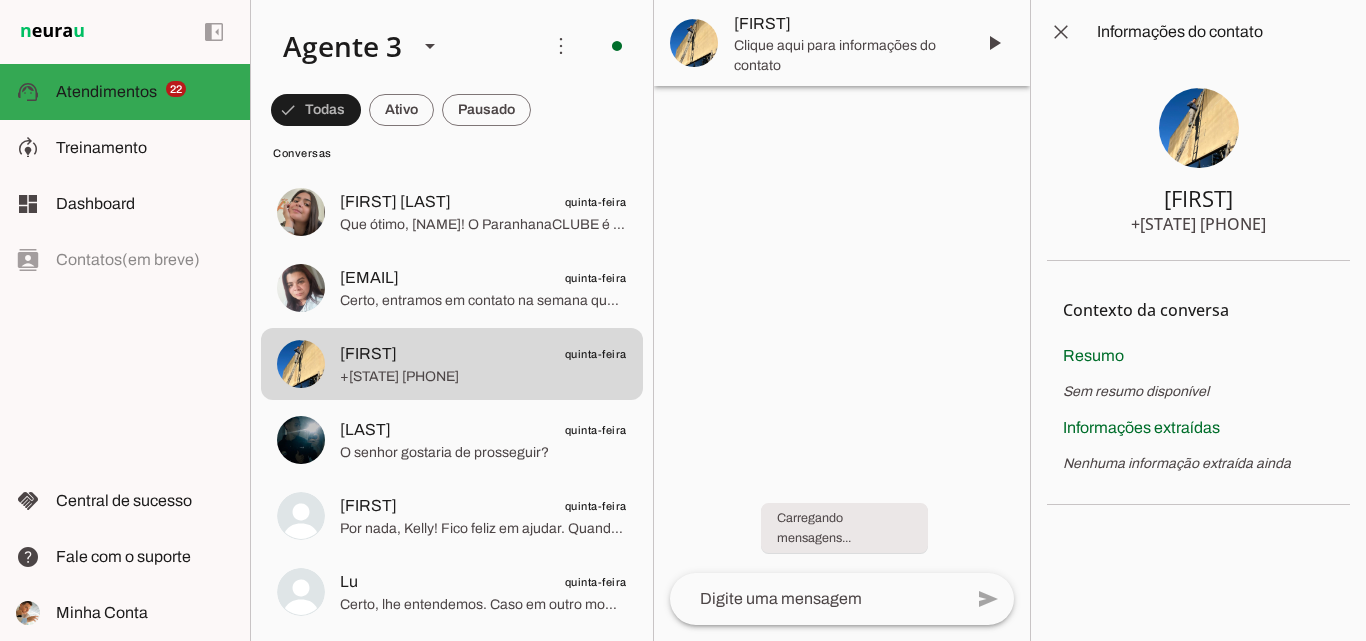 click on "[FIRST]
+55 [PHONE]" 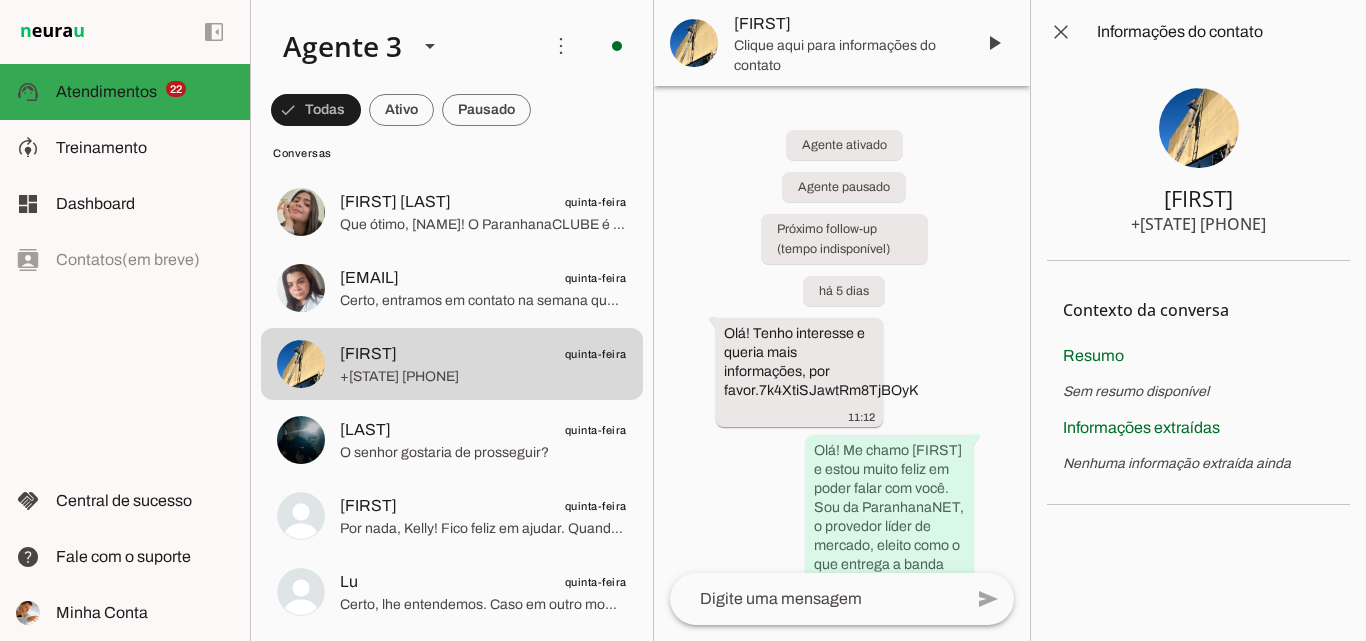 type 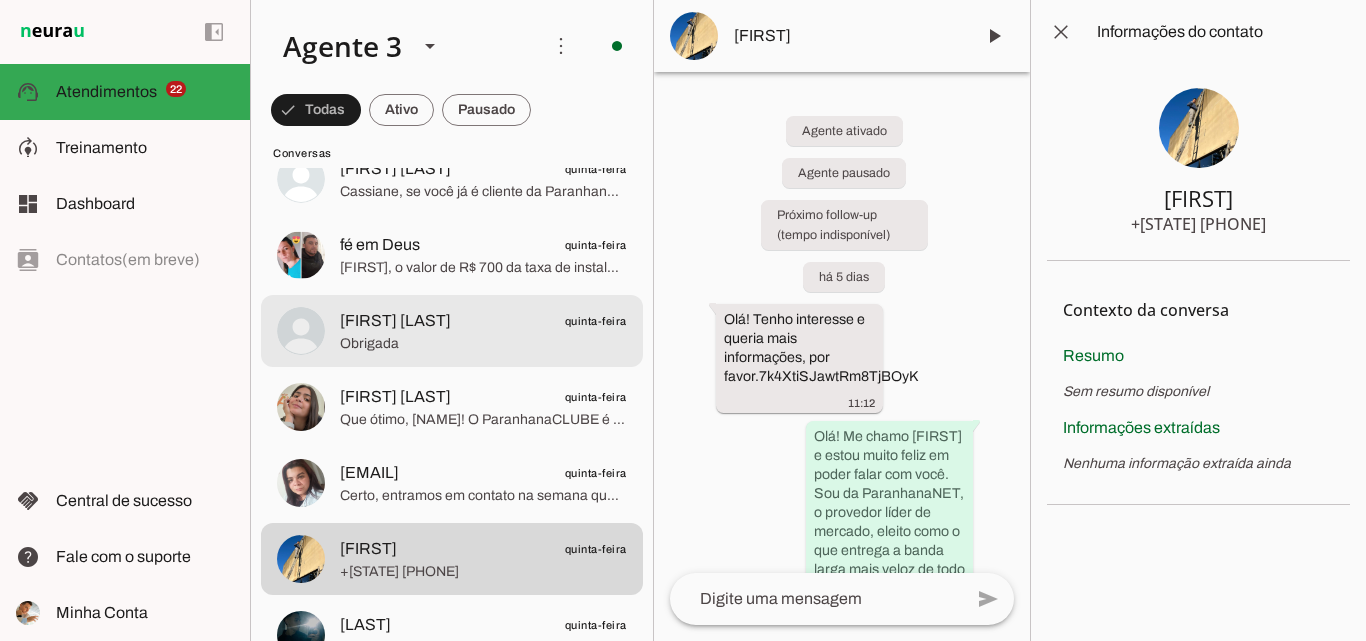 scroll, scrollTop: 5800, scrollLeft: 0, axis: vertical 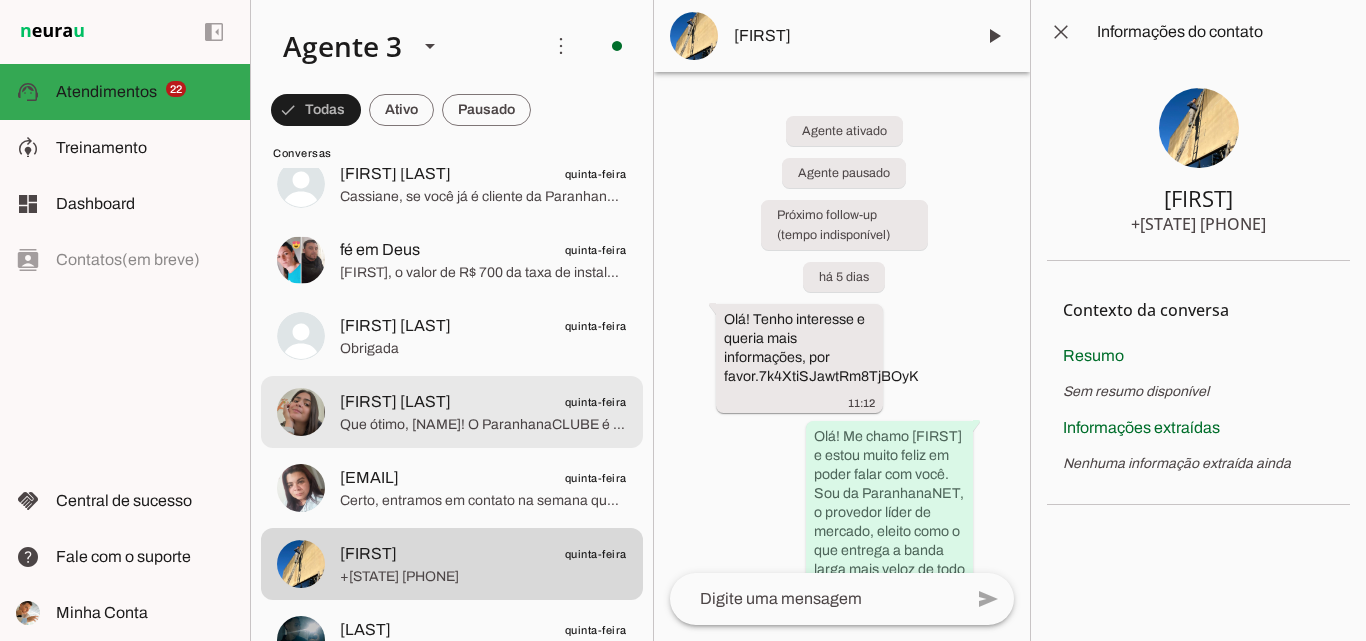 click on "Consultório Dr [LAST] [LAST] [LAST]
sexta-feira
Compreendo, [FIRST], e sinto muito pela sua frustração. Meu foco aqui é justamente ajudar com contratações de planos novos. Para resolver questões técnicas e dar o suporte que você precisa com seu plano atual, o canal correto continua sendo o WhatsApp (51) 3543-1099, onde nossa equipe especializada está preparada para te atender.
Se quiser, posso tentar ajudar a encaminhar seu caso para eles de forma mais direta, ou, se preferir, posso passar seu contato para um atendente humano para que te auxiliem melhor. Gostaria que eu fizesse isso para você?
[FIRST] Dos santos muniz
sexta-feira
[FIRST] [LAST]
[FIRST]" 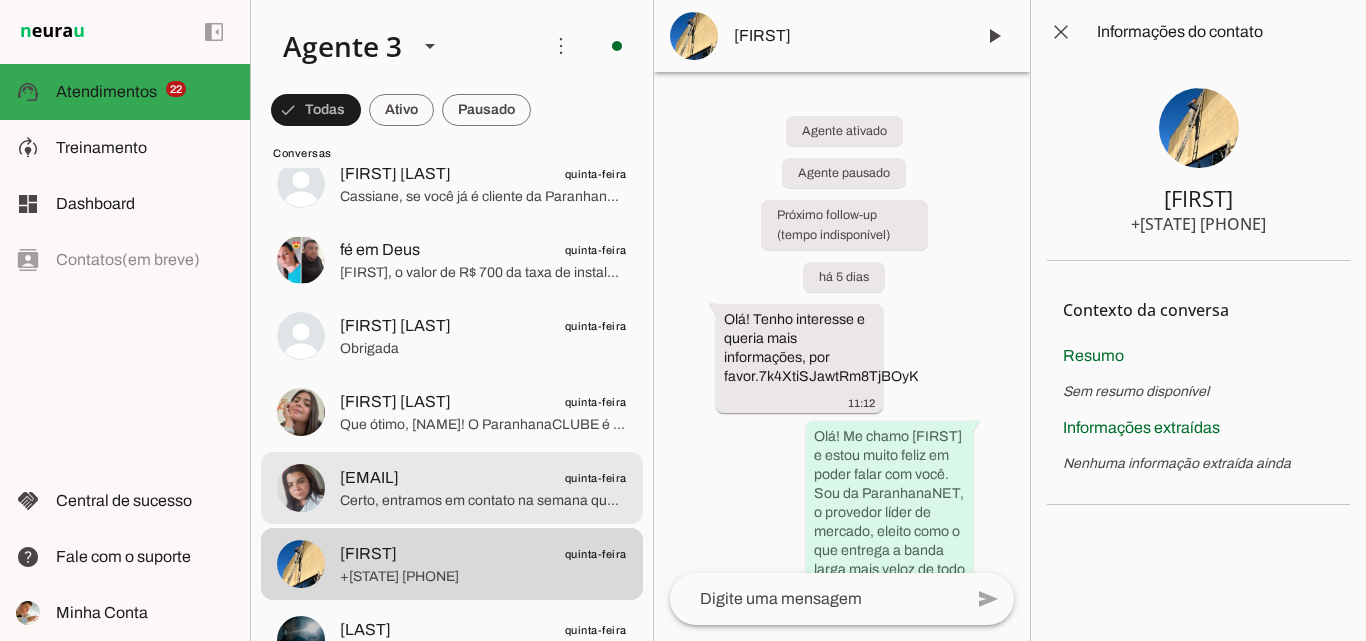 click on "[USERNAME]
quinta-feira" 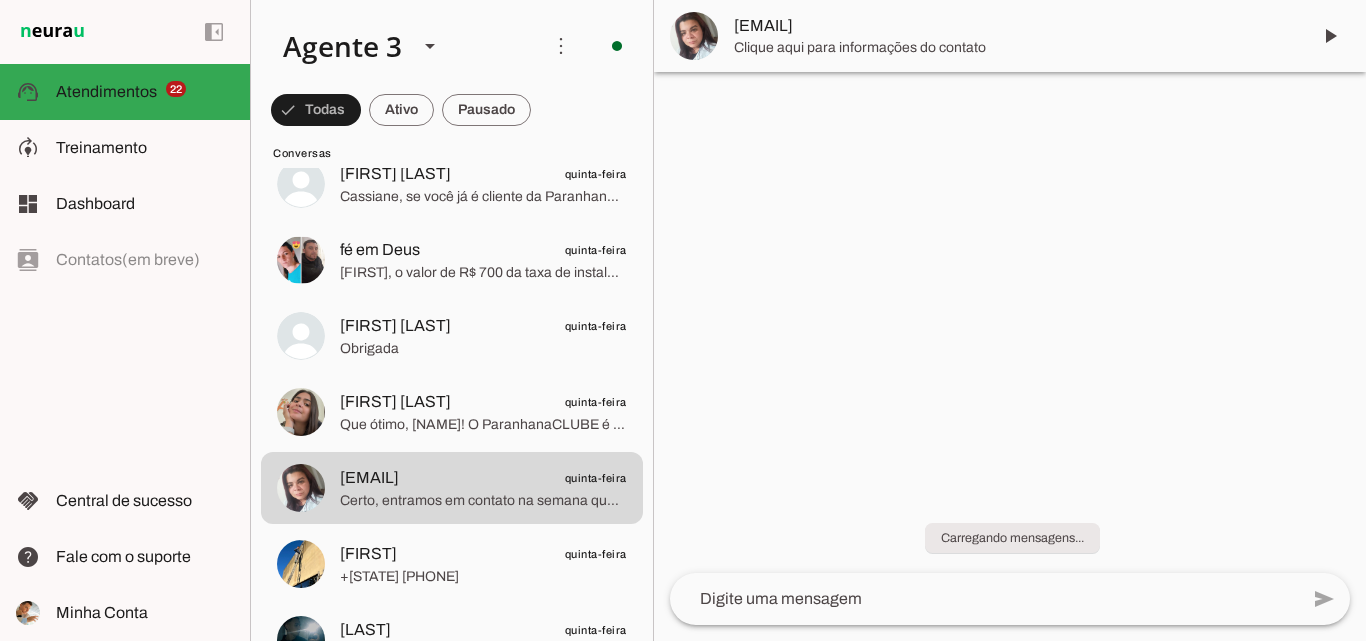 click on "[EMAIL]" at bounding box center (1014, 26) 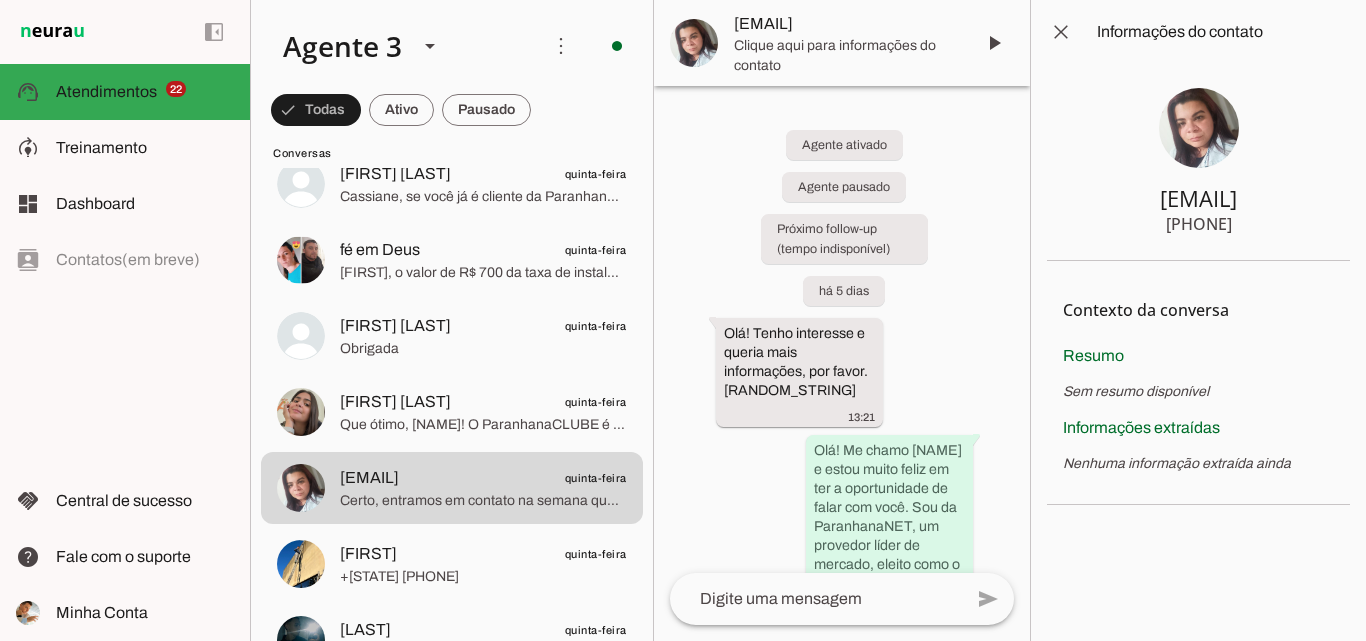 type 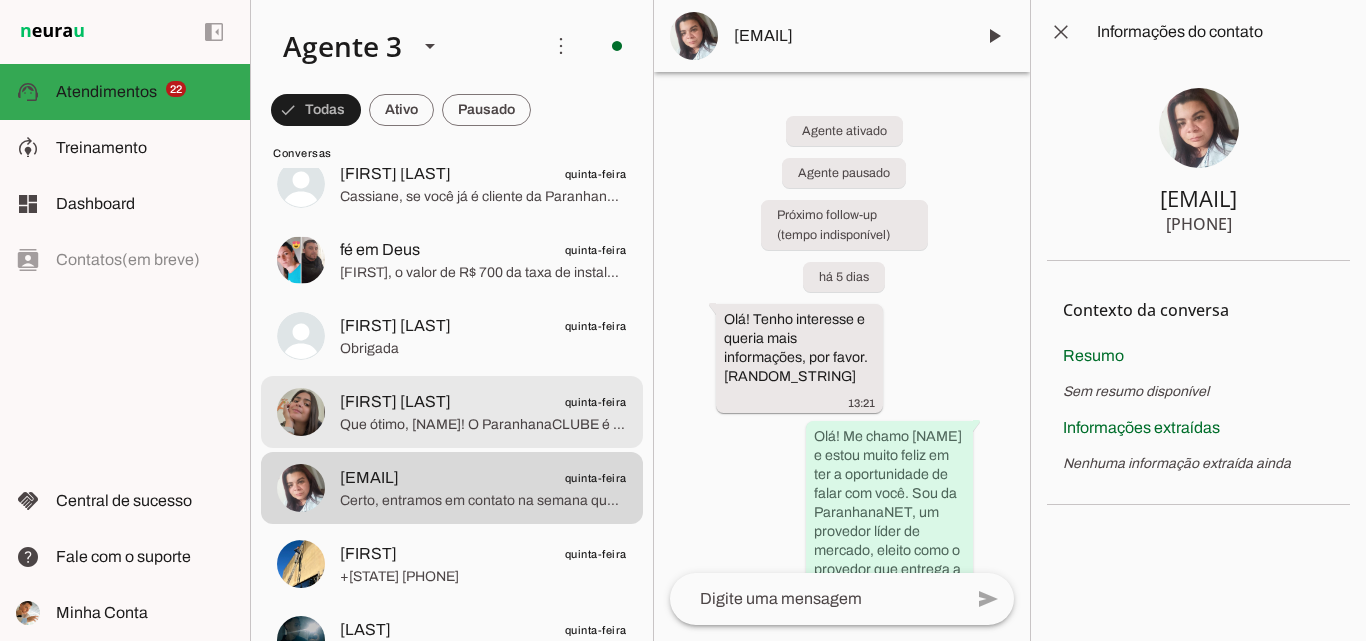 click on "Que ótimo, [NAME]! O ParanhanaCLUBE é realmente um benefício exclusivo e muito vantajoso para nossos clientes. Para garantir que você possa aproveitar todos os descontos e vantagens, que tal conversarmos sobre o seu perfil de uso da internet? Assim posso sugerir o plano ideal para suas necessidades, com a velocidade e recursos que vão atender sua casa ou empresa da melhor forma. Quantas pessoas usarão a internet no seu endereço e você tem muitos dispositivos conectados? Além disso, sua casa tem quantos cômodos ou é mais aberta? Essas informações vão ajudar a indicar o melhor plano para você." 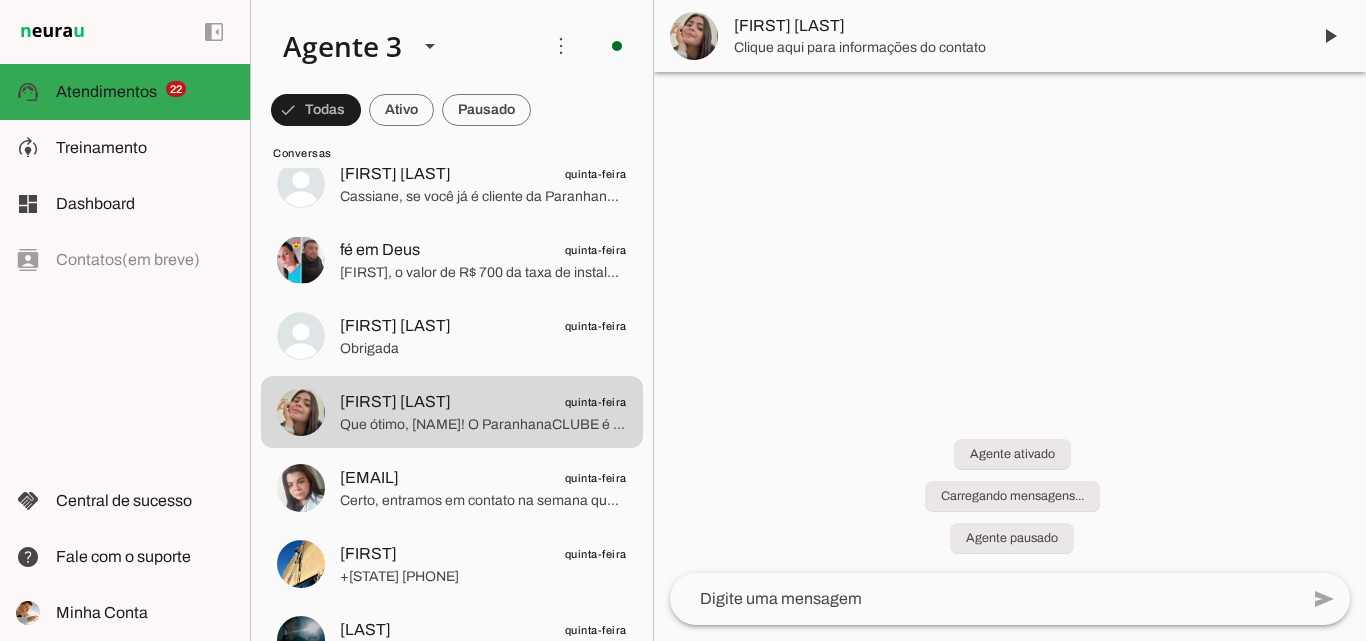 click on "[FIRST] [LAST]" at bounding box center (1014, 26) 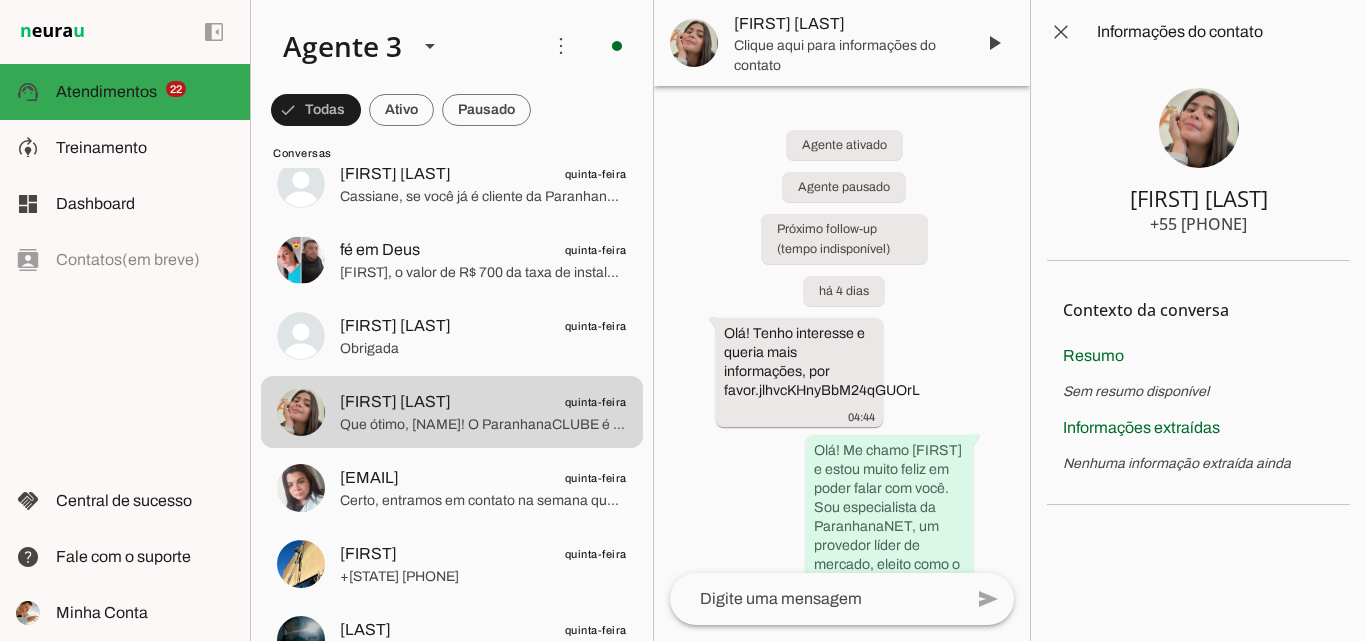 type 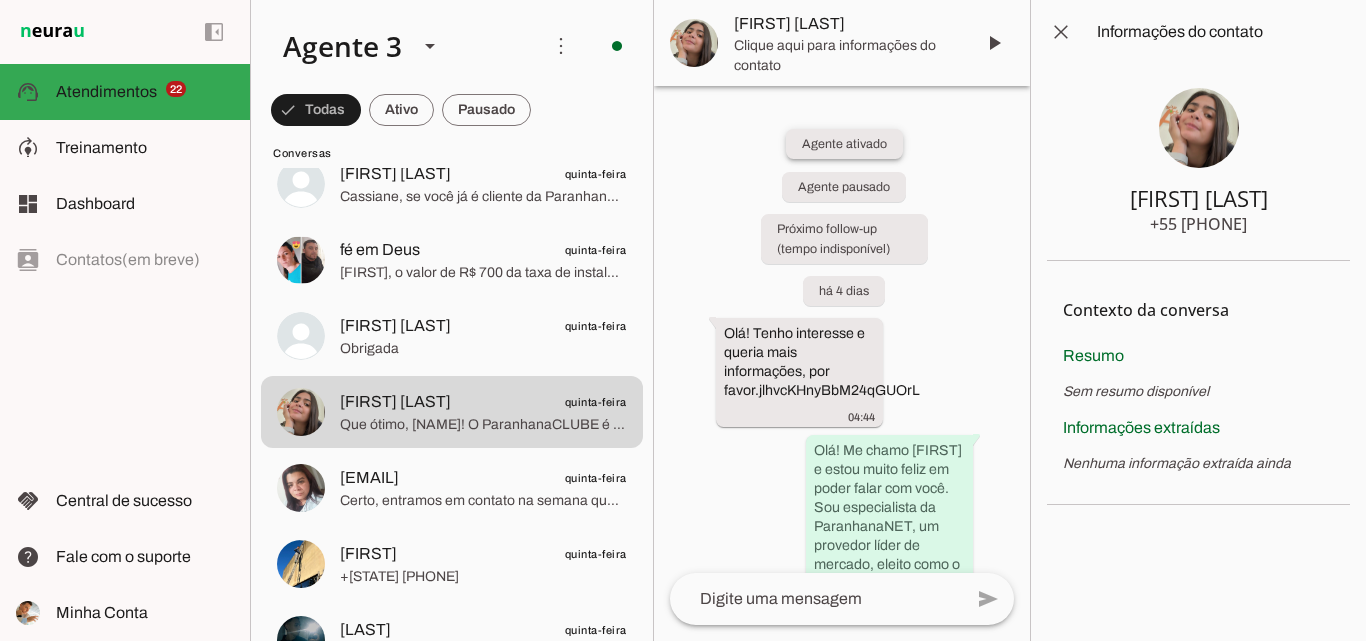 drag, startPoint x: 1171, startPoint y: 223, endPoint x: 872, endPoint y: 141, distance: 310.0403 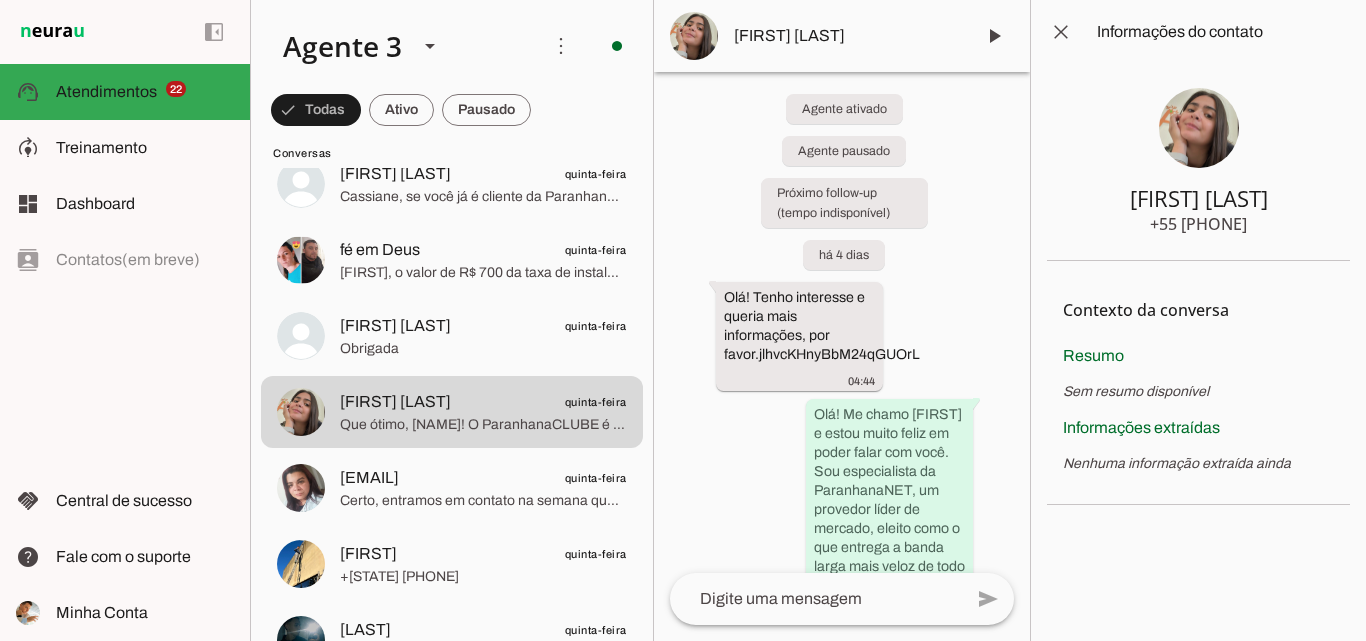 scroll, scrollTop: 0, scrollLeft: 0, axis: both 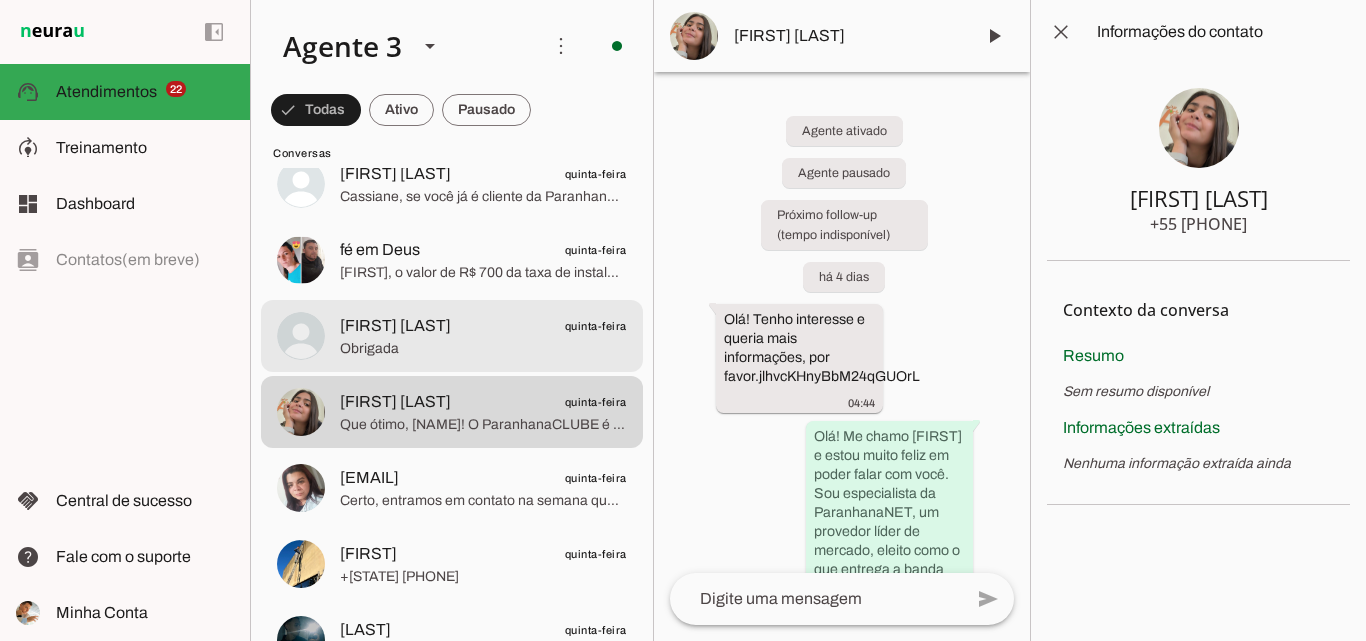 click on "Obrigada" 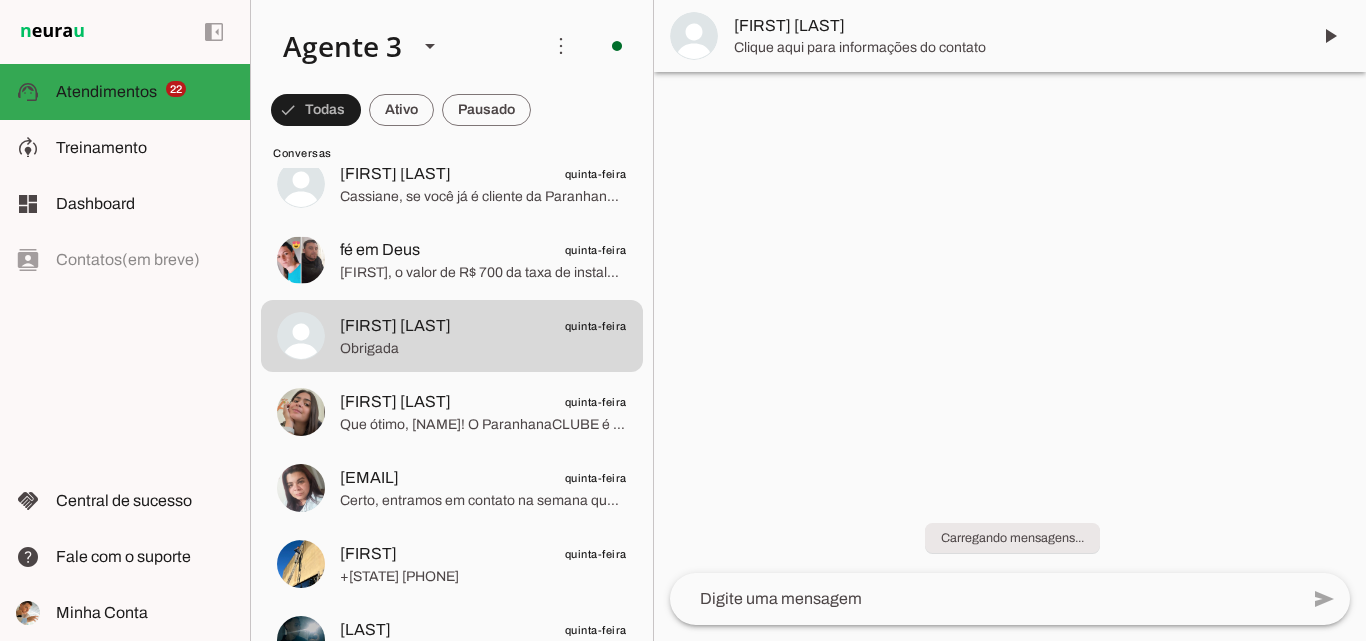 click on "[FIRST] [LAST]" at bounding box center (1014, 26) 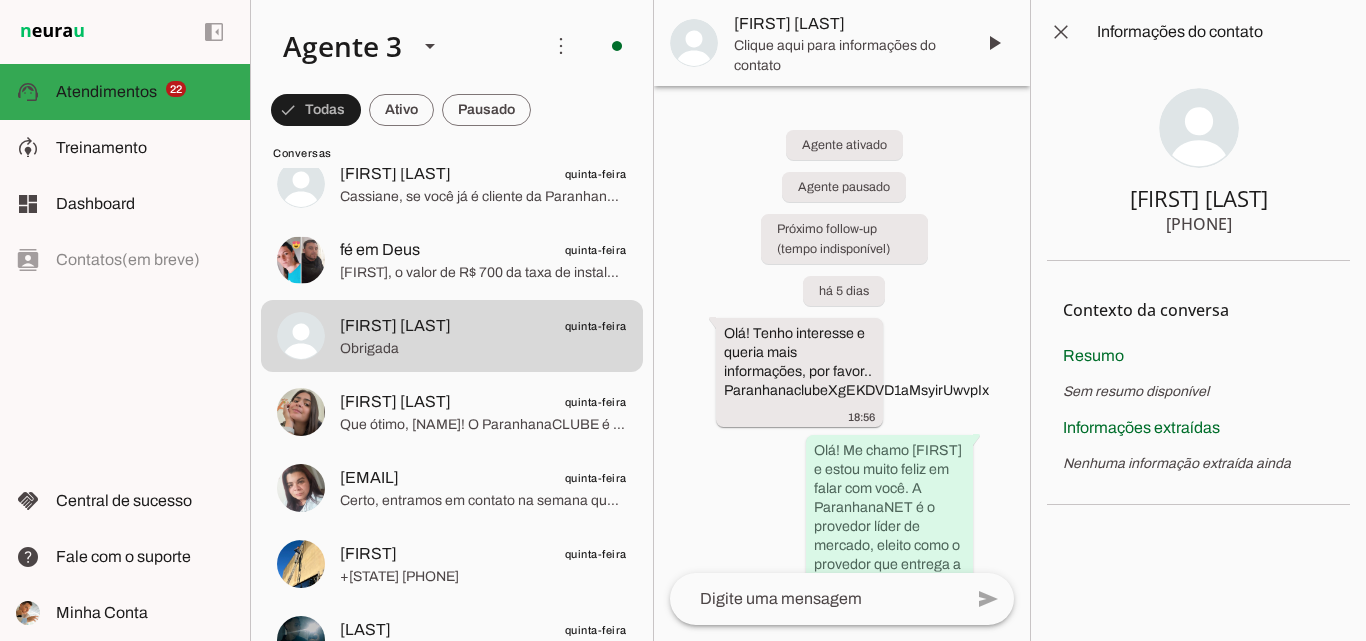 drag, startPoint x: 1176, startPoint y: 225, endPoint x: 1255, endPoint y: 233, distance: 79.40403 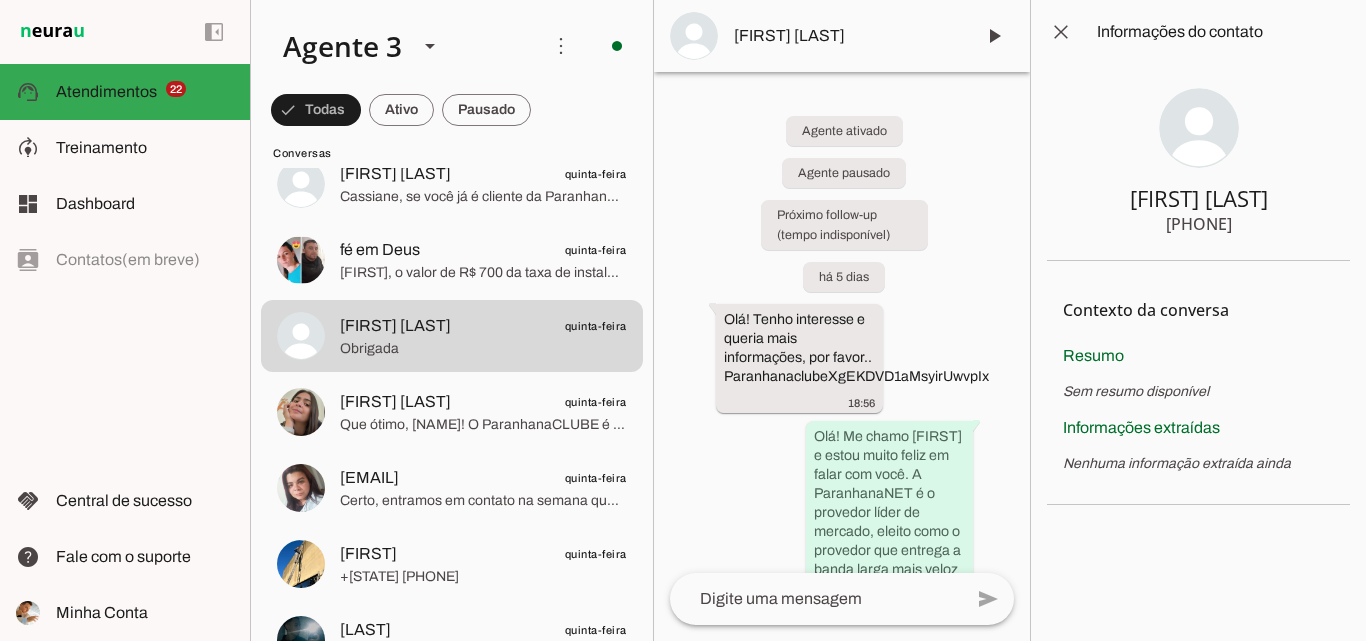 drag, startPoint x: 1168, startPoint y: 219, endPoint x: 1271, endPoint y: 227, distance: 103.31021 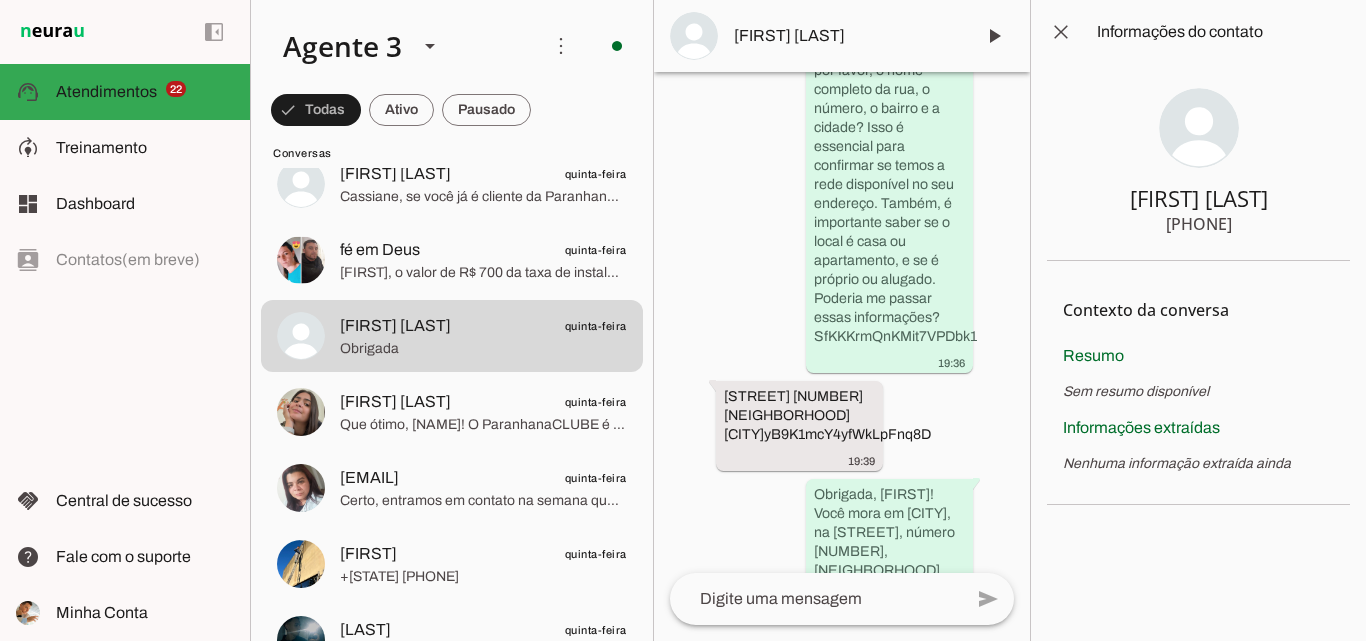 scroll, scrollTop: 2399, scrollLeft: 0, axis: vertical 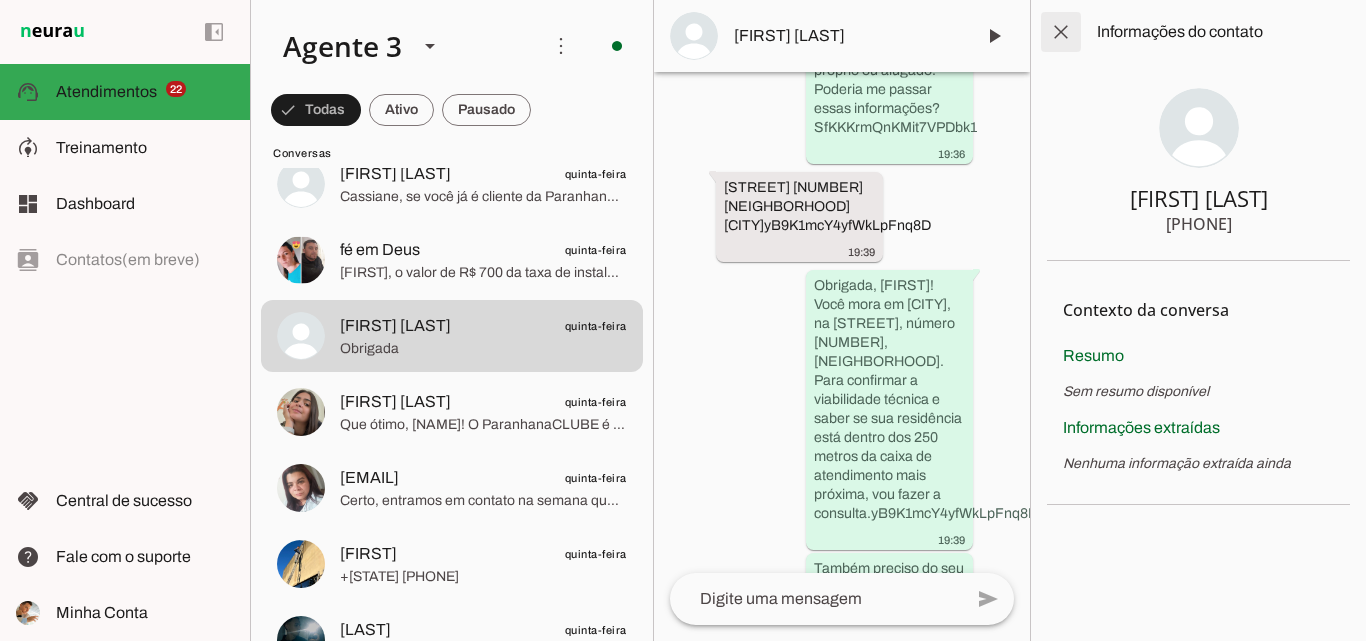 click at bounding box center (1061, 32) 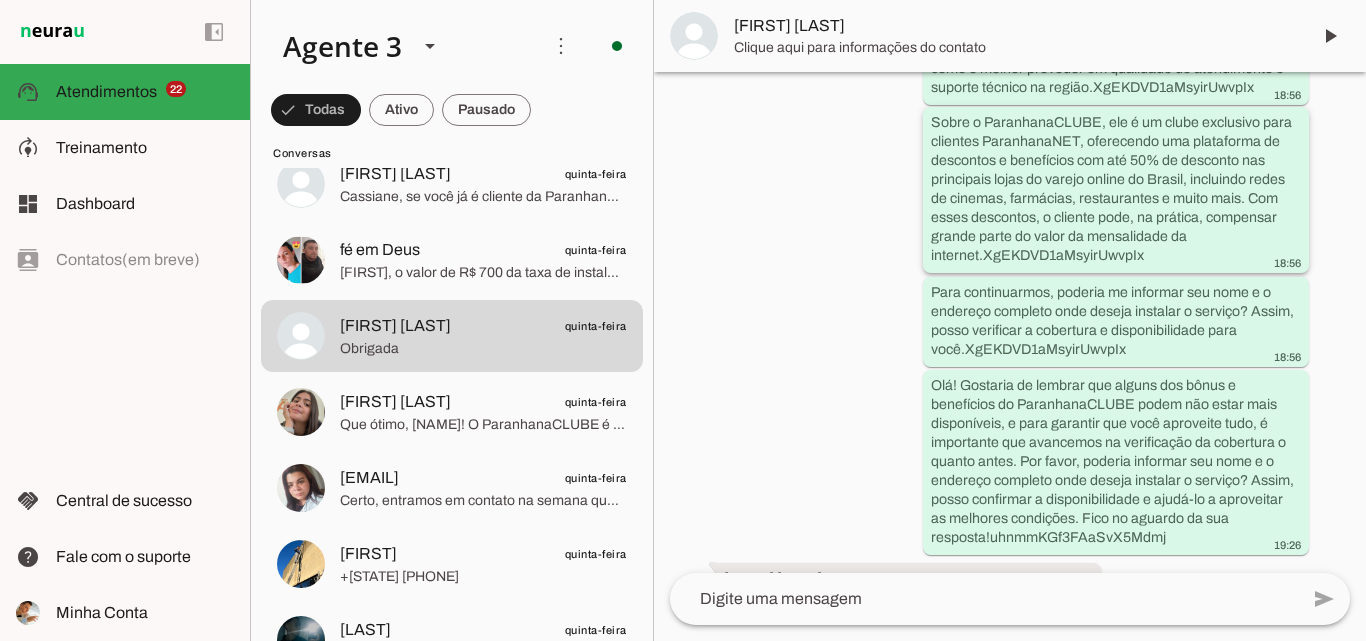 scroll, scrollTop: 600, scrollLeft: 0, axis: vertical 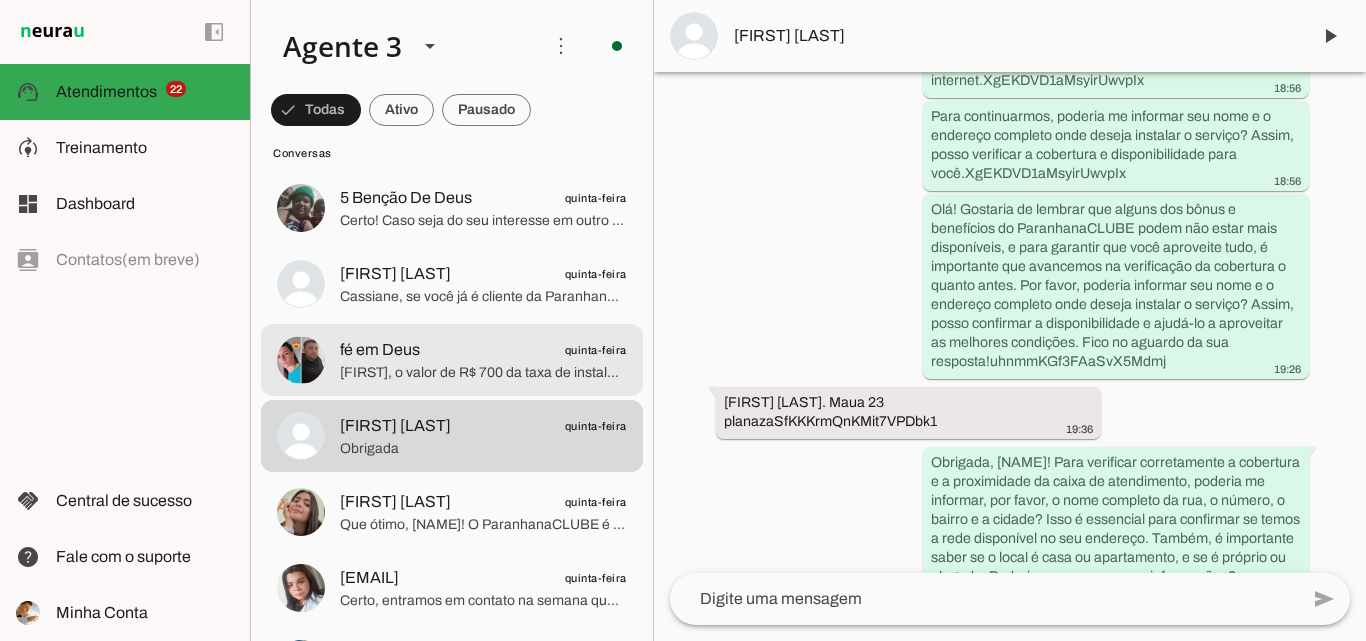 click on "[FIRST], o valor de R$ 700 da taxa de instalação normally é cobrado no momento da contratação, mas se você fechar o pedido agora durante este atendimento, essa taxa será totalmente isenta, sem custo para você, desde que mantenha o plano por pelo menos 12 meses. Caso cancele antes desse prazo, é cobrada uma parte proporcional dessa taxa.
Se preferir, posso explicar as formas de pagamento e condições para facilitar ainda mais para você. Quer que eu continue?" 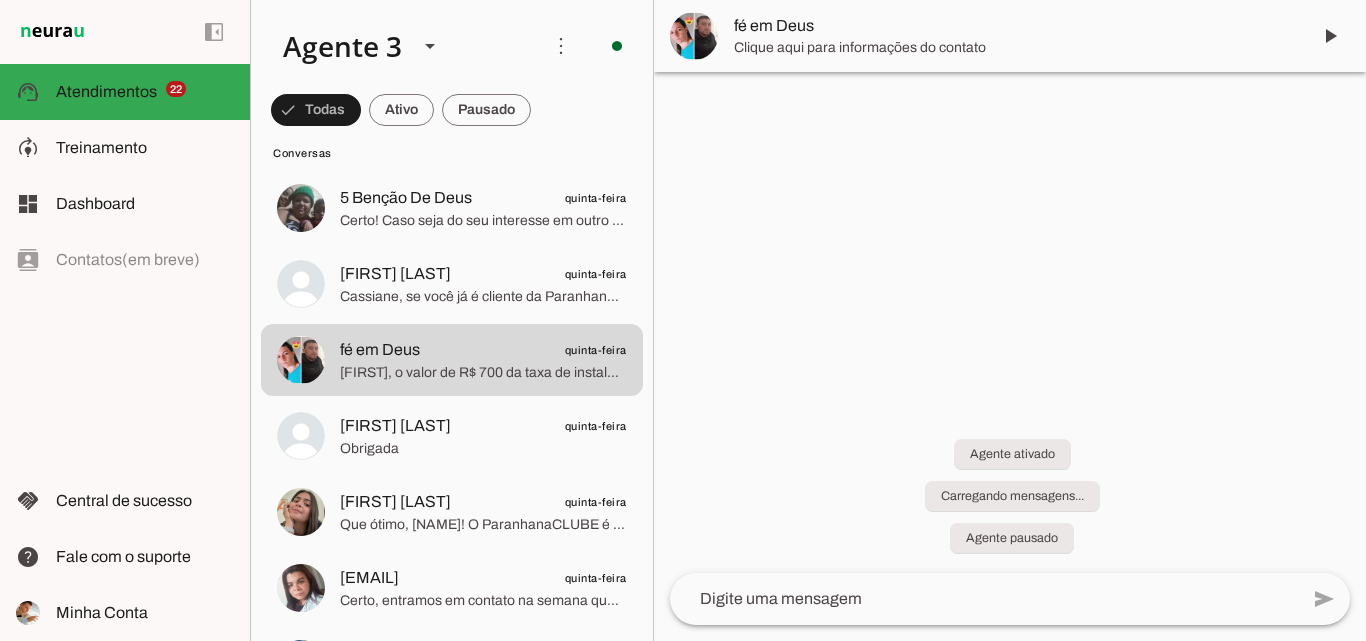 scroll, scrollTop: 0, scrollLeft: 0, axis: both 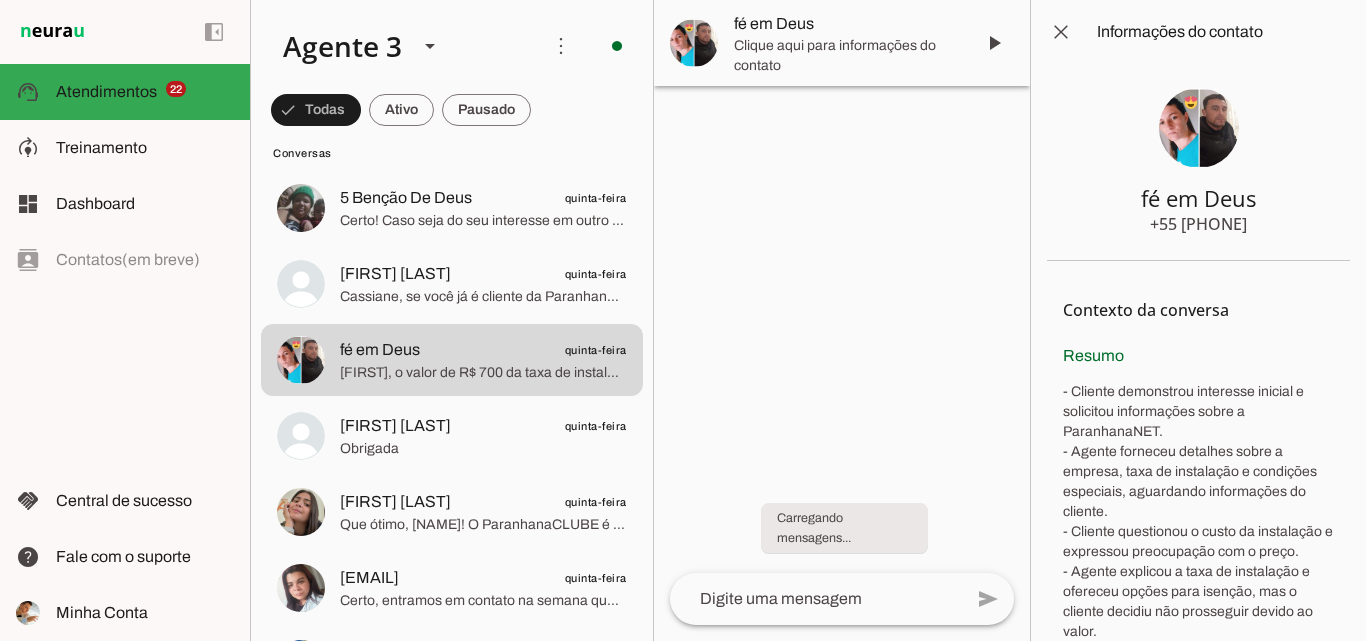 type 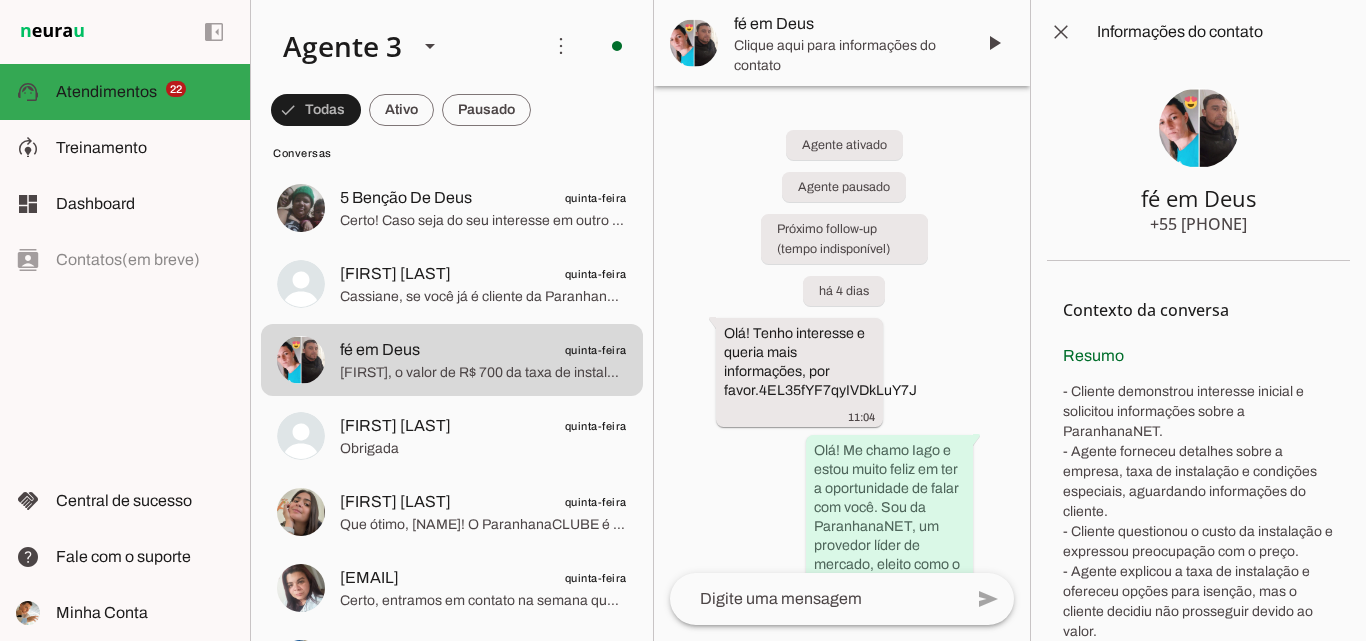 drag, startPoint x: 1164, startPoint y: 223, endPoint x: 1255, endPoint y: 223, distance: 91 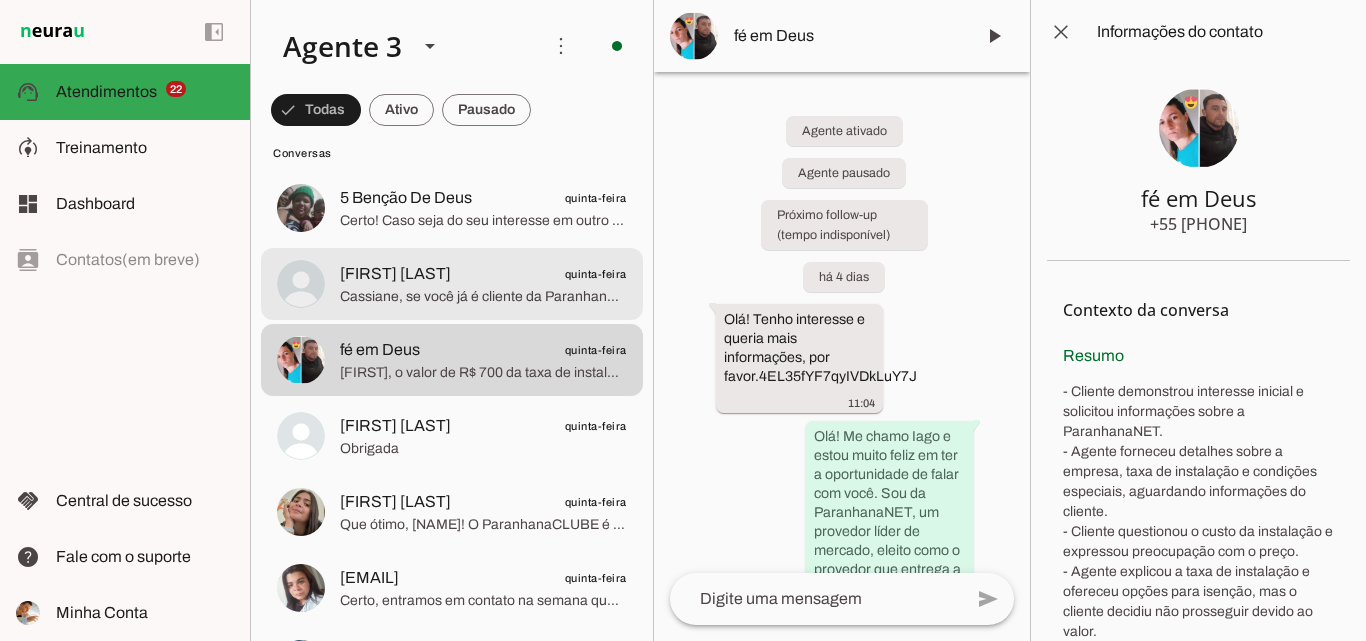 click on "Cassiane, se você já é cliente da ParanhanaNET e precisa de suporte técnico, segunda via de boleto ou outro atendimento que não seja a contratação de um plano novo, peço que entre em contato pelo WhatsApp (51) 3543-1099, onde nossa equipe especializada irá ajudá-la prontamente.
Se quiser contratar um novo plano de internet, posso auxiliá-la com as opções e benefícios. Como posso ajudar você hoje?" 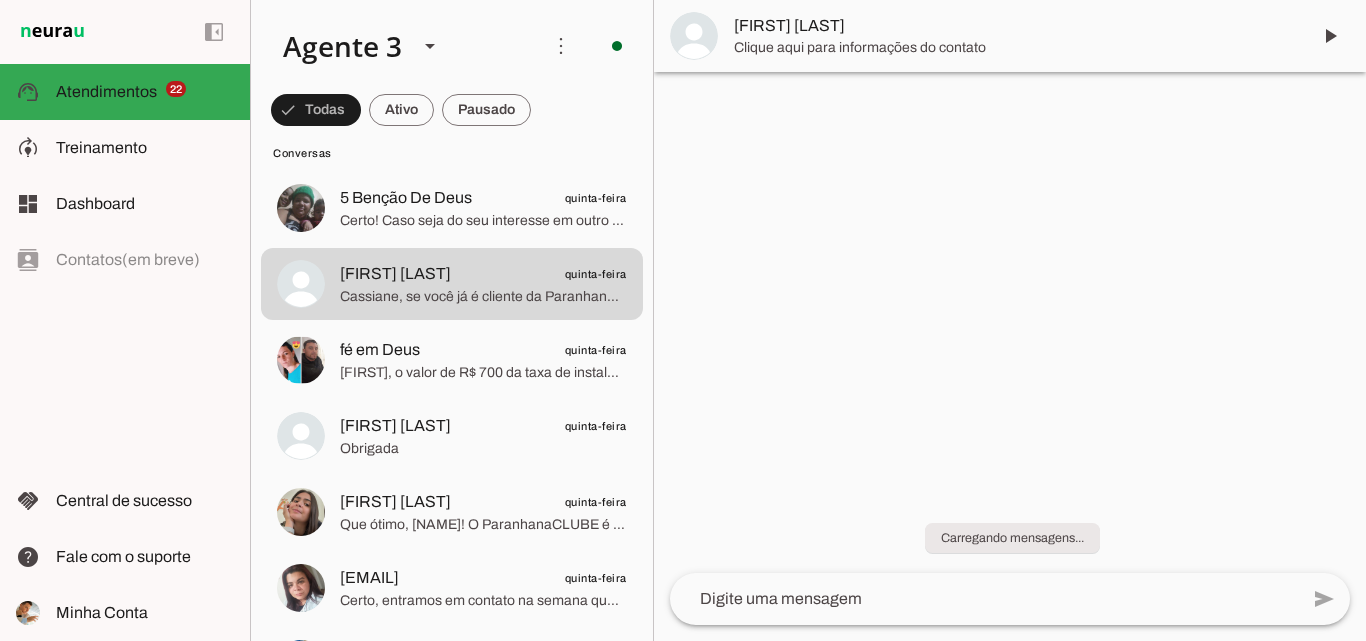 click on "[FIRST] [LAST]" at bounding box center (1014, 26) 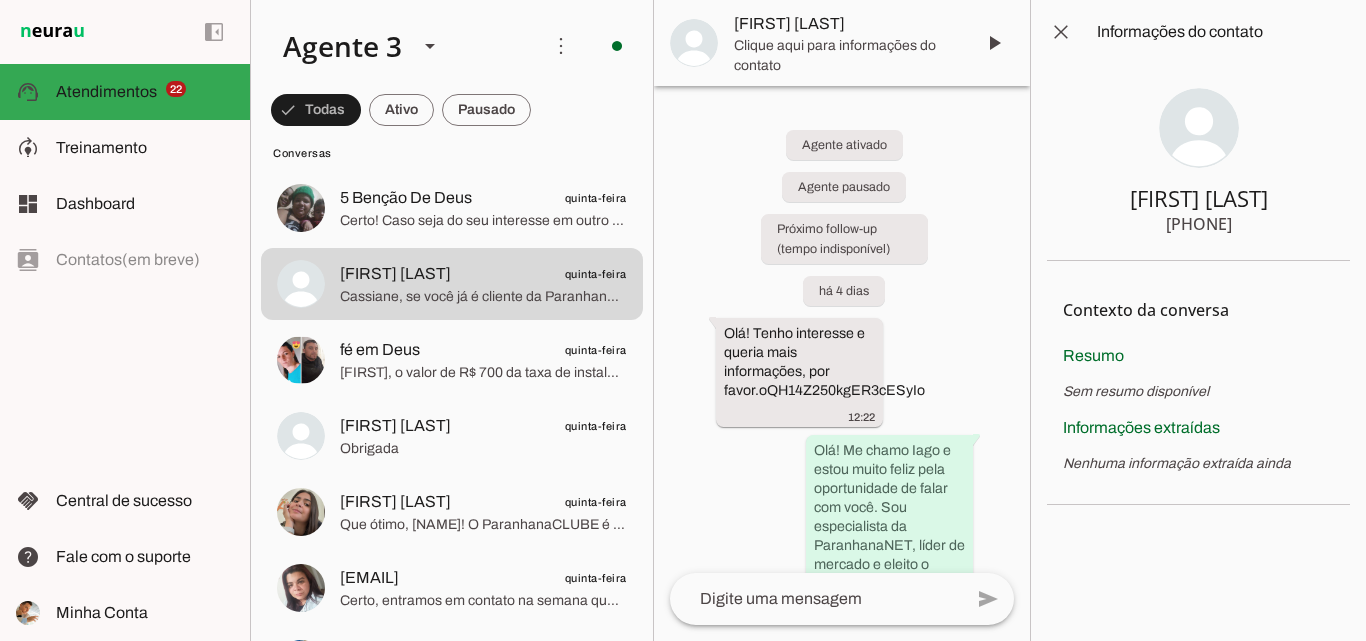type 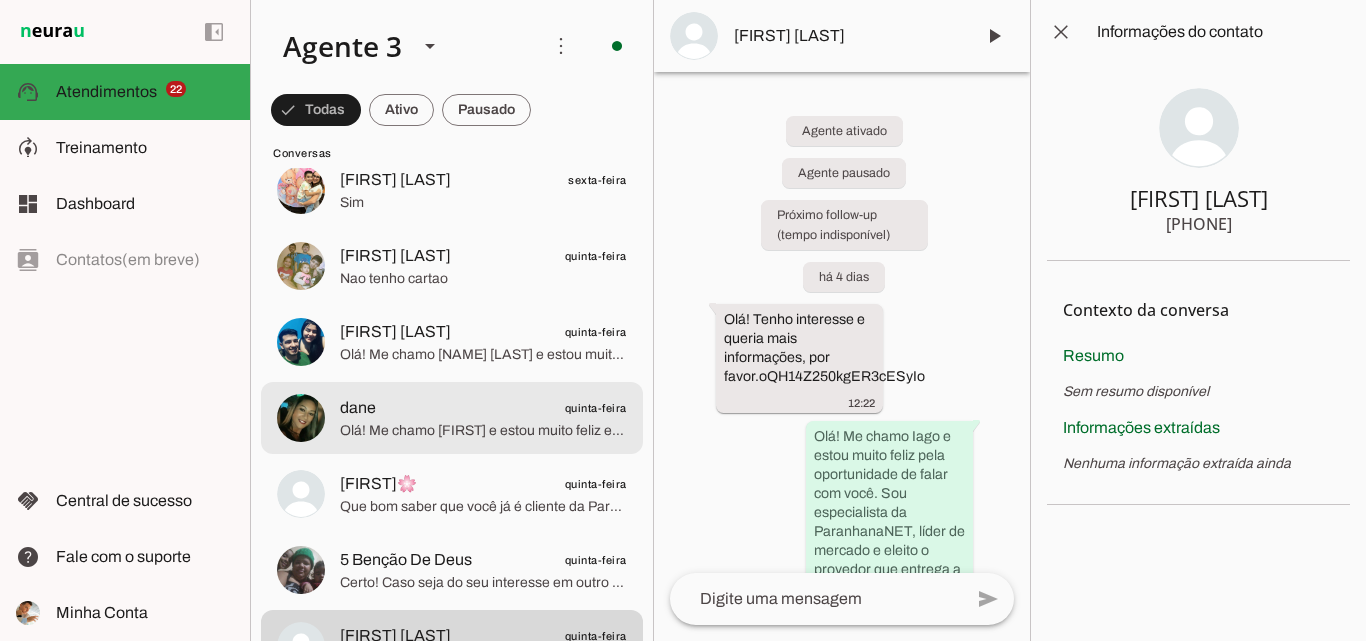 scroll, scrollTop: 5400, scrollLeft: 0, axis: vertical 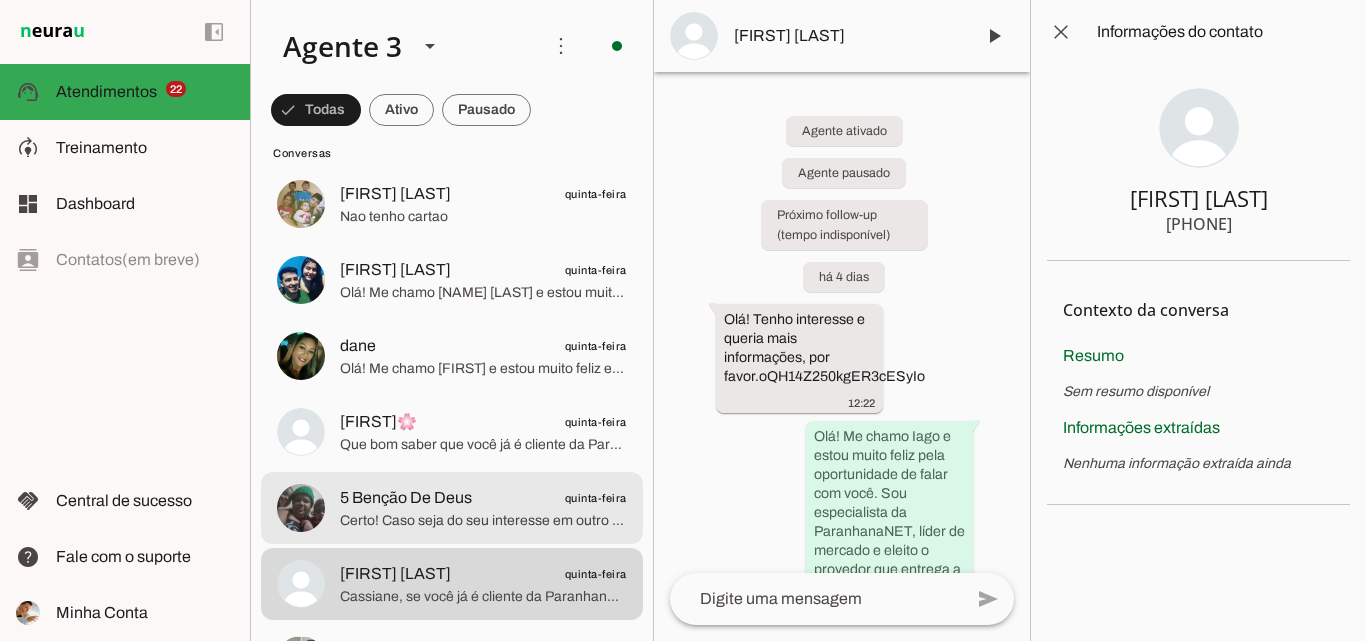 click on "5 Benção De Deus
quinta-feira
Certo! Caso seja do seu interesse em outro momento, estamos à disposição!" at bounding box center [452, -5152] 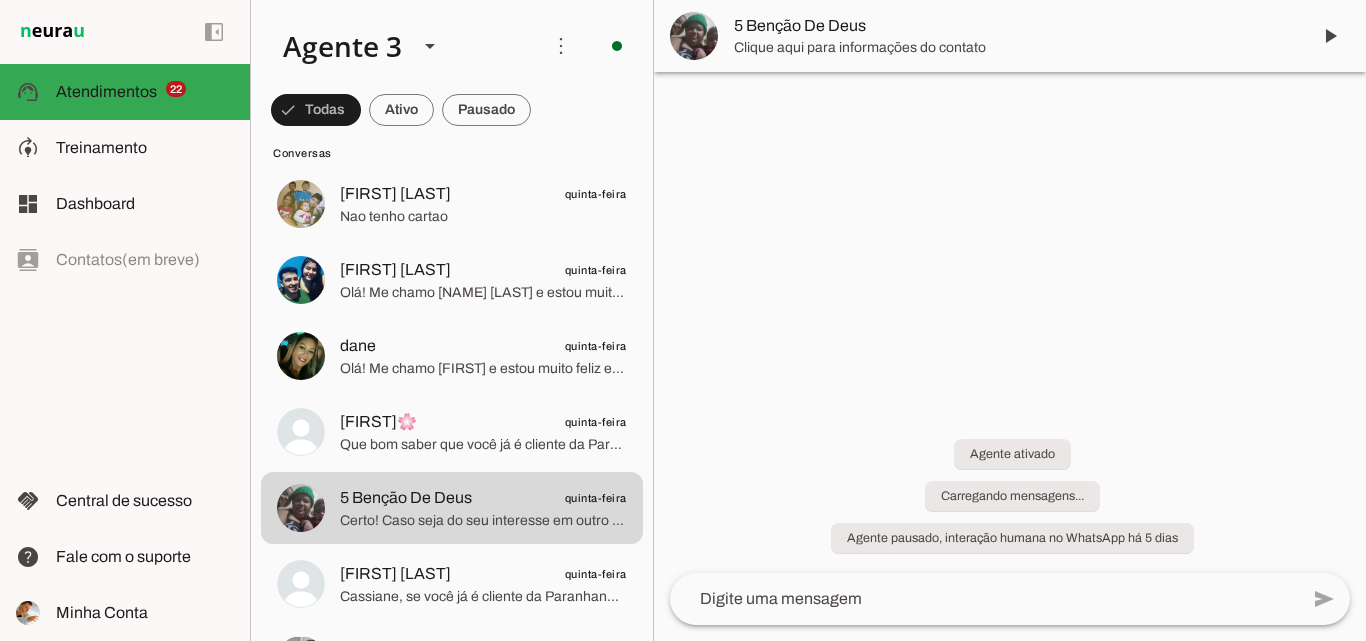 drag, startPoint x: 830, startPoint y: 34, endPoint x: 1044, endPoint y: 125, distance: 232.54462 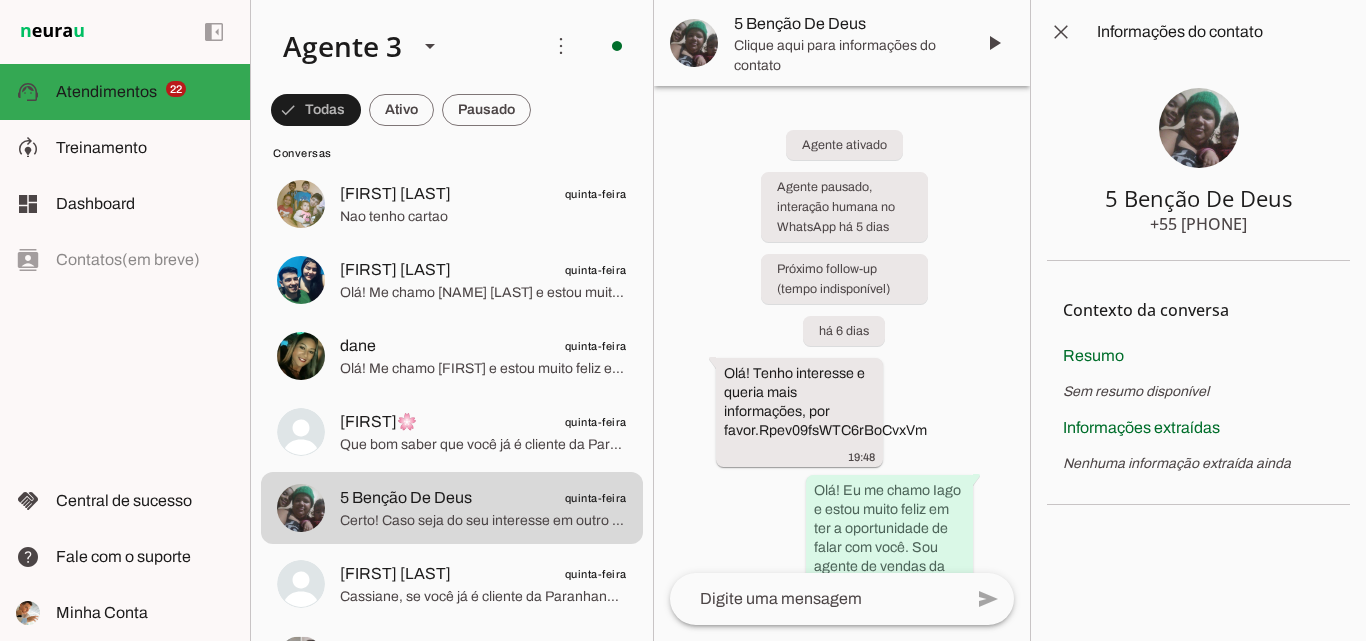 drag, startPoint x: 1176, startPoint y: 219, endPoint x: 1256, endPoint y: 217, distance: 80.024994 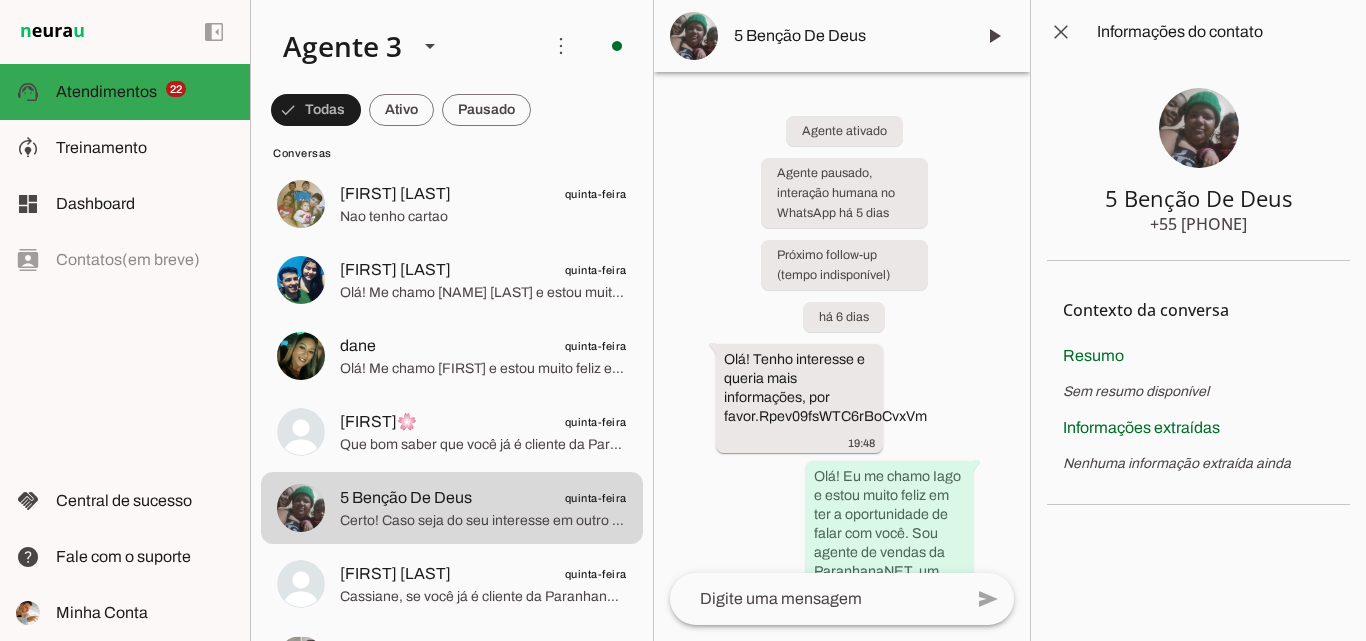 type 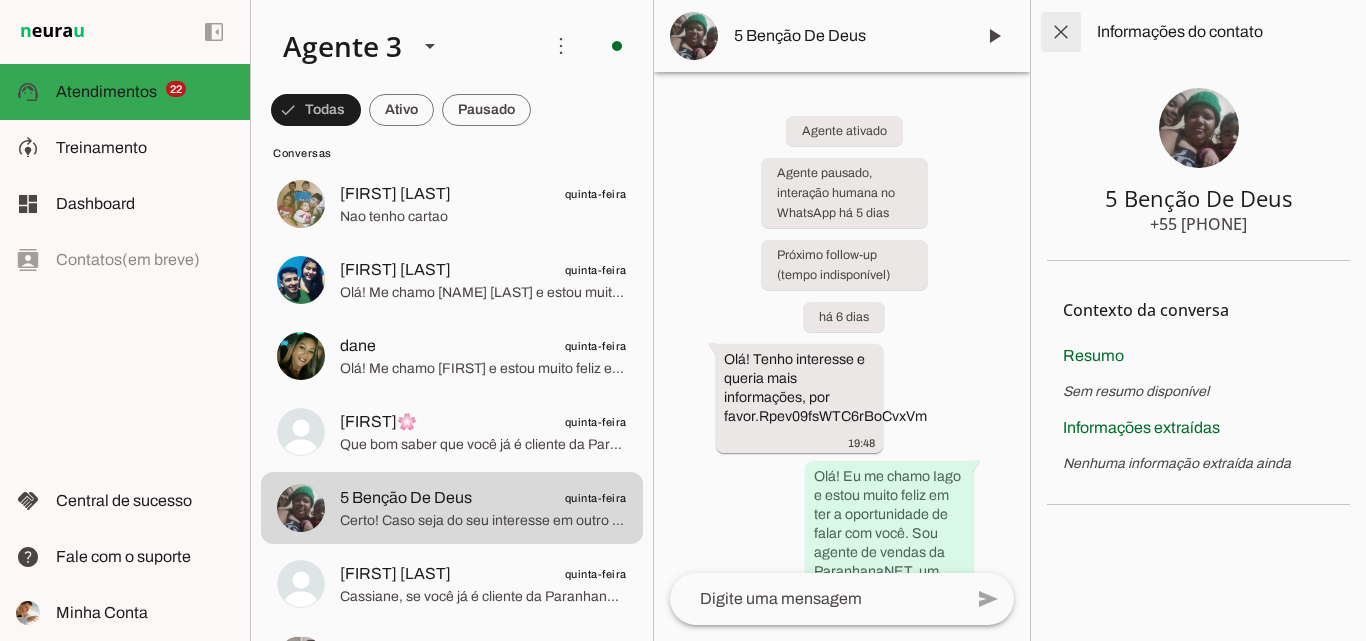 click at bounding box center [1061, 32] 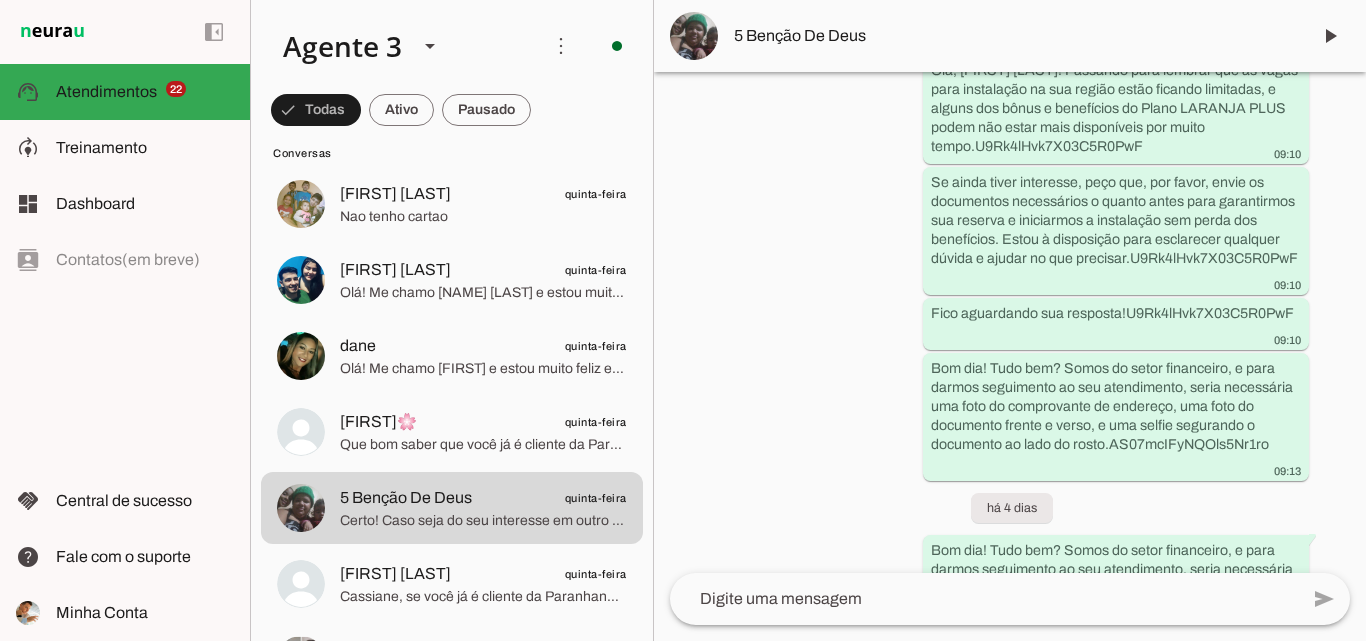scroll, scrollTop: 6596, scrollLeft: 0, axis: vertical 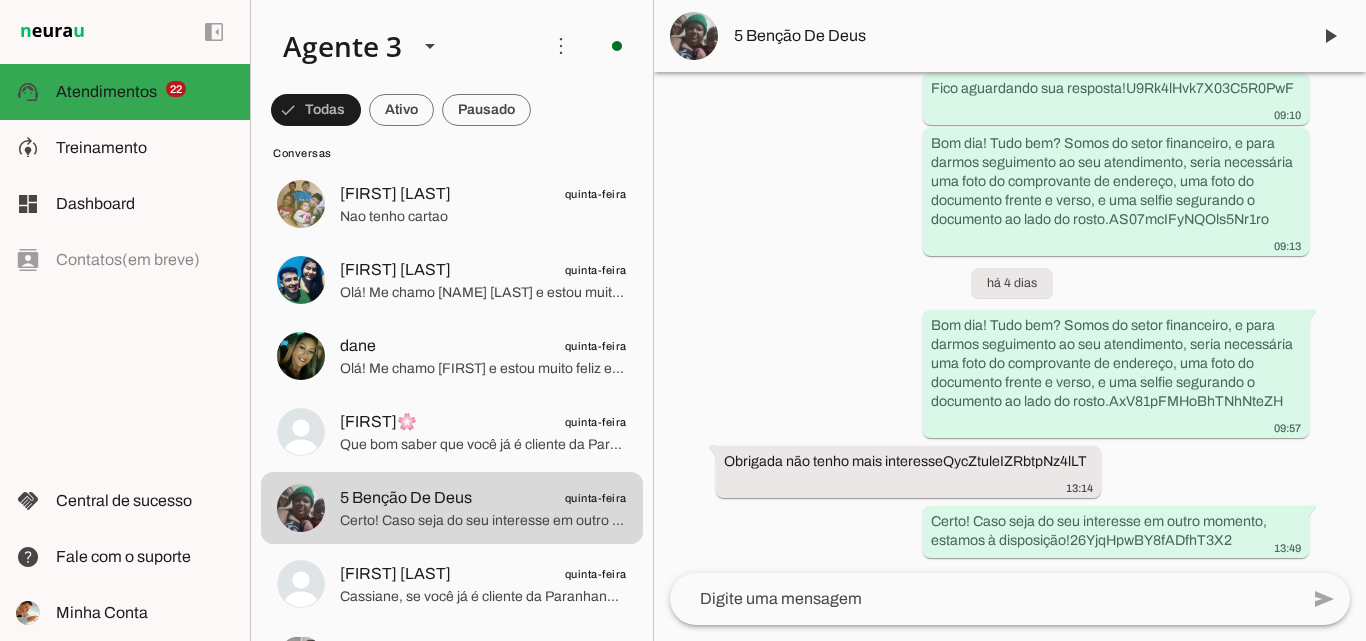 click on "5 Benção De Deus" at bounding box center (1014, 36) 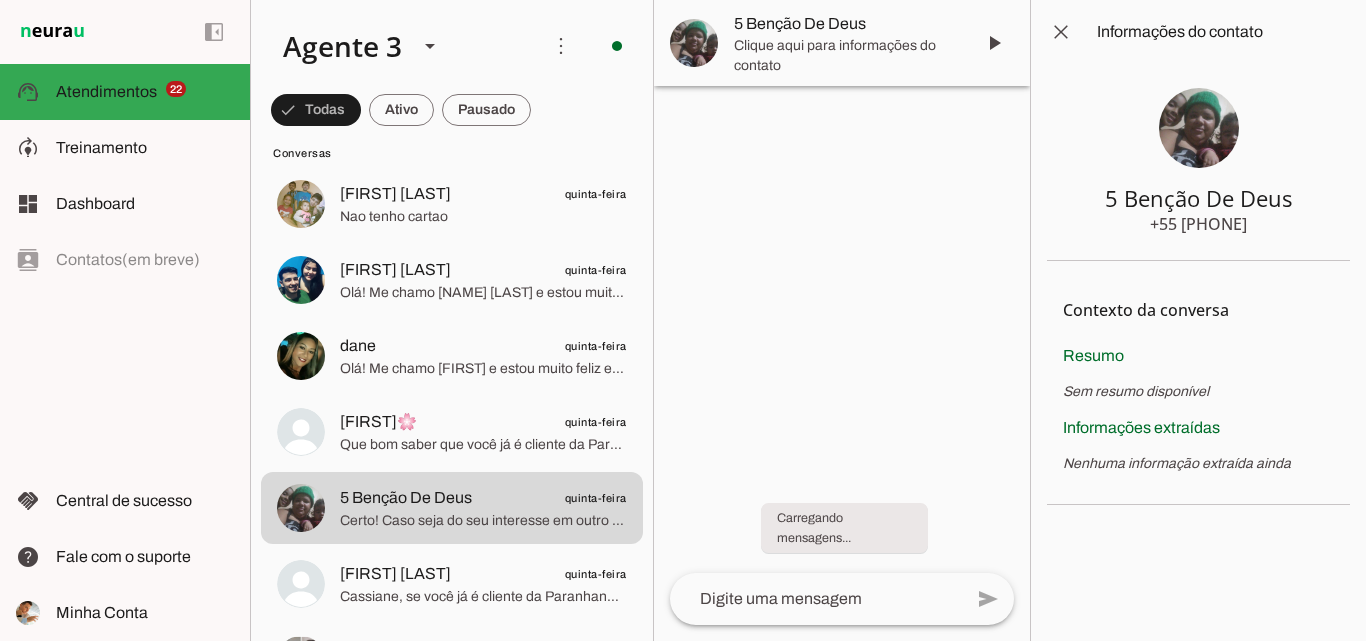 scroll, scrollTop: 0, scrollLeft: 0, axis: both 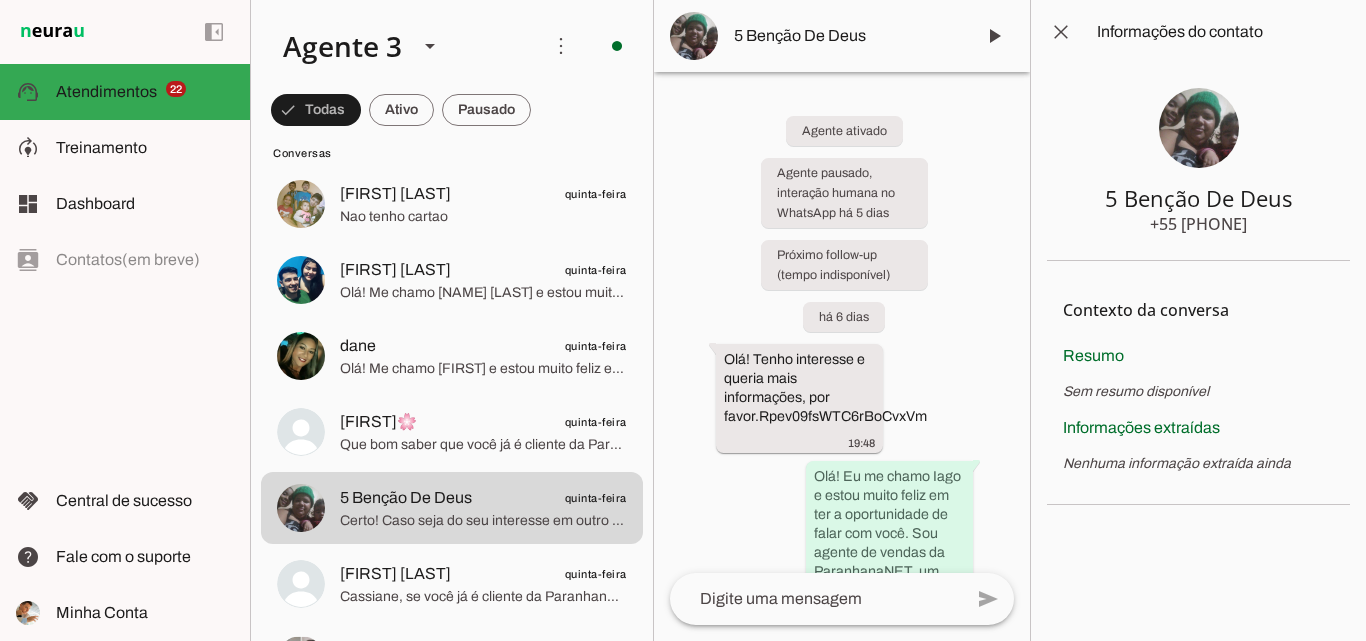 drag, startPoint x: 1171, startPoint y: 224, endPoint x: 1265, endPoint y: 219, distance: 94.13288 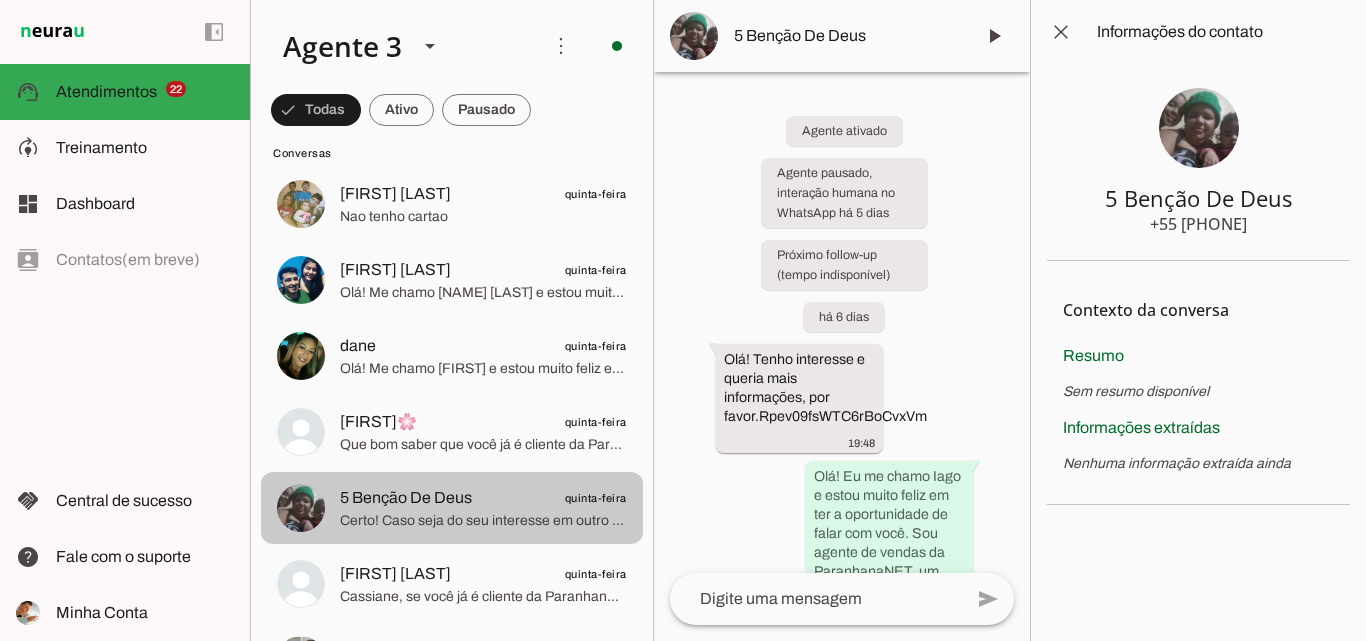 click on "5 Benção De Deus
quinta-feira
Certo! Caso seja do seu interesse em outro momento, estamos à disposição!" at bounding box center [452, -5152] 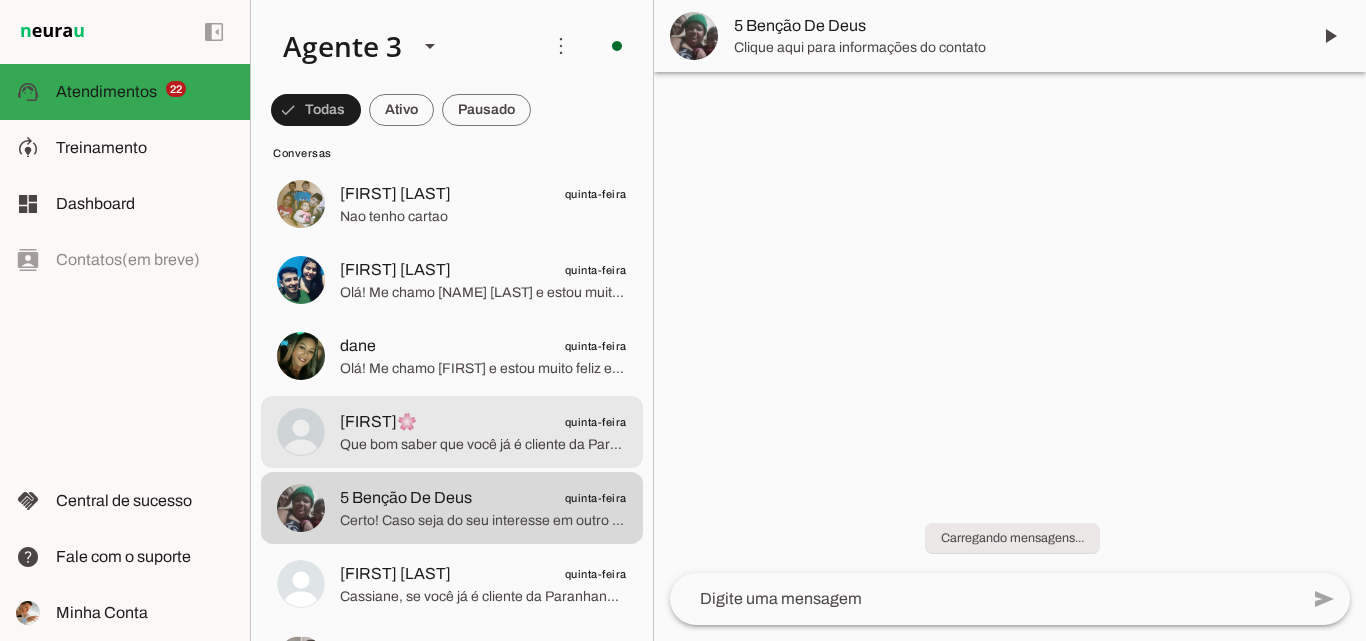 click on "Que bom saber que você já é cliente da ParanhanaNET! Para suporte técnico, segunda via de boleto ou qualquer outro atendimento que não seja contratação de internet nova, por favor, entre em contato pelo WhatsApp (51) 3543-1099. Eles vão te ajudar prontamente.
Se precisar contratar uma nova conexão no futuro, estarei aqui para ajudar! Obrigado pelo contato." 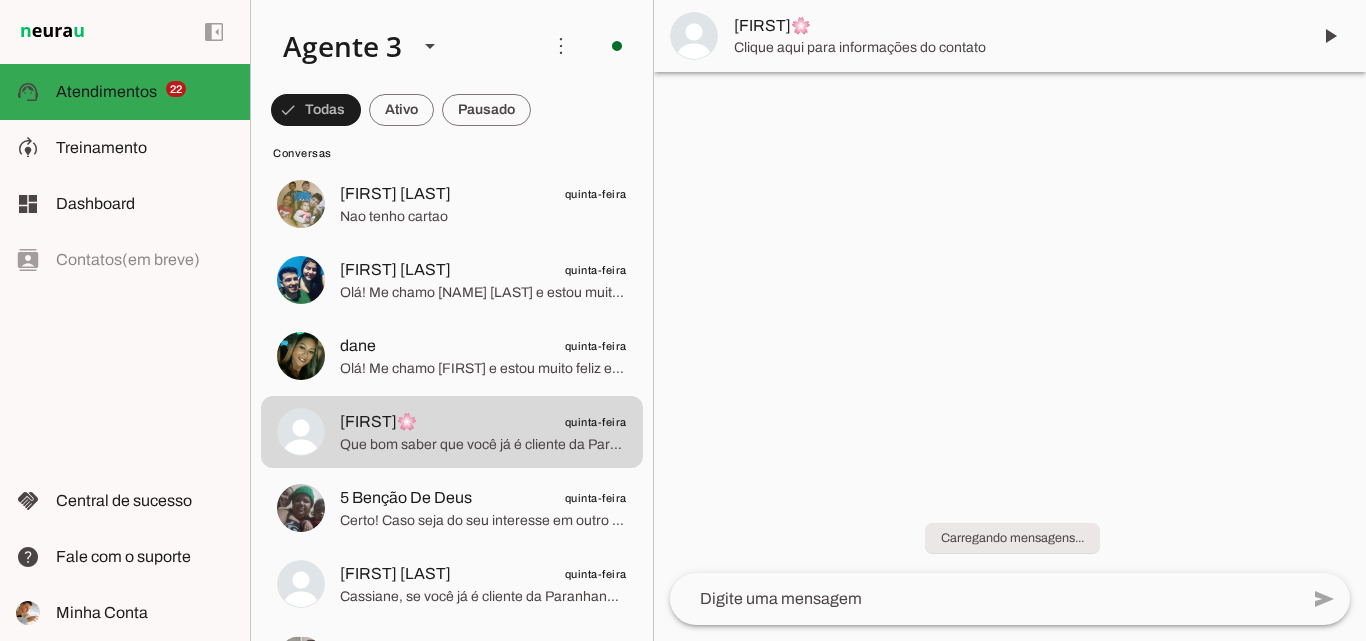 click on "[FIRST]🌸" at bounding box center [1014, 26] 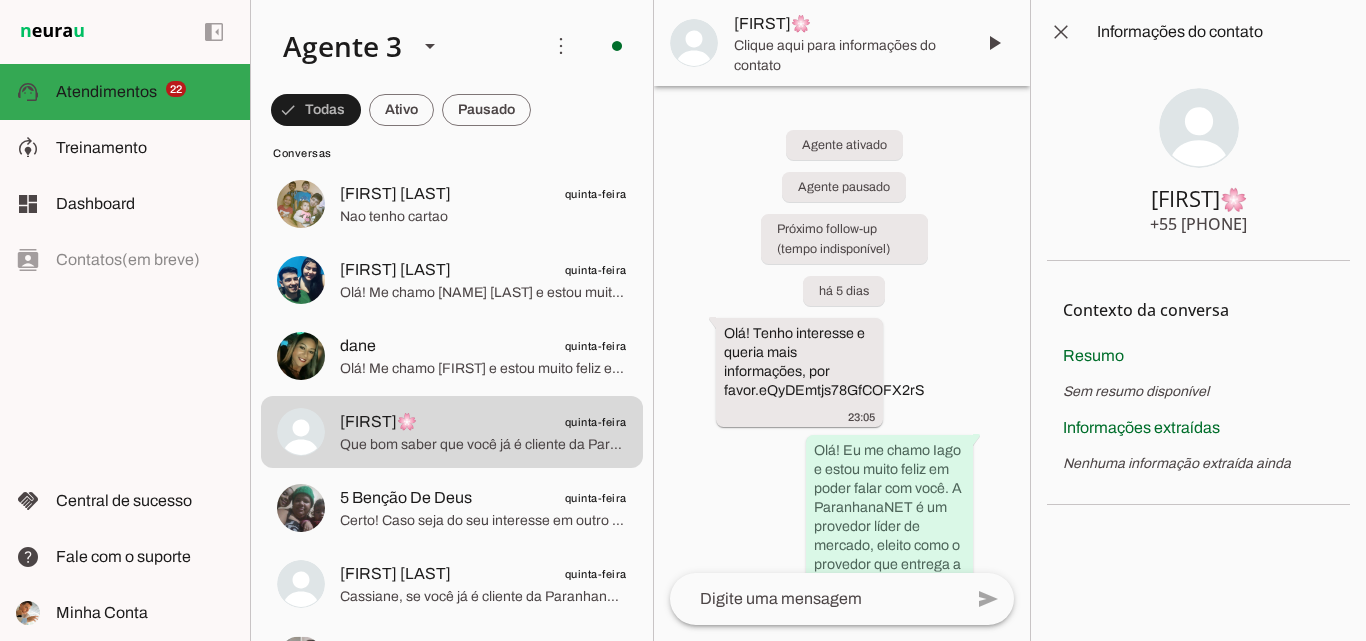 type 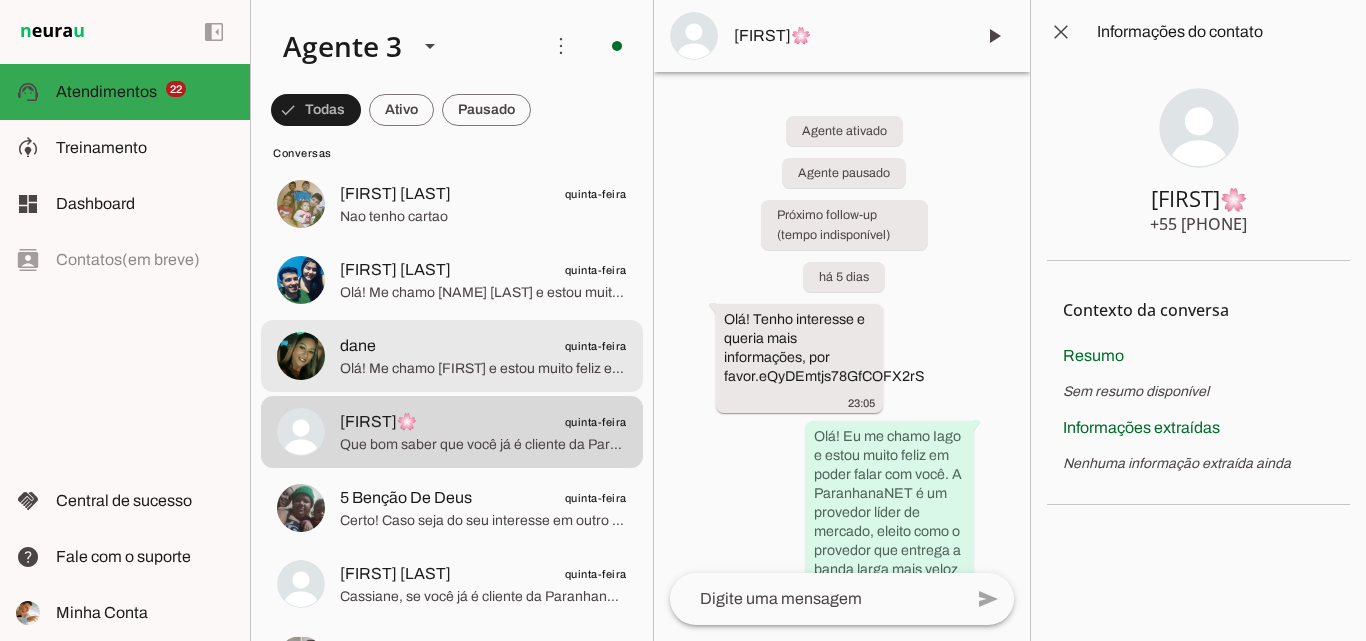 click at bounding box center [483, -5152] 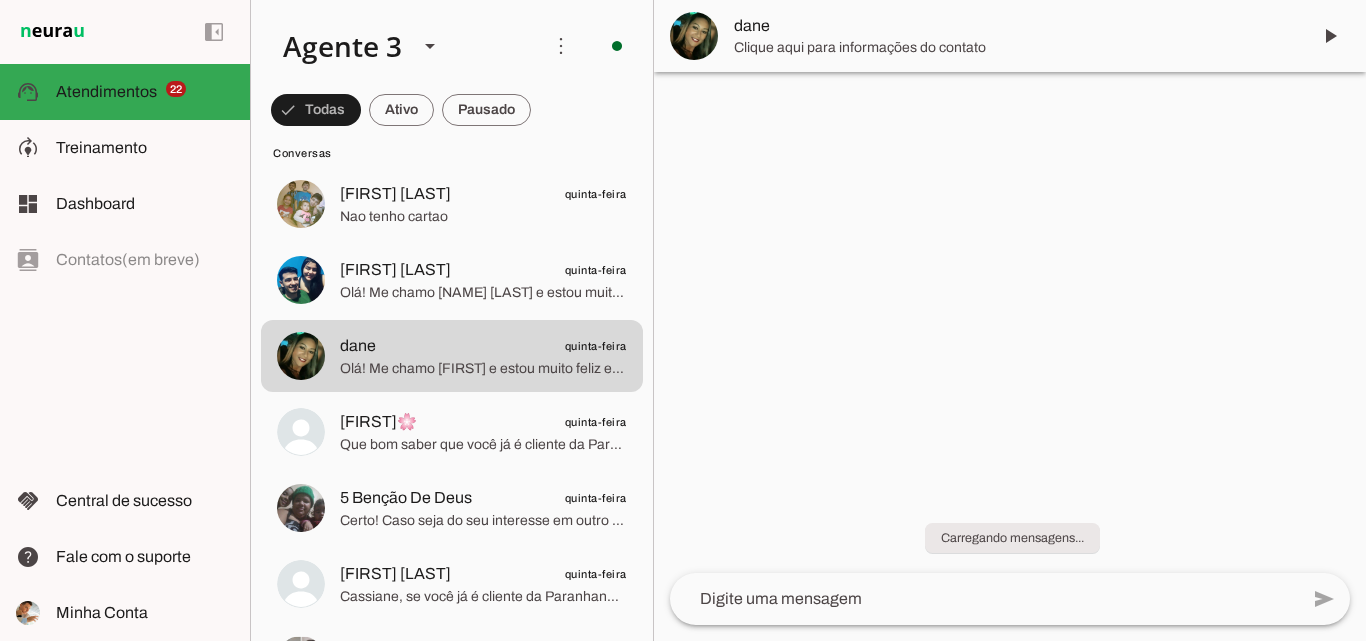 click on "dane" at bounding box center (1014, 26) 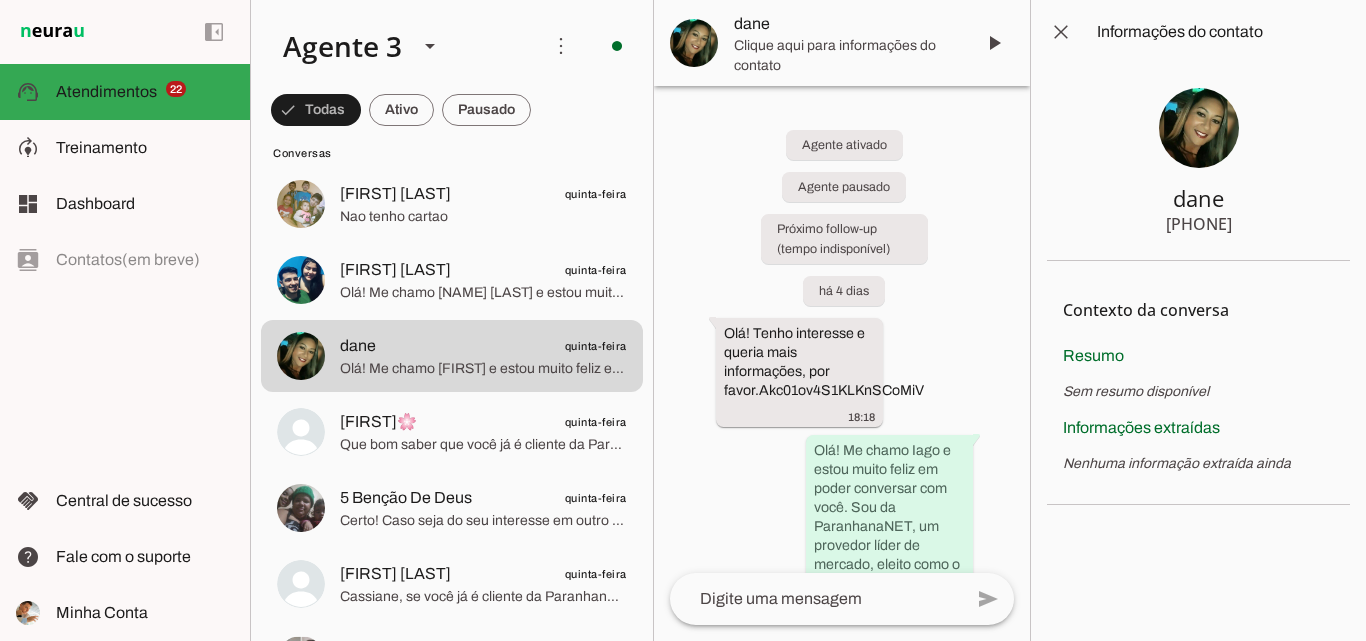 type 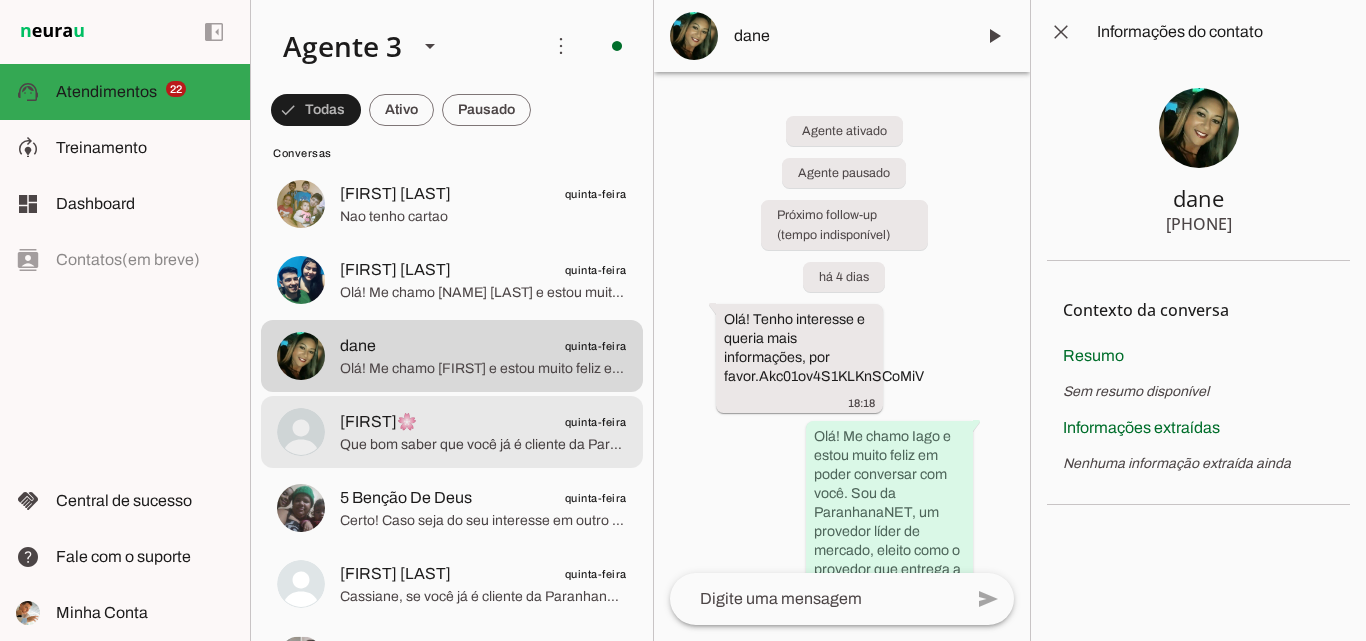 scroll, scrollTop: 5300, scrollLeft: 0, axis: vertical 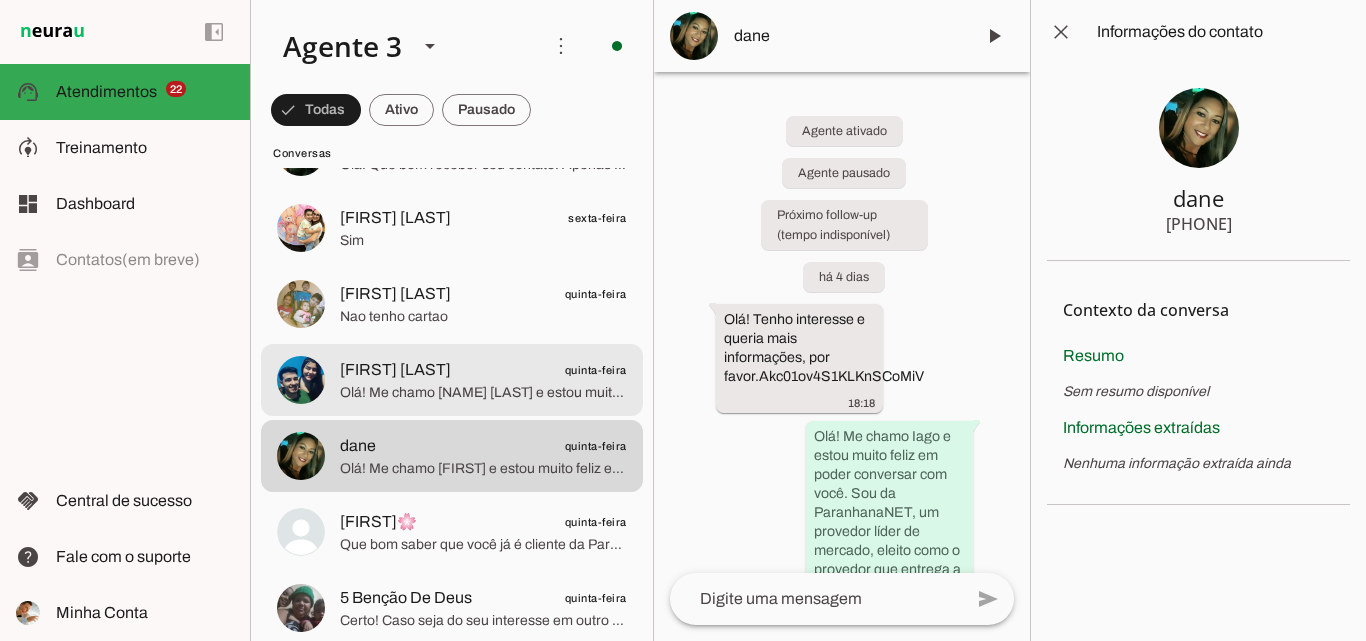 click on "[FIRST] [LAST]
[DAY]" 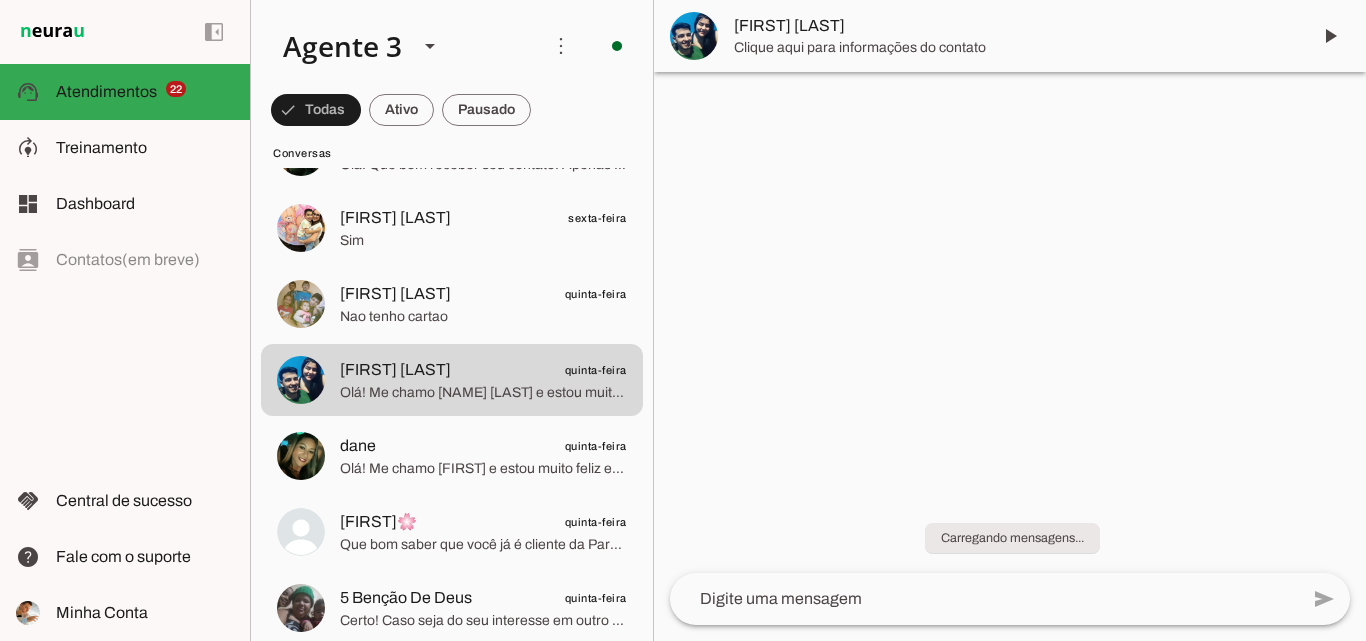 click on "[FIRST] [LAST]" at bounding box center [1014, 26] 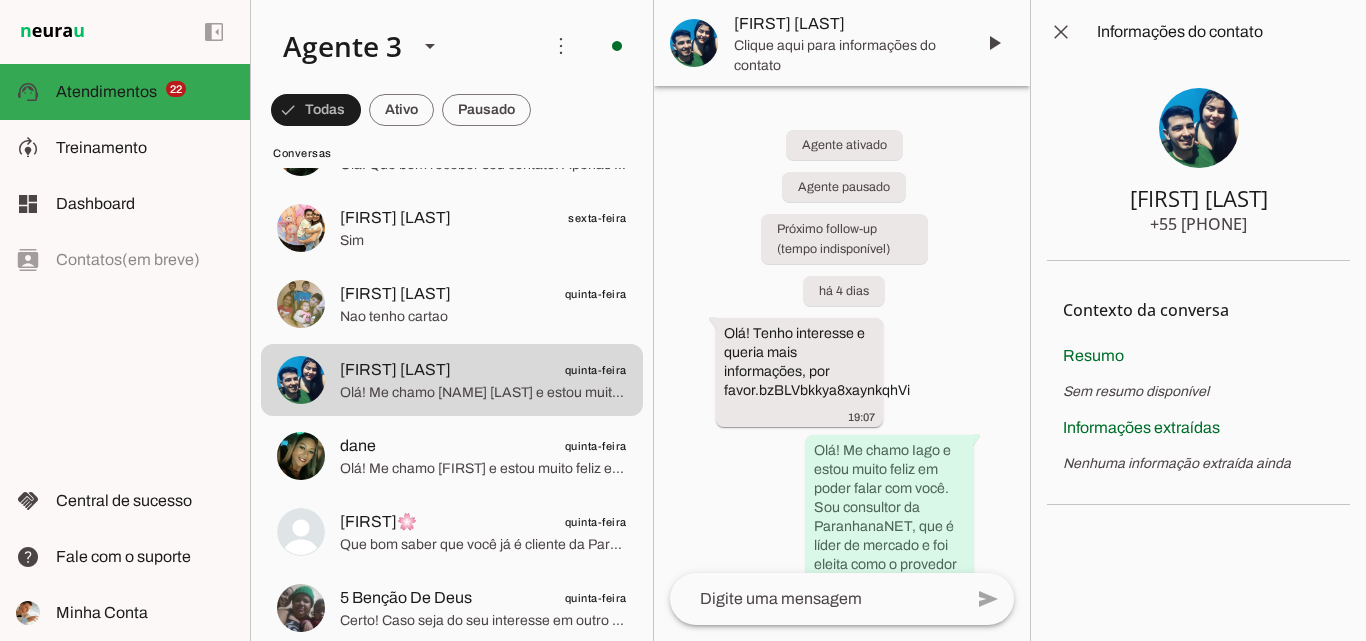 type 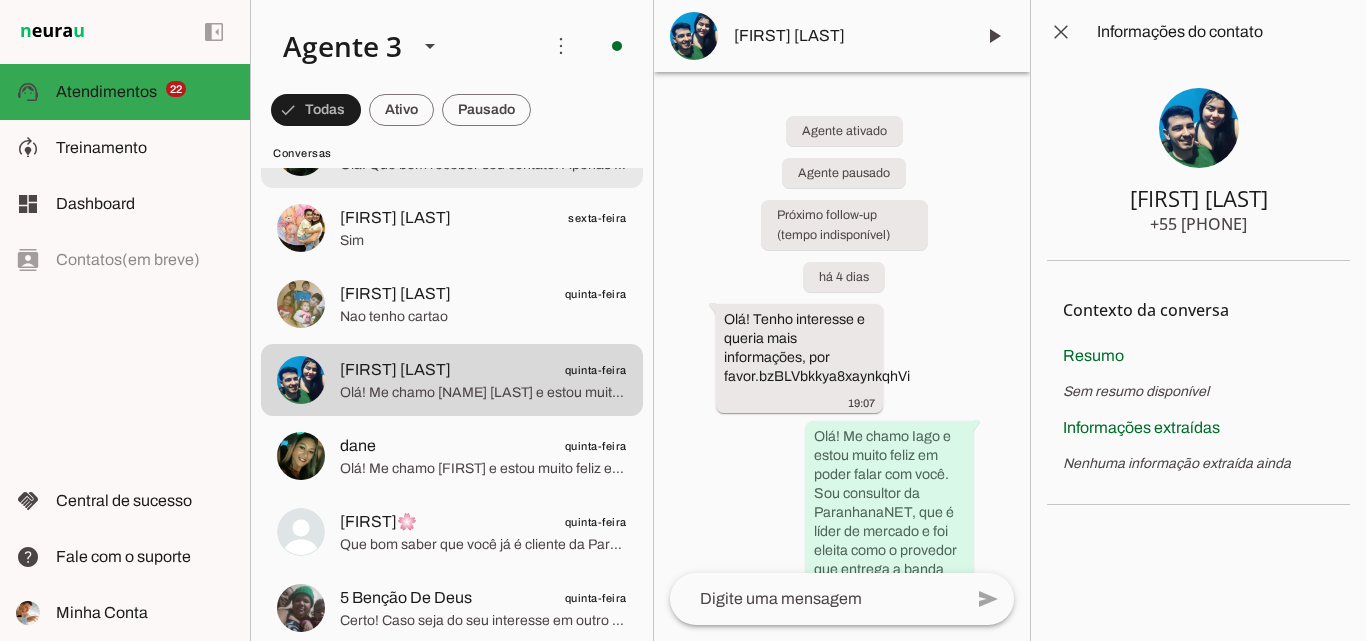 scroll, scrollTop: 5000, scrollLeft: 0, axis: vertical 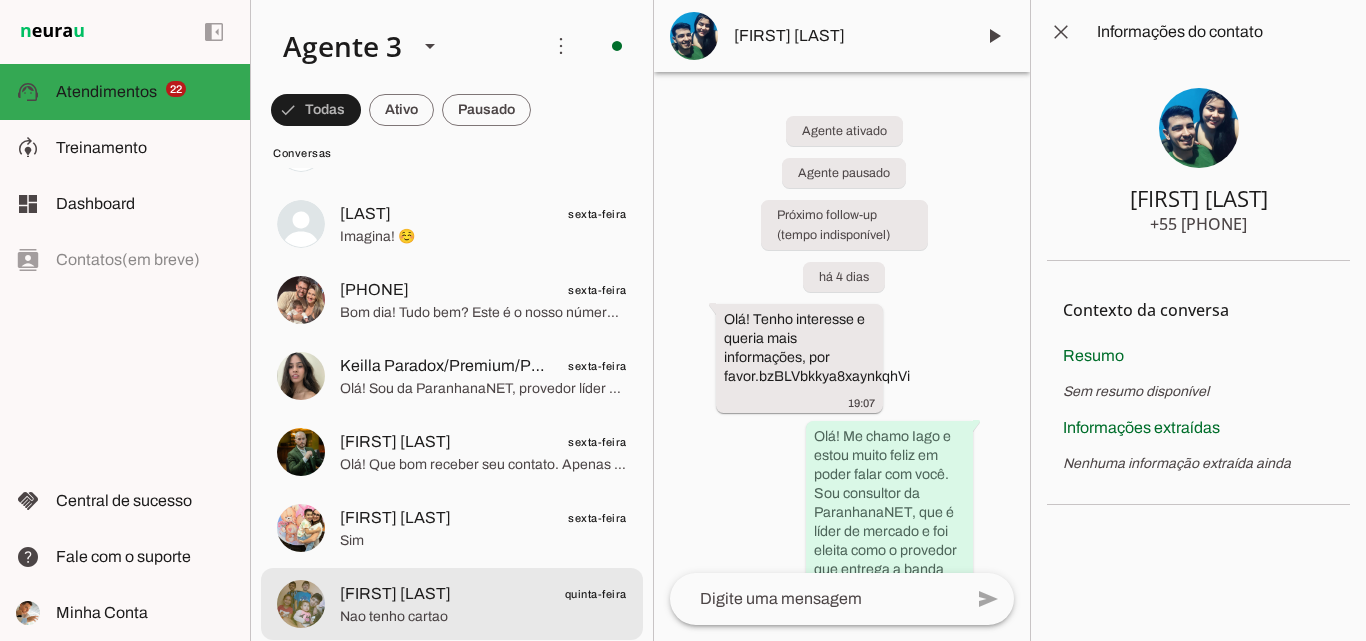 click on "[FIRST] [LAST]
[DATE]" 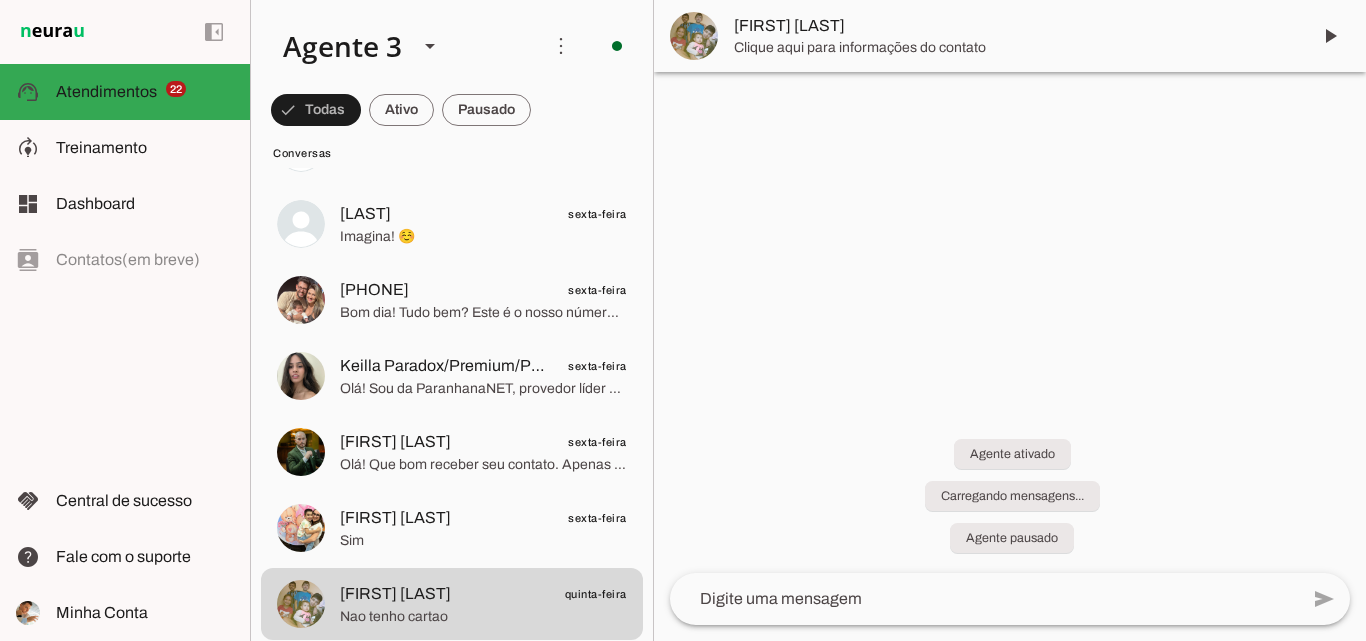 click on "[FIRST] [LAST]" at bounding box center [1014, 26] 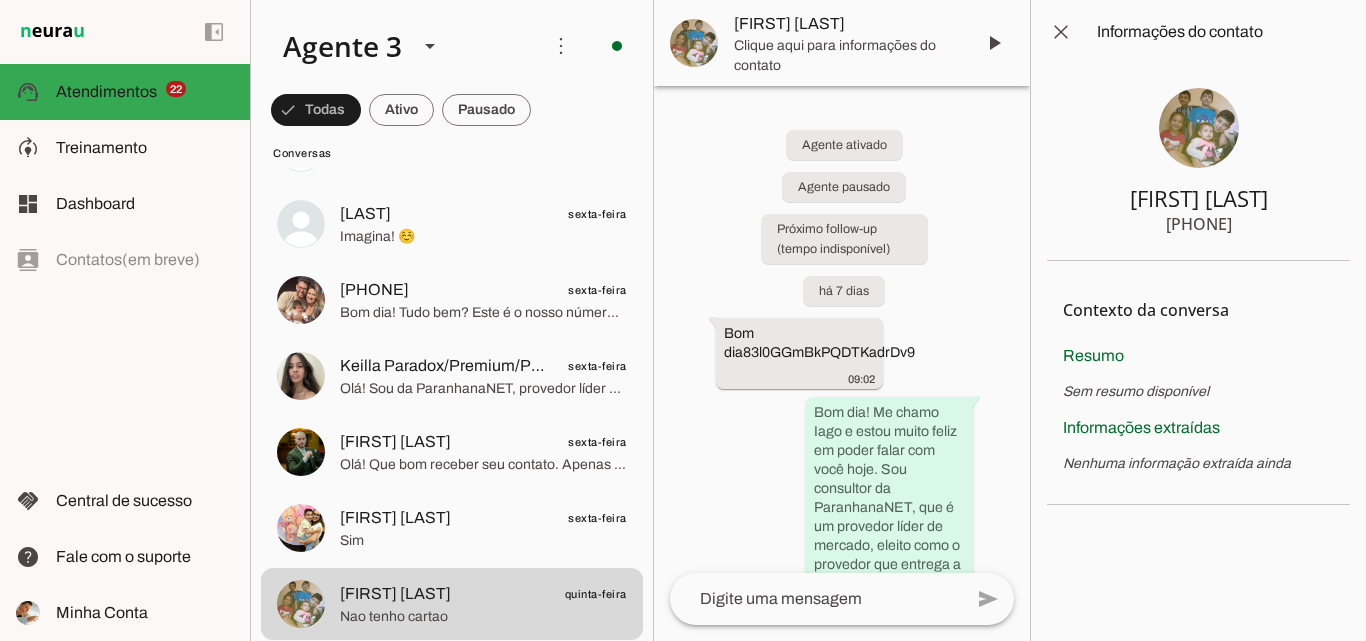 type 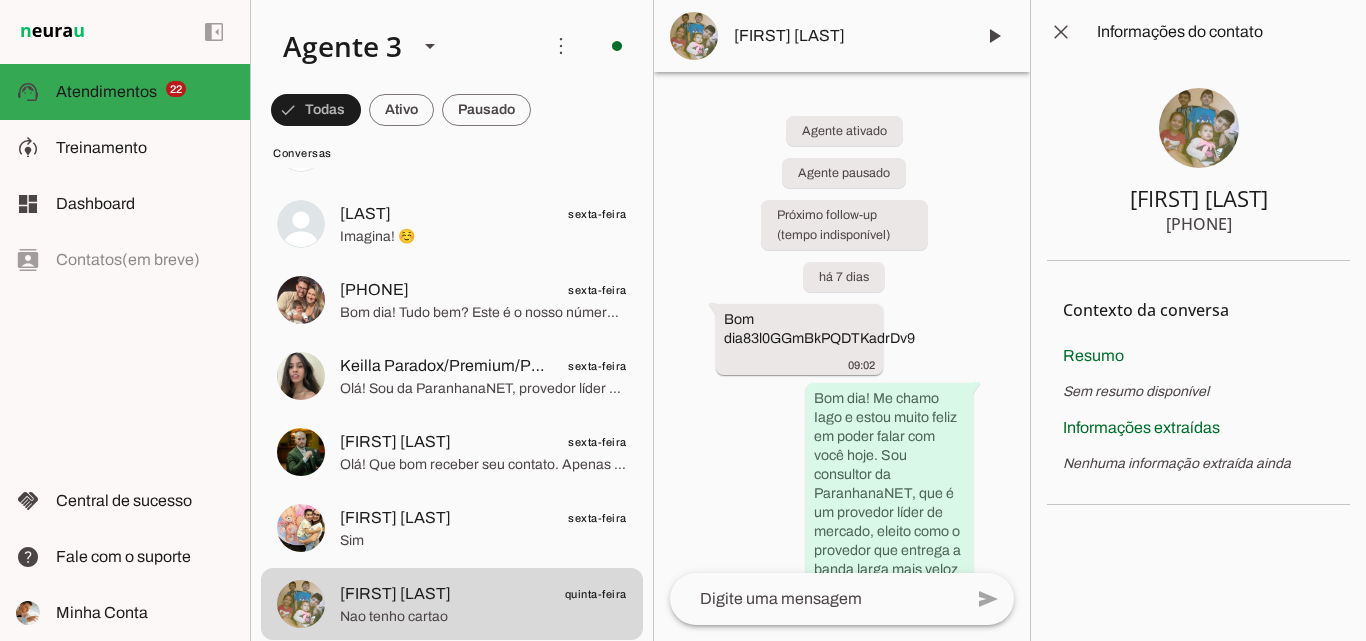 click on "[FIRST] [LAST]" at bounding box center (846, 36) 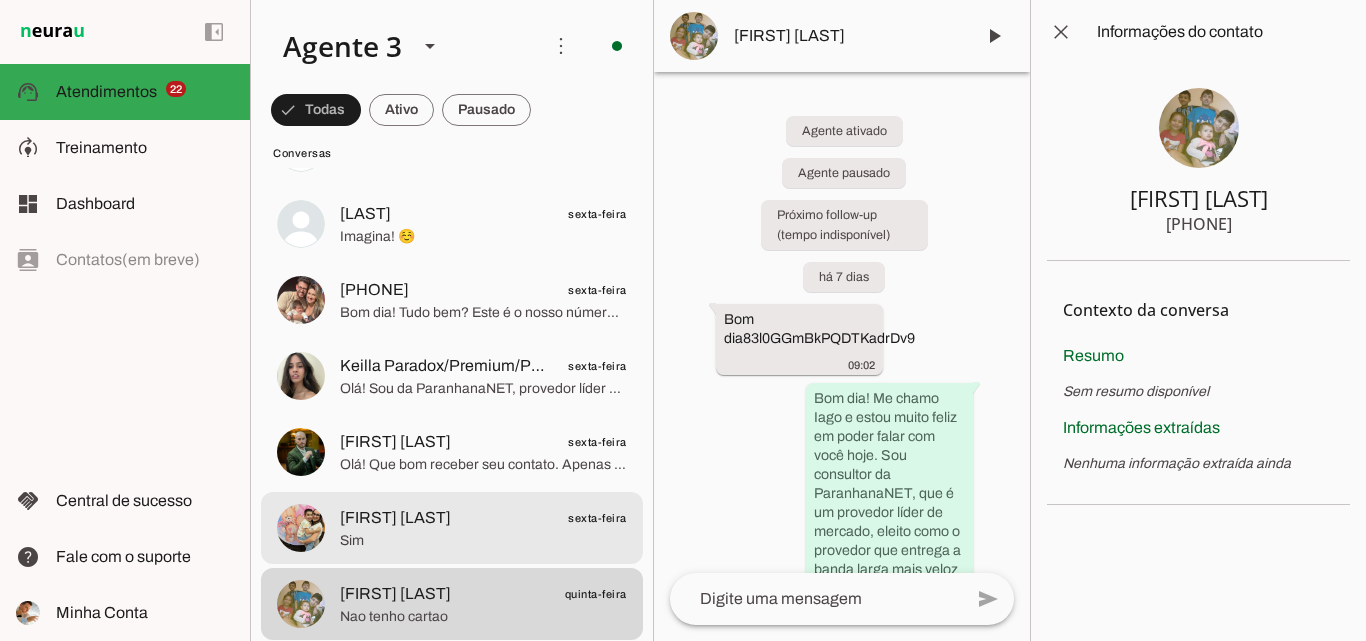drag, startPoint x: 484, startPoint y: 541, endPoint x: 772, endPoint y: 141, distance: 492.8935 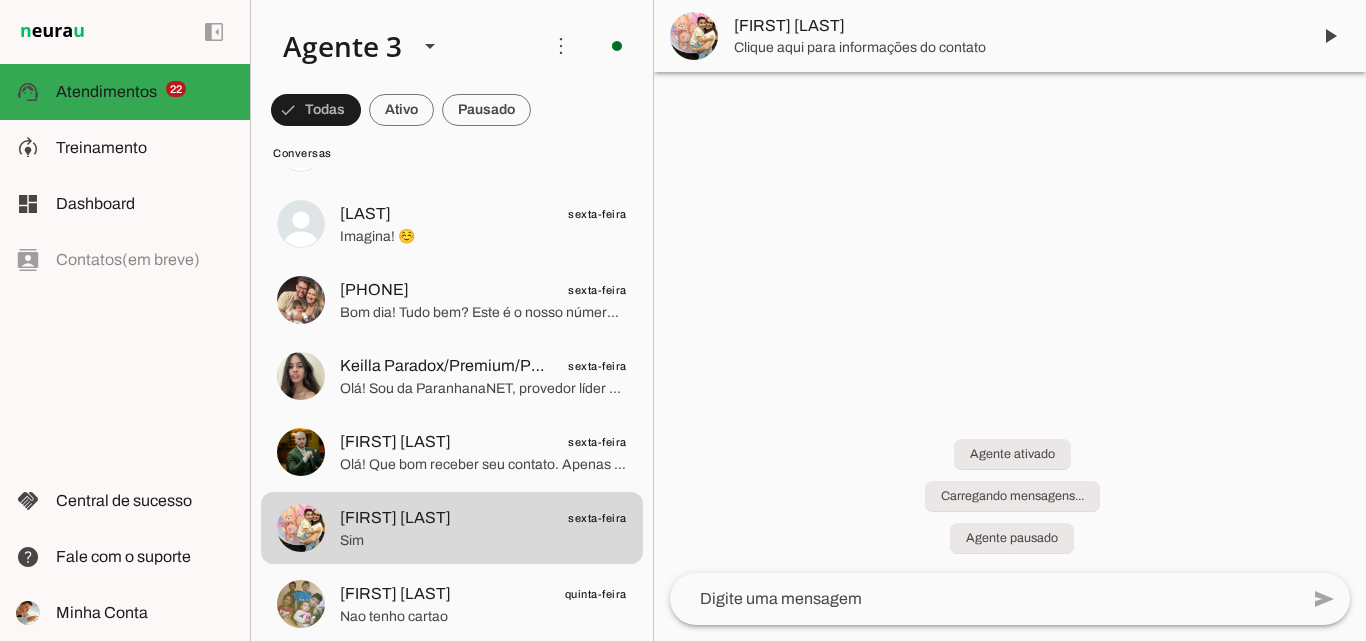 click on "[FIRST] [LAST]" at bounding box center [1010, 36] 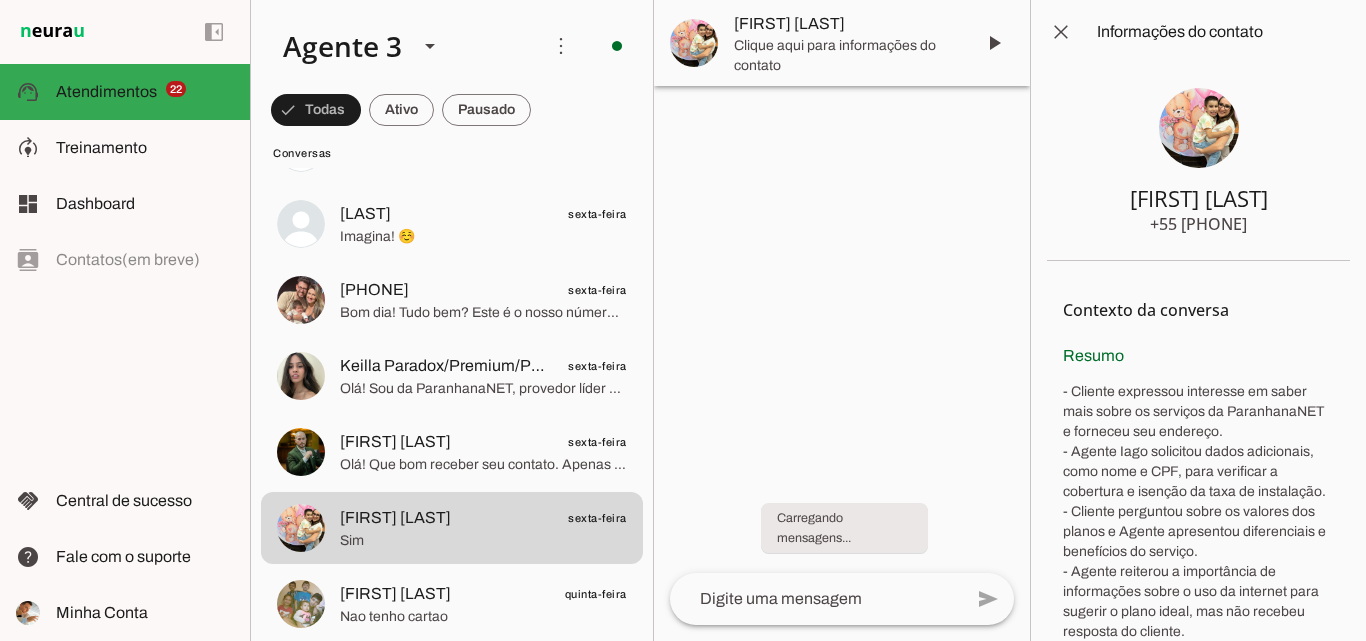 click on "[FIRST] [LAST]" at bounding box center [846, 24] 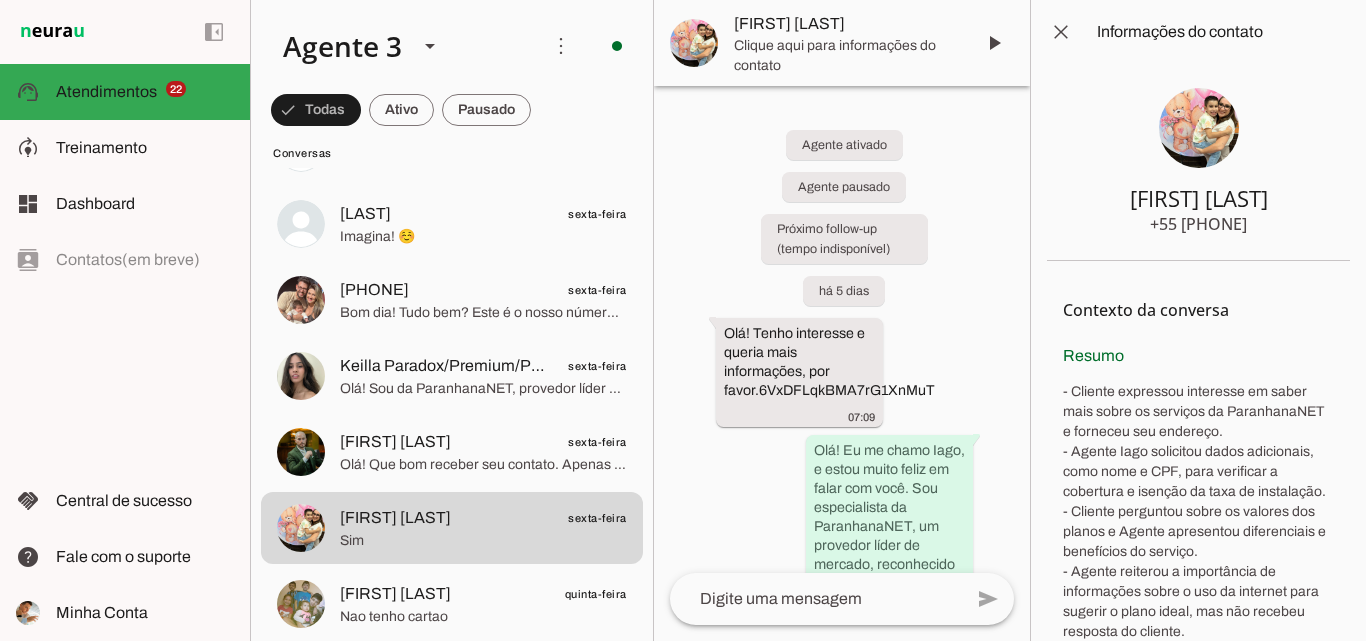 type 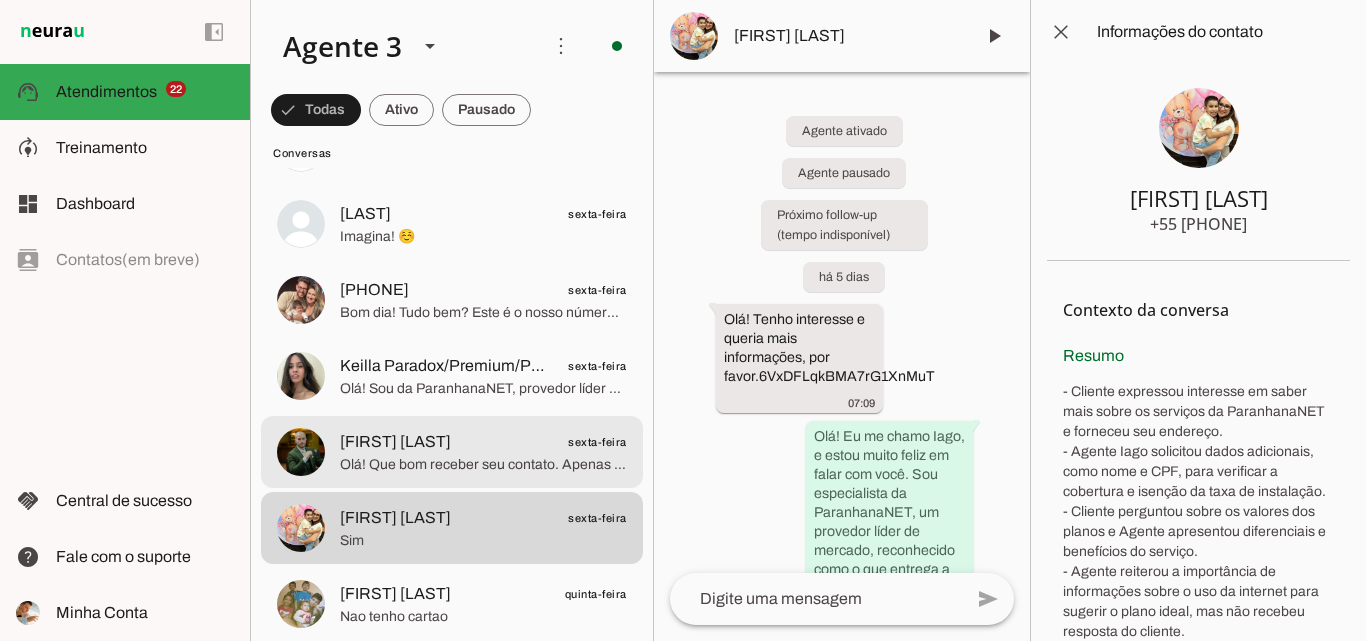 click on "[FIRST] [LAST]
sexta-feira
Olá! Que bom receber seu contato. Apenas para informar, este atendimento é exclusivo para contratação de novas conexões de internet ou linha telefônica fixa. Para suporte técnico, segunda via de boleto ou outras demandas como acesso ao ParanhanaCLUBE, por favor, entre em contato pelo WhatsApp ([PHONE]). Eles poderão te ajudar melhor. Muito obrigado pelo contato! Posso te ajudar com algo relacionado à contratação?" at bounding box center [452, -4752] 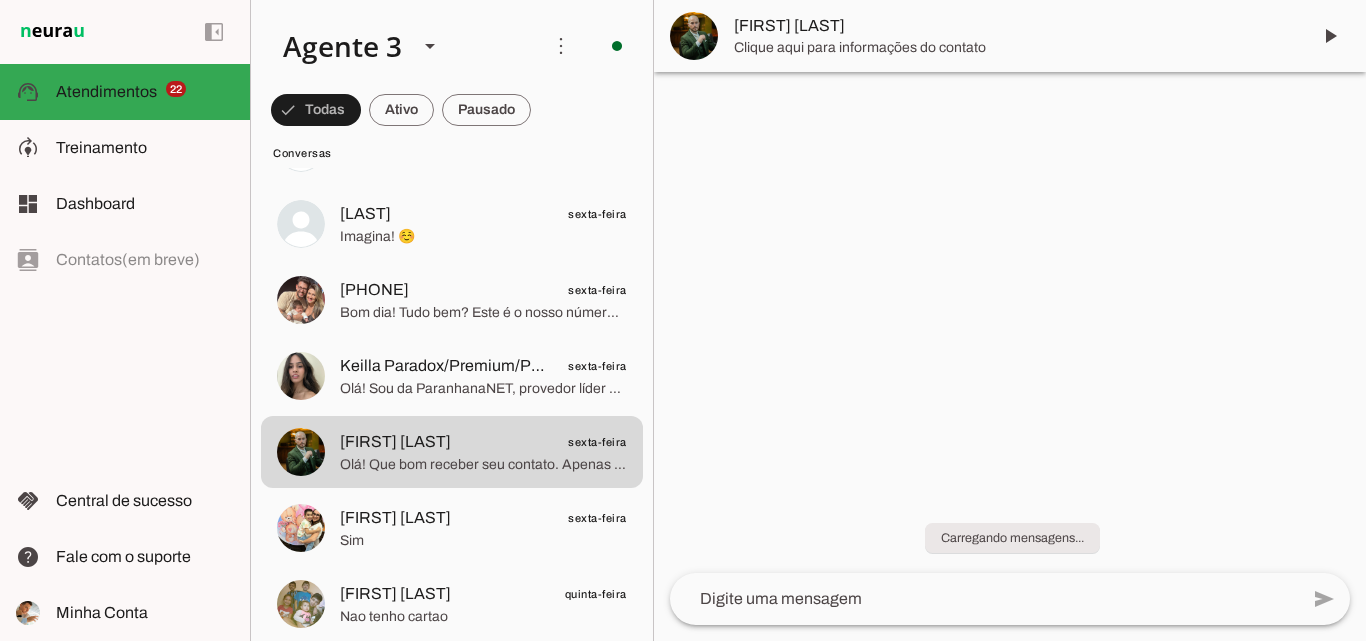 click on "[FIRST] [LAST]" at bounding box center (1014, 26) 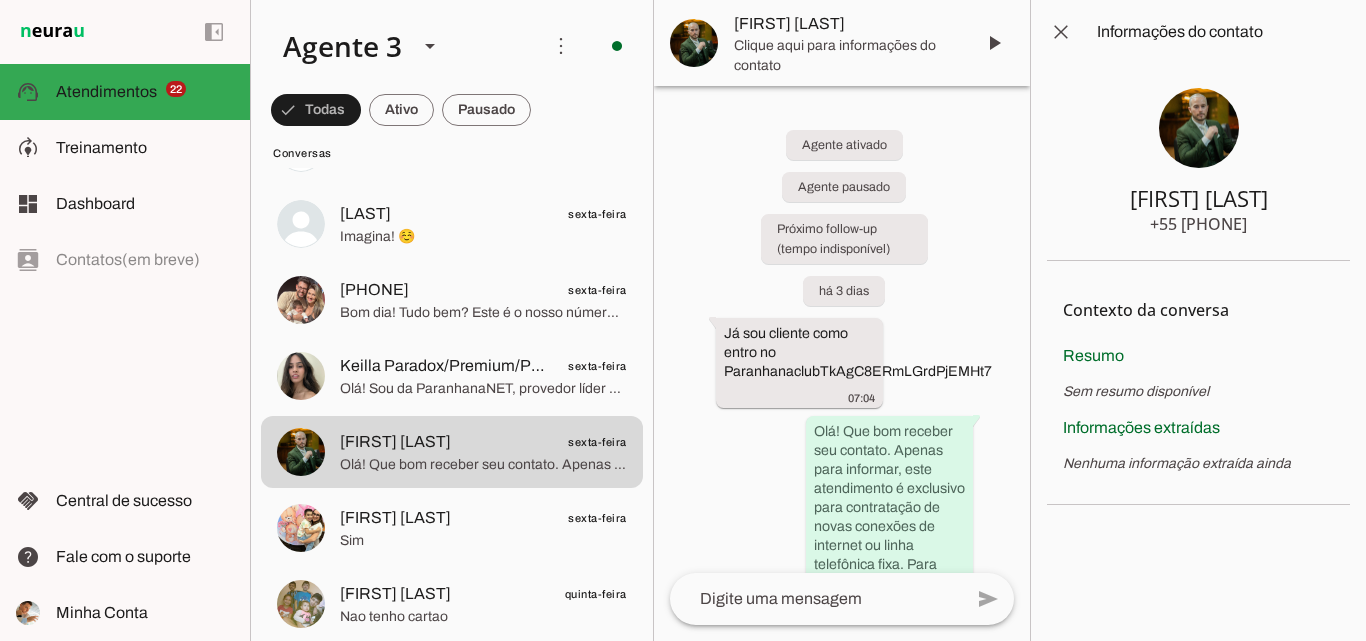 type 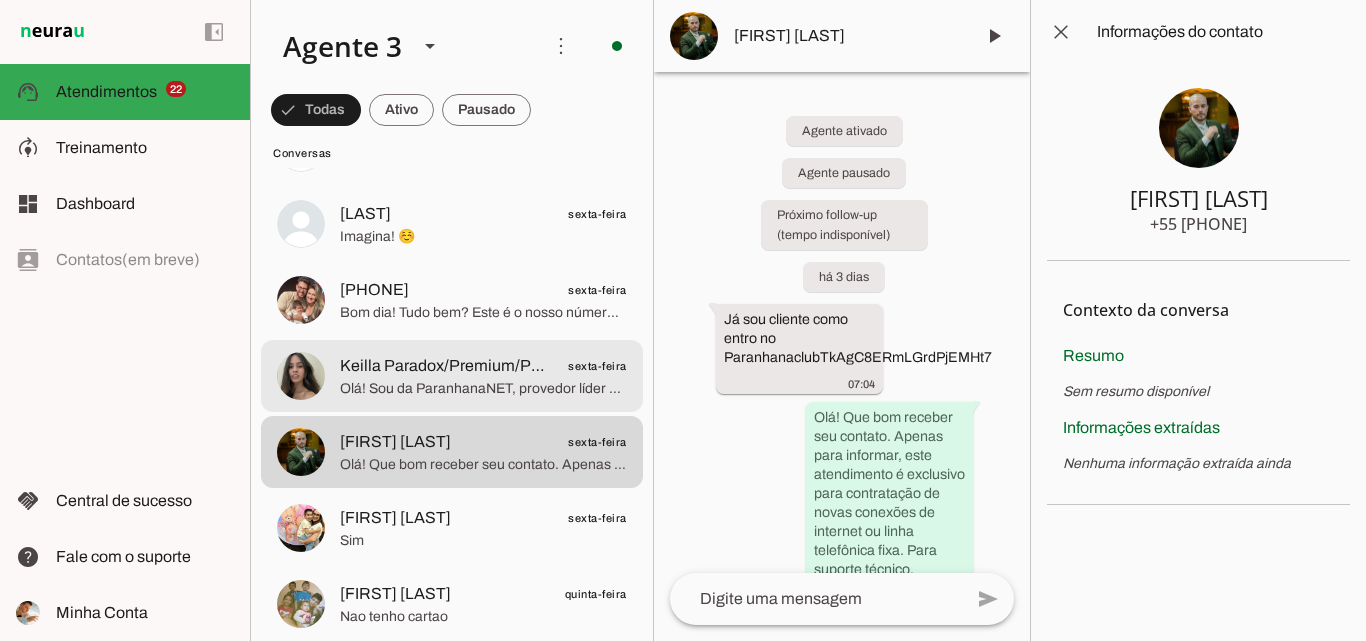 click on "Olá! Sou da ParanhanaNET, provedor líder no Vale do Paranhana, com a internet mais veloz da região, top 3 no RS e top 10 do Brasil. Fico feliz em falar com você!
Sobre a configuração de IPs e MAC da Paradox Taquara, esse tipo de serviço não é algo que realizamos diretamente aqui no atendimento de vendas. Eu posso te ajudar com a contratação de internet ou linha telefônica fixa da ParanhanaNET. Para suporte técnico ou serviços específicos como configuração de IPs e MAC, peço que entre em contato pelo WhatsApp (51) 3543-1099, nosso canal dedicado a esse tipo de atendimento.
Se desejar, posso te ajudar a contratar um plano de internet para sua residência ou empresa aqui mesmo. Qual seu nome para que eu possa te atender melhor? E qual o endereço completo onde deseja instalar a internet?" 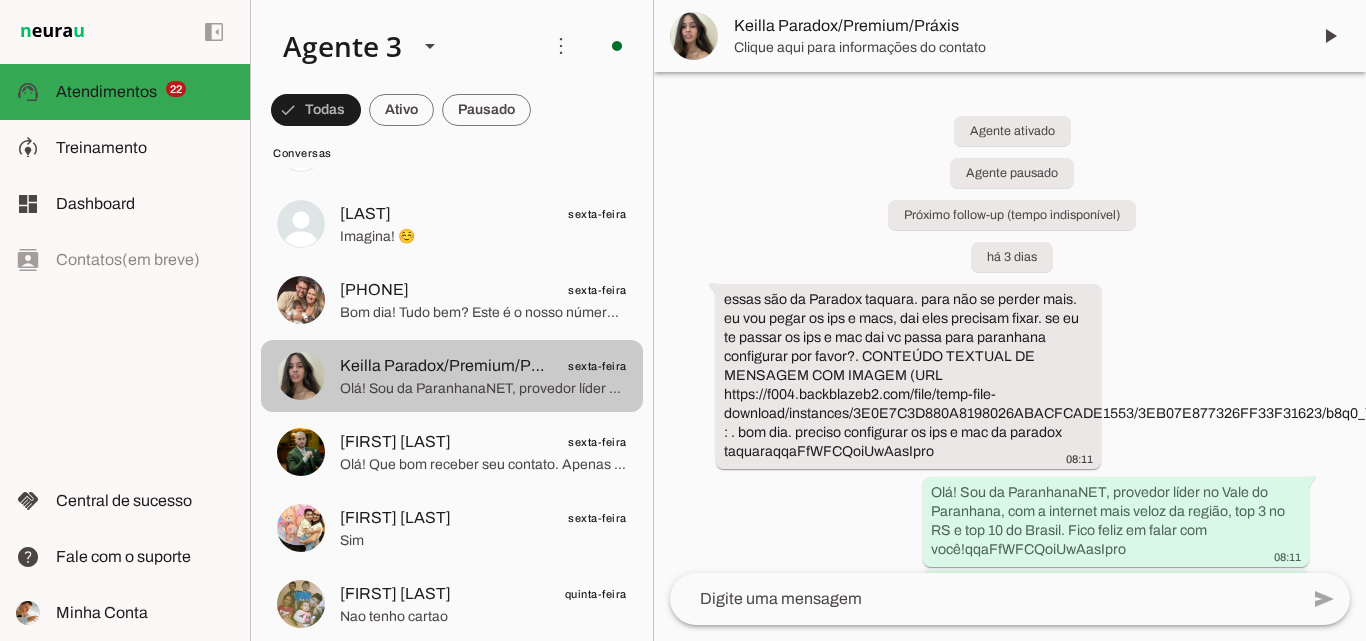 scroll, scrollTop: 4900, scrollLeft: 0, axis: vertical 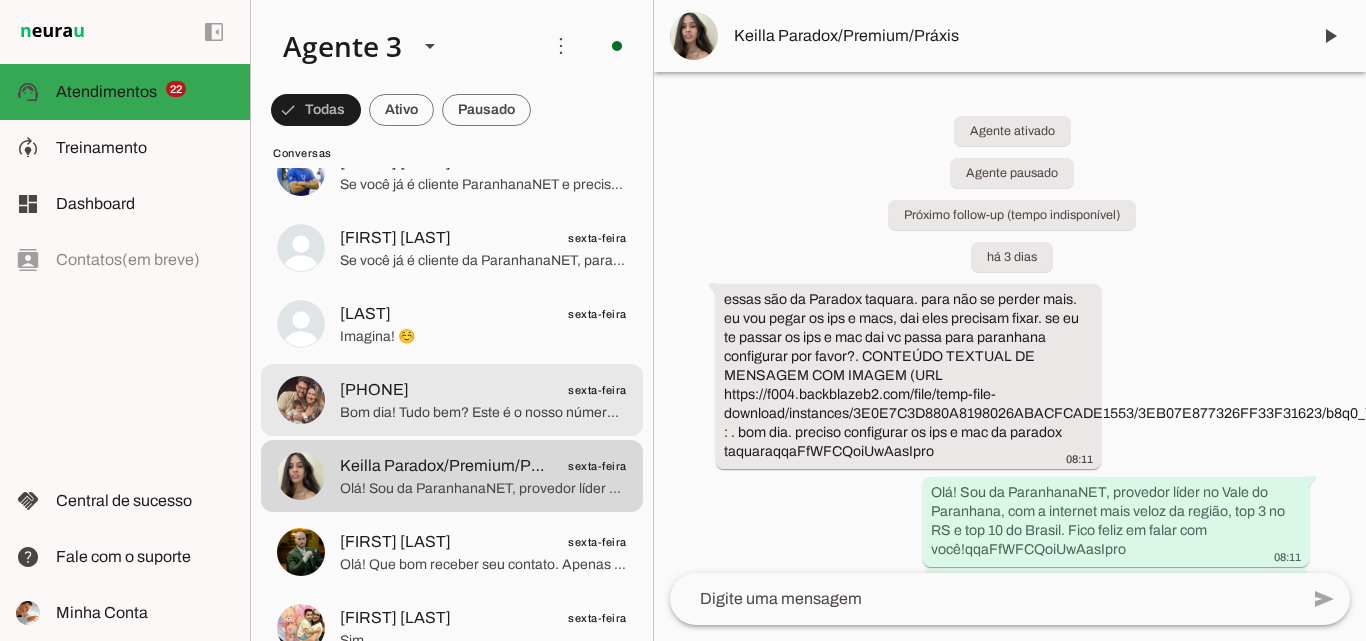 click on "Bom dia! Tudo bem?
Este é o nosso número comercial. Para atendimentos referente a suporte técnico, clube de descontos e financeiro, por favor, entre em contato pelo fone 51 3543-1099. Nossos atendentes ficarão felizes em lhe ajudar!" 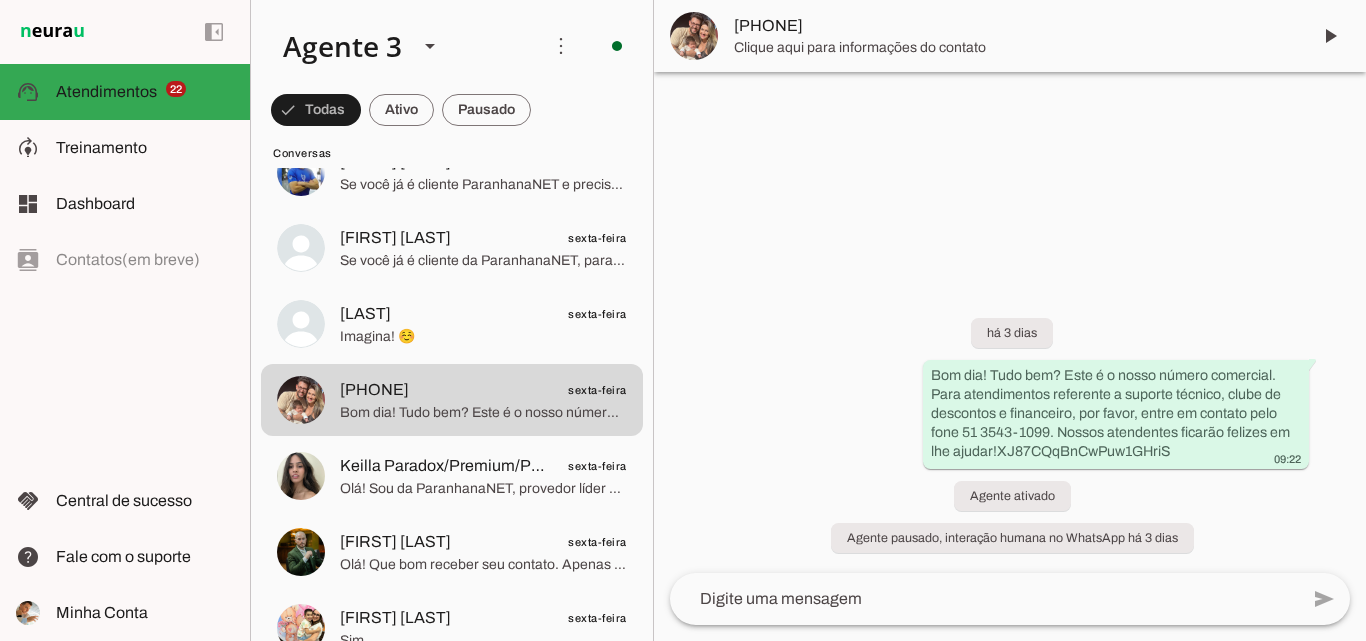click on "[PHONE]" at bounding box center (1014, 26) 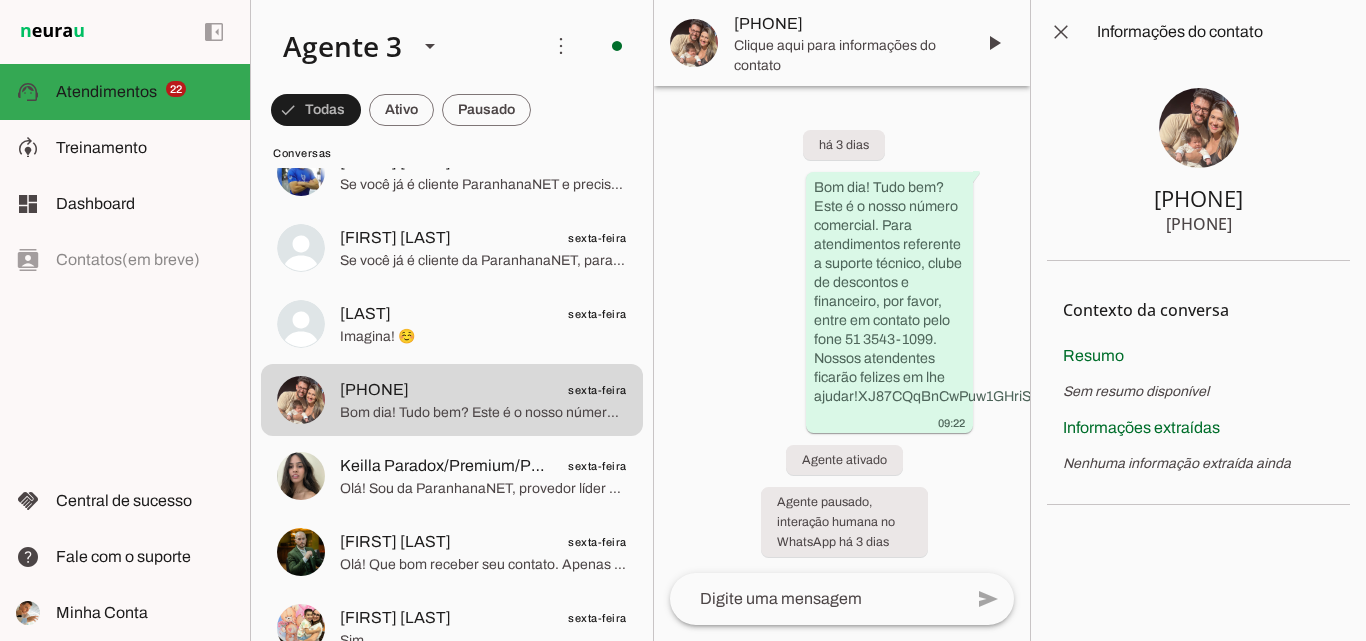 type 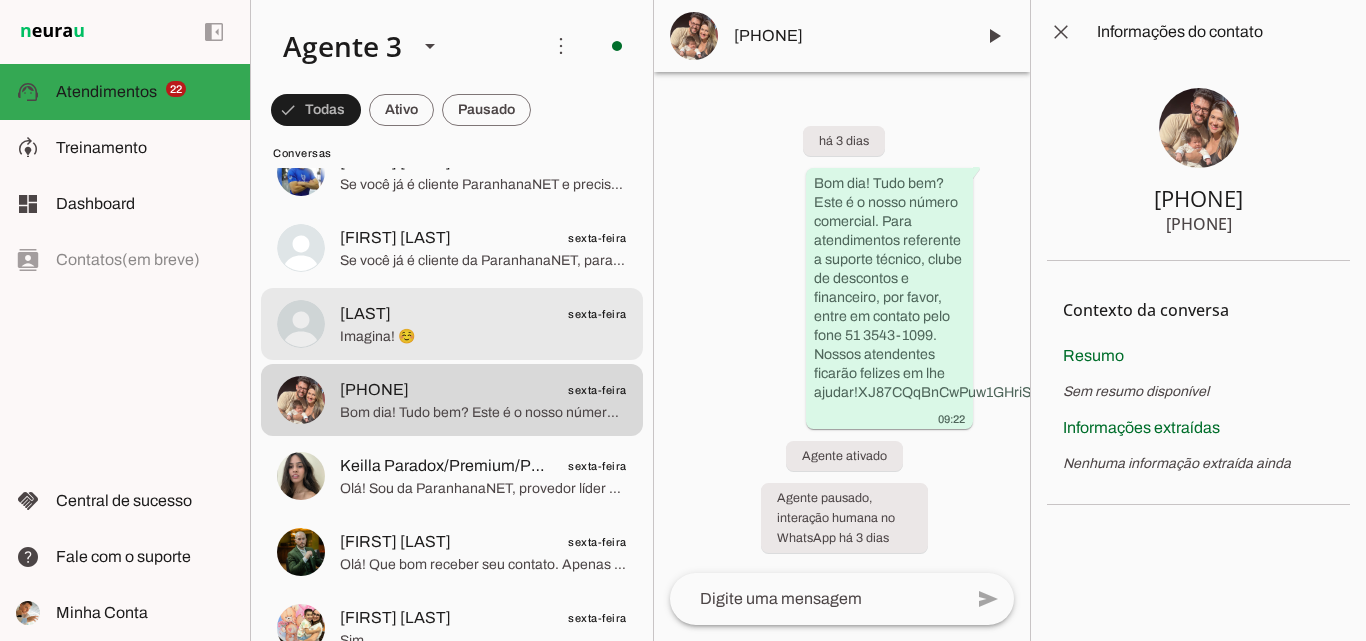 click on "Imagina! ☺️" 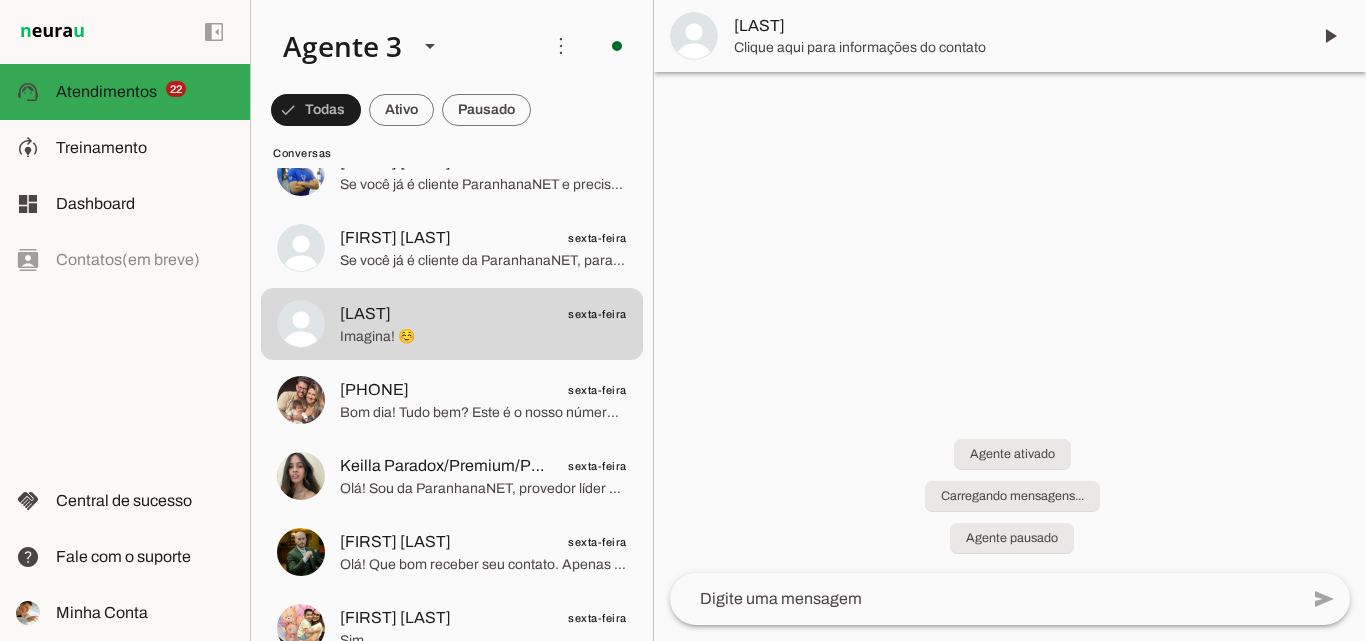 click on "[LAST]" at bounding box center [1014, 26] 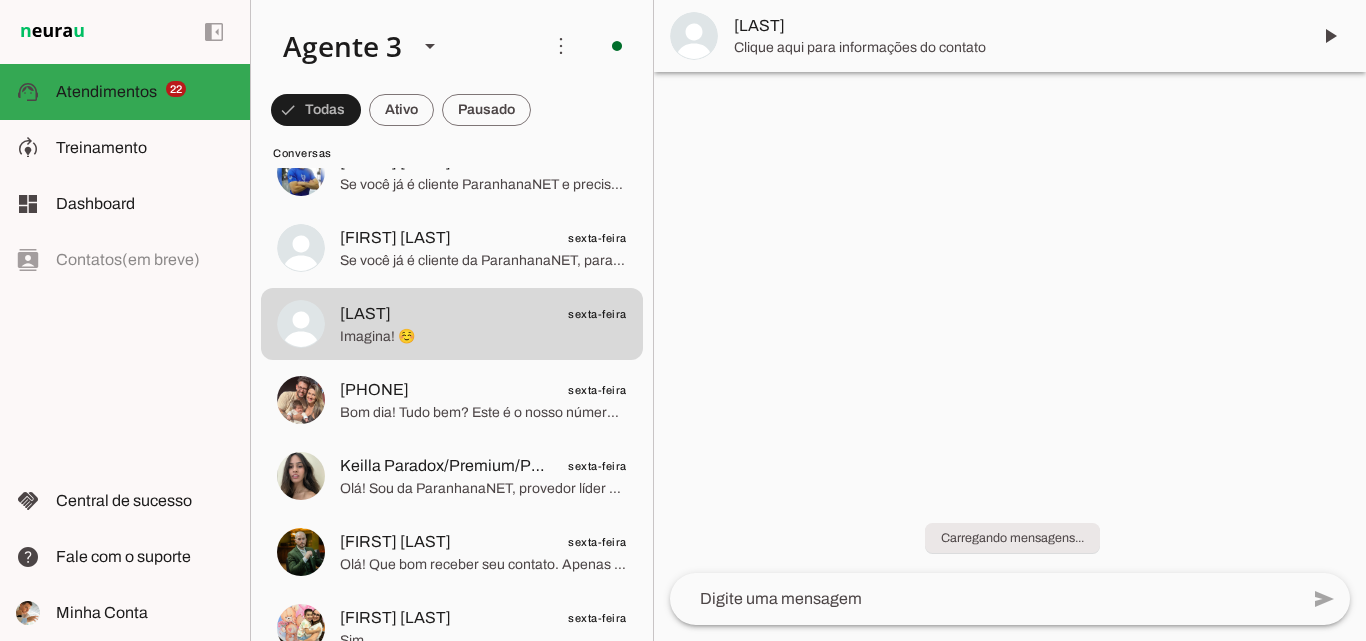 click on "[LAST]" at bounding box center (1014, 26) 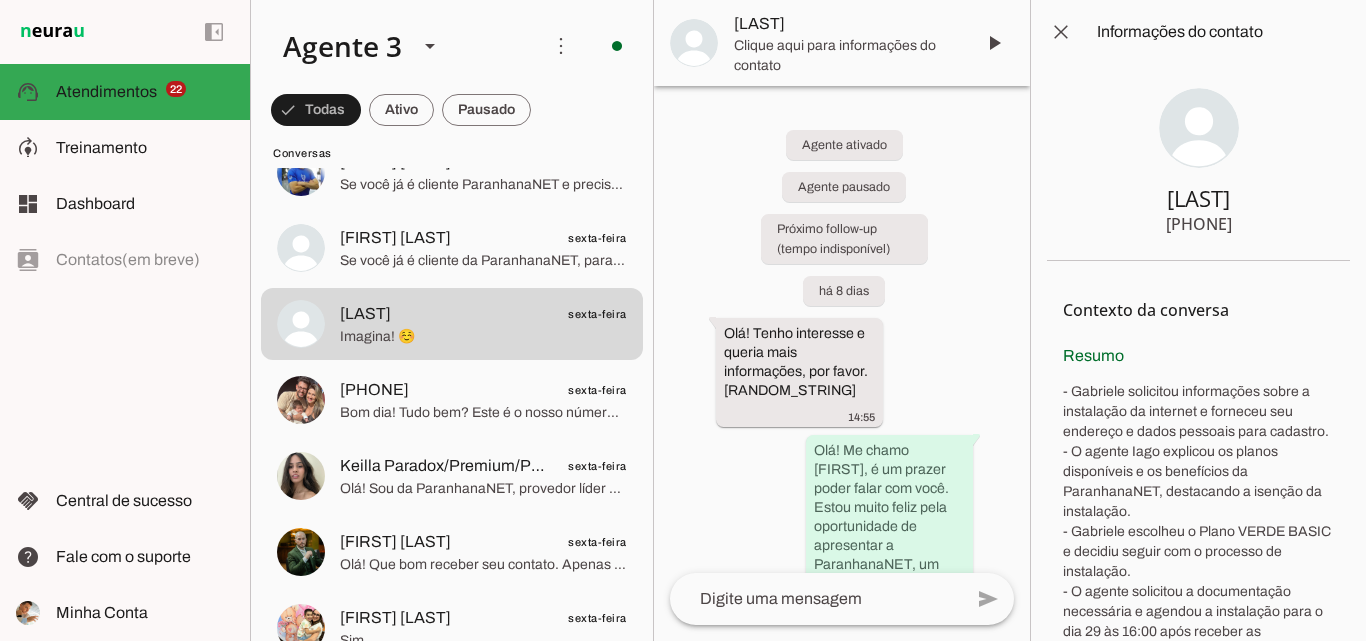 type 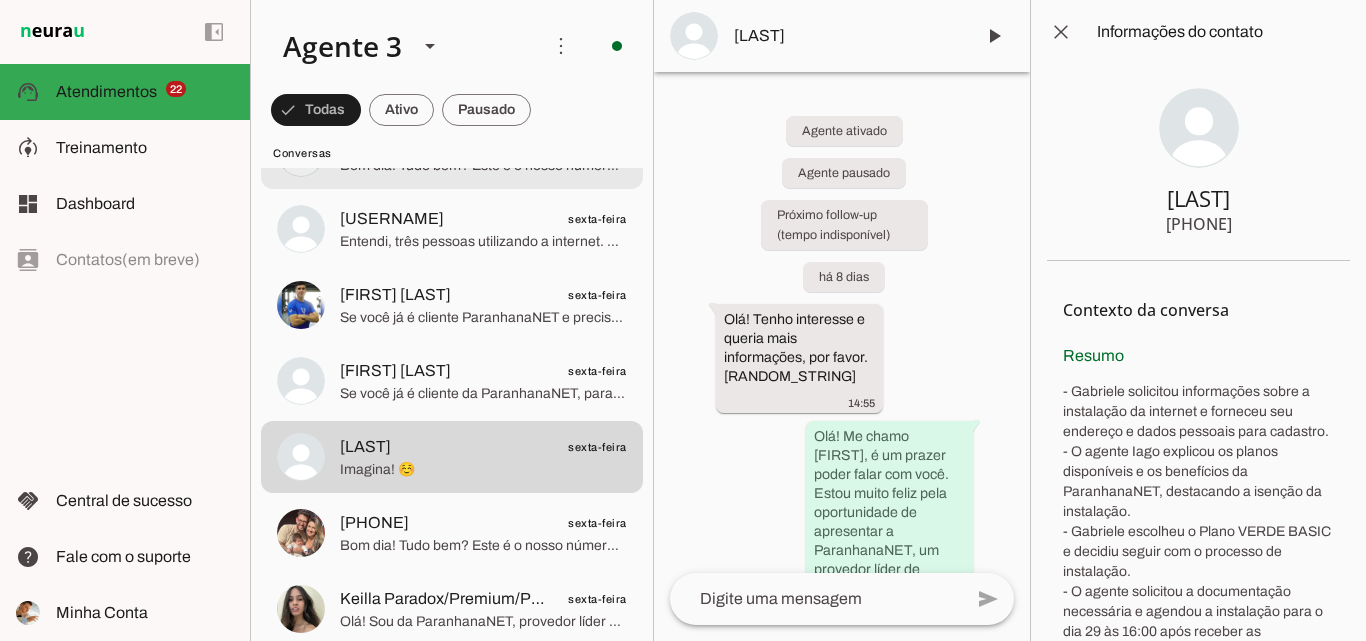 scroll, scrollTop: 4600, scrollLeft: 0, axis: vertical 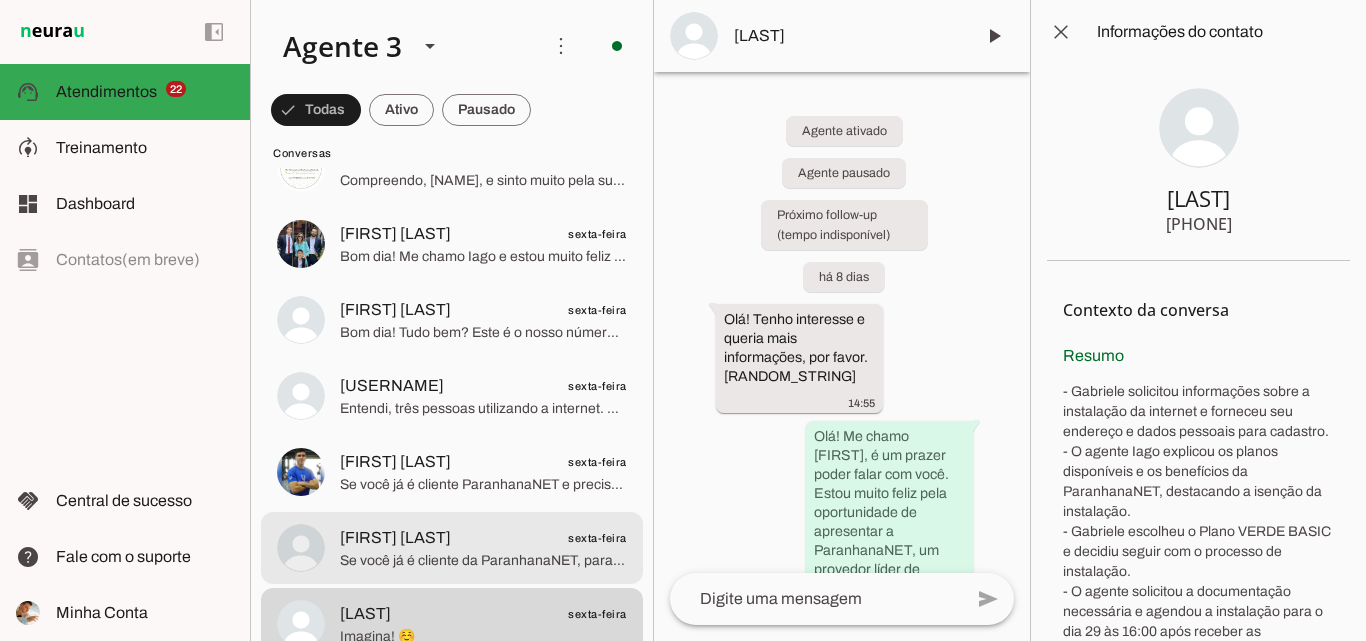 drag, startPoint x: 521, startPoint y: 551, endPoint x: 672, endPoint y: 214, distance: 369.28308 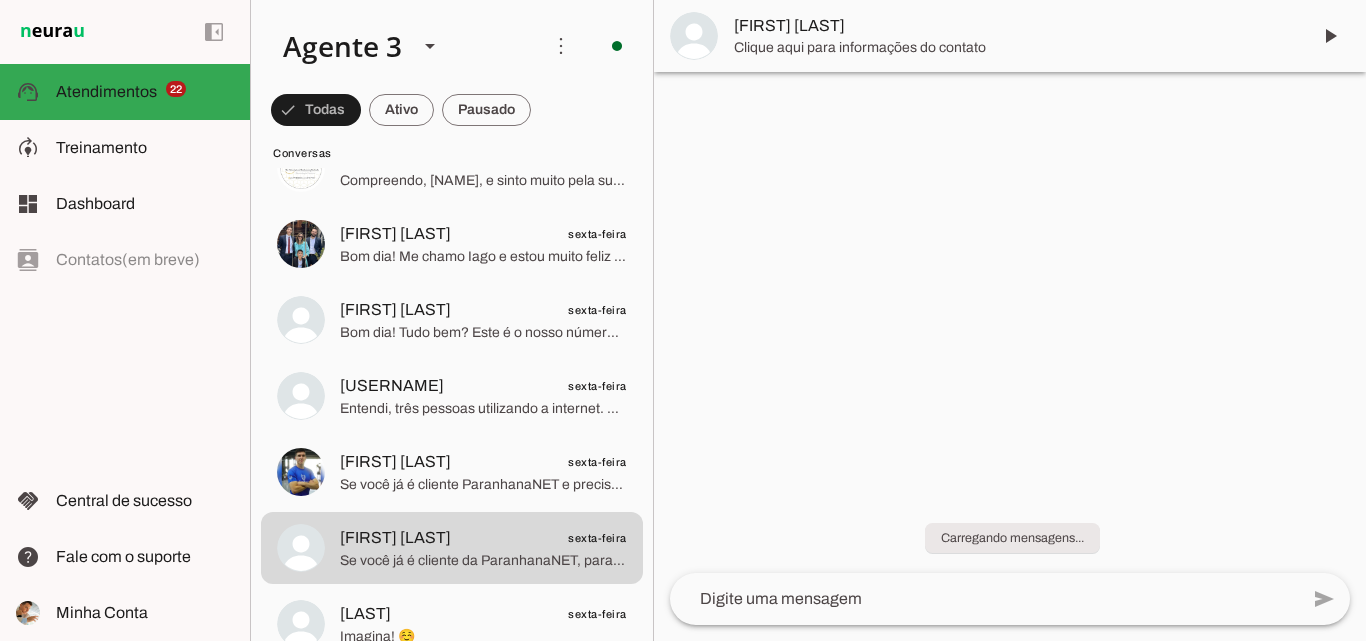 click on "[FIRST] [LAST]" at bounding box center (1014, 26) 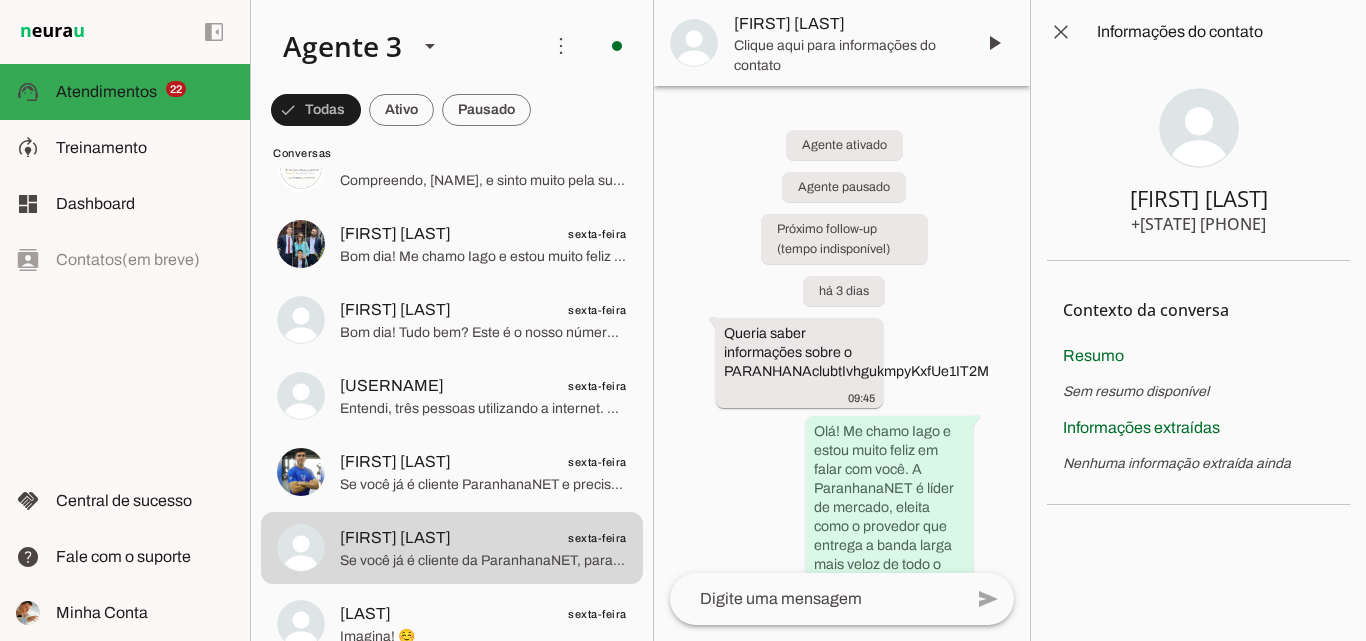 type 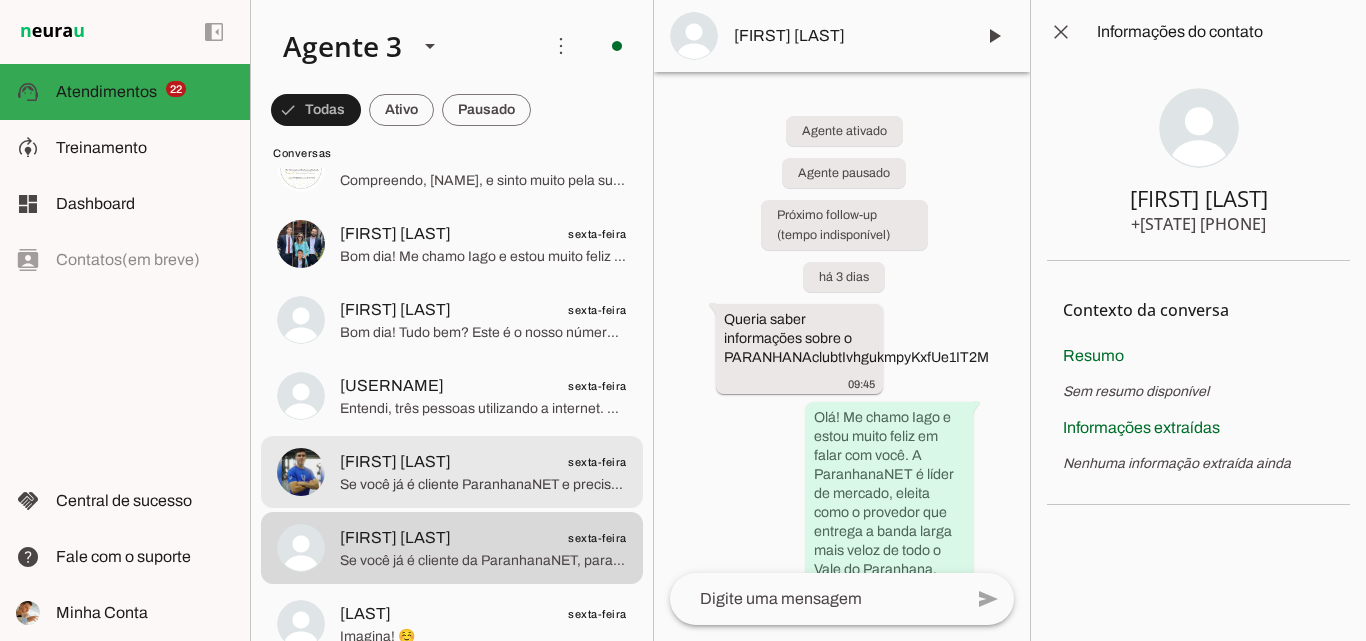 click on "Se você já é cliente ParanhanaNET e precisa de suporte técnico, segunda via de boleto ou outro atendimento que não seja contratação de um novo plano, peço que entre em contato pelo WhatsApp exclusivo para suporte pelo número (51) 3543-1099. Lá nosso time está preparado para te atender da melhor forma.
Se quiser, posso te ajudar com o contato ou outras informações. Posso ajudar em mais alguma coisa relacionada a contratação de um novo plano de internet ou linha telefônica fixa?" 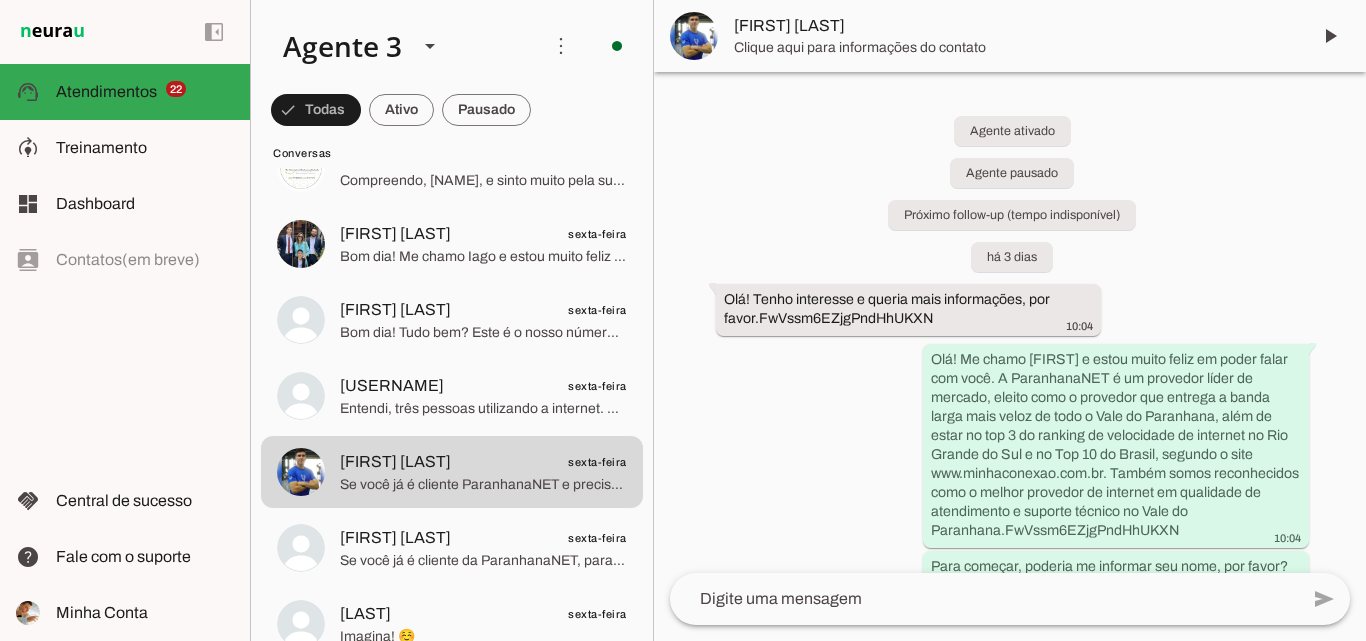 click on "[FIRST] [LAST]" at bounding box center [1014, 26] 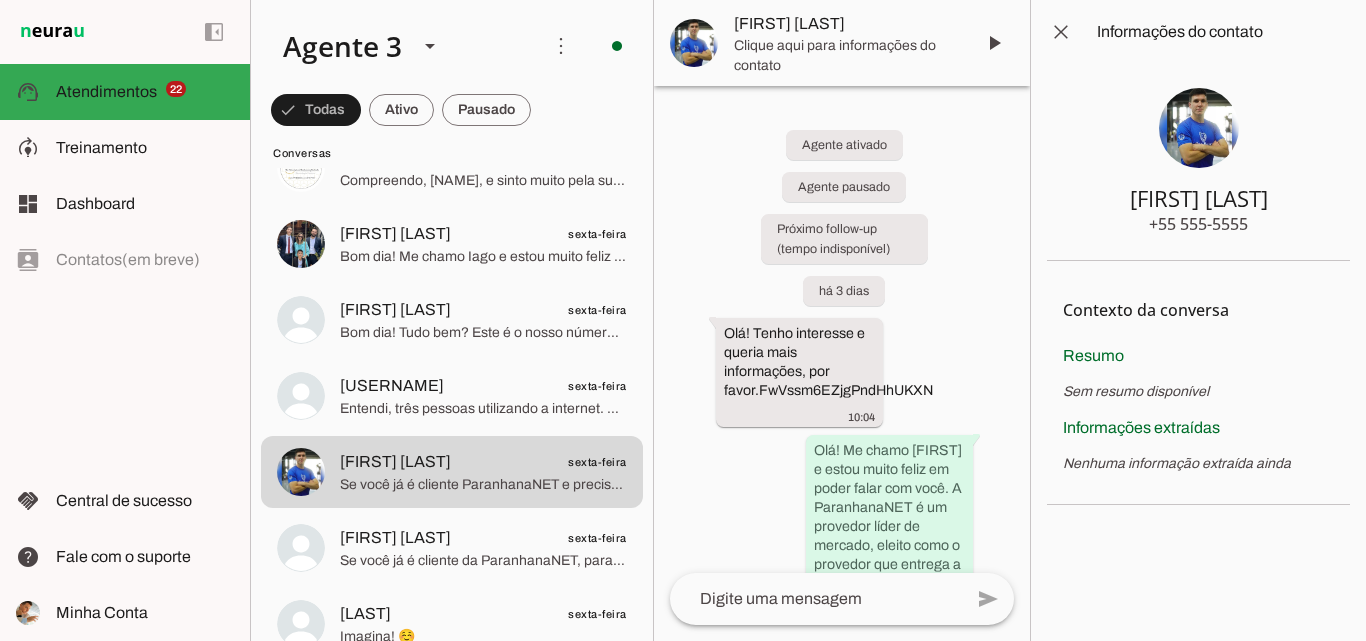 type 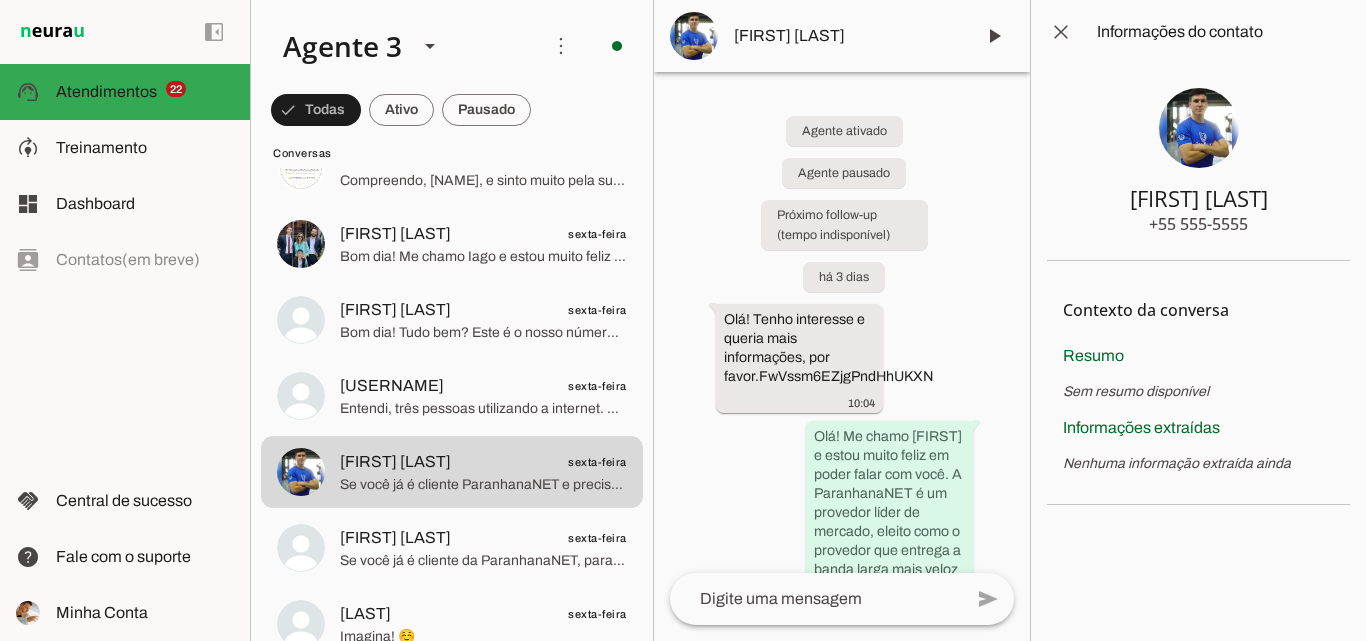 click on "[FIRST] [LAST]💄
[DATE]" 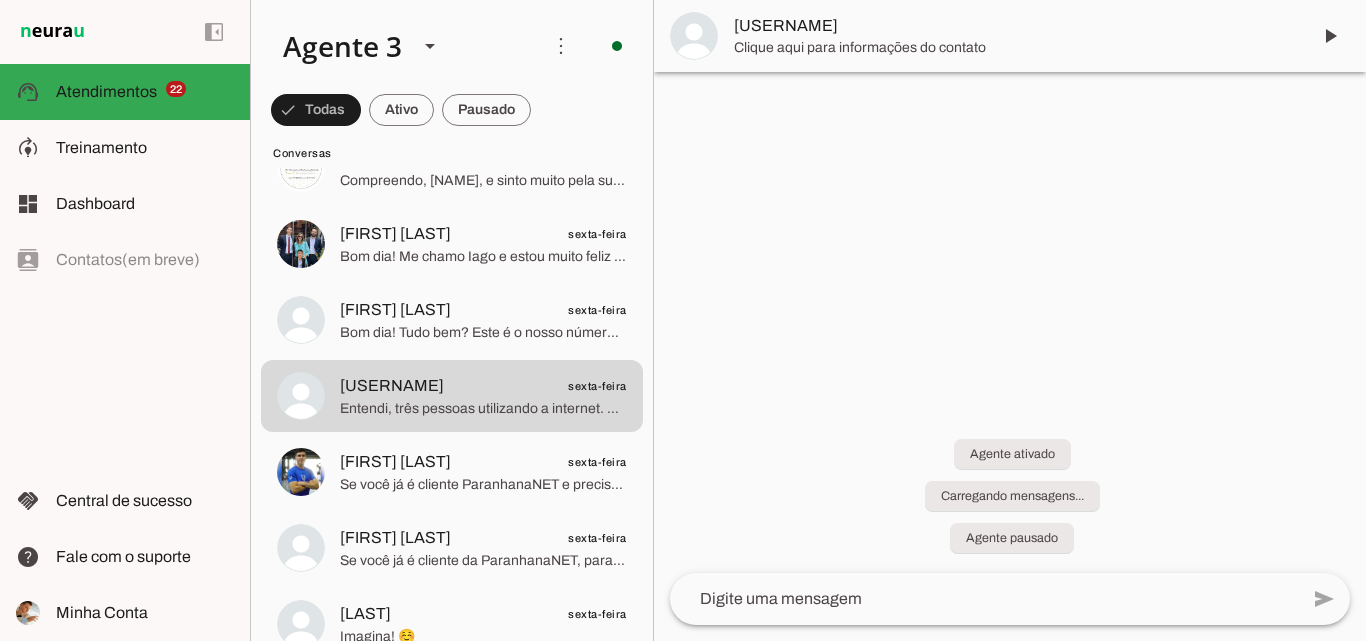click on "[USERNAME]" at bounding box center (1014, 26) 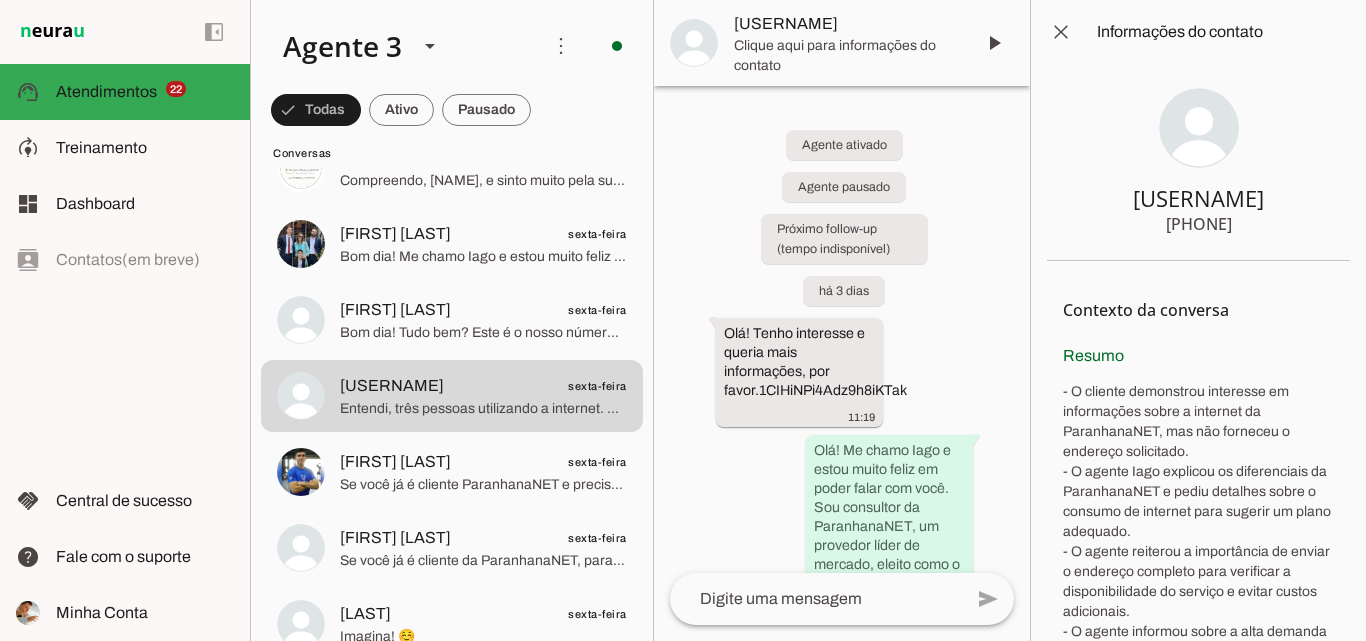 type 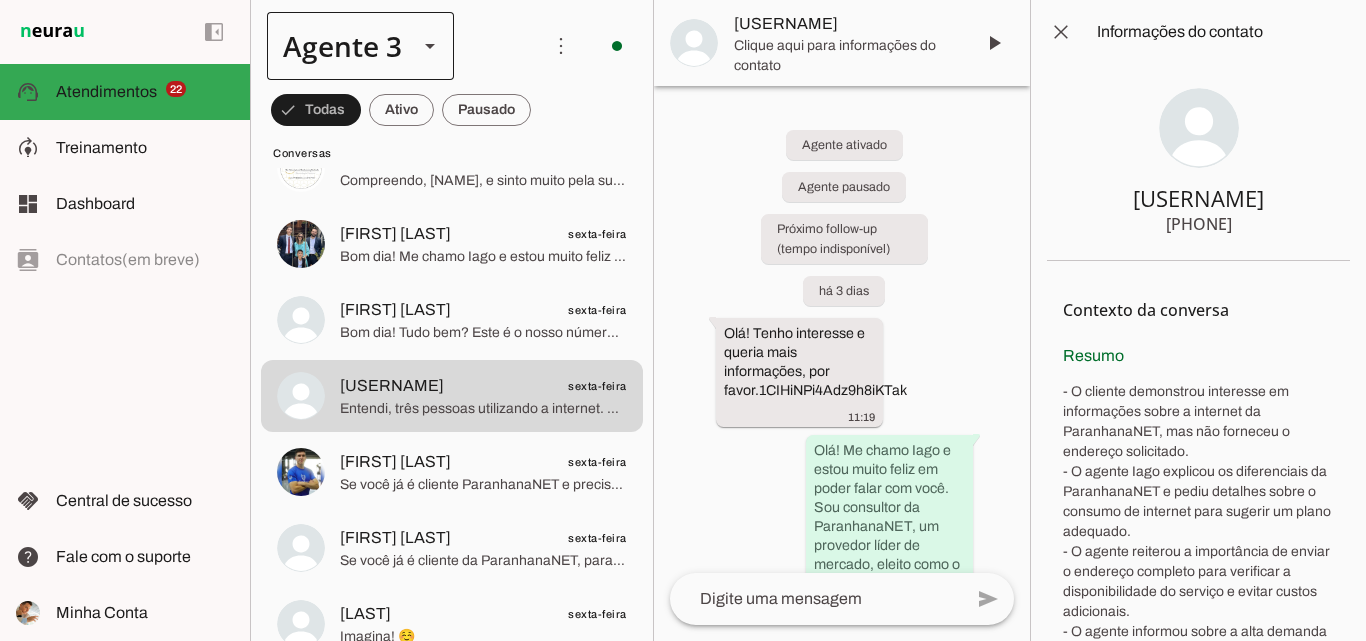drag, startPoint x: 1161, startPoint y: 224, endPoint x: 428, endPoint y: 12, distance: 763.04193 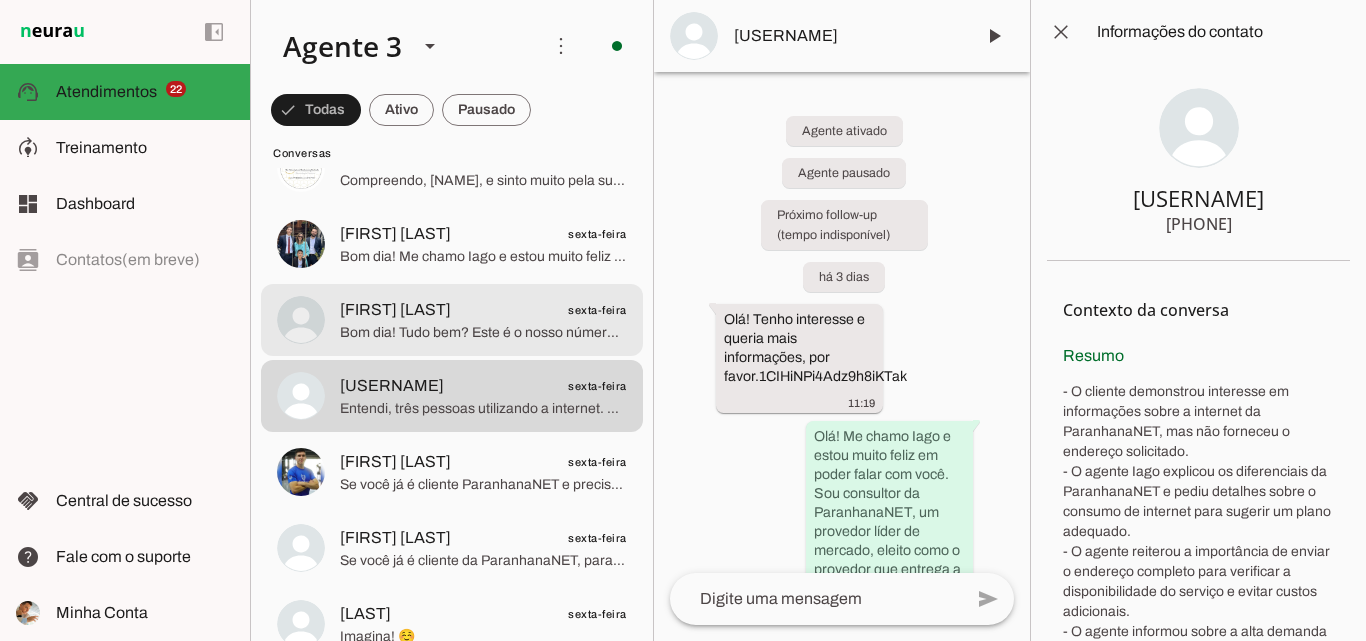 click on "[FIRST] [LAST]
sexta-feira" 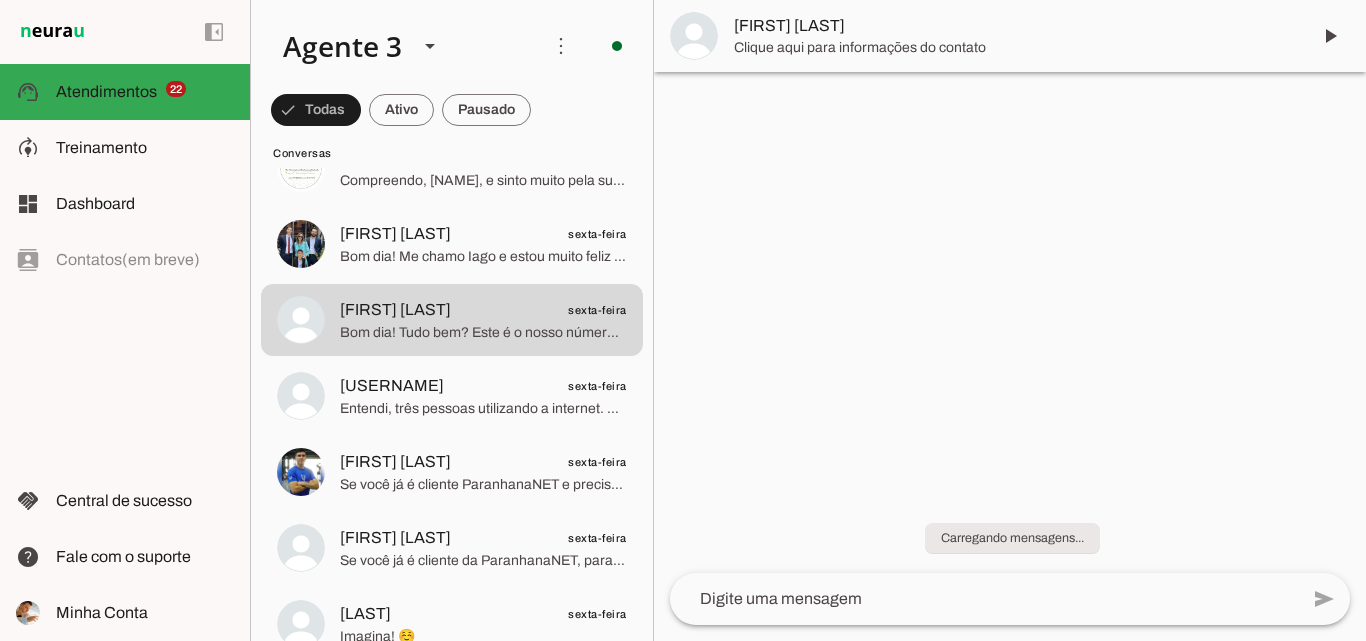 click on "[FIRST] [LAST]" at bounding box center (1014, 26) 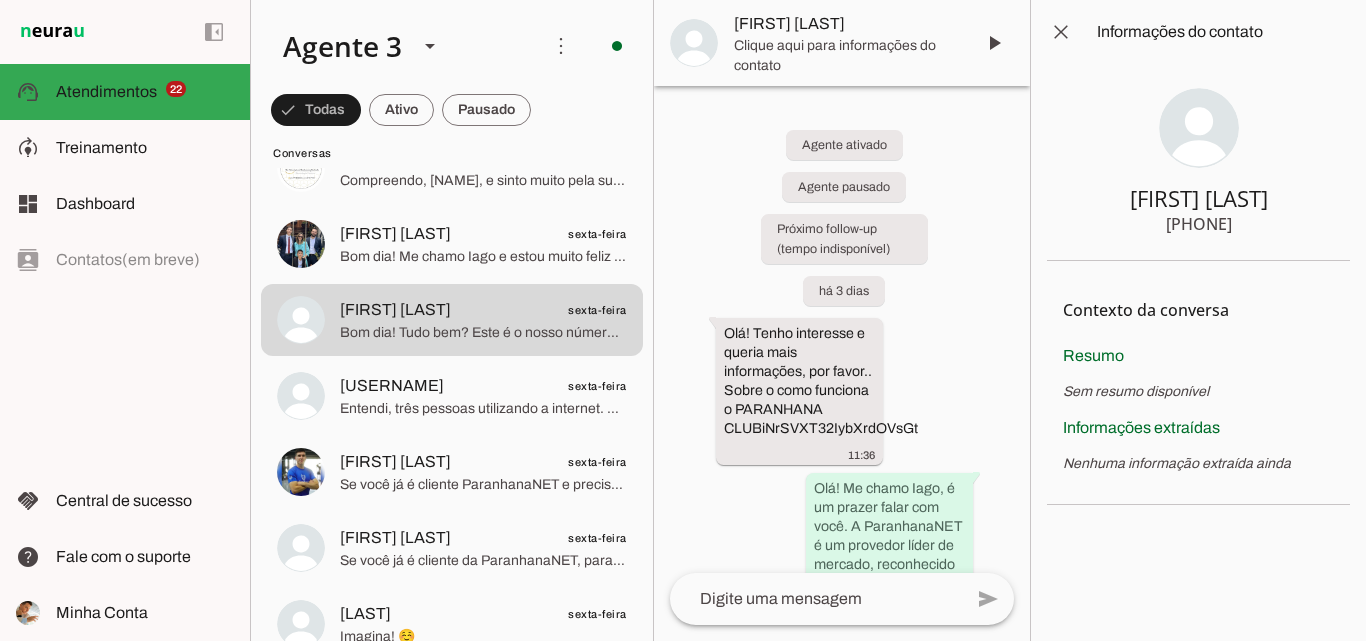 type 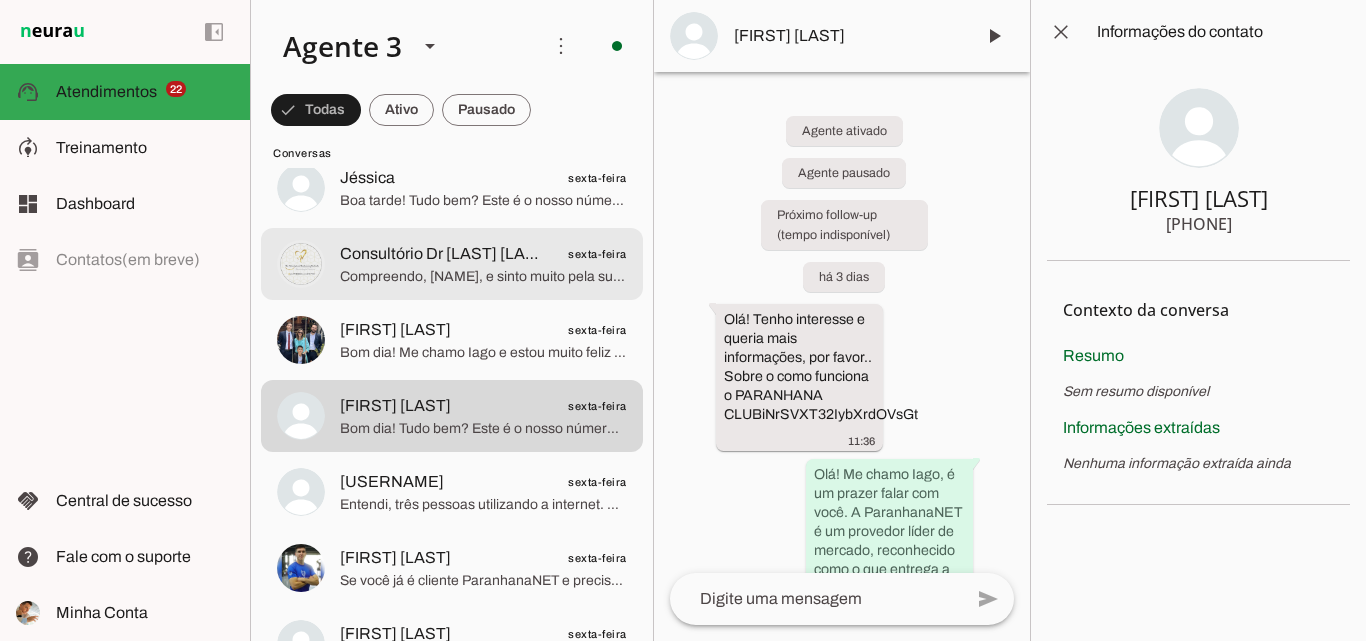 scroll, scrollTop: 4400, scrollLeft: 0, axis: vertical 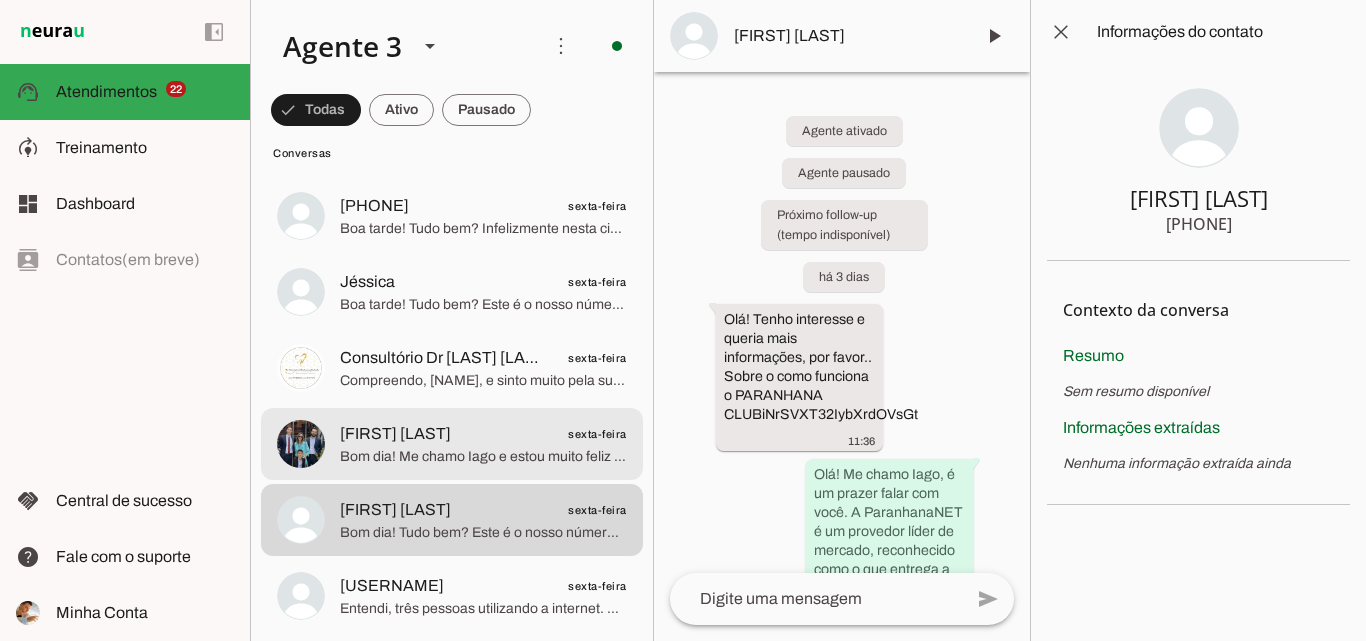 click on "[FIRST] [LAST]
[DAY_OF_WEEK]" 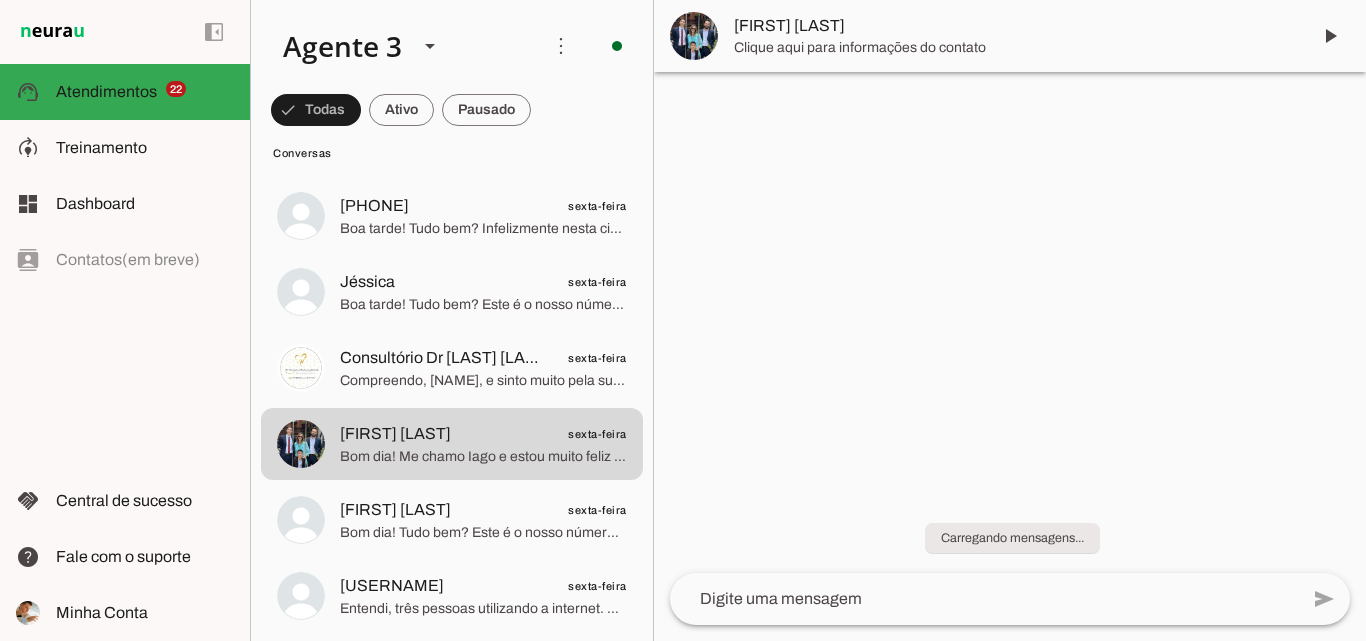 drag, startPoint x: 852, startPoint y: 35, endPoint x: 920, endPoint y: 55, distance: 70.88018 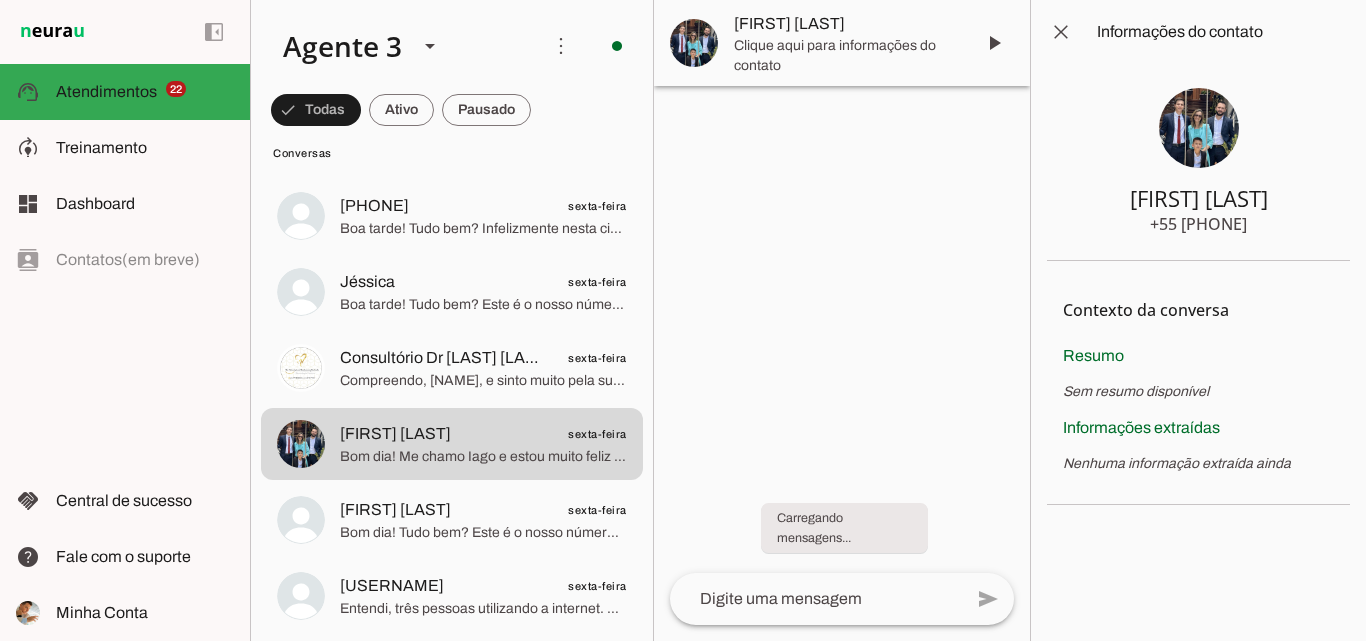 type 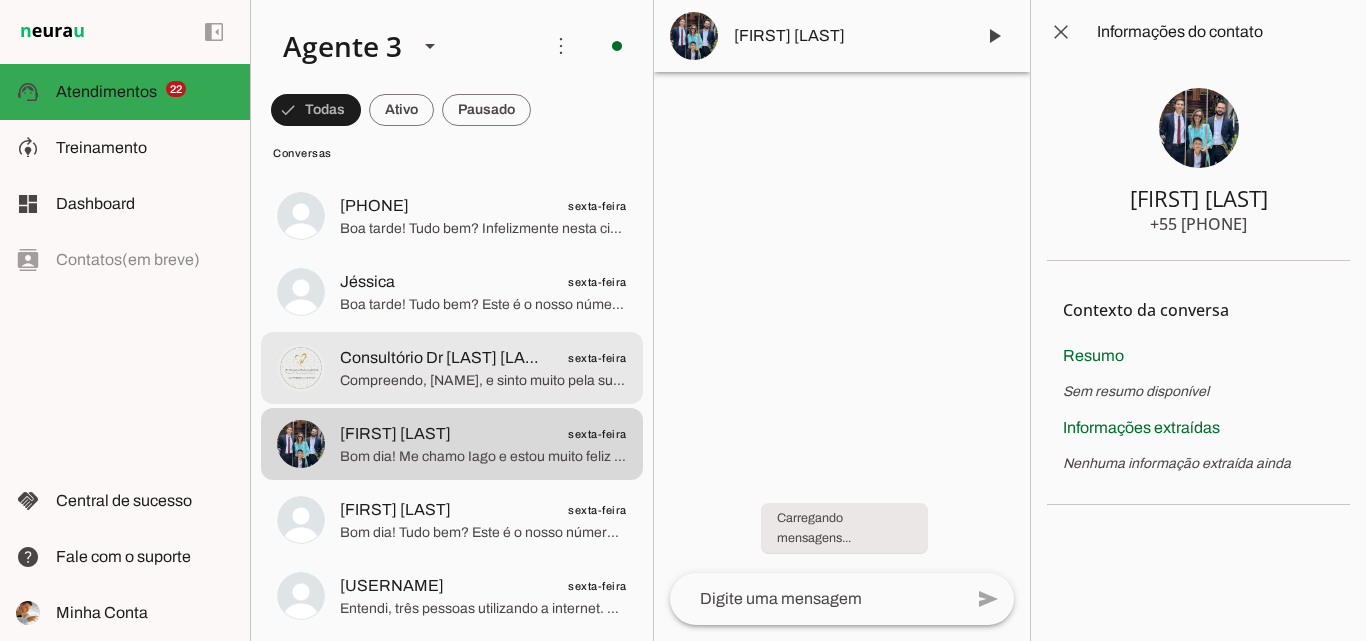 click on "Consultório Dr [LAST] [LAST] [LAST]" 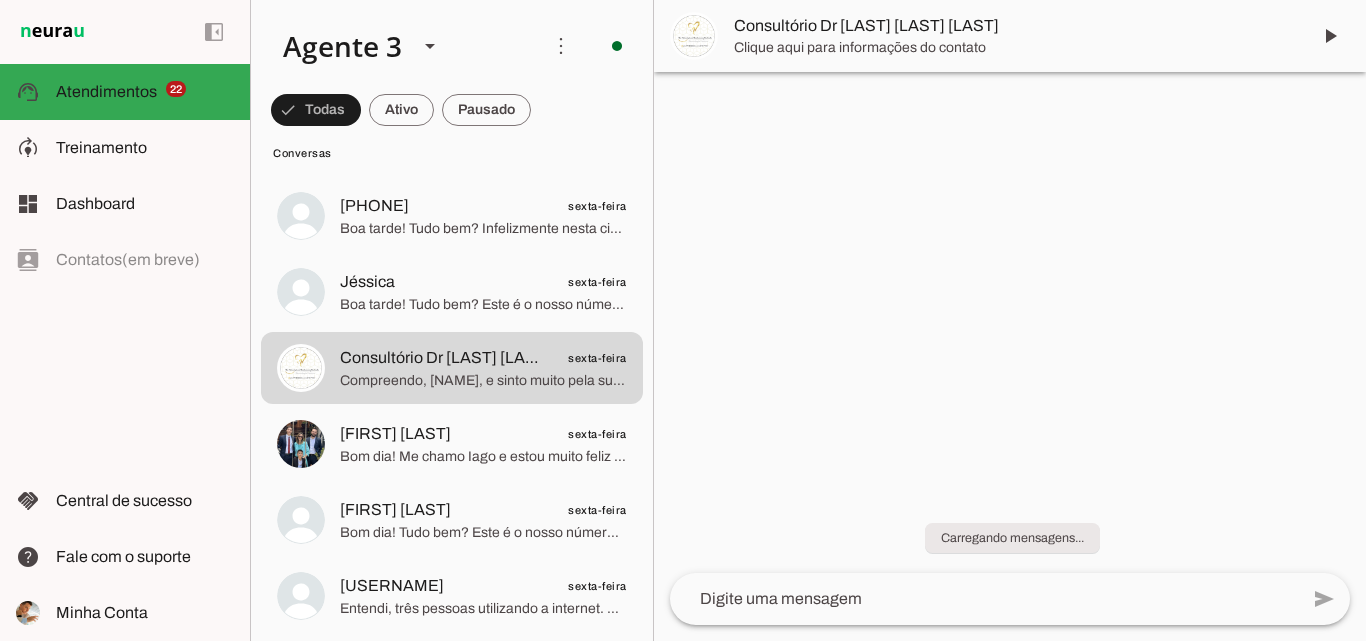 click on "Consultório Dr [LAST] [LAST] [LAST]" at bounding box center [1014, 26] 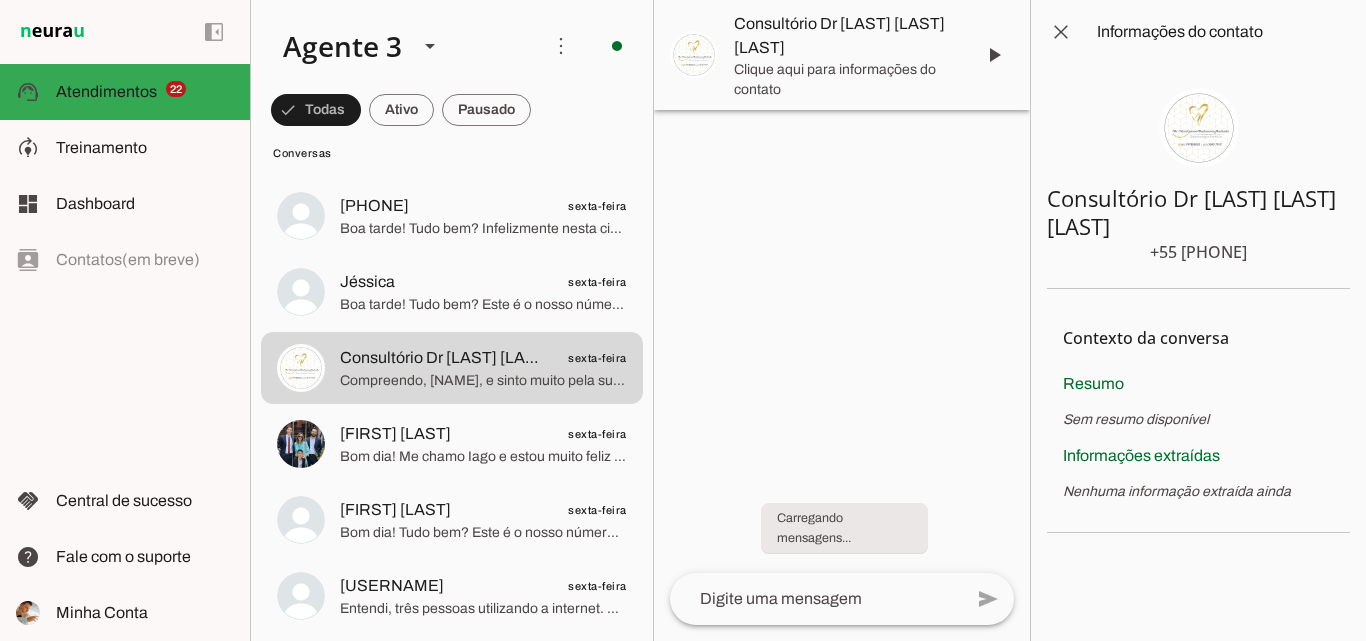 type 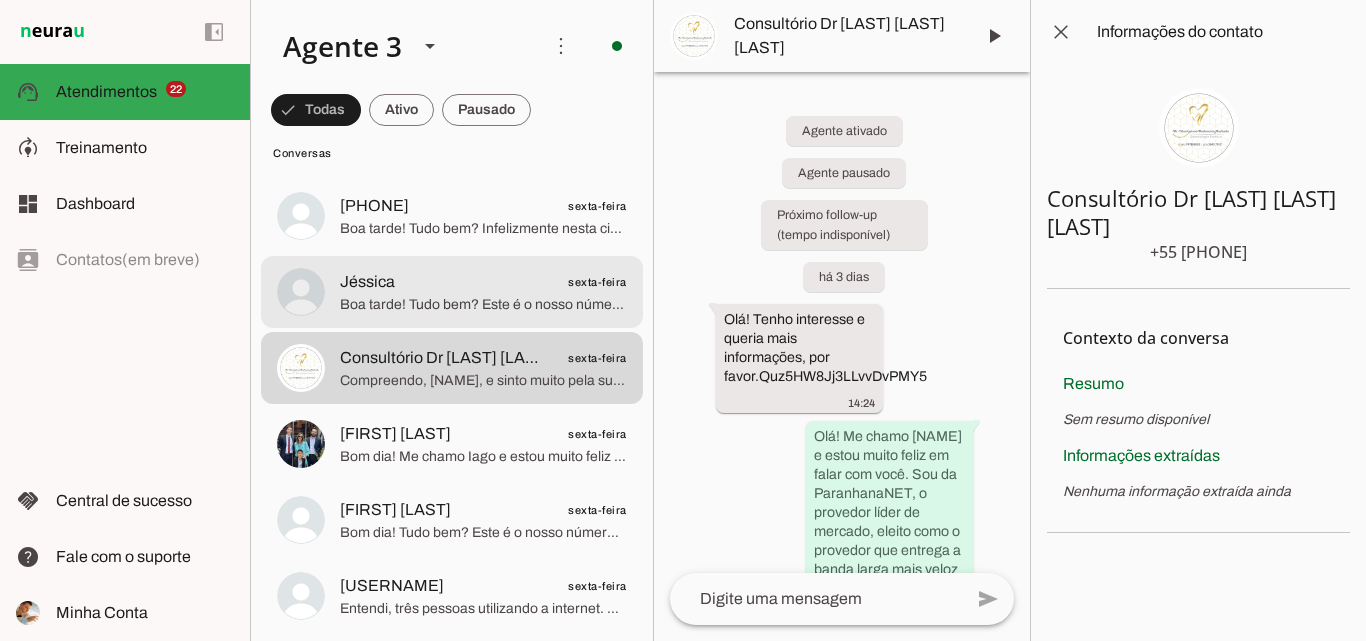 click on "sexta-feira" 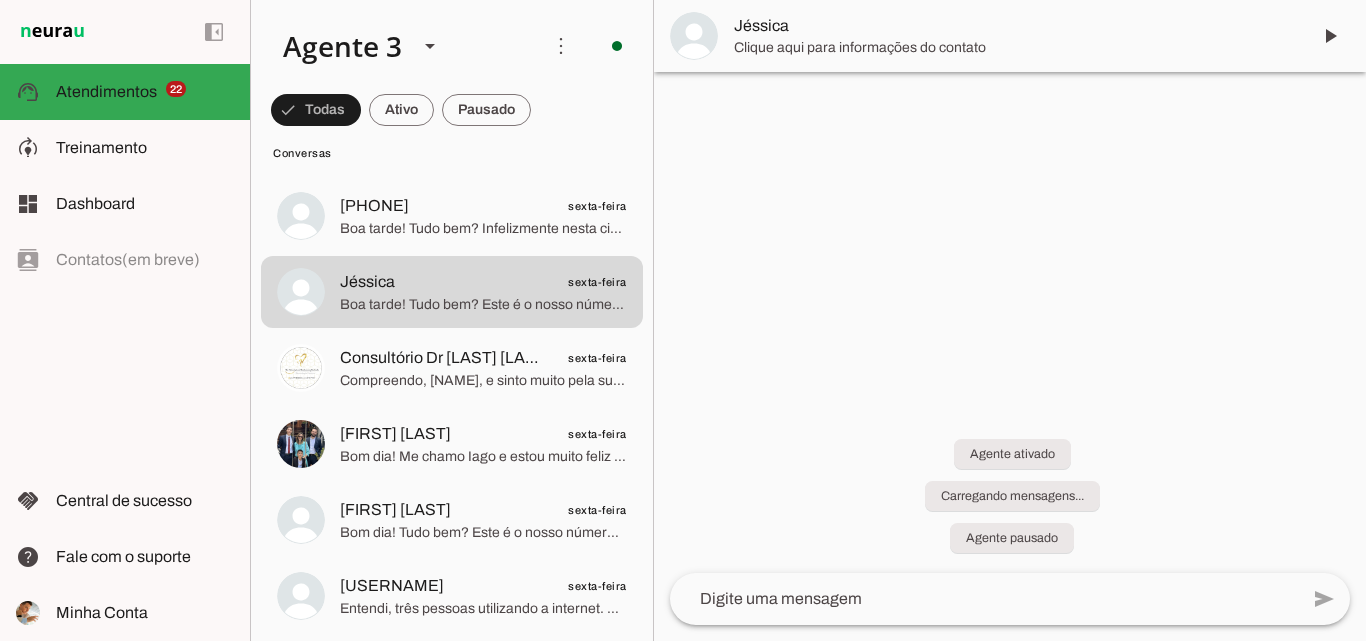 click on "Jéssica" at bounding box center [1014, 26] 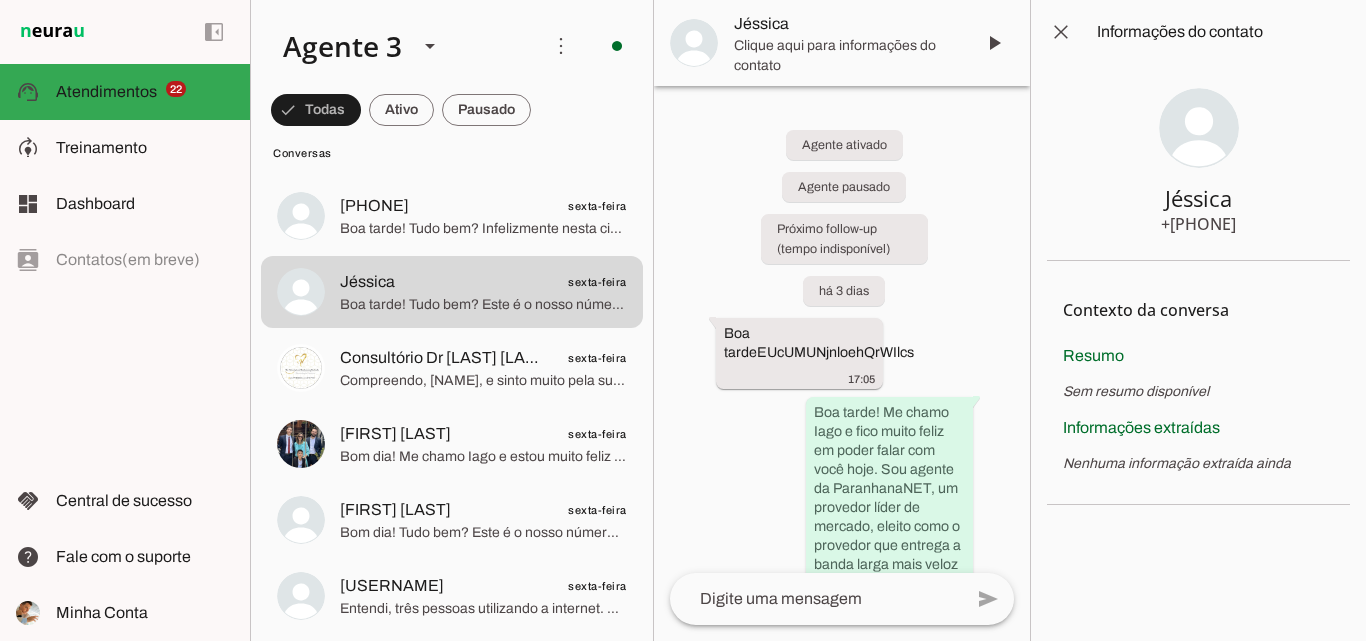type 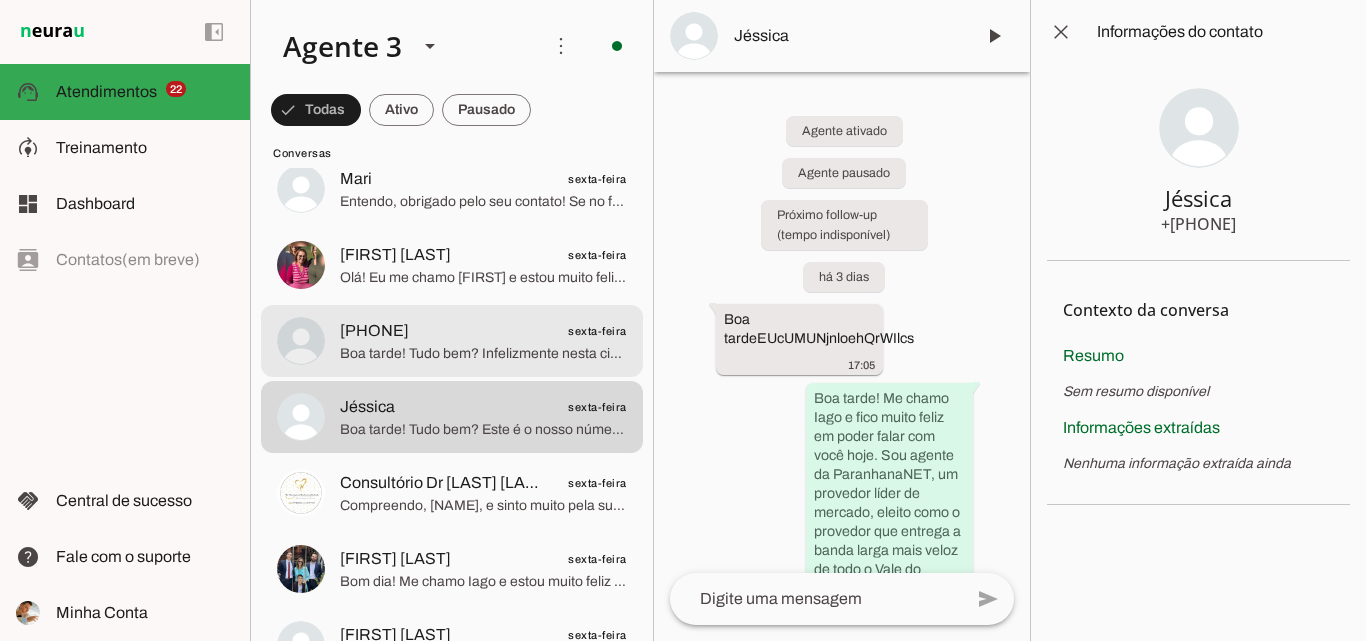 scroll, scrollTop: 4200, scrollLeft: 0, axis: vertical 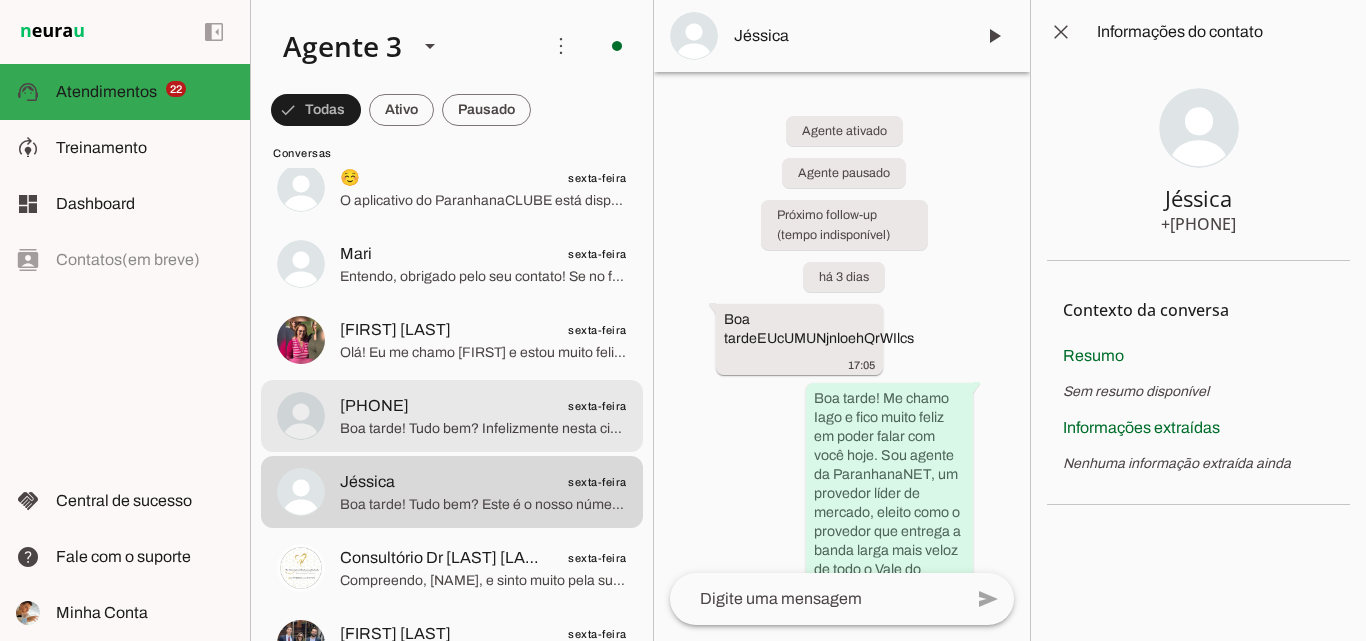 click on "Contatamos você em [CITY]. No momento trabalhamos com as cidades de Parobé, Taquara e Igrejinha! 😕
Mas, desde já, agradecemos a preferência! Deixaremos seus dados salvos para quando atendermos a sua cidade, entramos em contato! ☺️" at bounding box center [452, -3952] 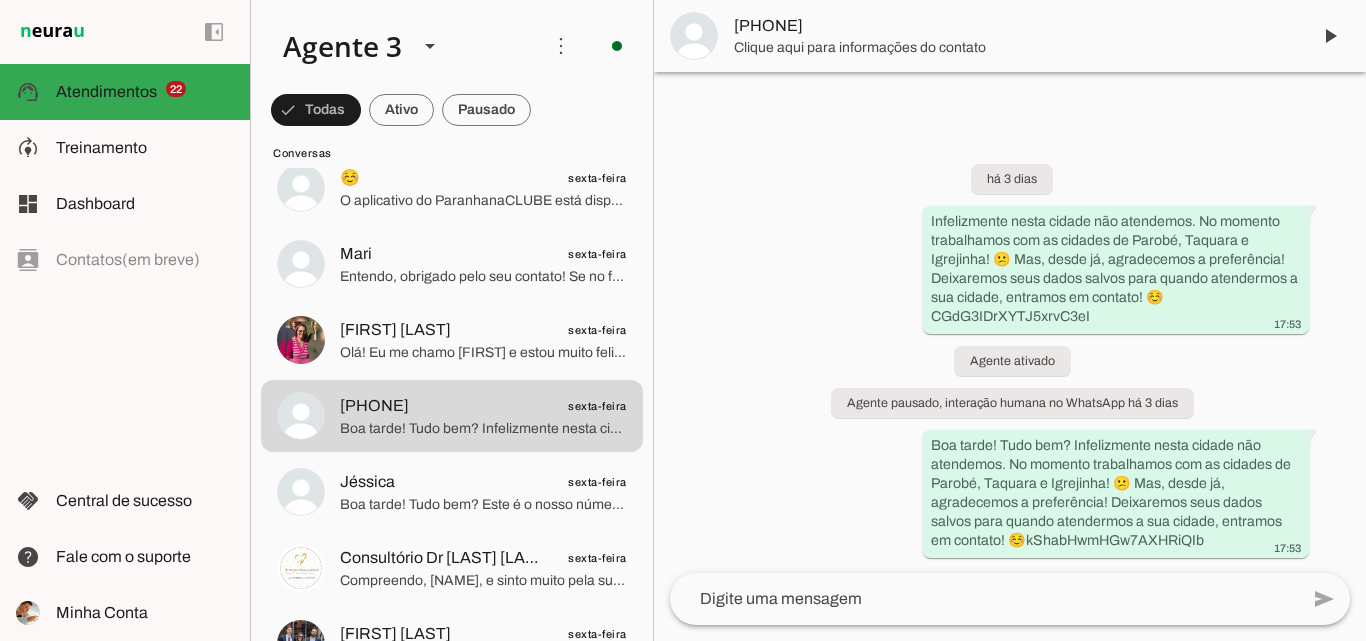 click on "[PHONE]" at bounding box center [1014, 26] 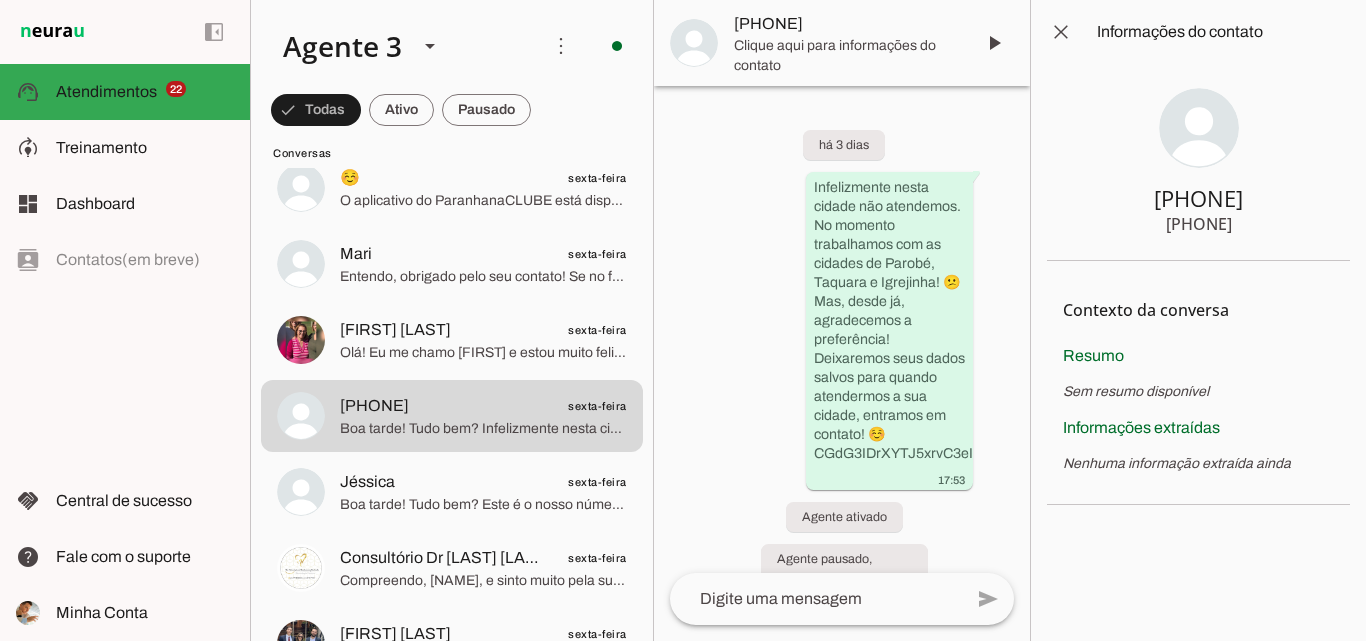 type 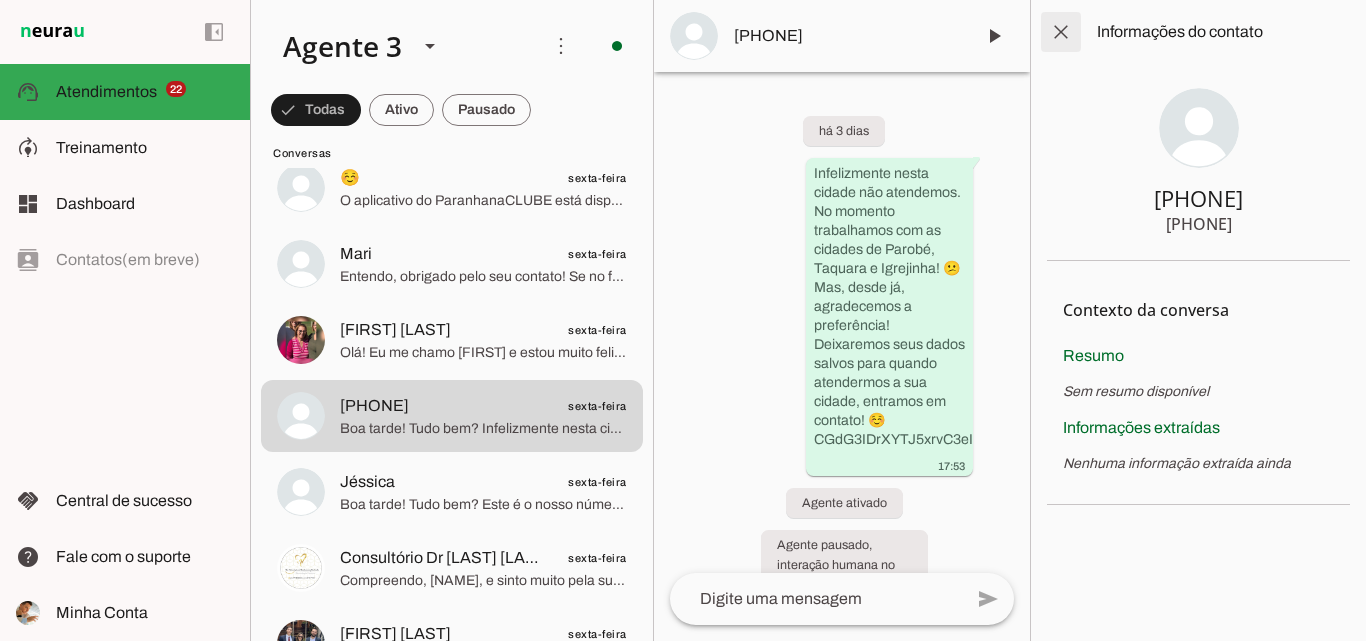click at bounding box center (1061, 32) 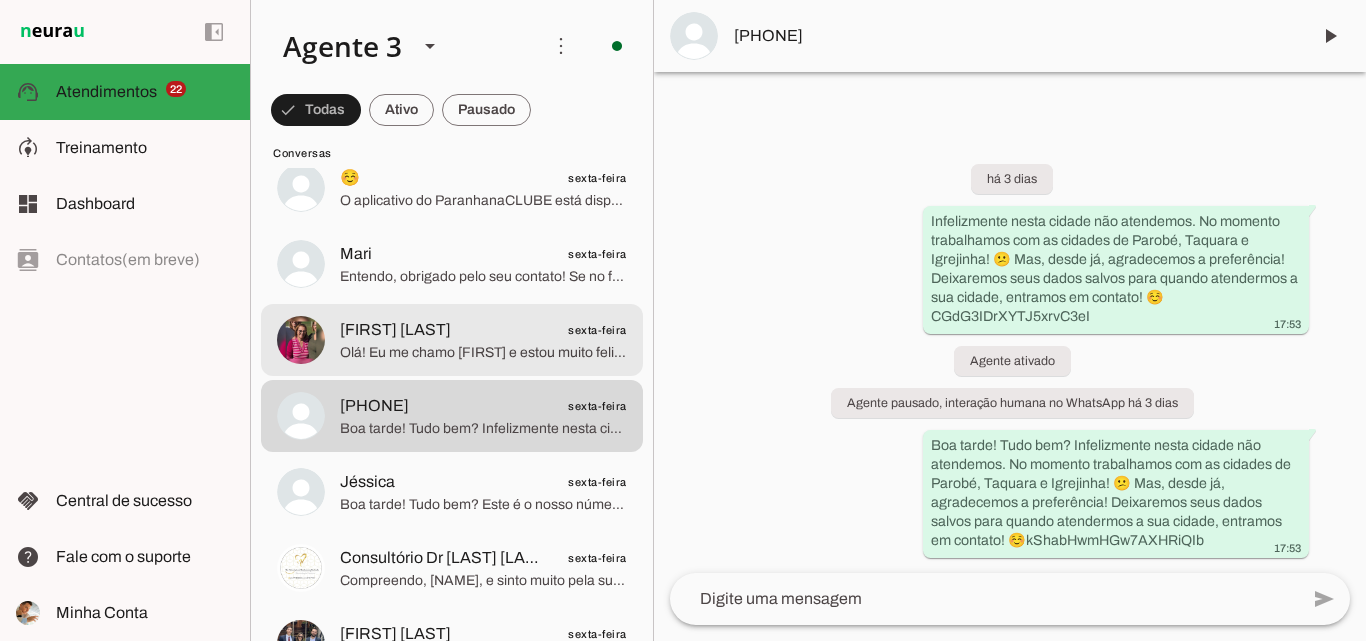 click on "Olá! Eu me chamo [FIRST] e estou muito feliz em poder falar com você. Sou da ParanhanaNET, o provedor líder de mercado, eleito como o que entrega a banda larga mais veloz de todo o Vale do Paranhana. Estamos no top 3 do ranking de velocidade de internet no Rio Grande do Sul e no Top 10 do Brasil, segundo o site minhaconexao.com.br. Além disso, somos reconhecidos como o melhor provedor de internet em qualidade de atendimento e suporte técnico no Vale do Paranhana.
Para eu poder te ajudar melhor, qual é o seu nome? E poderia me informar o endereço completo onde pretende instalar a internet? Rua, número, bairro e cidade, por favor. Isso é importante para confirmar a disponibilidade do nosso serviço no seu local." 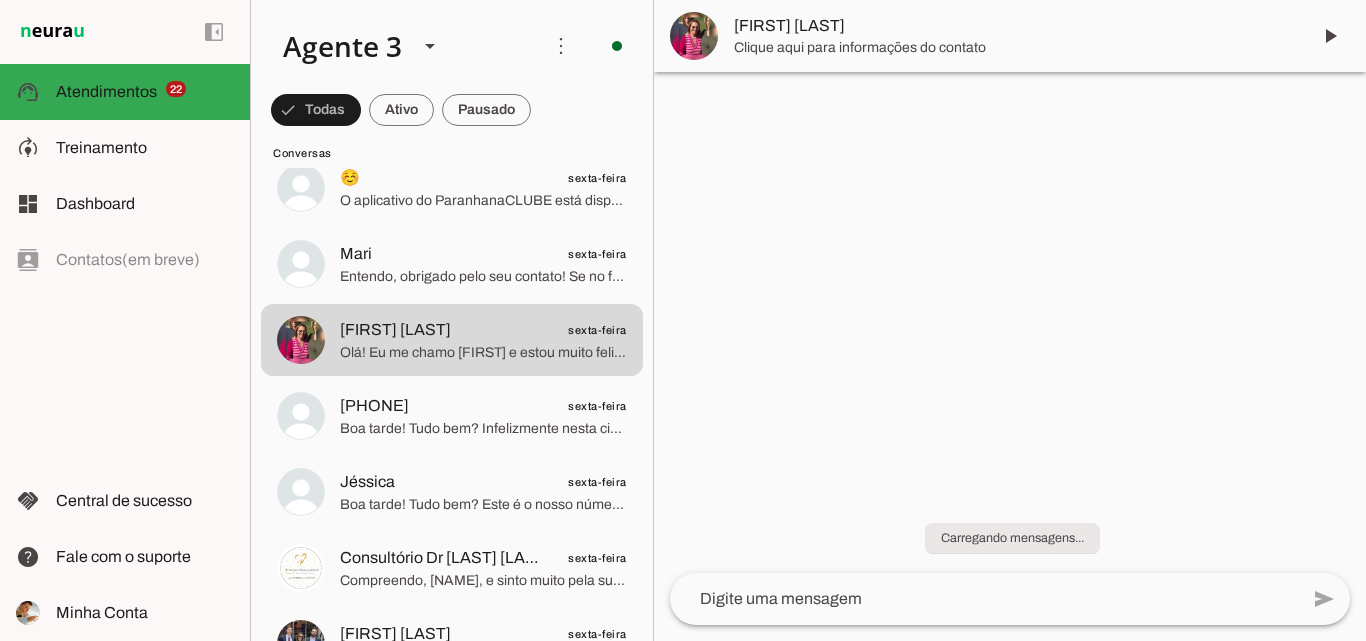 click on "[FIRST] [LAST]" at bounding box center [1014, 26] 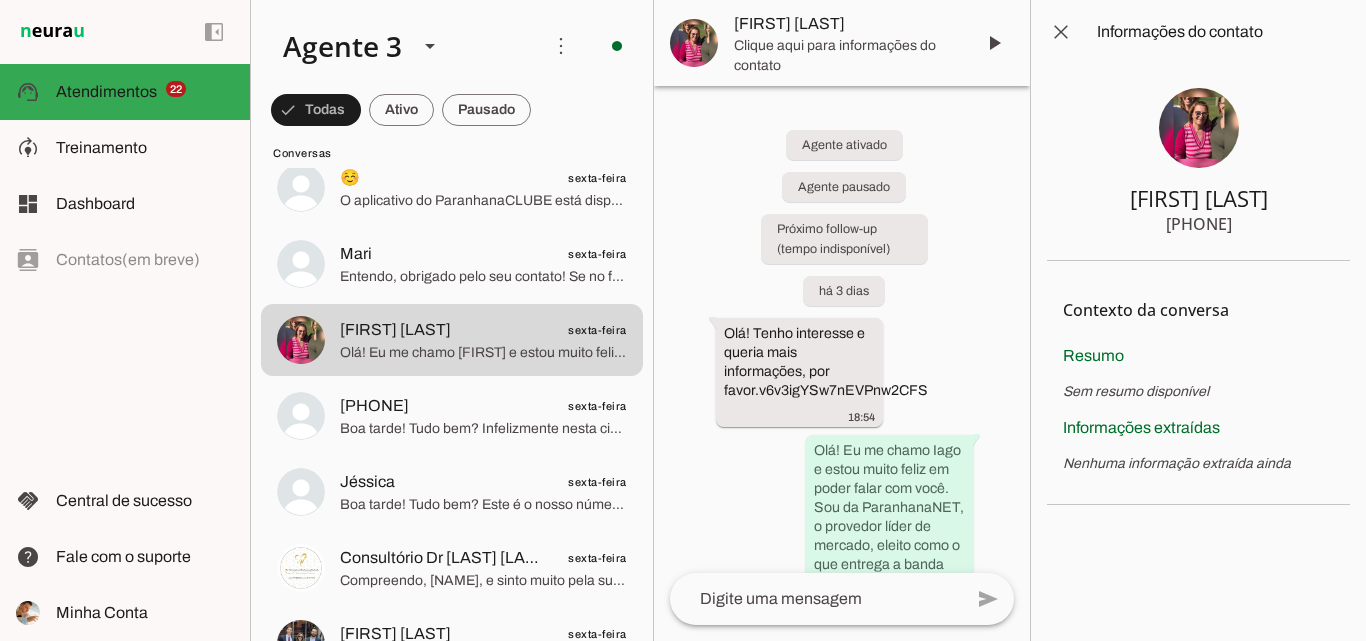 type 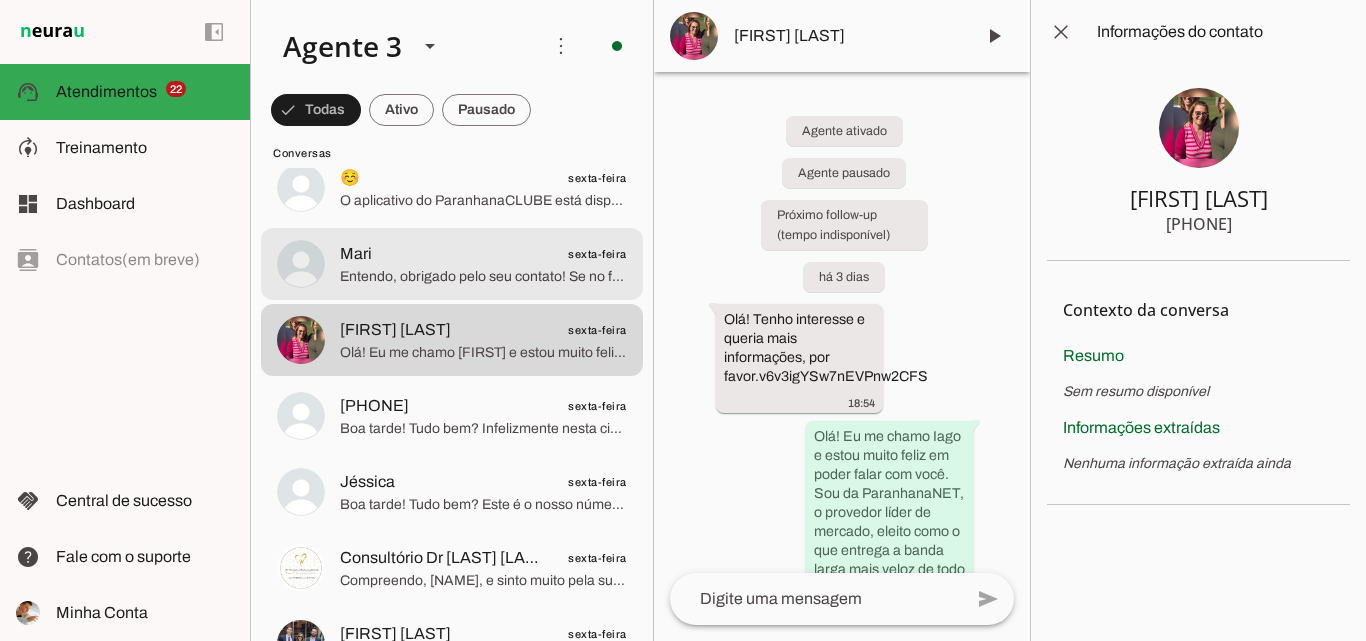 click on "Entendo, obrigado pelo seu contato! Se no futuro precisar de qualquer auxílio para contratação de novo plano ou expansão, estarei aqui para ajudar. Aproveito para lembrar que o WhatsApp ([PHONE]) está disponível caso precise de suporte técnico ou outros atendimentos.
Tenha um ótimo dia!" 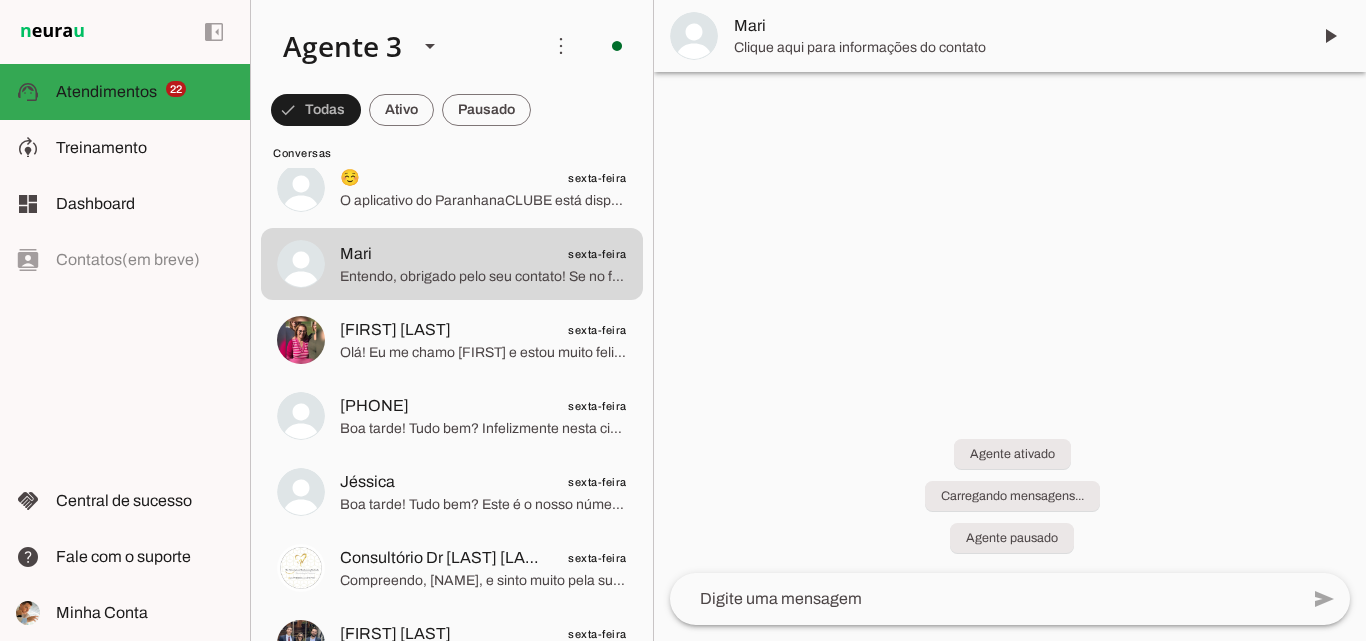 click on "Mari" at bounding box center (1014, 26) 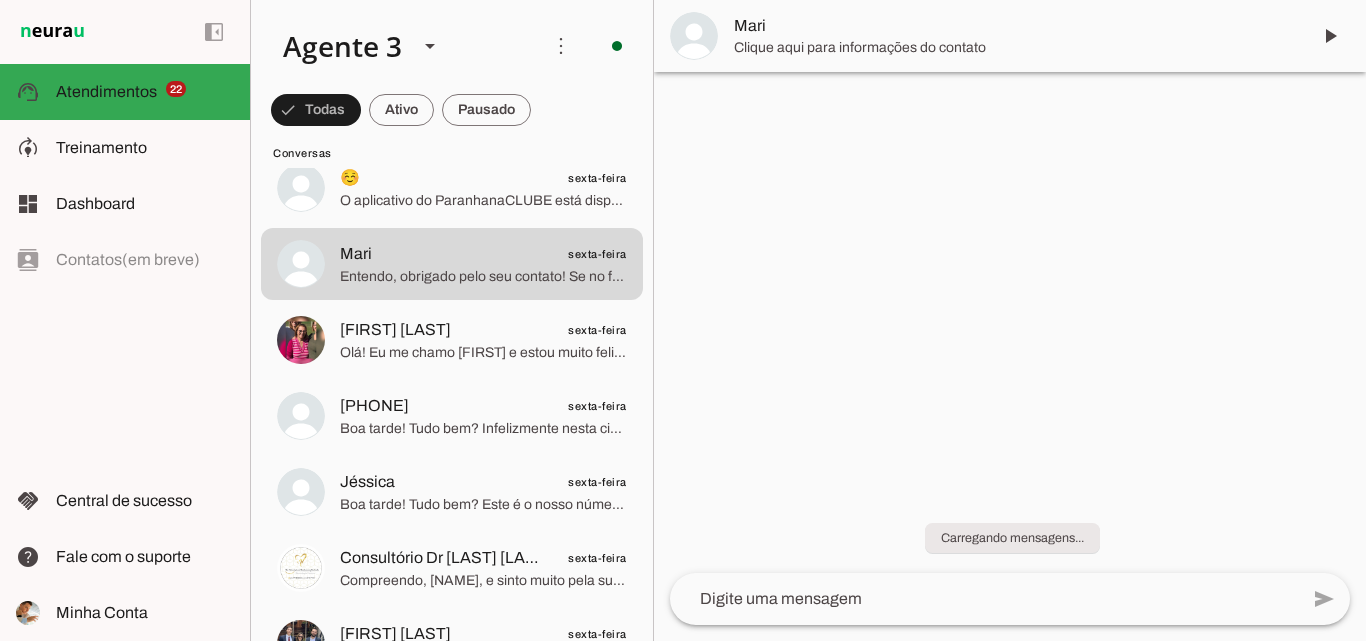 click on "Mari" at bounding box center (1014, 26) 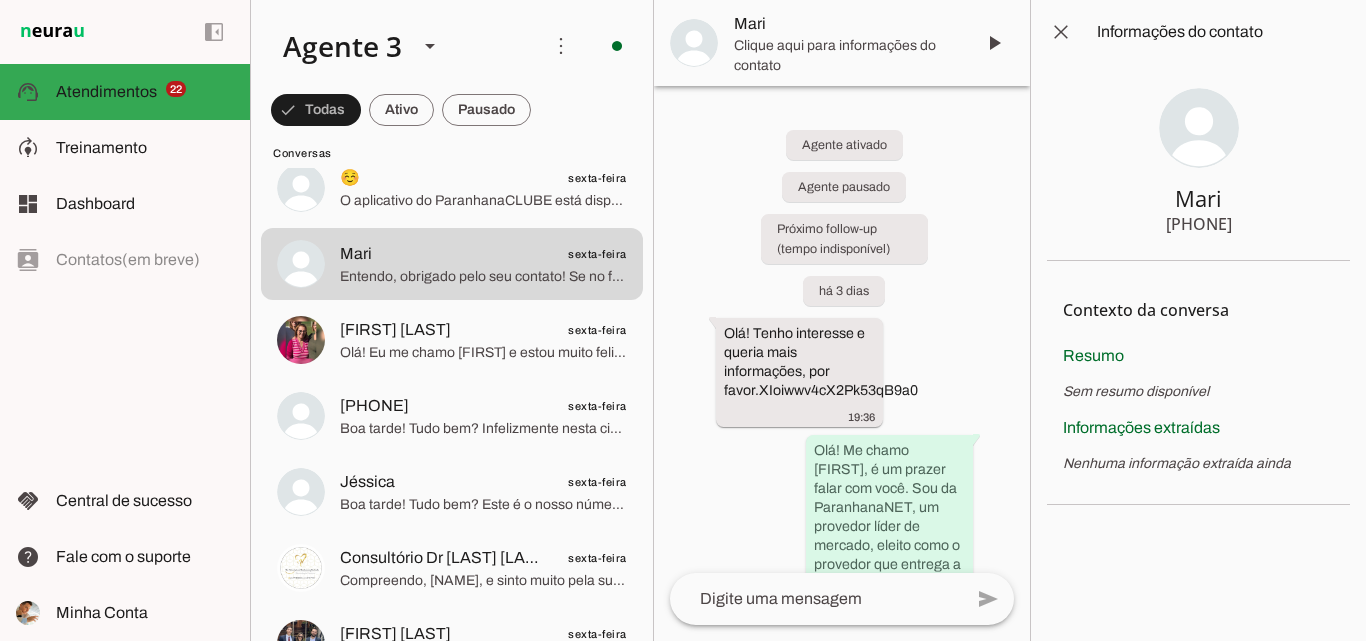 type 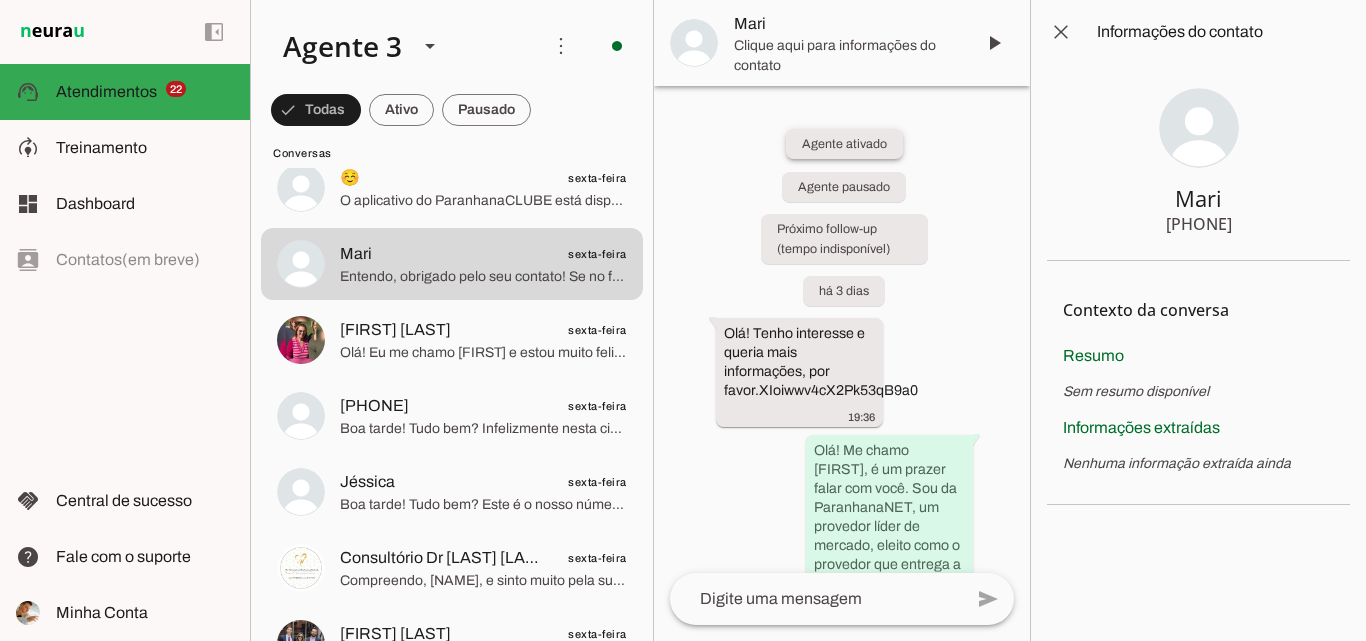 drag, startPoint x: 1173, startPoint y: 226, endPoint x: 886, endPoint y: 140, distance: 299.60806 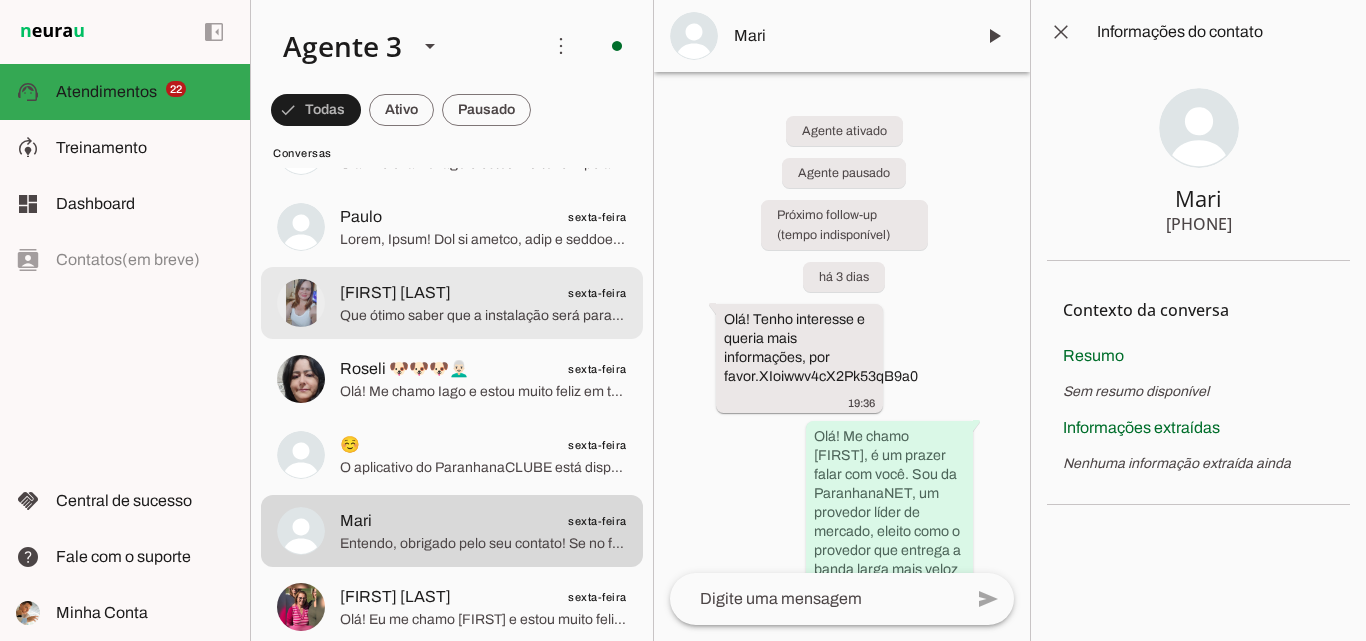 scroll, scrollTop: 3900, scrollLeft: 0, axis: vertical 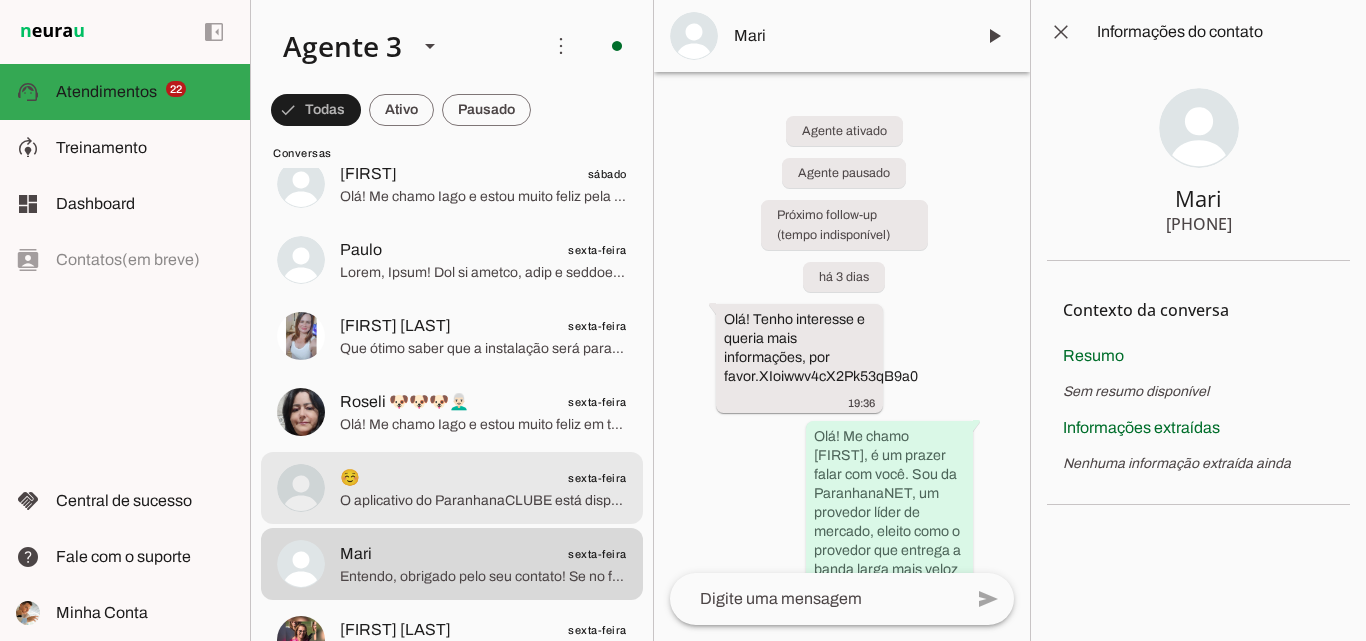 drag, startPoint x: 505, startPoint y: 493, endPoint x: 603, endPoint y: 300, distance: 216.45554 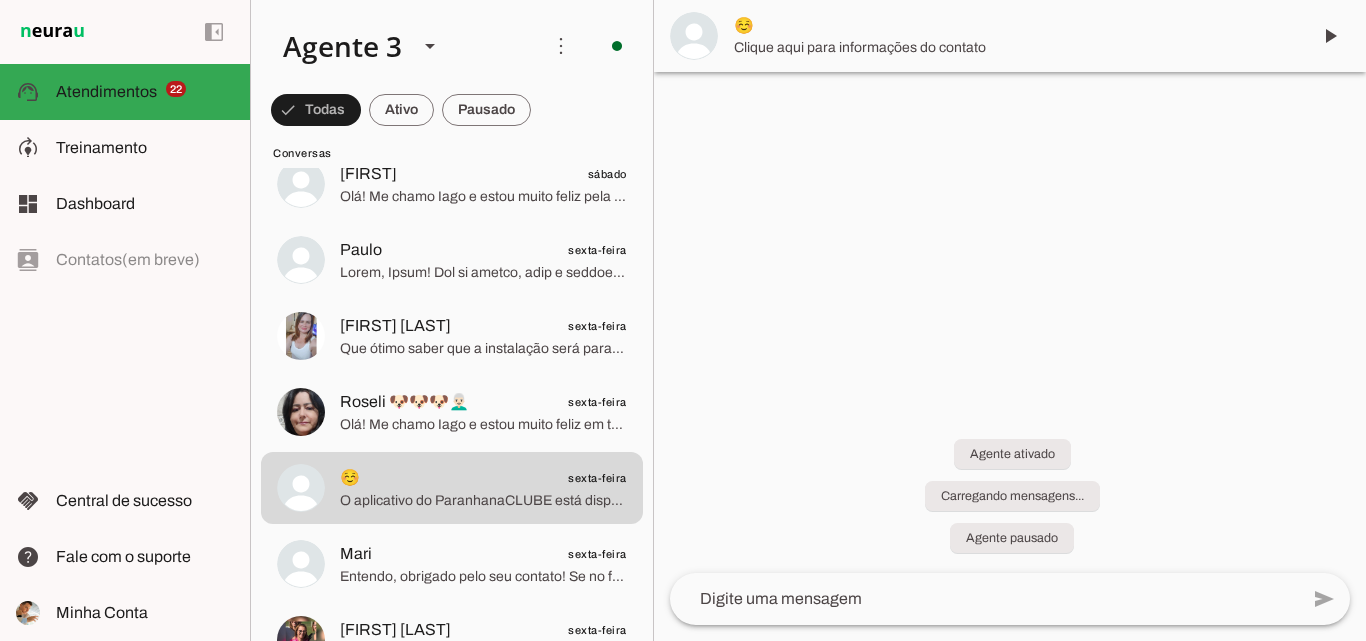 click on "☺️" at bounding box center [1014, 26] 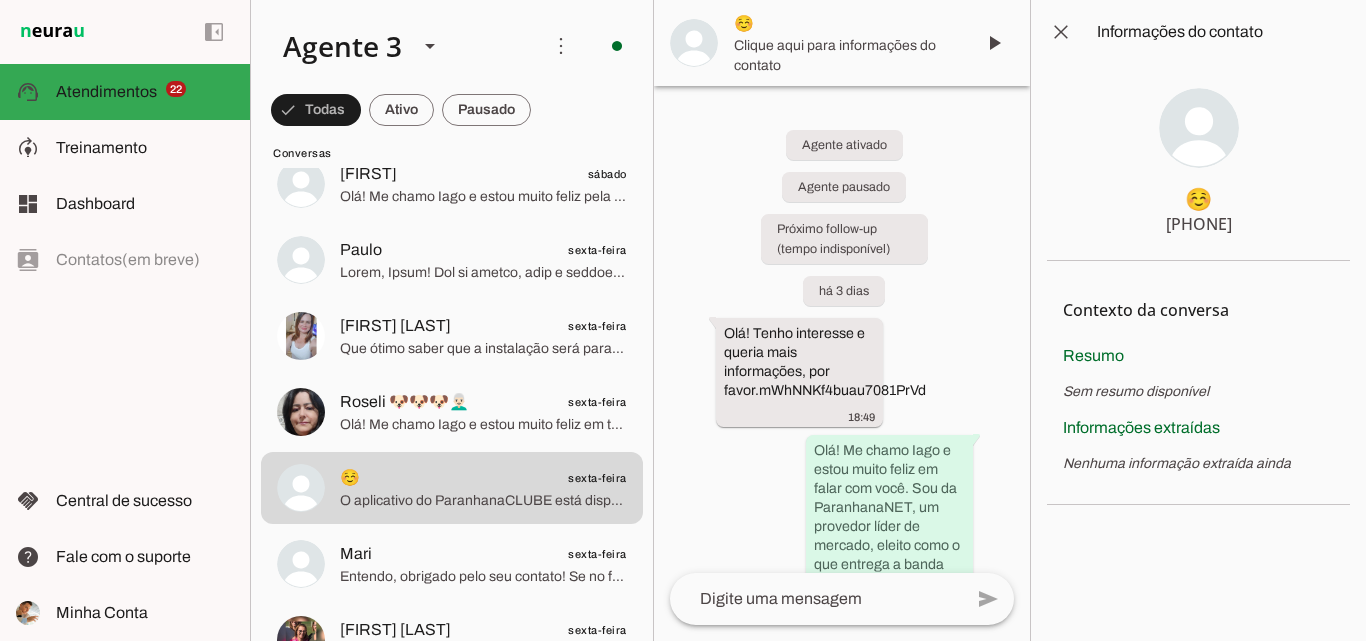 type 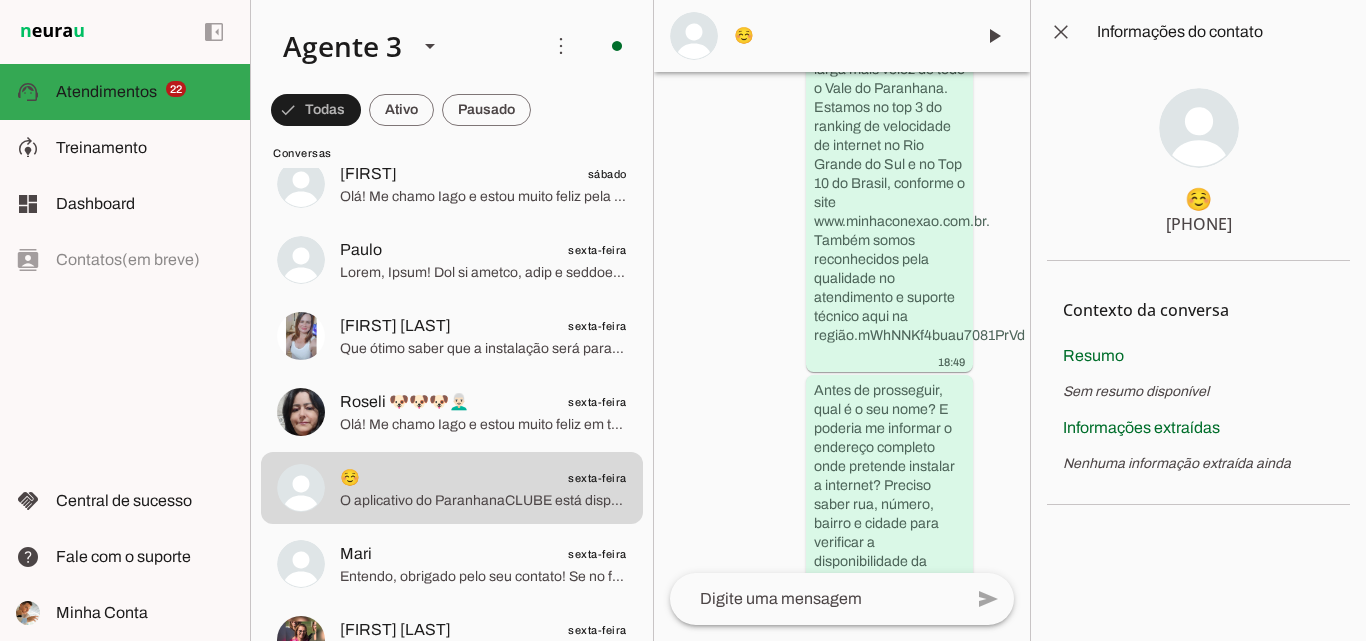 scroll, scrollTop: 690, scrollLeft: 0, axis: vertical 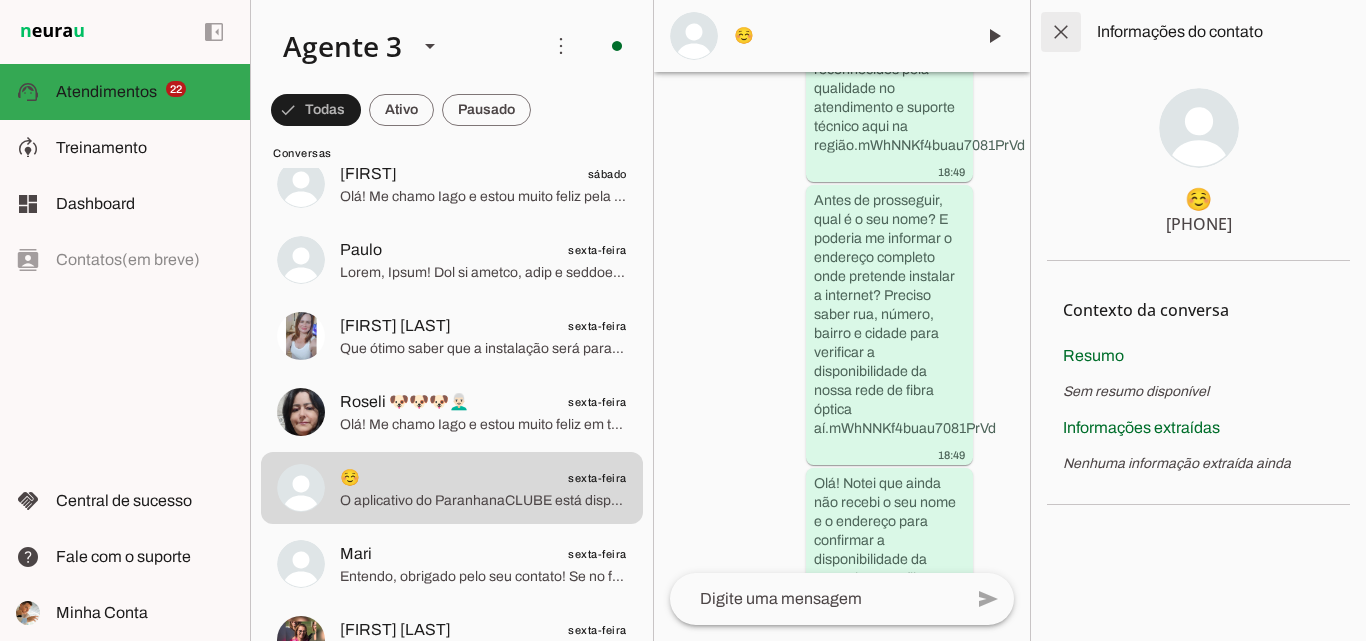 click at bounding box center (1061, 32) 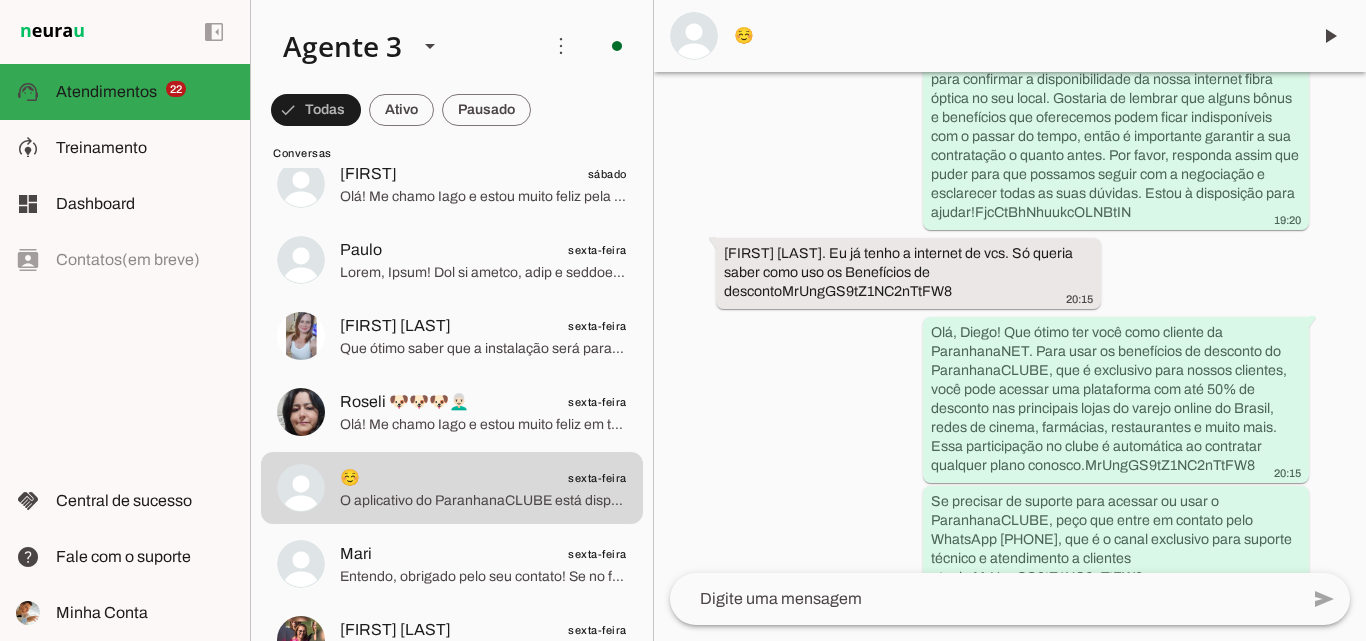 scroll, scrollTop: 656, scrollLeft: 0, axis: vertical 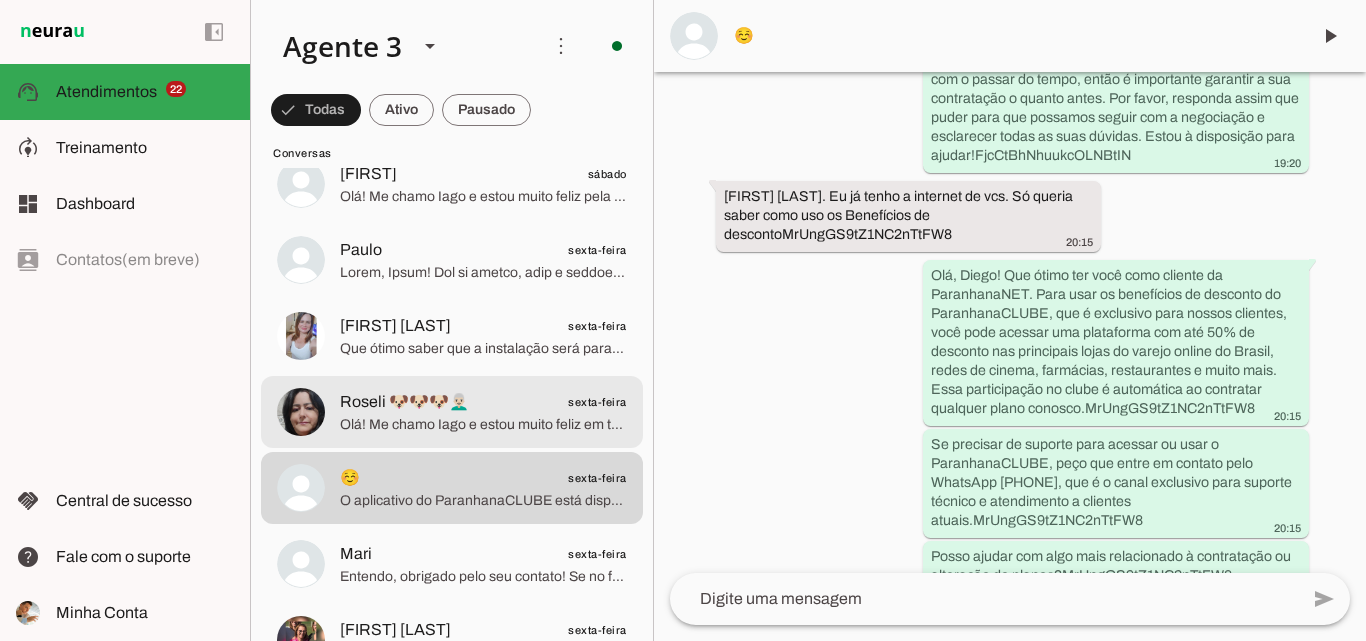 click on "[NAME] 🐶🐶🐶👨🏻‍🦳
[DAY_OF_WEEK]" 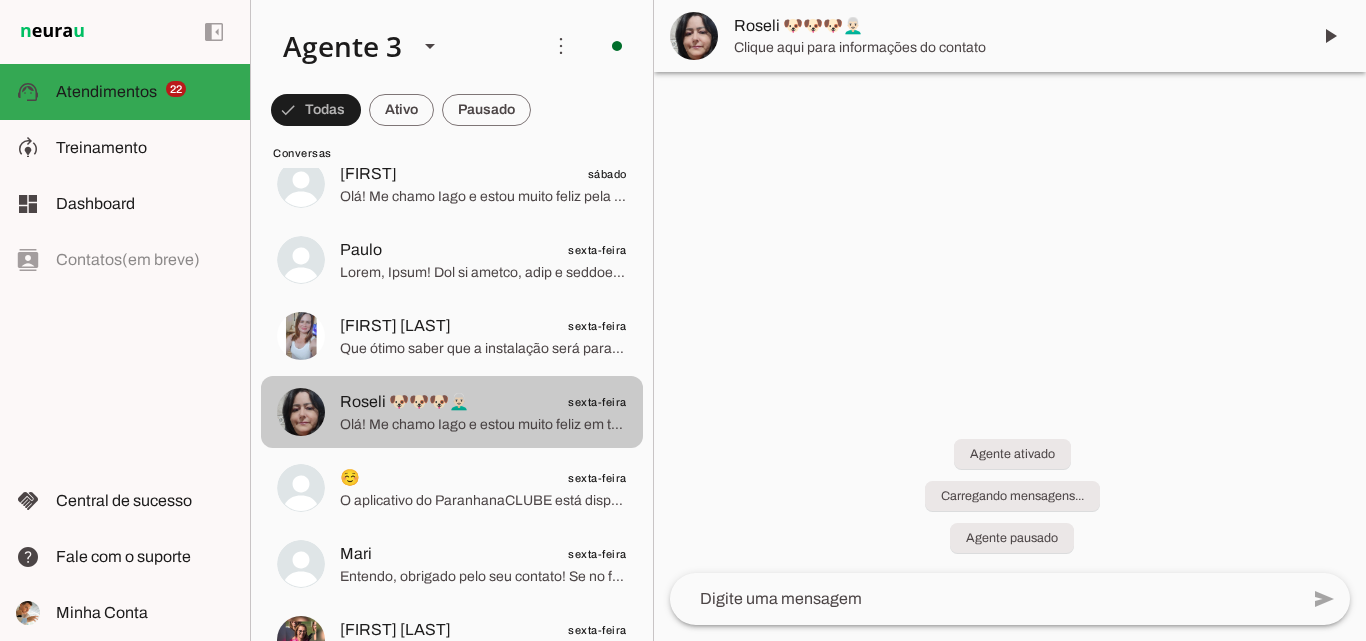 scroll, scrollTop: 0, scrollLeft: 0, axis: both 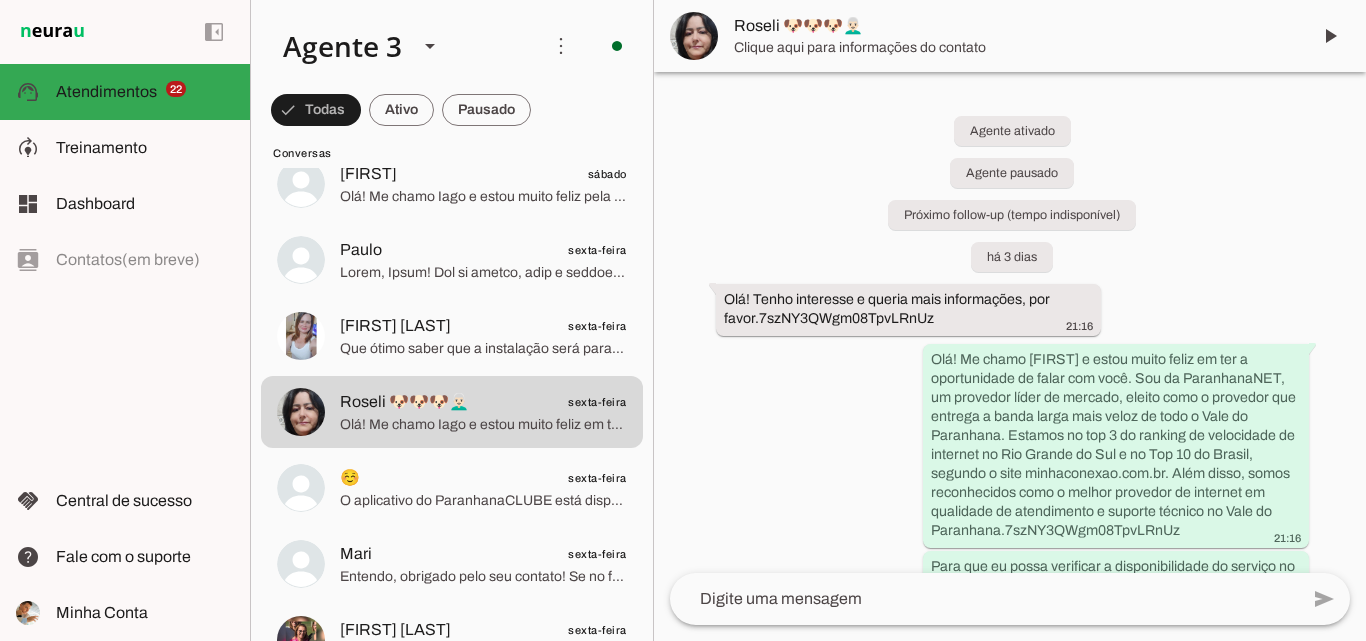 click on "Roseli 🐶🐶🐶👨🏻‍🦳" at bounding box center [1014, 26] 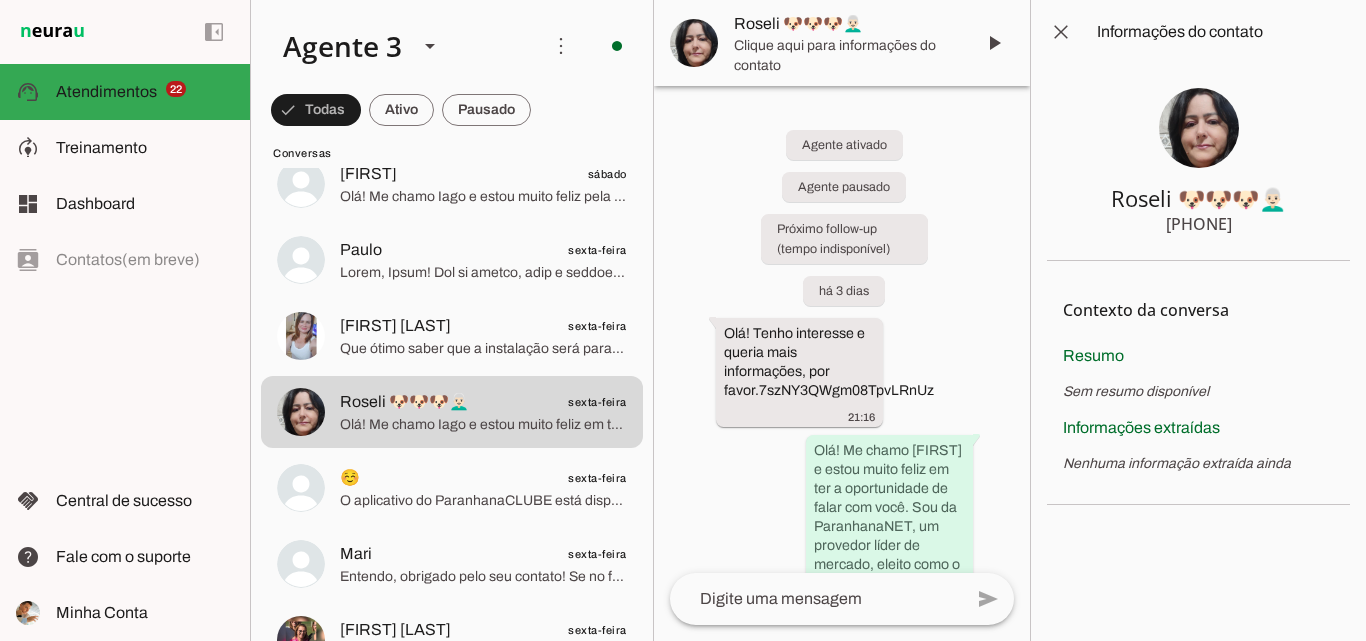 type 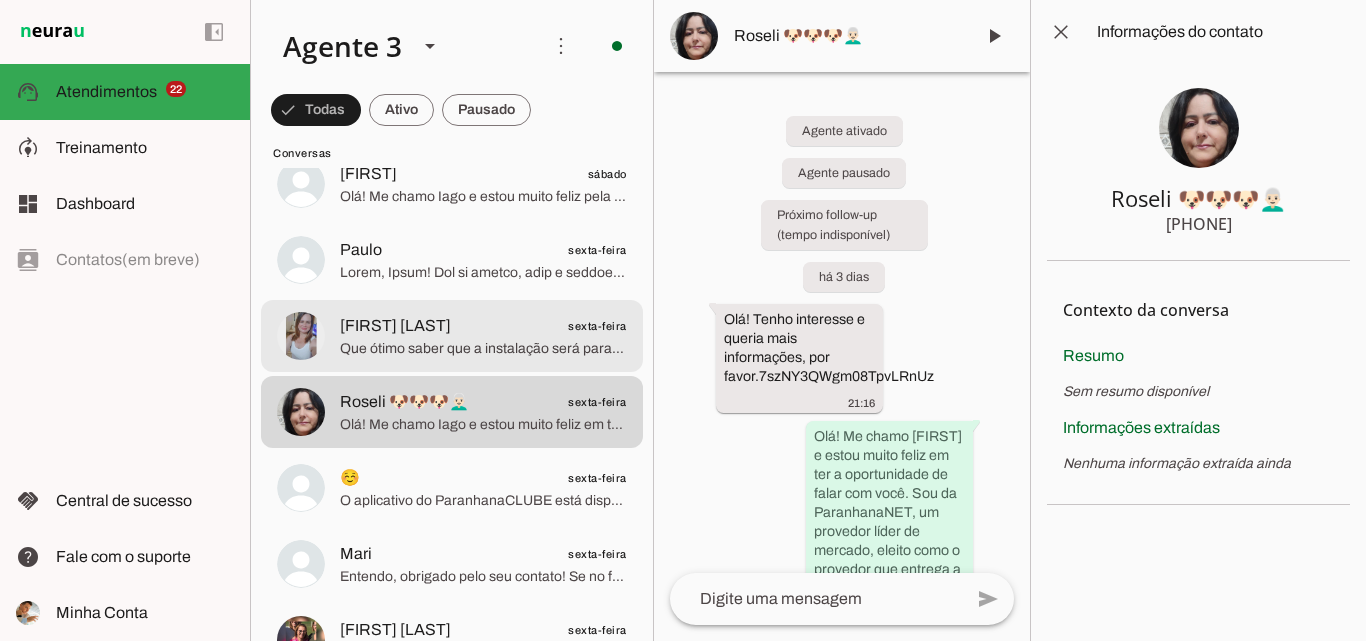 click on "[FIRST] [LAST]
[DAY]
Que ótimo saber que a instalação será para a barbearia! Para que eu possa verificar a disponibilidade da rede e oferecer o melhor plano para o seu negócio, por favor, informe o endereço completo da barbearia: nome da rua, número, bairro e cidade. Assim poderei verificar as opções disponíveis para você." at bounding box center [452, -3652] 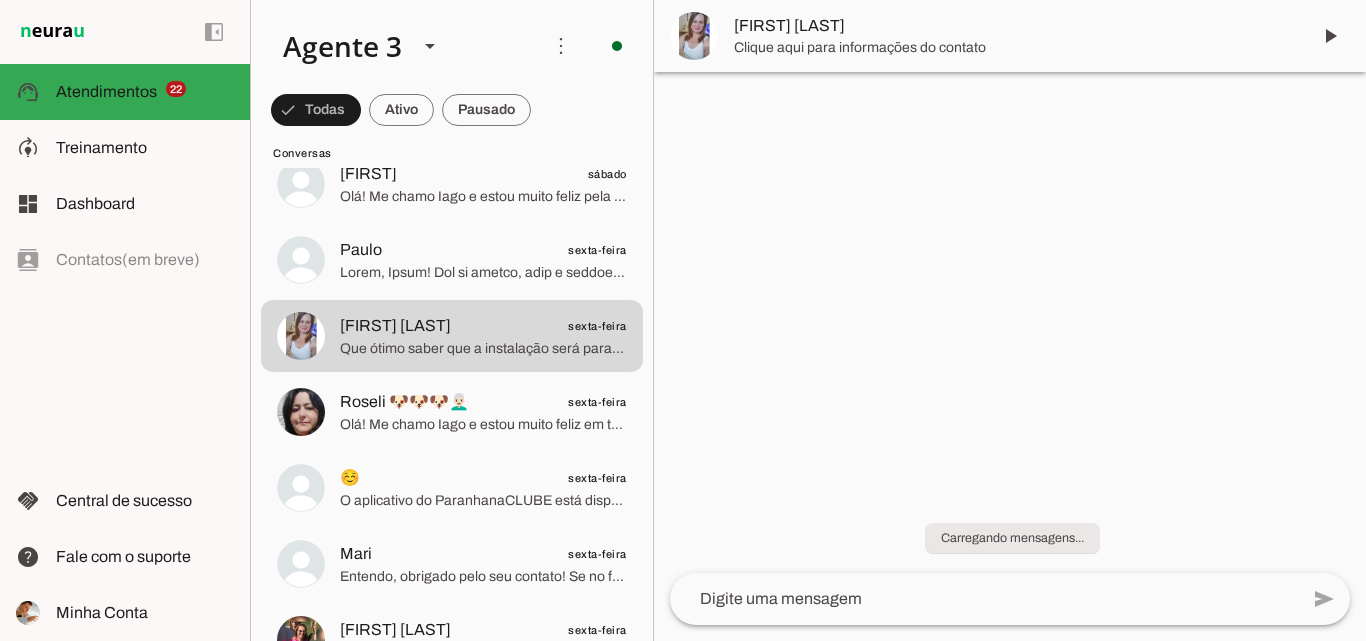 click on "[FIRST] [LAST]" at bounding box center [1014, 26] 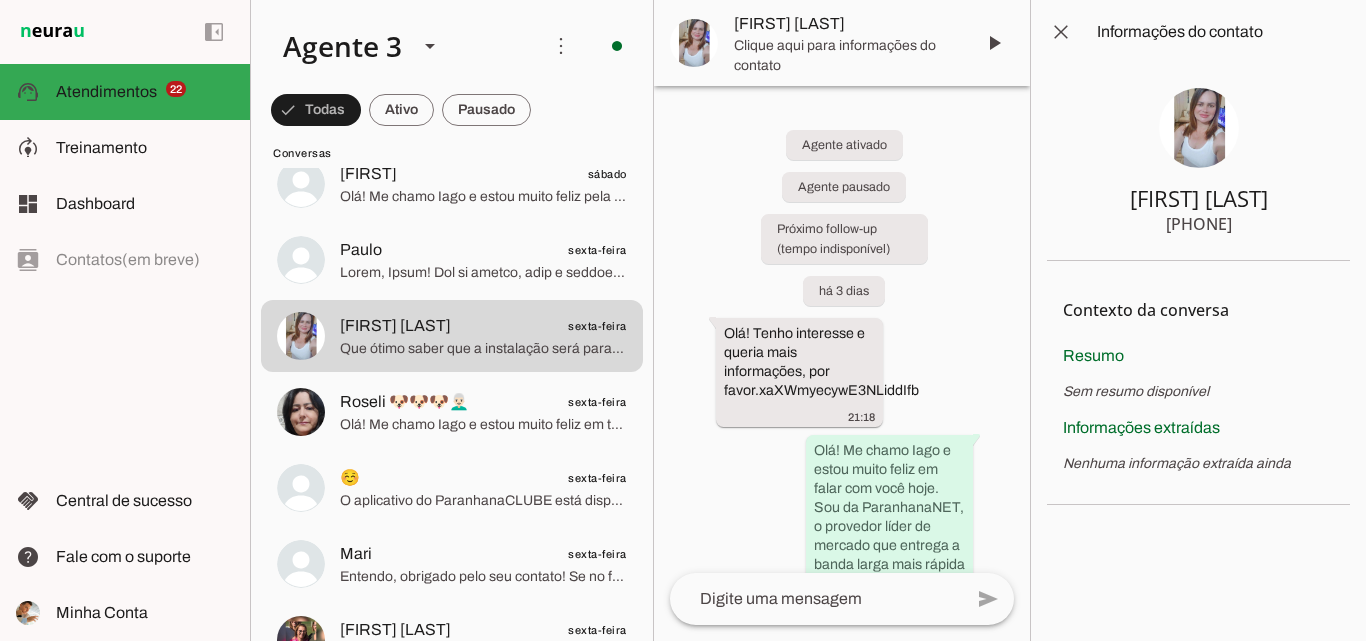 drag, startPoint x: 1174, startPoint y: 226, endPoint x: 1265, endPoint y: 230, distance: 91.08787 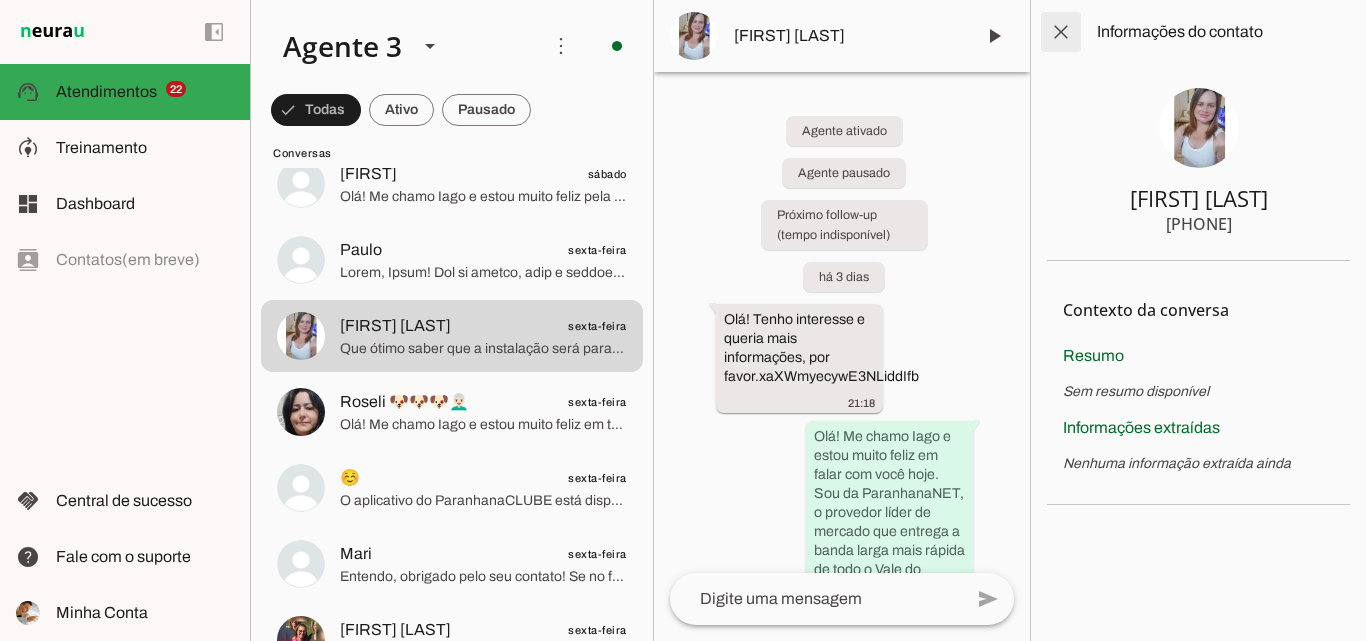 click at bounding box center (1061, 32) 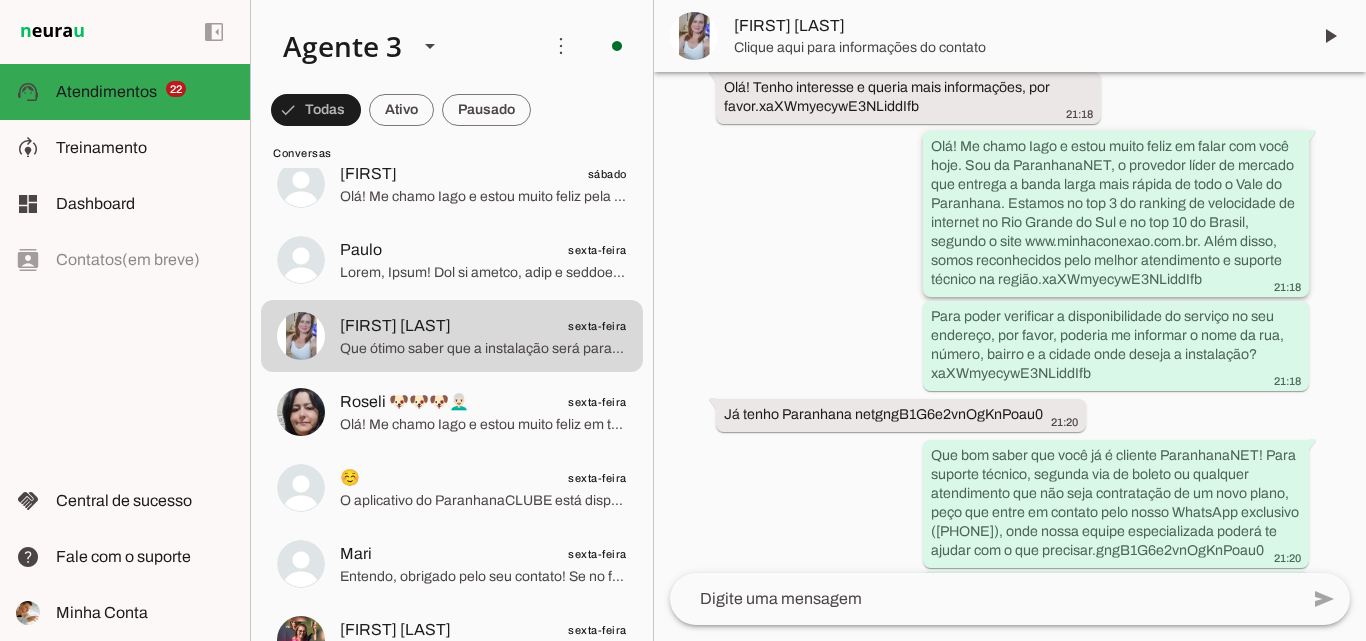 scroll, scrollTop: 231, scrollLeft: 0, axis: vertical 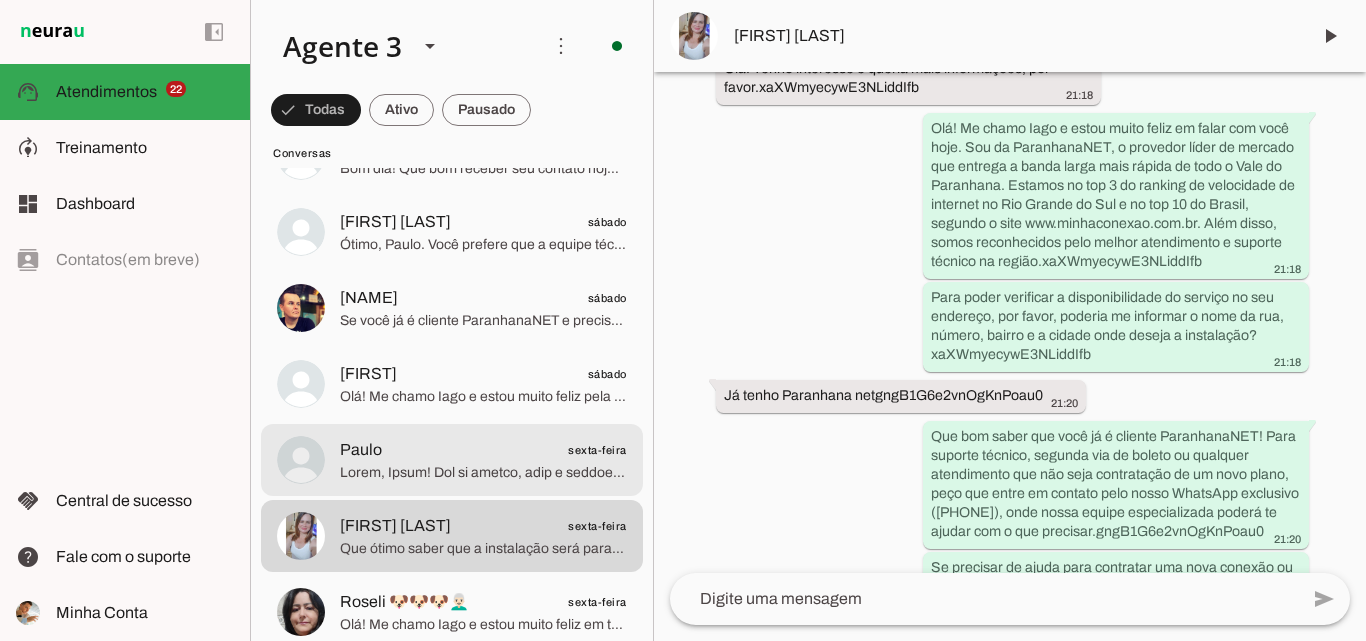 click on "[FIRST]
sexta-feira" 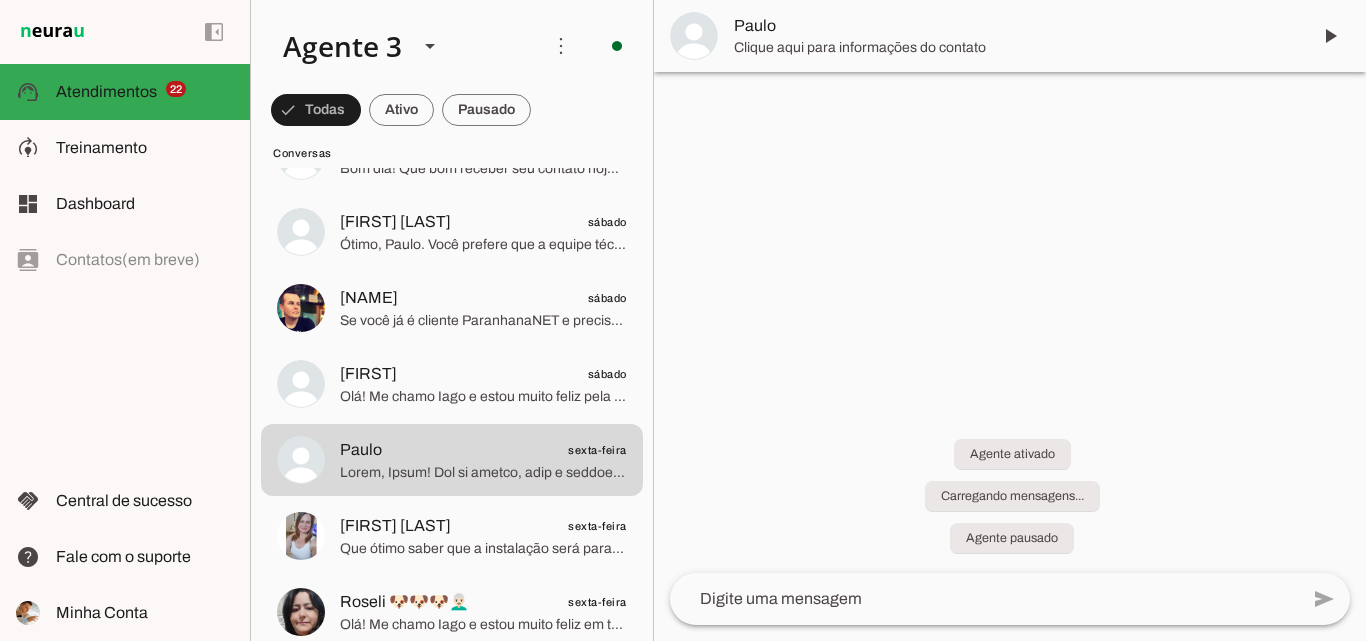 scroll, scrollTop: 0, scrollLeft: 0, axis: both 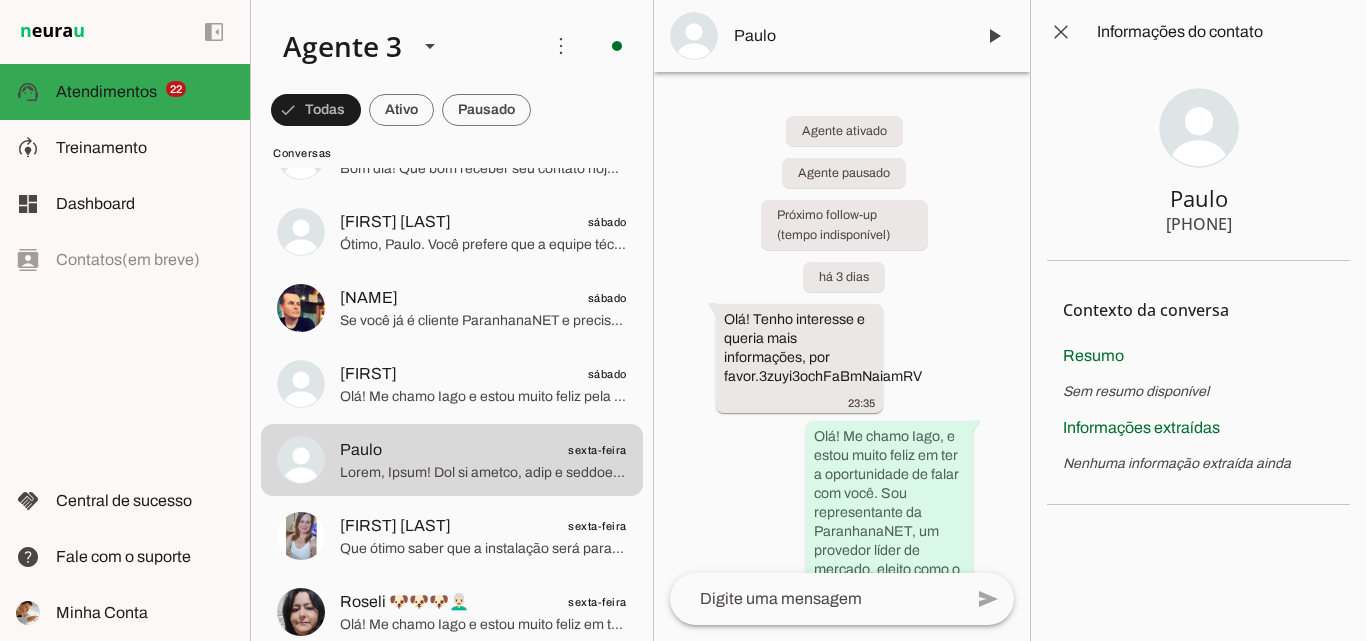 type 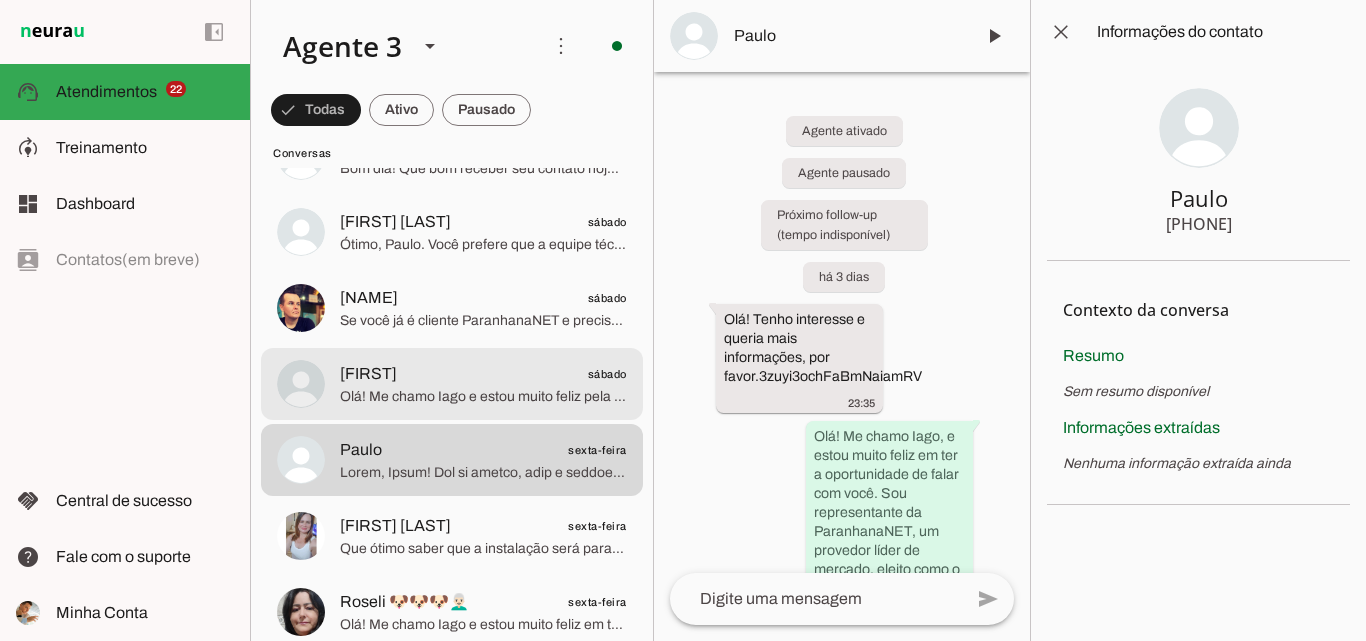 click on "[NAME]
sábado" 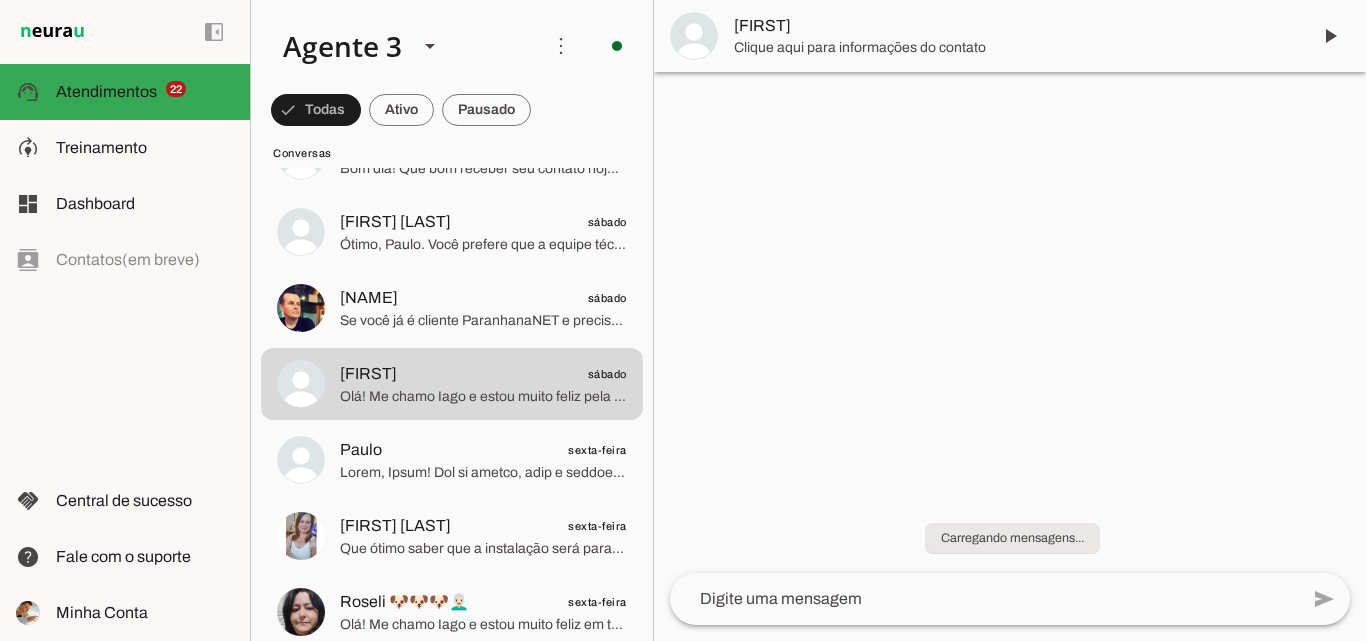 click on "[FIRST]" at bounding box center (1014, 26) 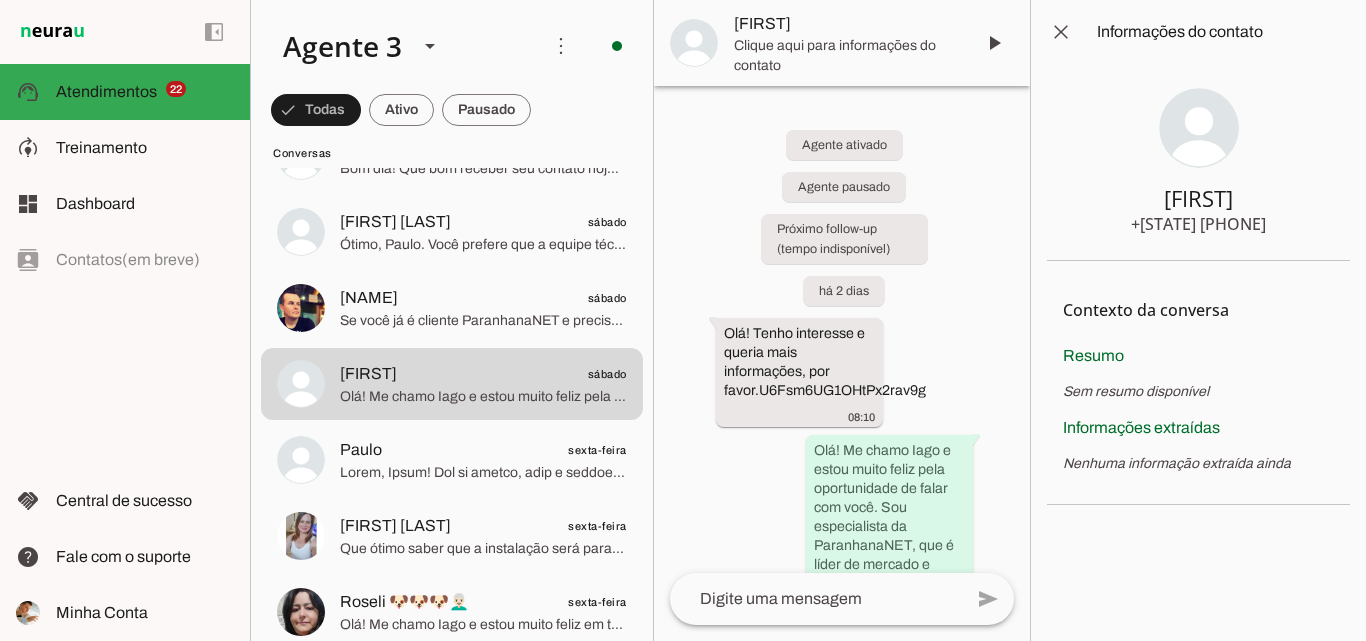 type 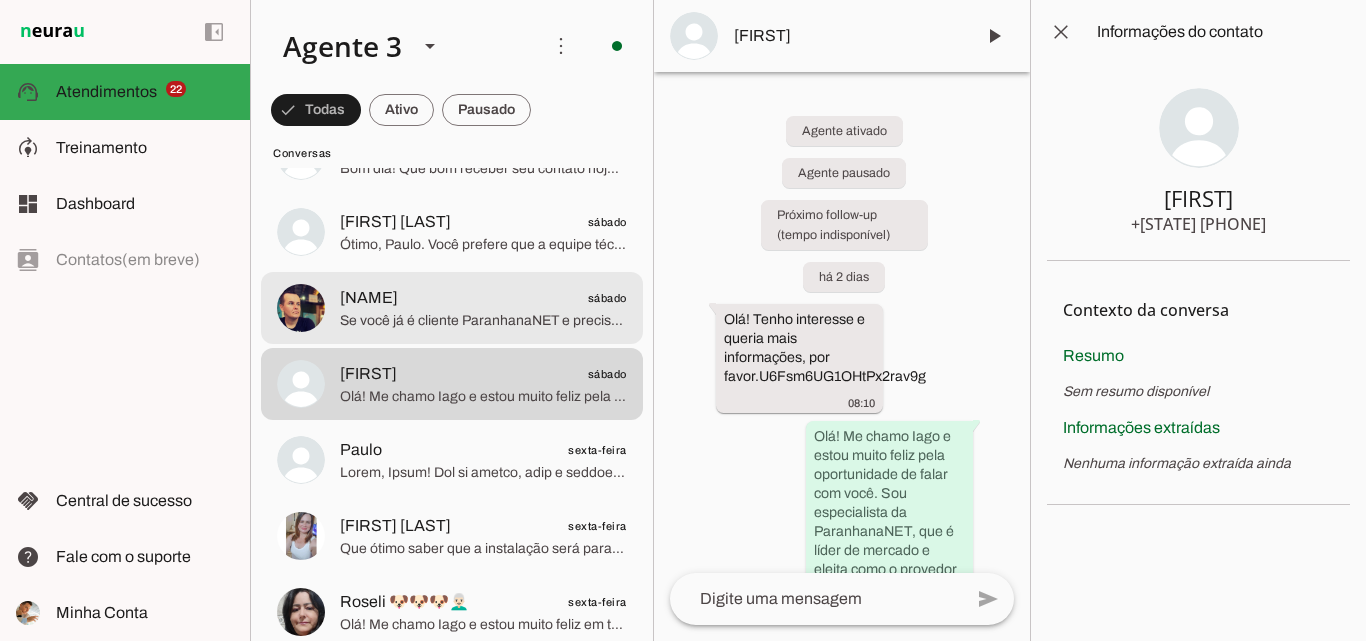 drag, startPoint x: 464, startPoint y: 310, endPoint x: 529, endPoint y: 98, distance: 221.74084 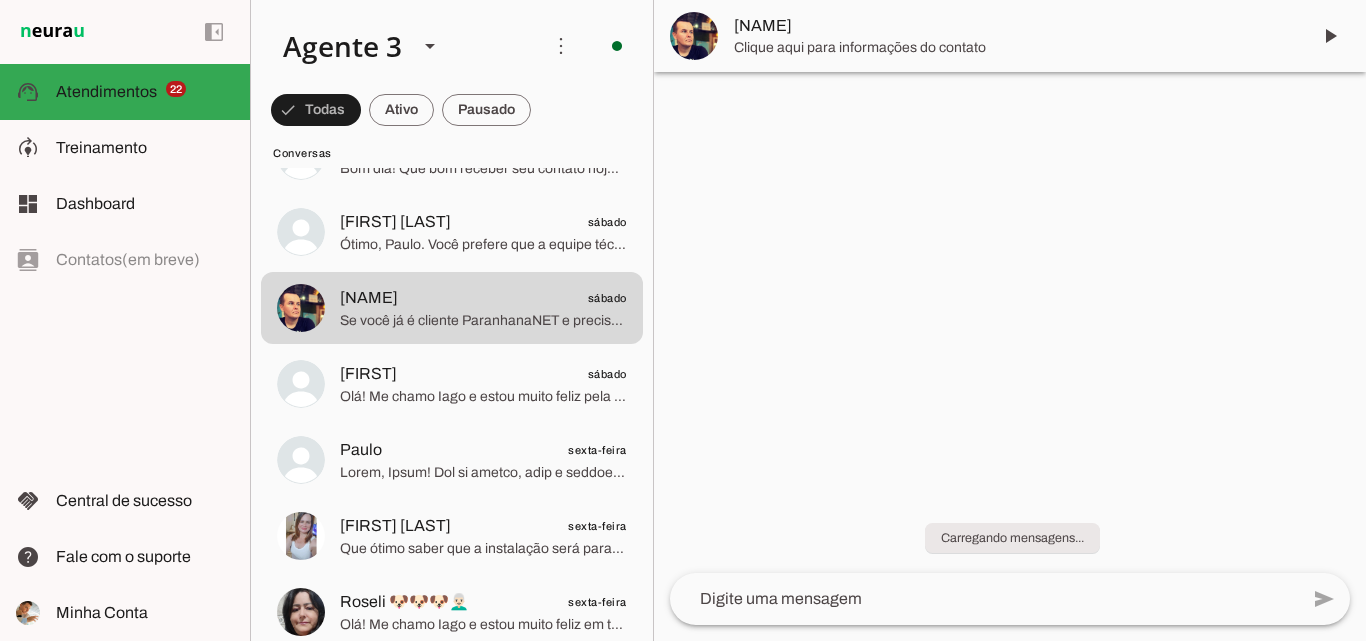 click on "[NAME]" at bounding box center (1014, 26) 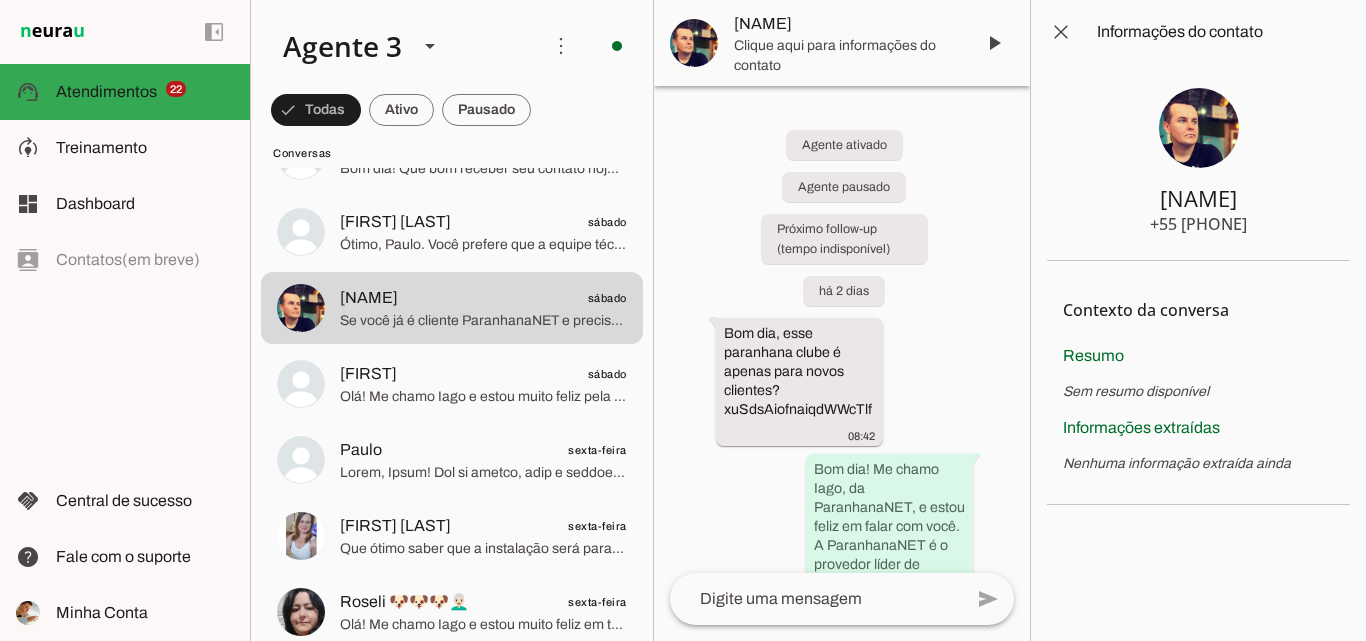 type 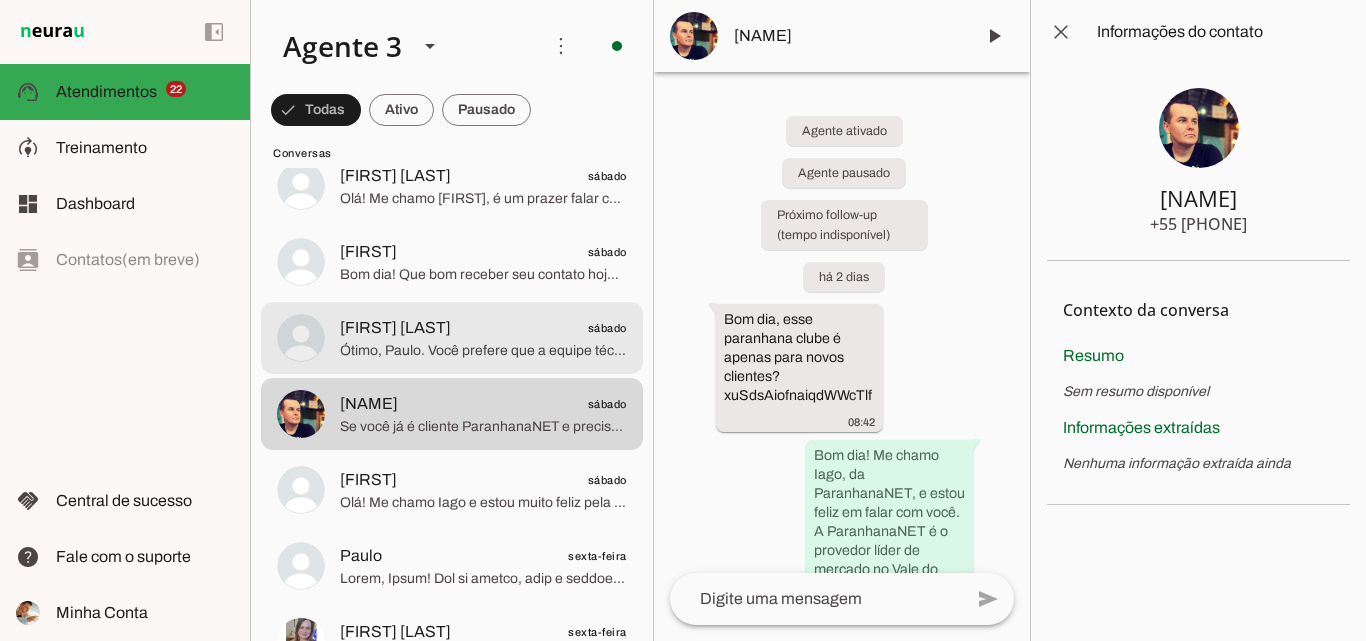 scroll, scrollTop: 3500, scrollLeft: 0, axis: vertical 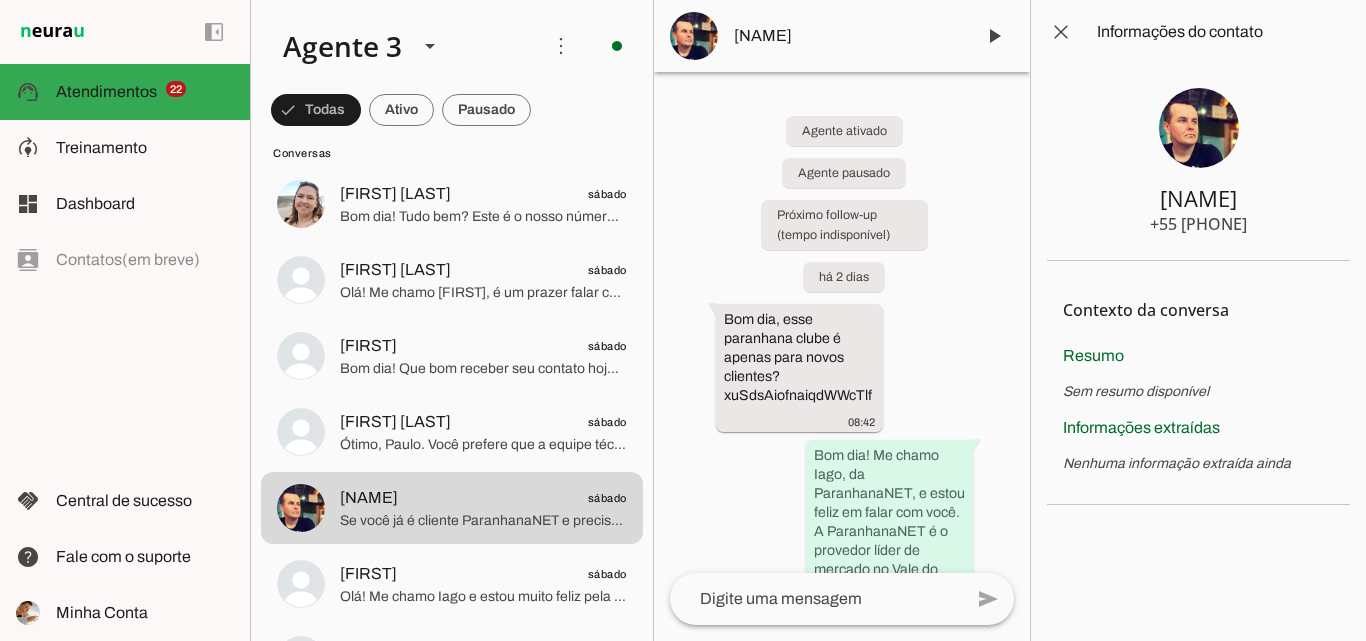 click on "[FIRST] [LAST]
sábado" 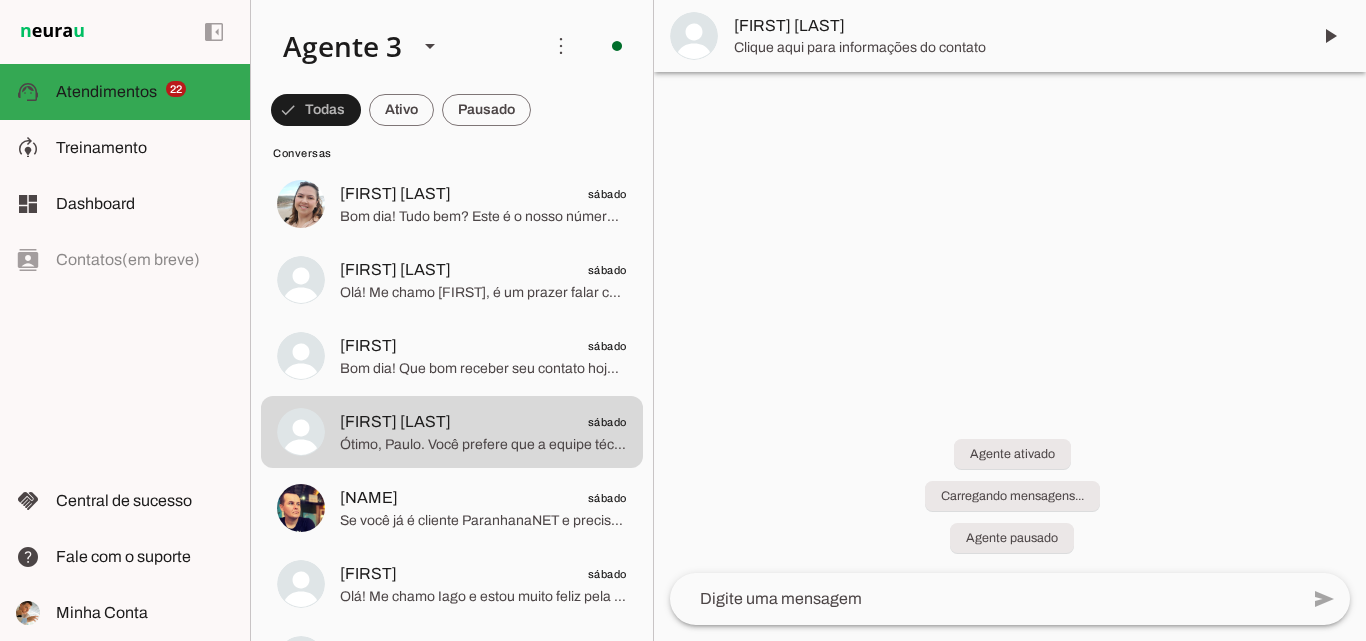 click on "[FIRST] [LAST]" at bounding box center (1014, 26) 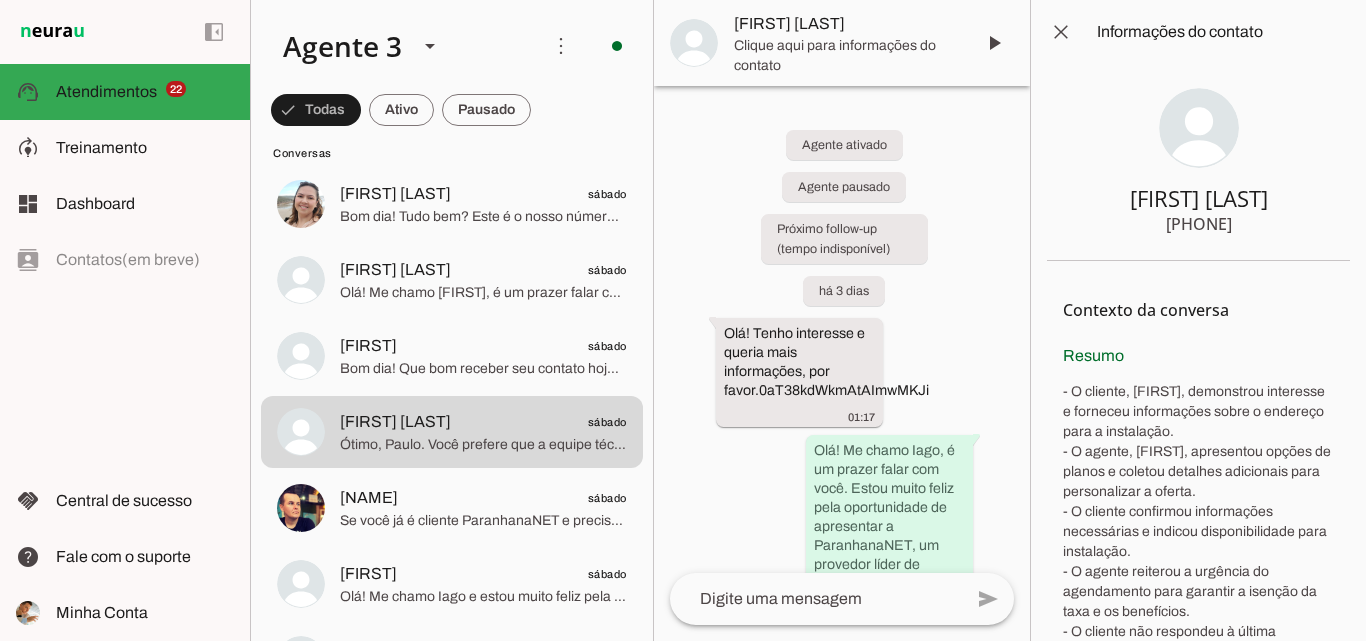 type 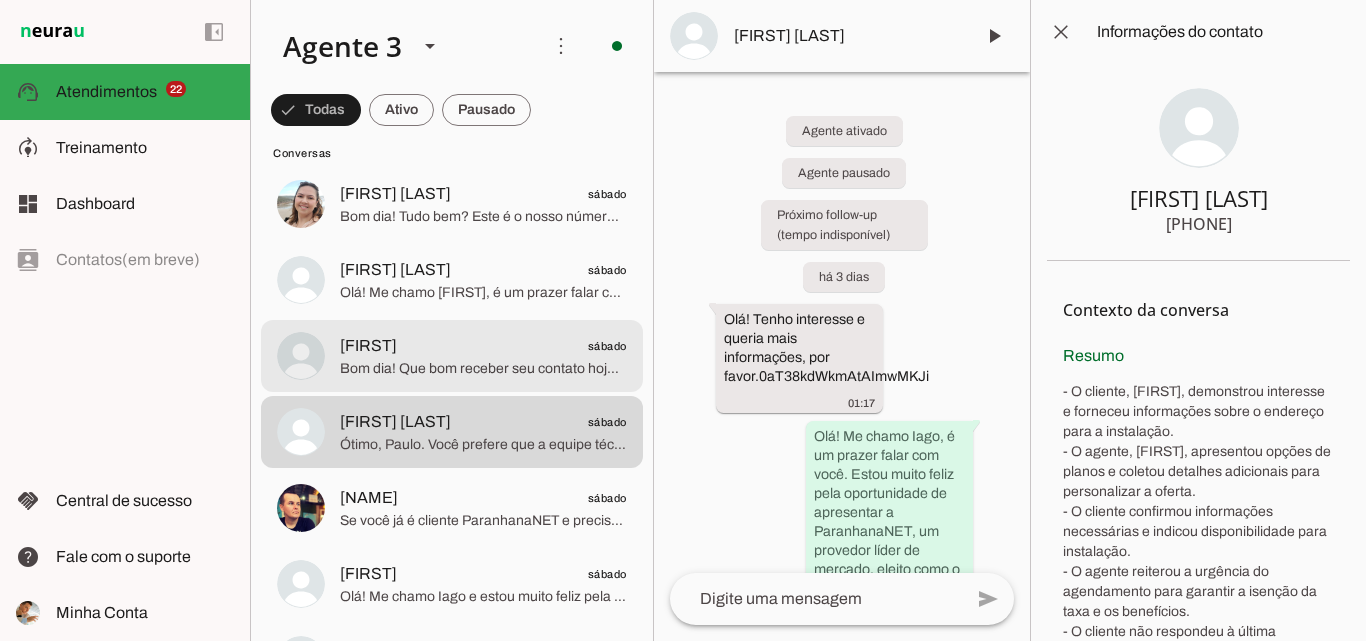 click on "[FIRST] [LAST]
[DAY]
Bom dia! Que bom receber seu contato hoje. Estou aqui para ajudar no que precisar sobre a internet da ParanhanaNET e os benefícios exclusivos que oferecemos. Gostaria de continuar a conversa sobre a reserva da sua vaga para instalação e os planos que melhor atendem sua casa? Posso ajudar com alguma dúvida específica?" at bounding box center (452, -3252) 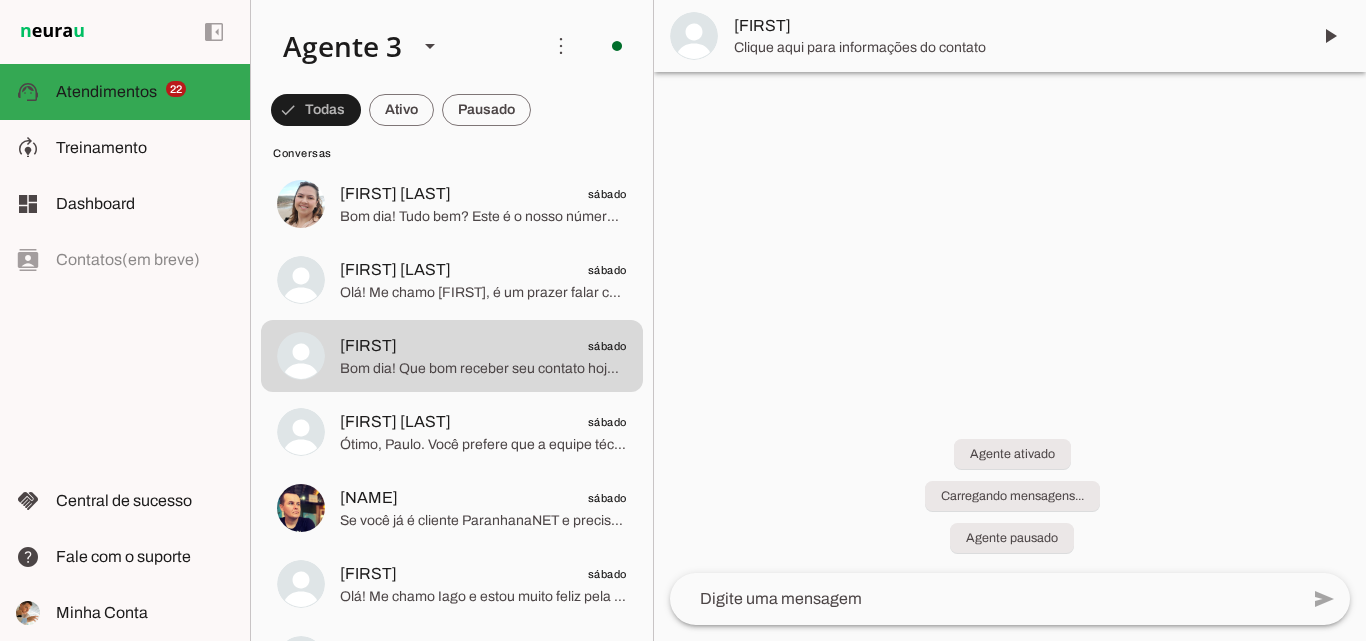 click on "[FIRST]" at bounding box center (1014, 26) 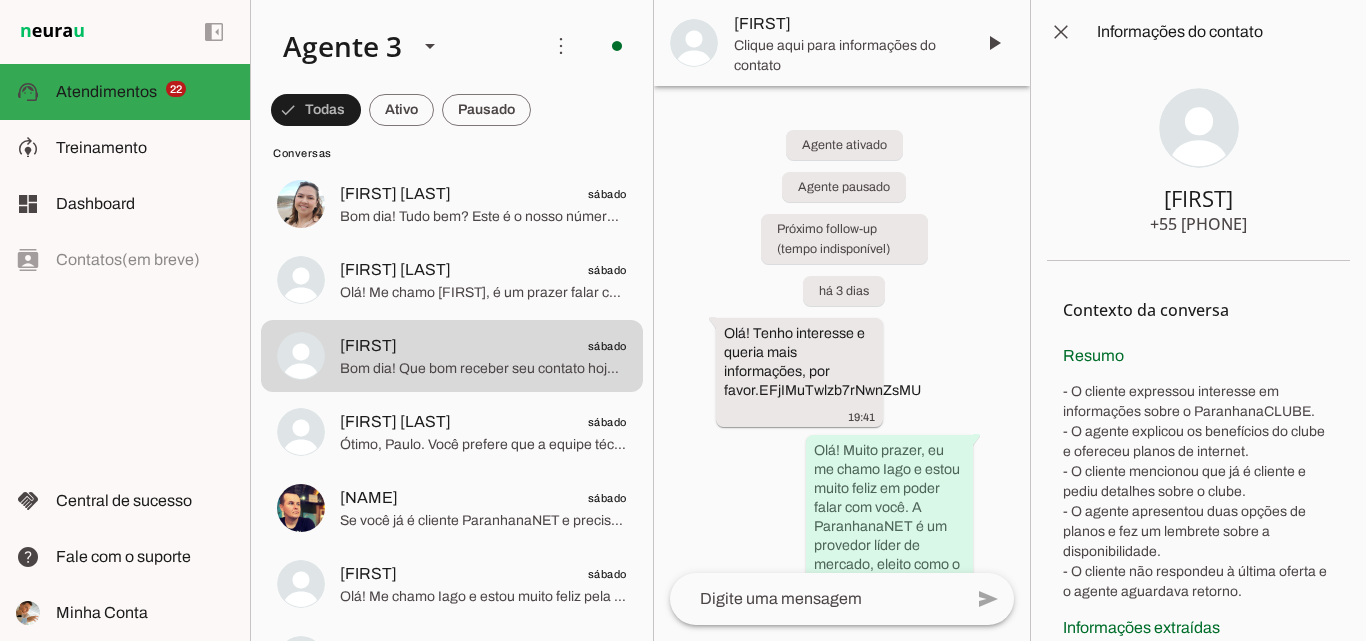 type 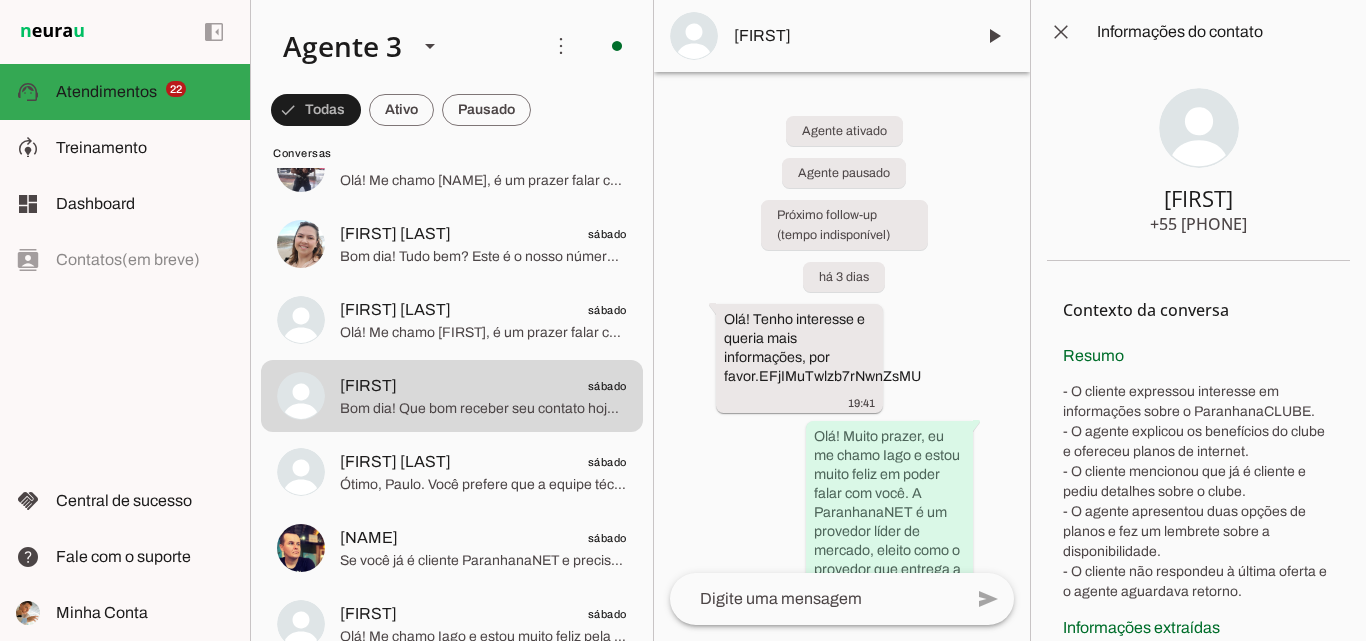scroll, scrollTop: 3200, scrollLeft: 0, axis: vertical 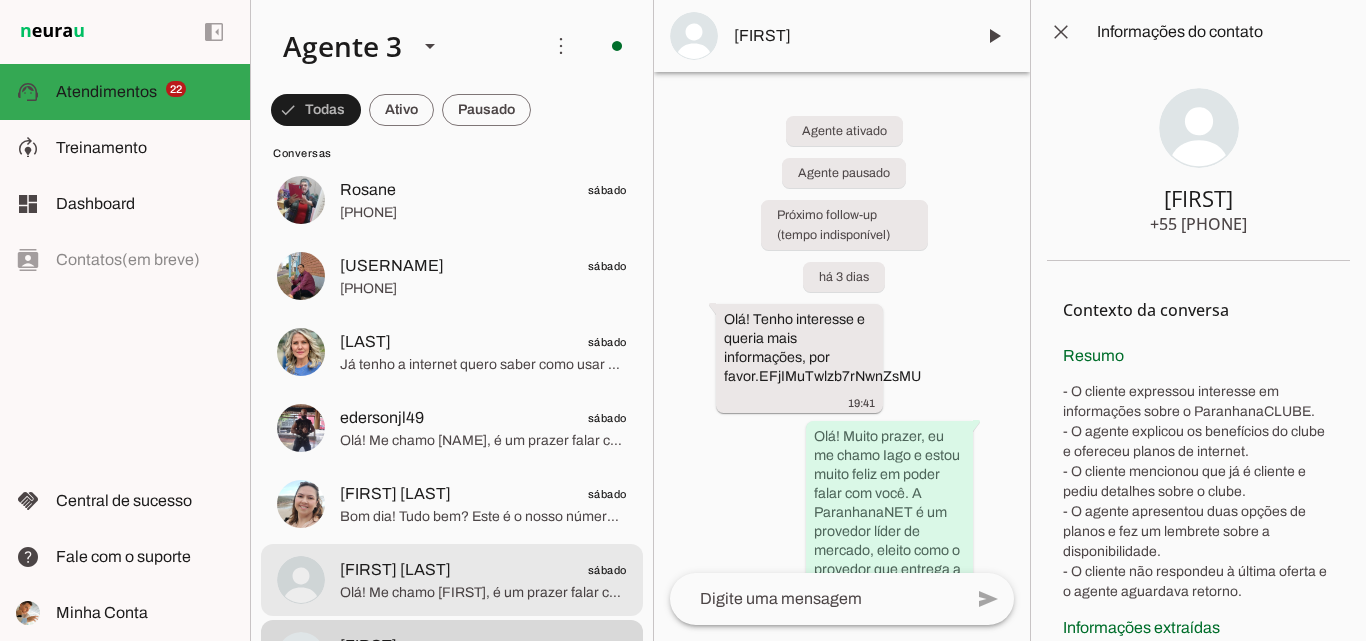 drag, startPoint x: 505, startPoint y: 554, endPoint x: 607, endPoint y: 454, distance: 142.84258 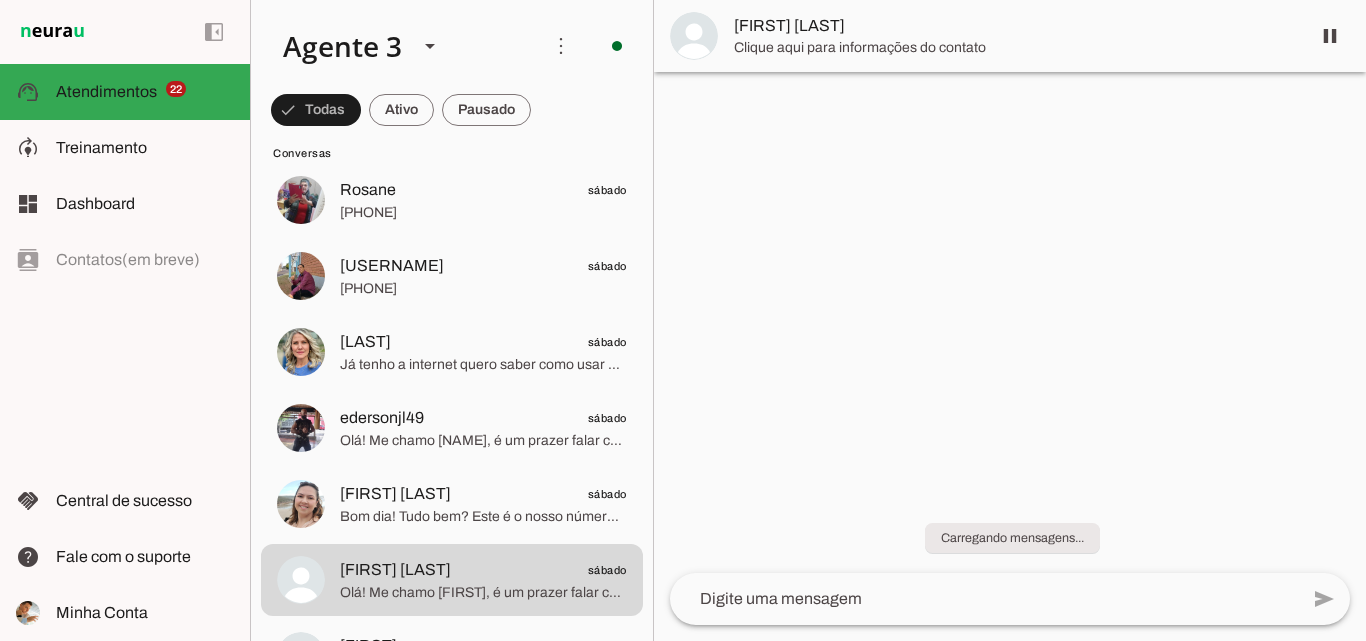 click on "[FIRST] [LAST]" at bounding box center (1014, 26) 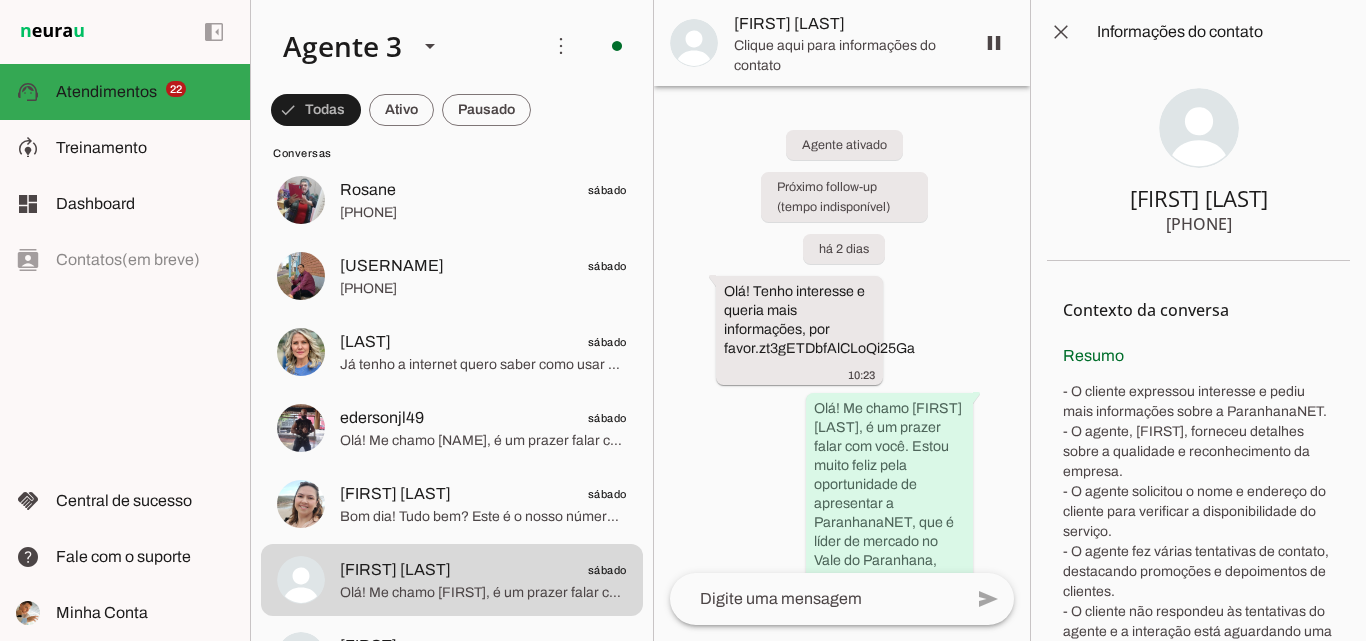 type 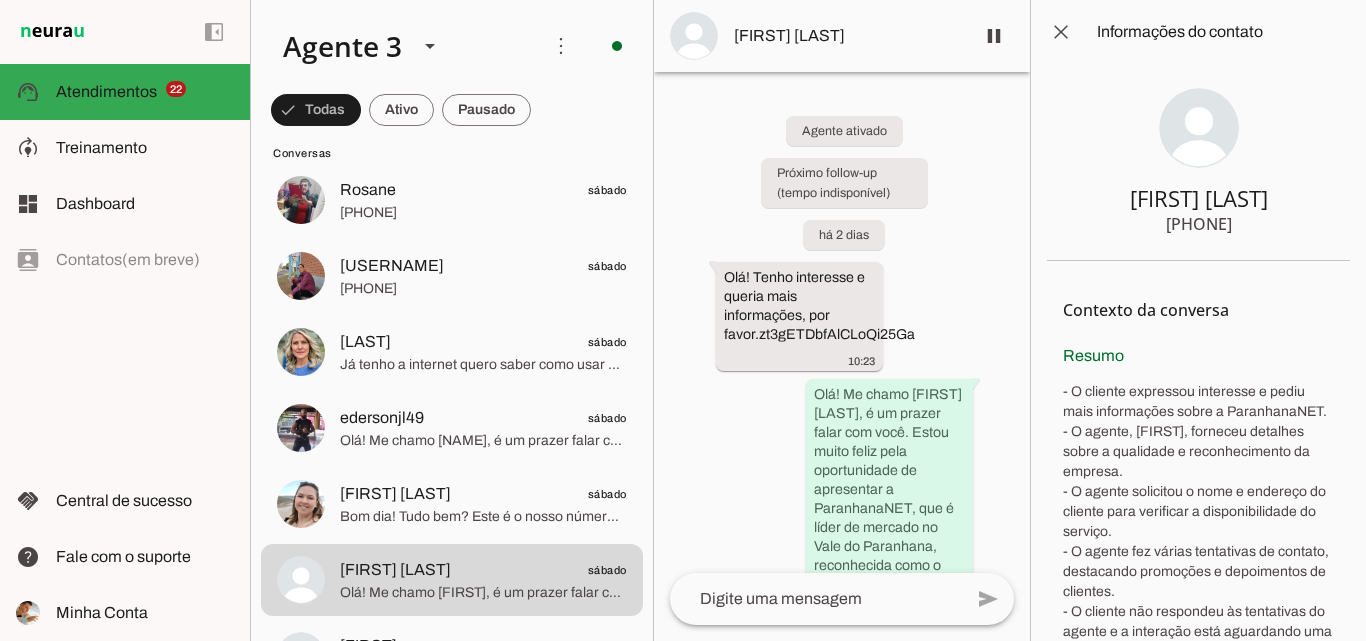 drag, startPoint x: 1165, startPoint y: 221, endPoint x: 935, endPoint y: 159, distance: 238.20999 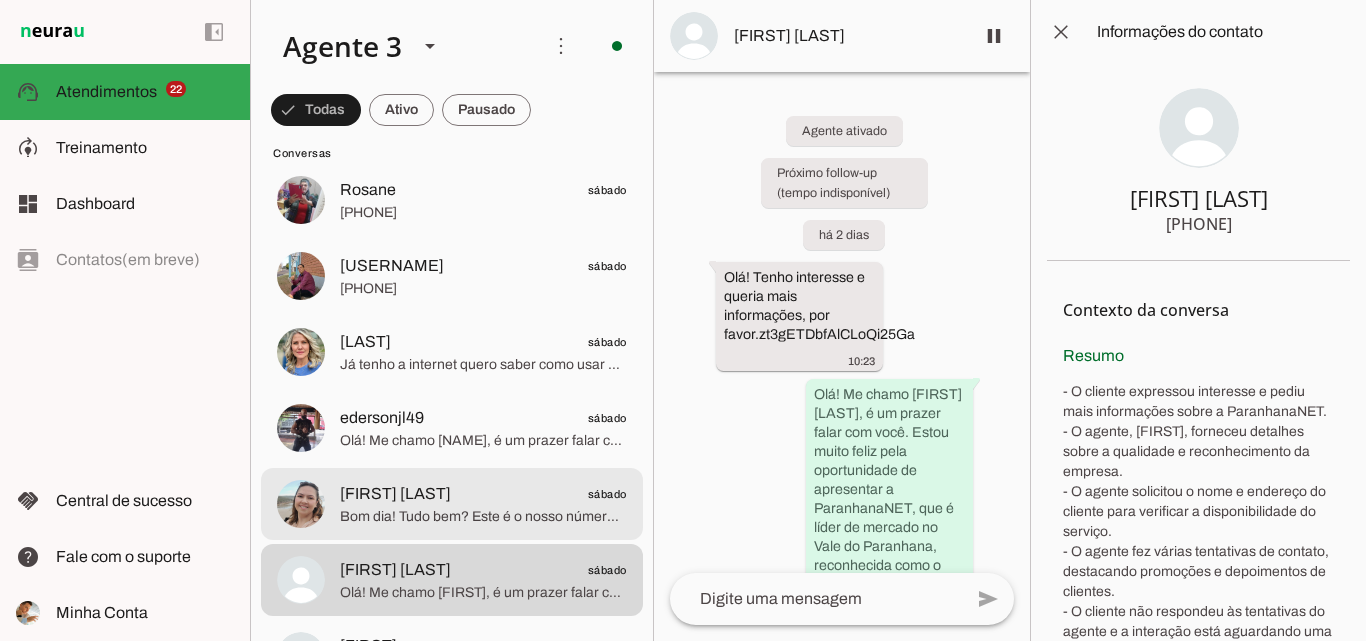drag, startPoint x: 410, startPoint y: 486, endPoint x: 1081, endPoint y: 631, distance: 686.48816 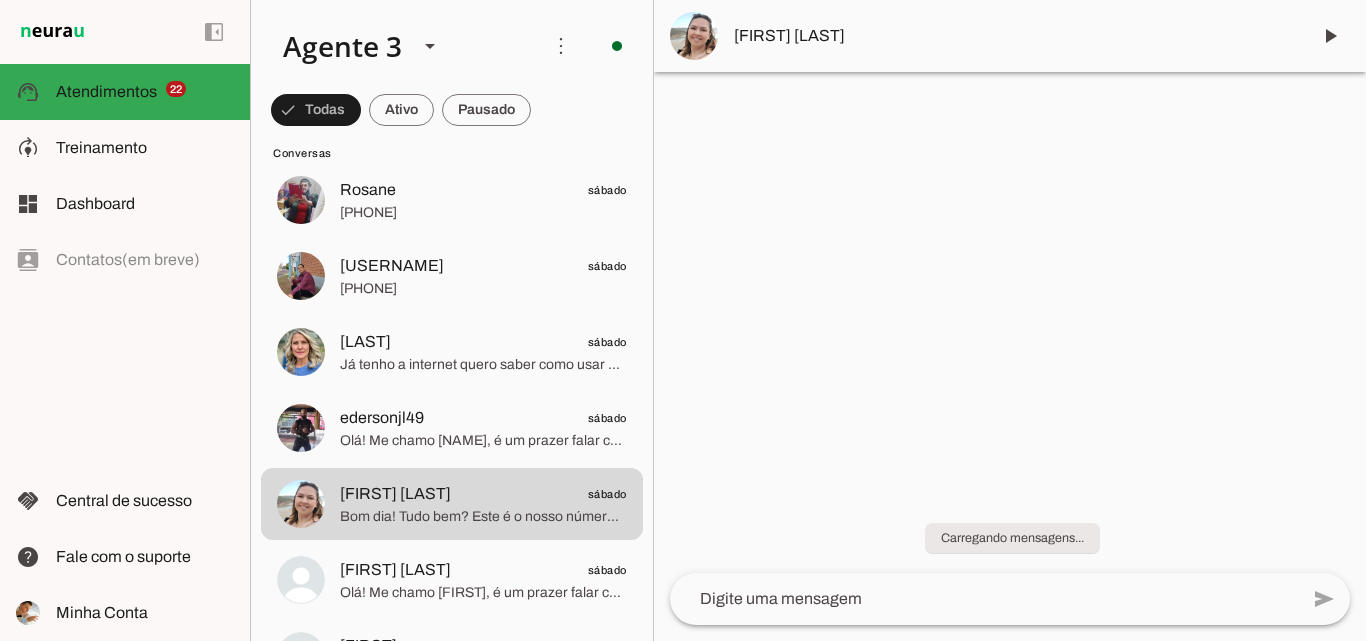 click on "[FIRST] [LAST]" at bounding box center (1014, 36) 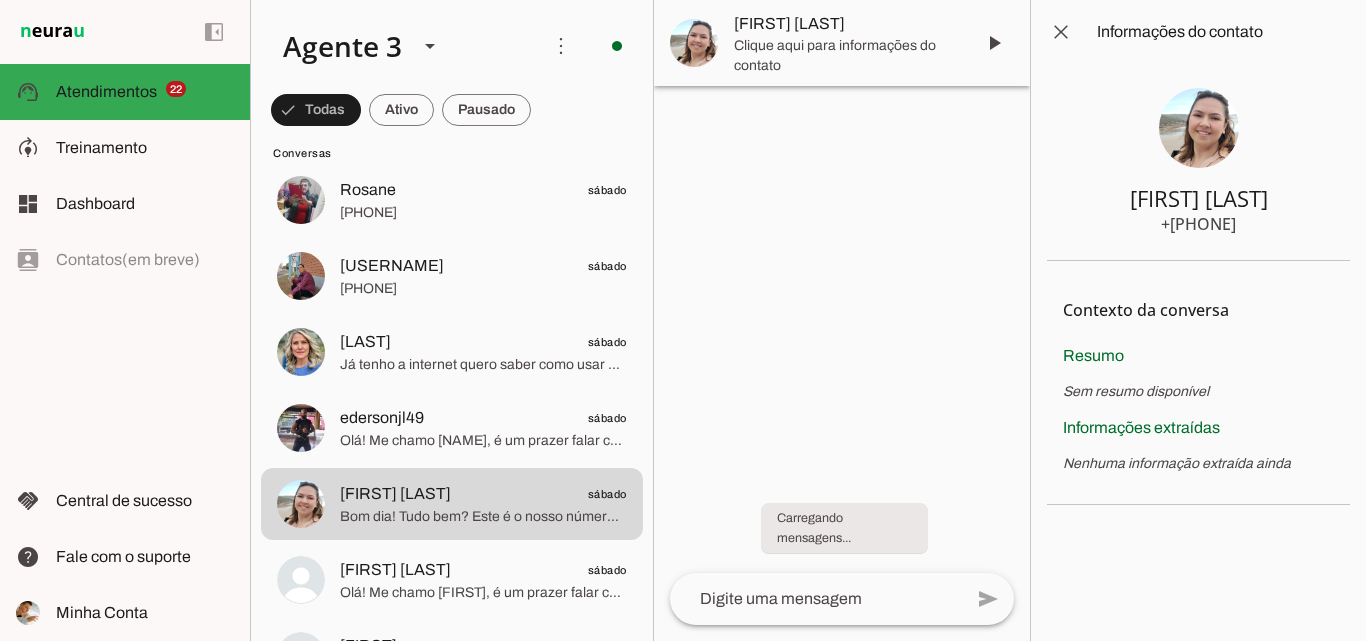 type 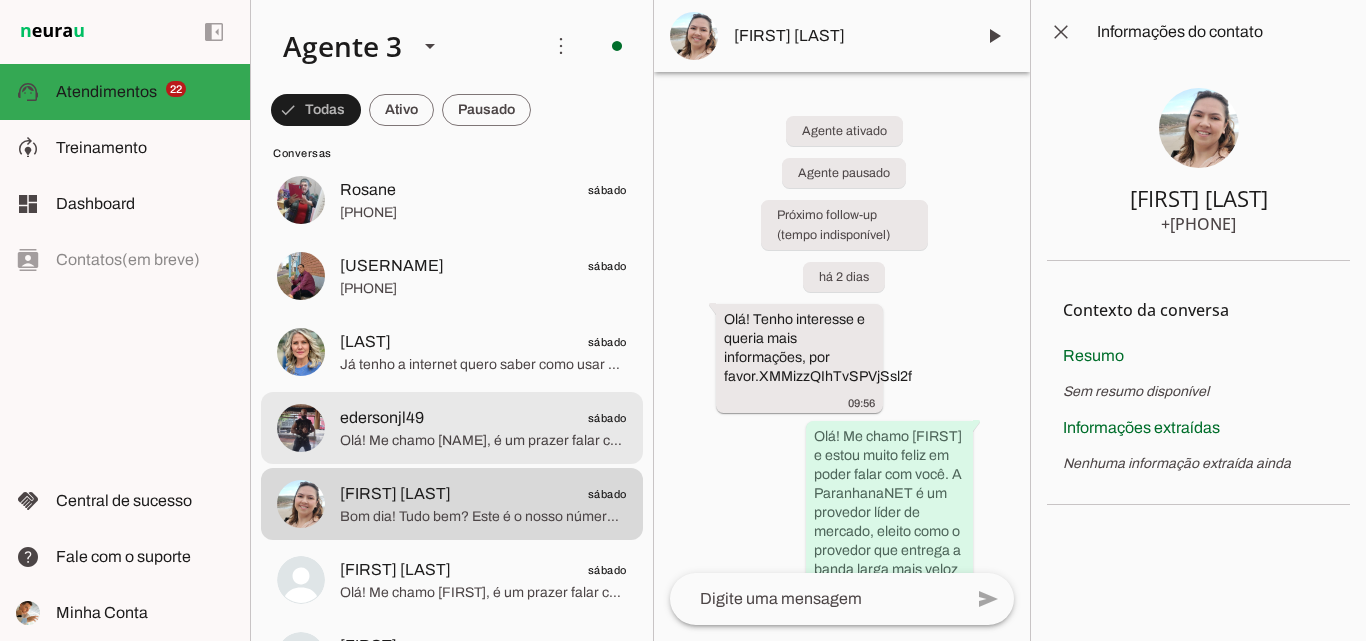 drag, startPoint x: 506, startPoint y: 425, endPoint x: 580, endPoint y: 10, distance: 421.54596 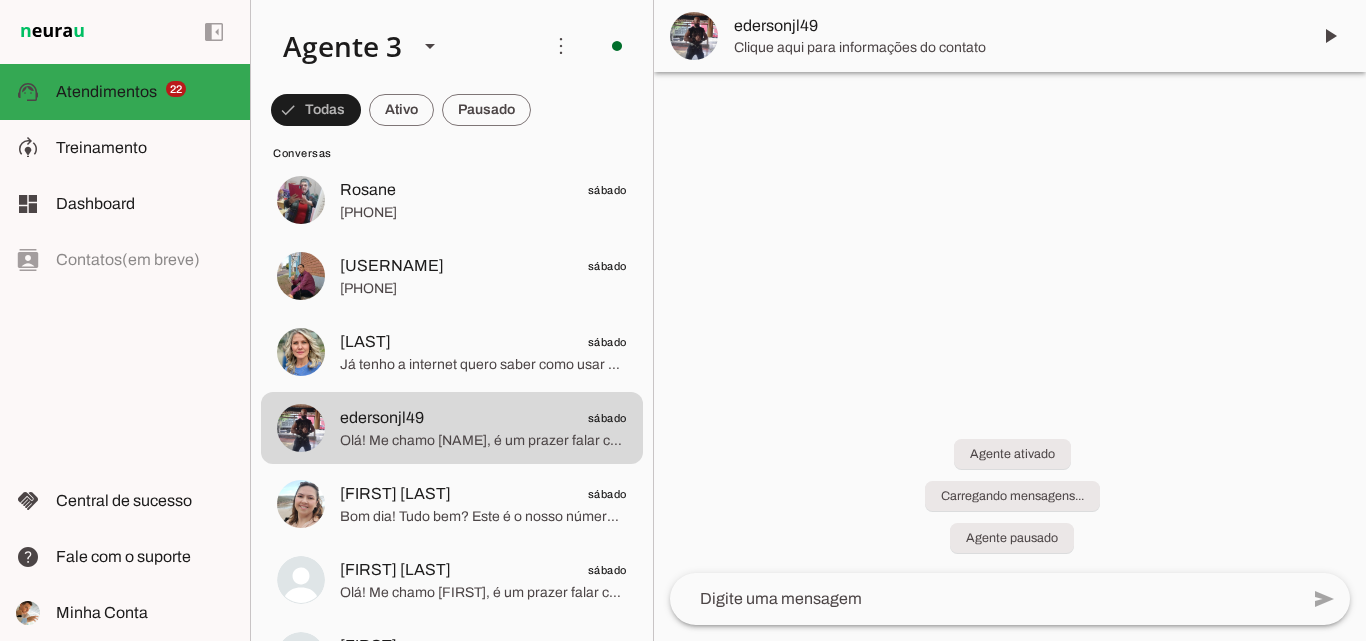 click on "edersonjl49" at bounding box center (1014, 26) 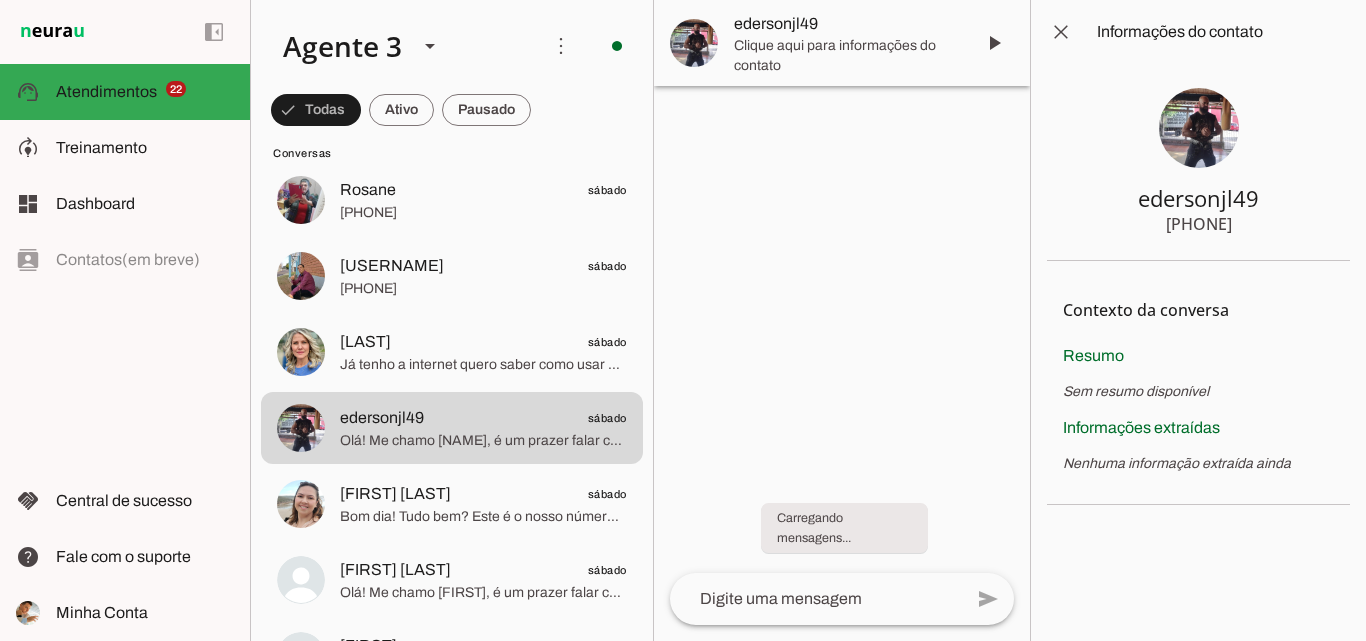 click on "edersonjl49" at bounding box center [842, 43] 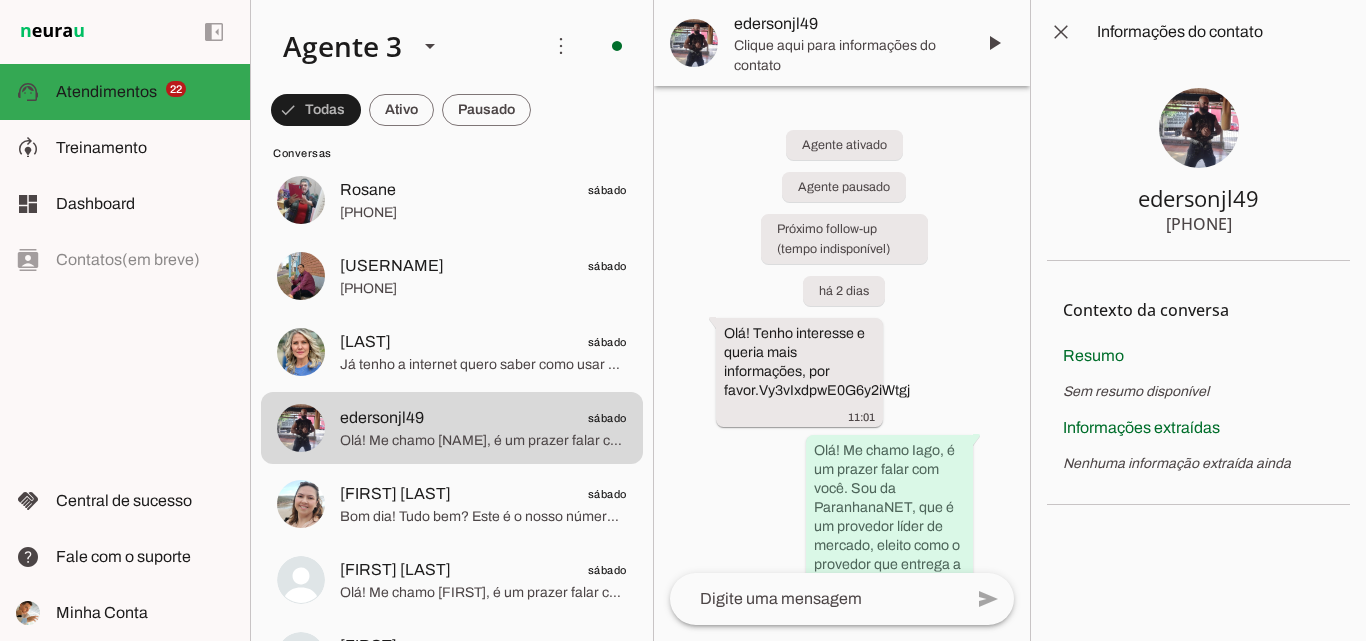 drag, startPoint x: 1175, startPoint y: 222, endPoint x: 1283, endPoint y: 228, distance: 108.16654 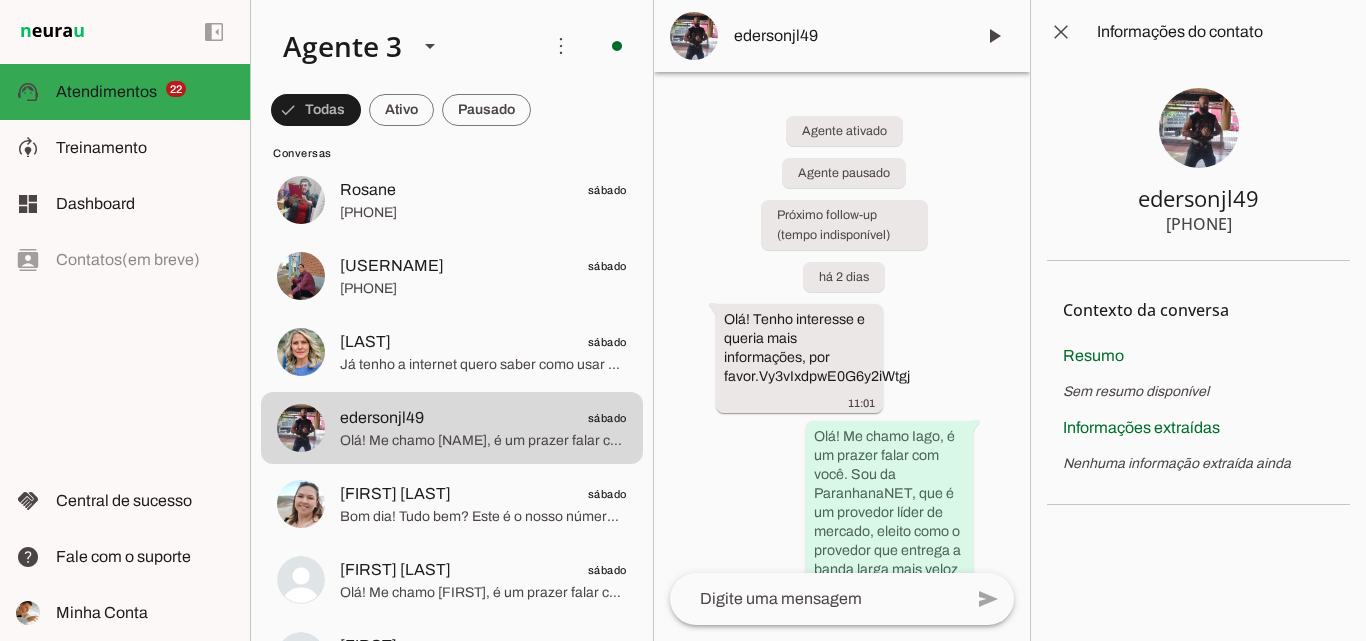 type 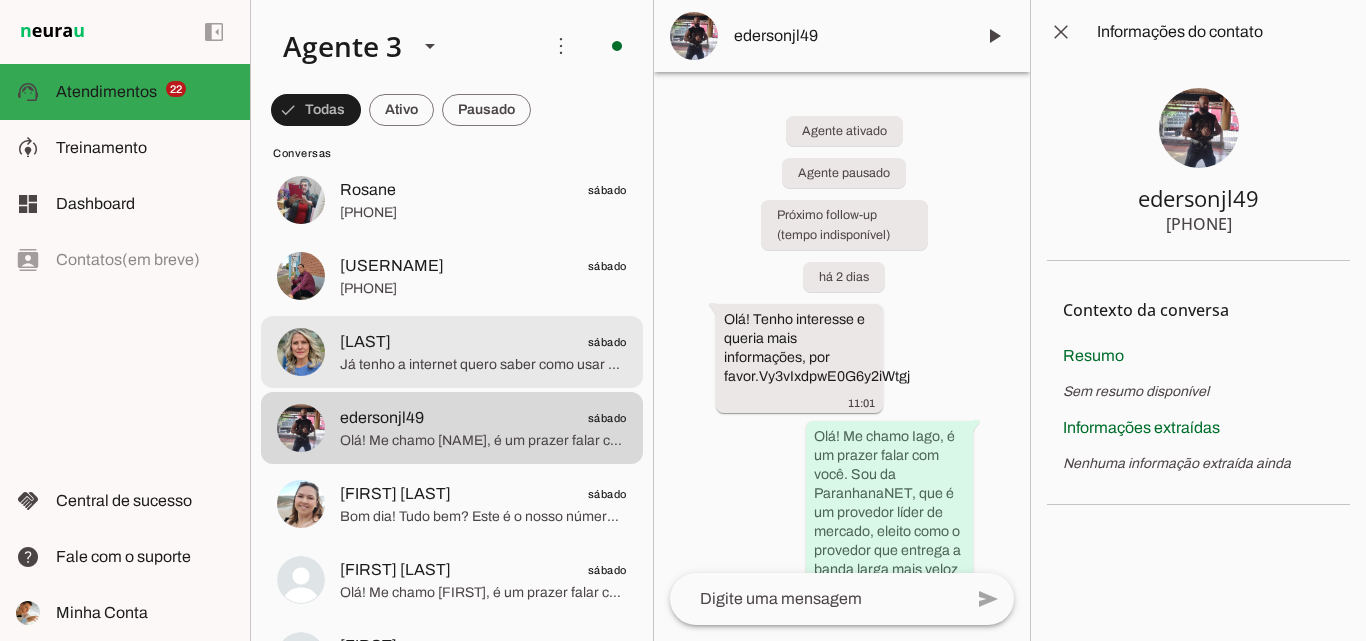 click on "Já tenho a internet quero saber como usar descontos" 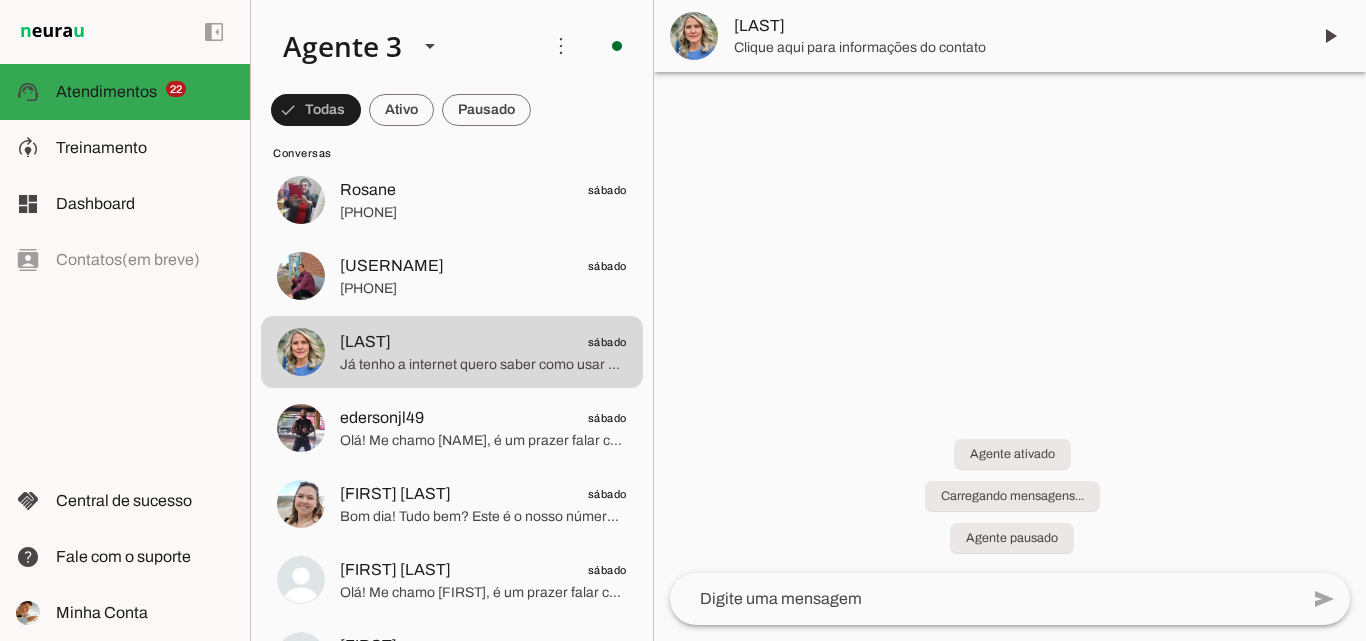 click on "[LAST]" at bounding box center [1014, 26] 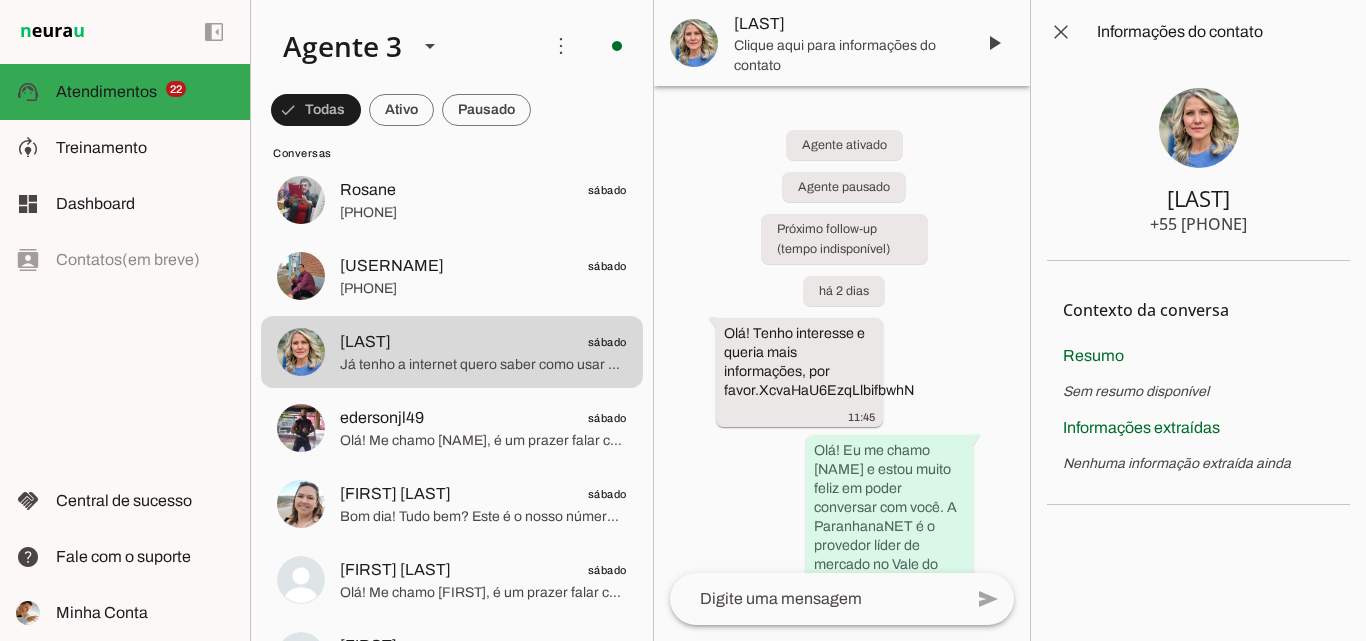 type 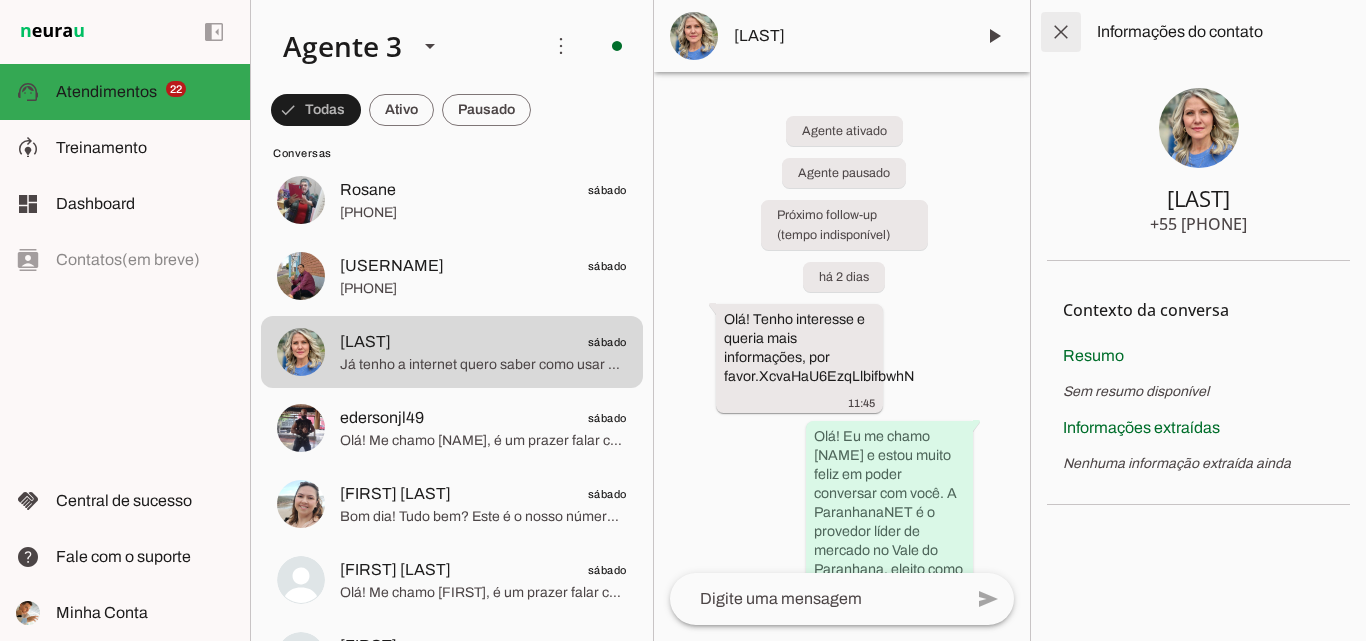 click at bounding box center (1061, 32) 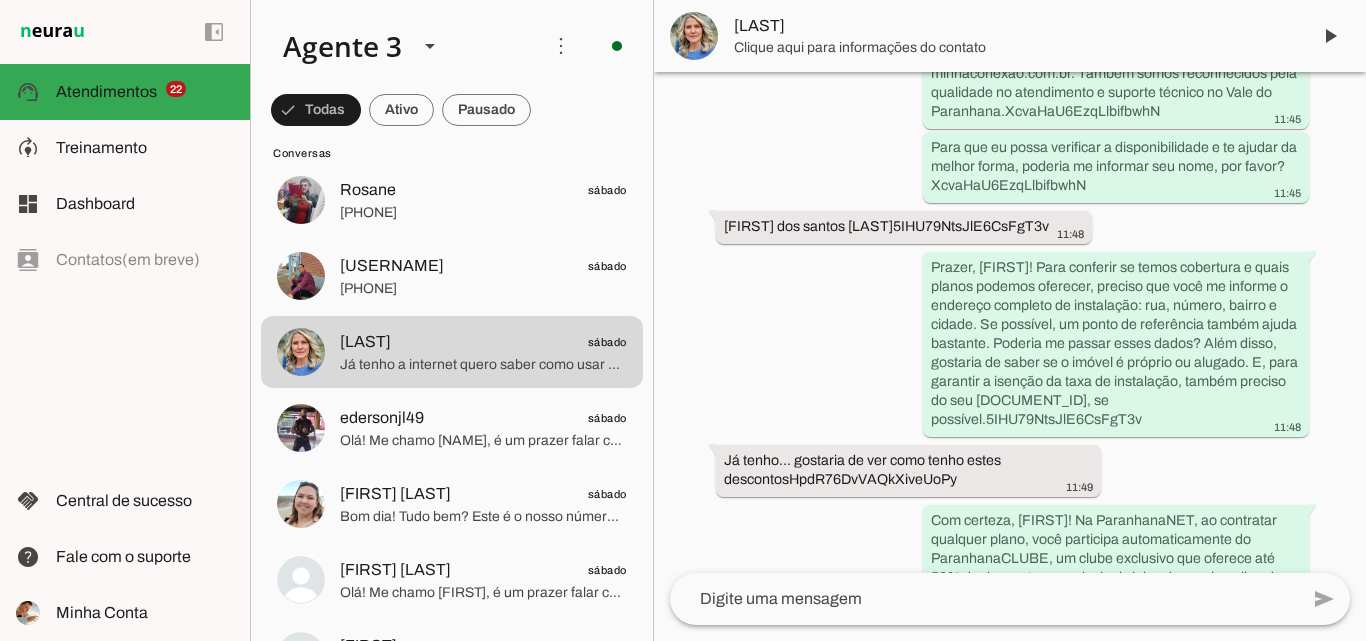 scroll, scrollTop: 419, scrollLeft: 0, axis: vertical 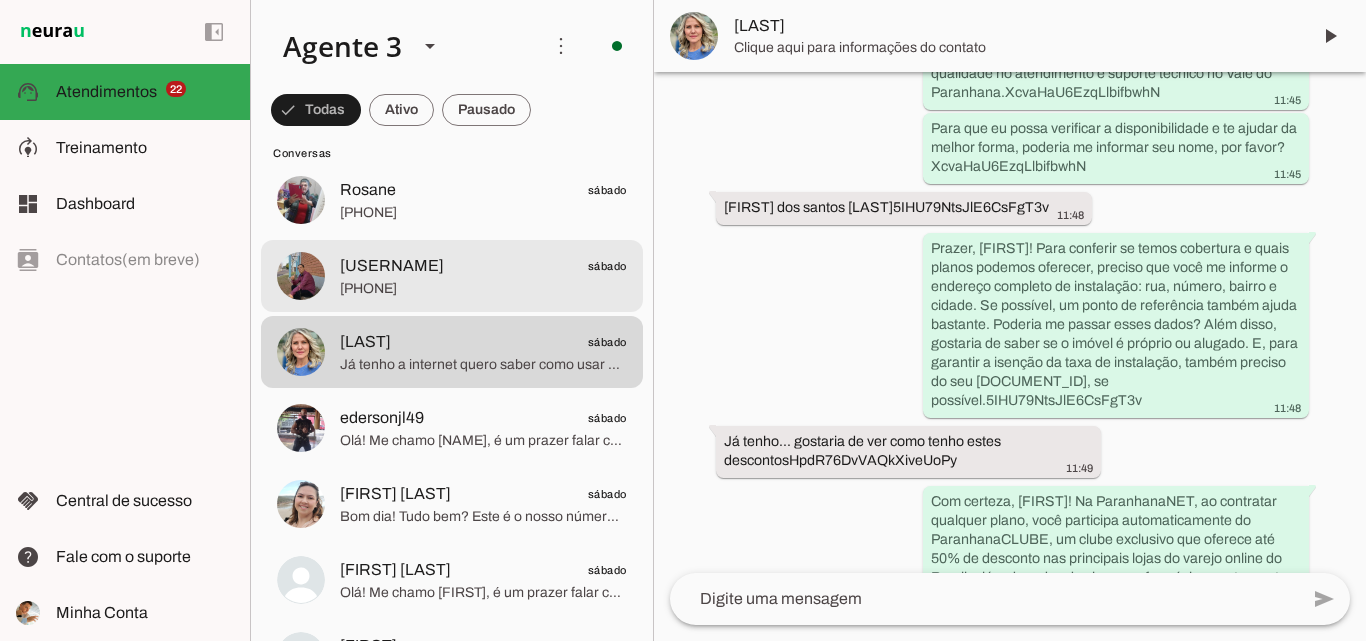 click on "ocorreia602
sábado" 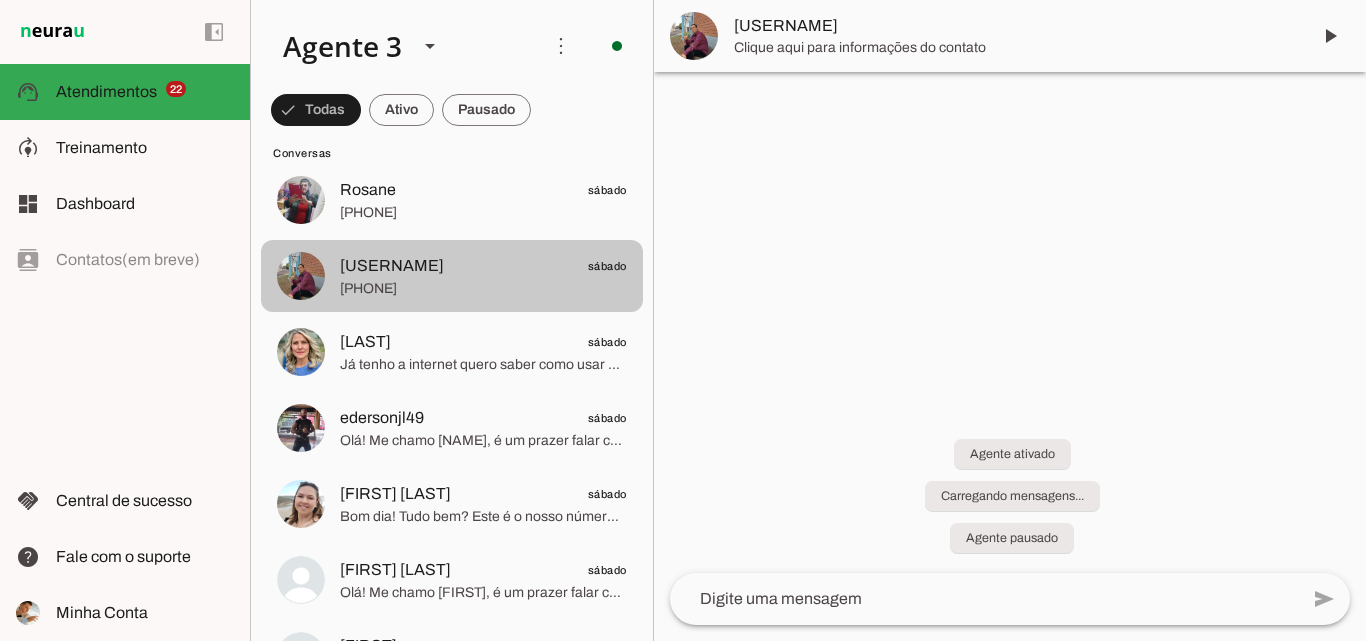 scroll, scrollTop: 0, scrollLeft: 0, axis: both 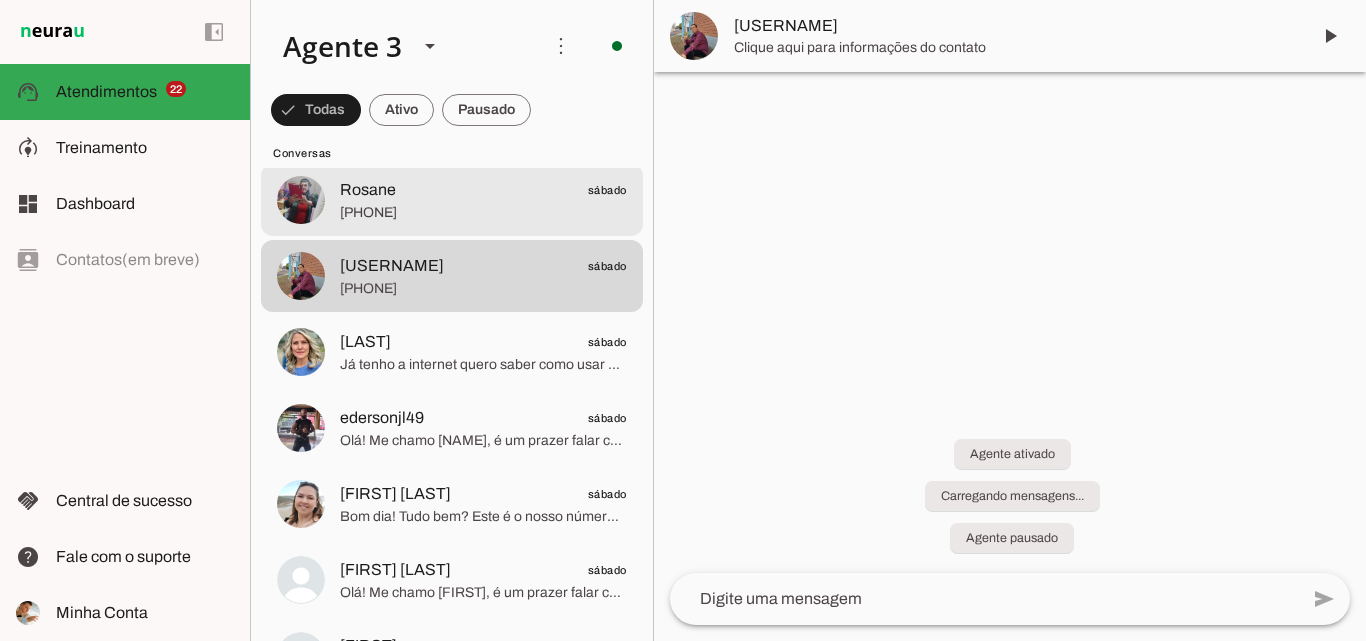 click on "[PHONE]" 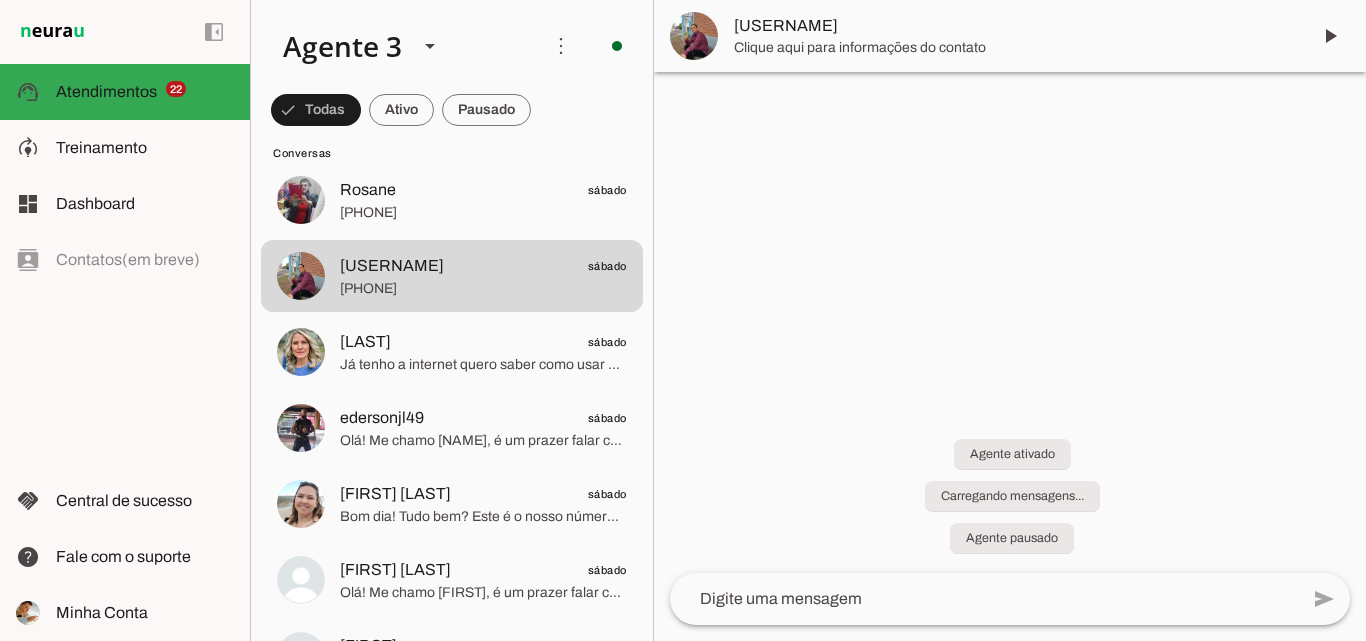 click on "[USERNAME]" at bounding box center (1010, 36) 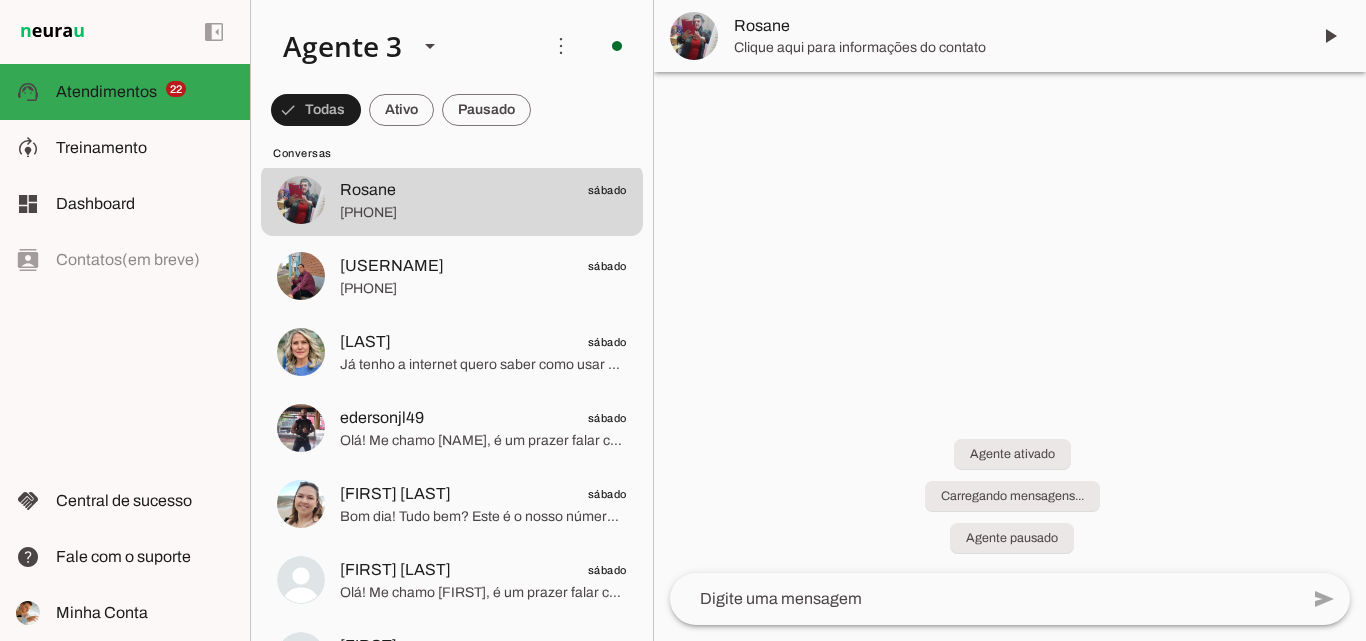 click on "Clique aqui para informações do contato" at bounding box center (1014, 48) 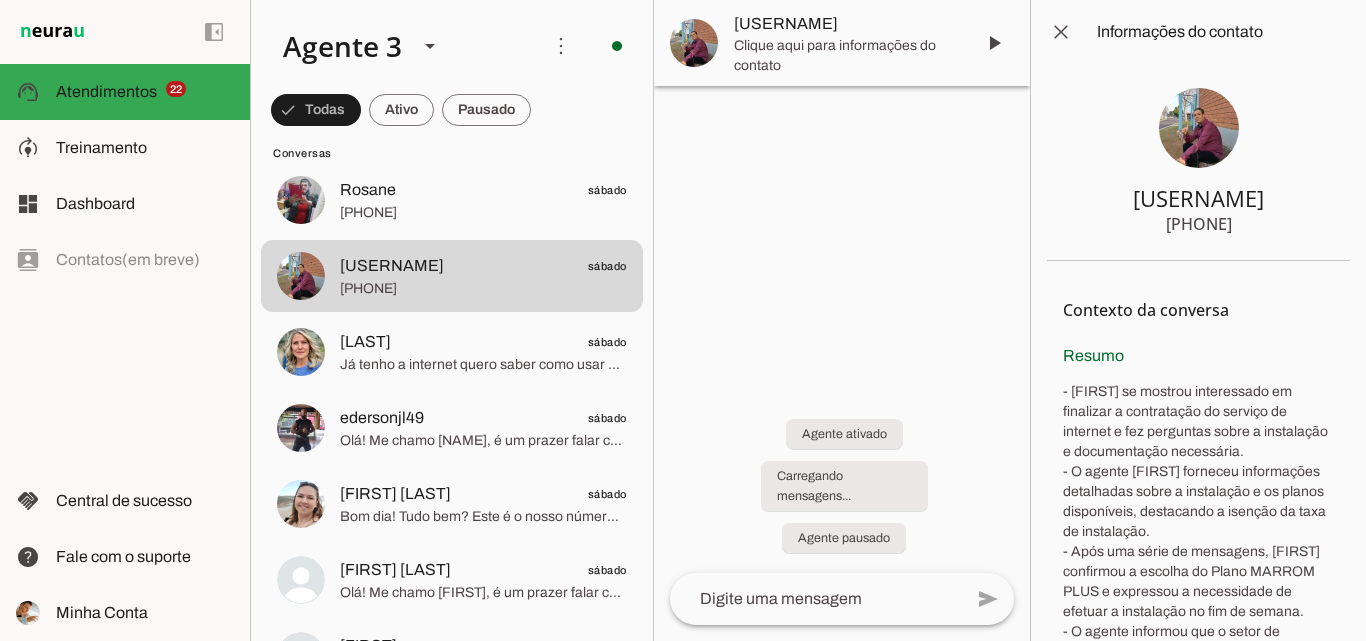 type 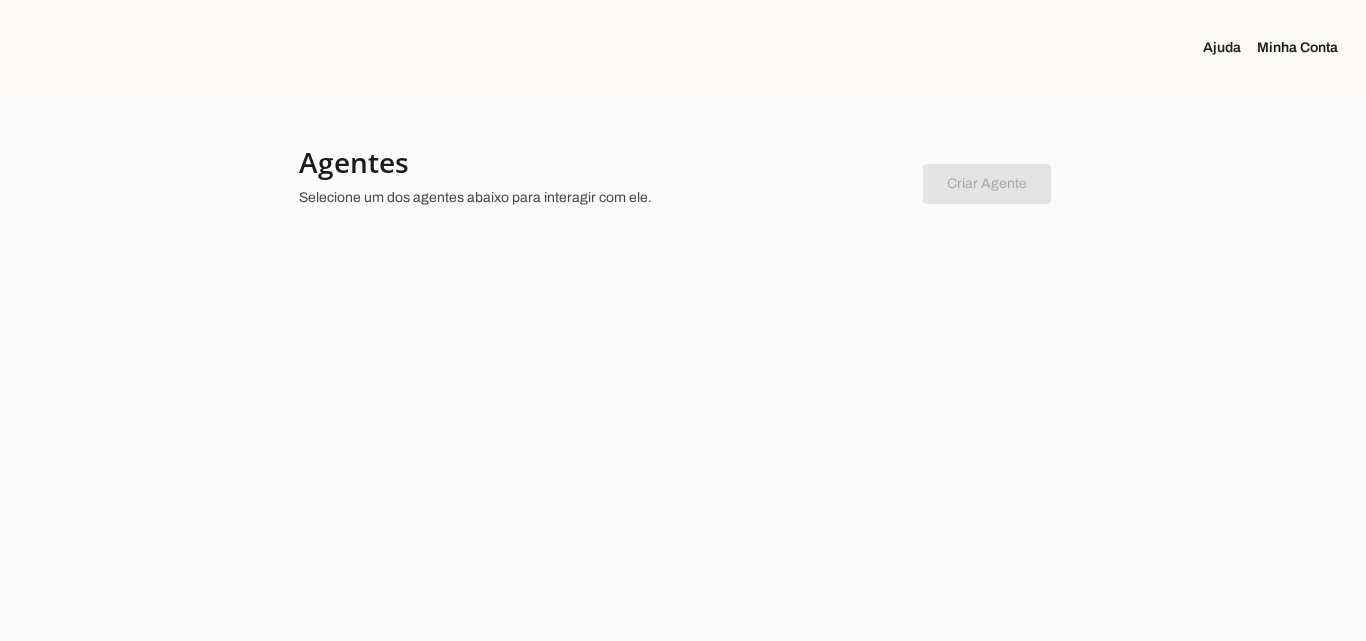 scroll, scrollTop: 0, scrollLeft: 0, axis: both 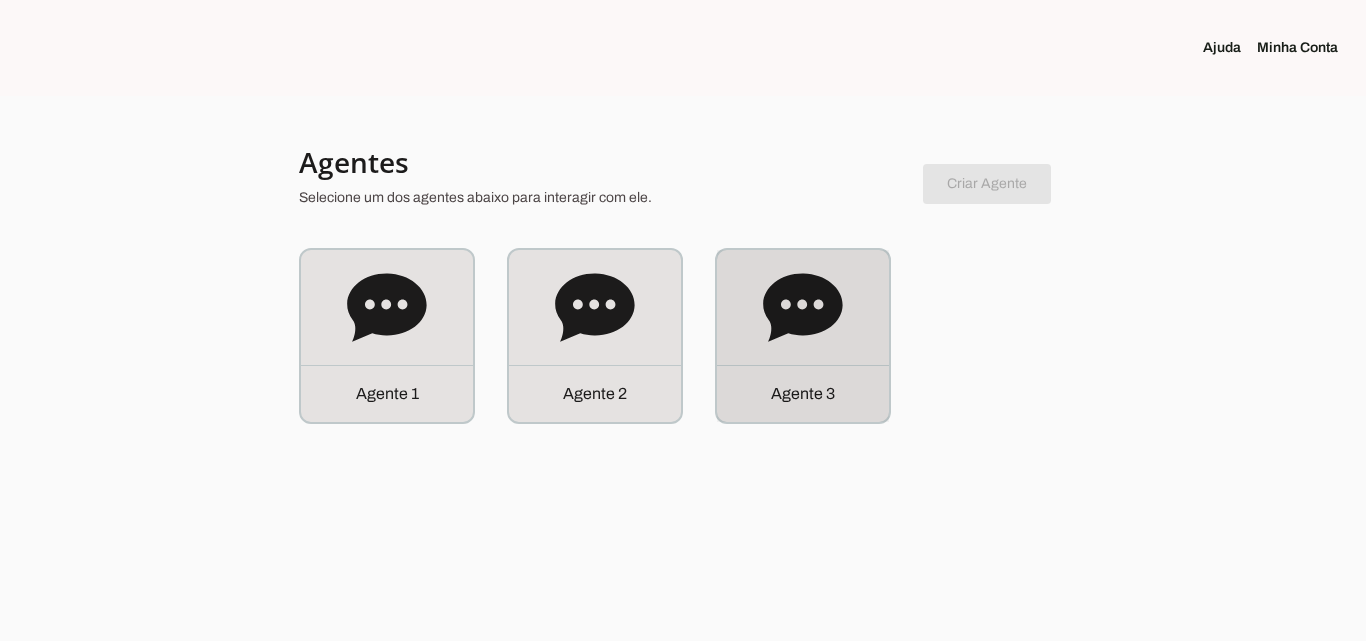 click on "Agente 3" 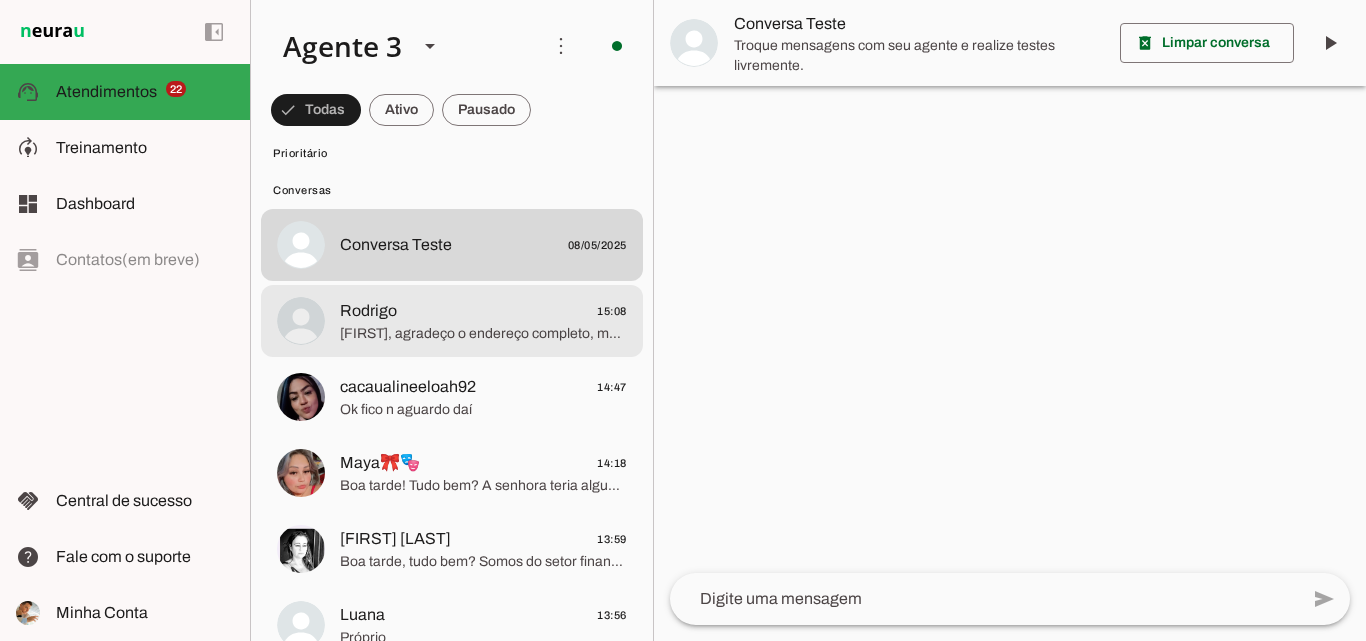 scroll, scrollTop: 1900, scrollLeft: 0, axis: vertical 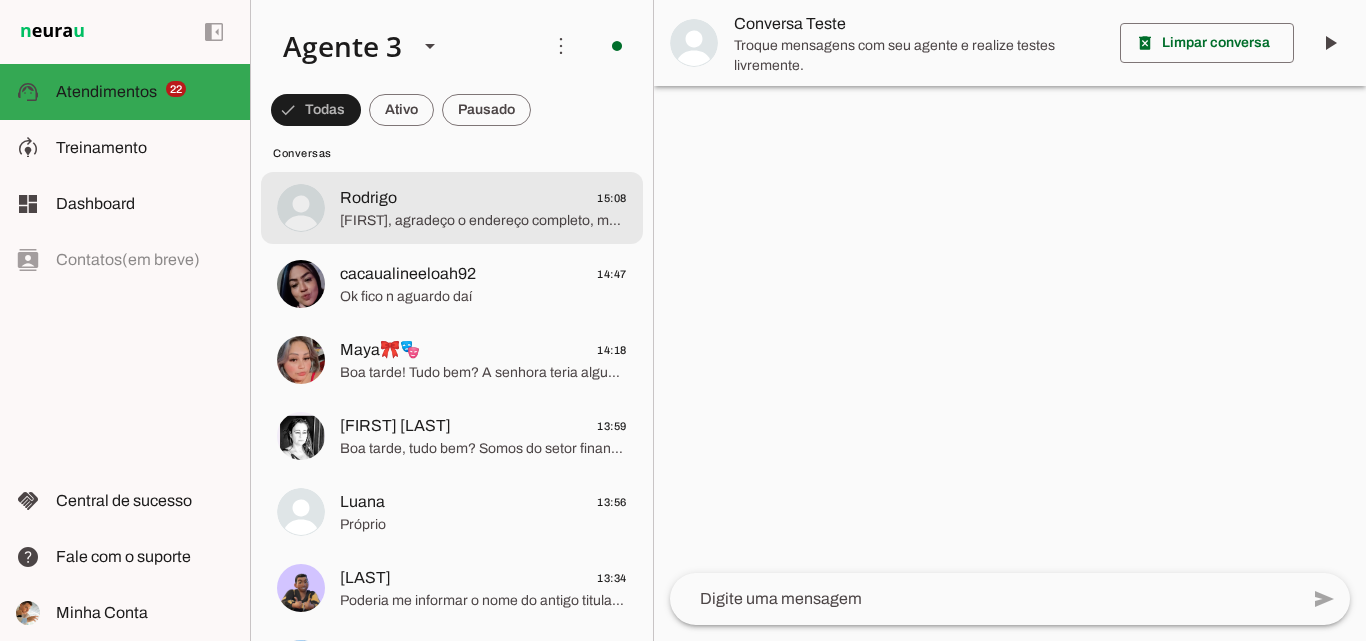 click on "[FIRST], agradeço o endereço completo, mas informo que atualmente atendemos com fibra óptica nas cidades de Parobé, Taquara e Igrejinha. Infelizmente ainda não temos cobertura para Três Coroas.
Vamos registrar seu contato em nossa lista de espera, e assim que tivermos disponibilidade na sua região, entraremos em contato para saber se ainda há interesse. Posso registrar seu telefone e e-mail para isso?" 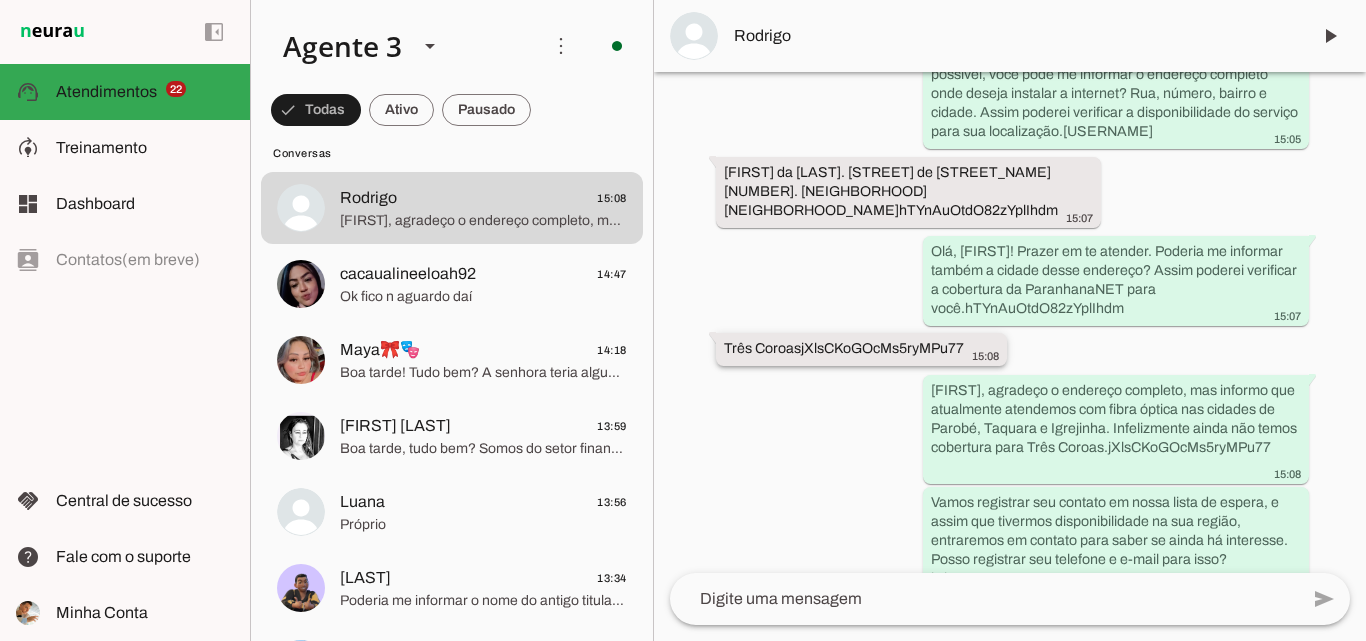 scroll, scrollTop: 530, scrollLeft: 0, axis: vertical 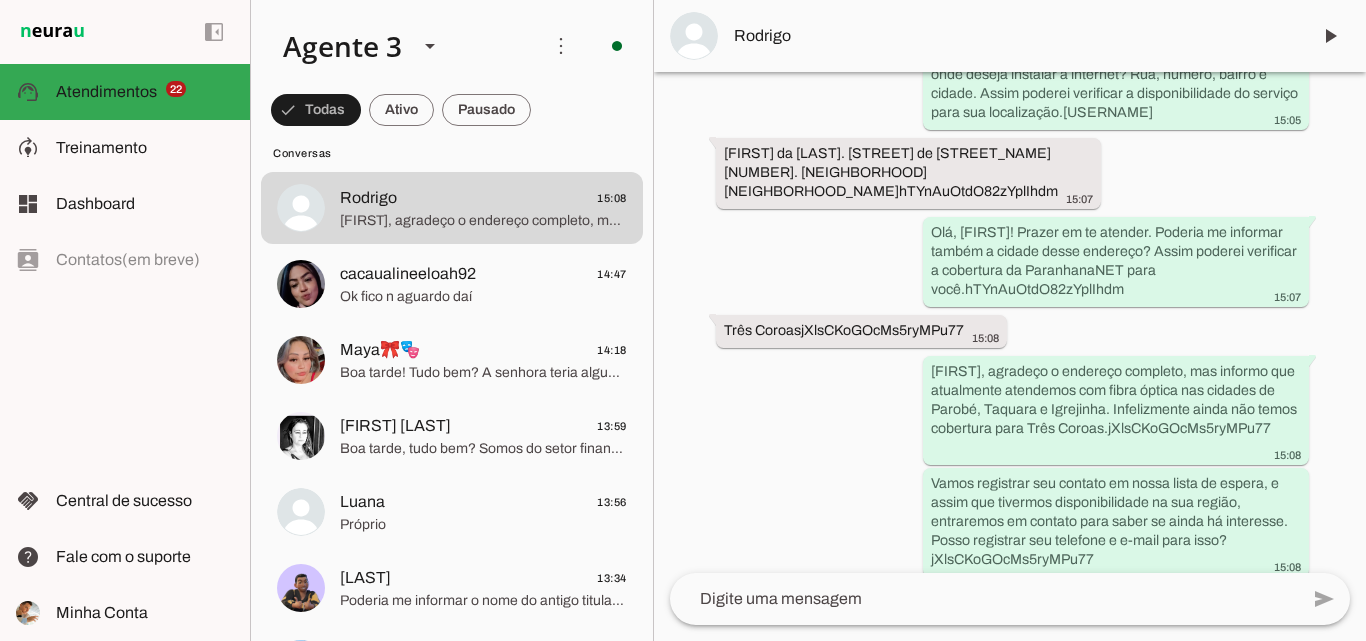 click on "Rodrigo" at bounding box center [1010, 36] 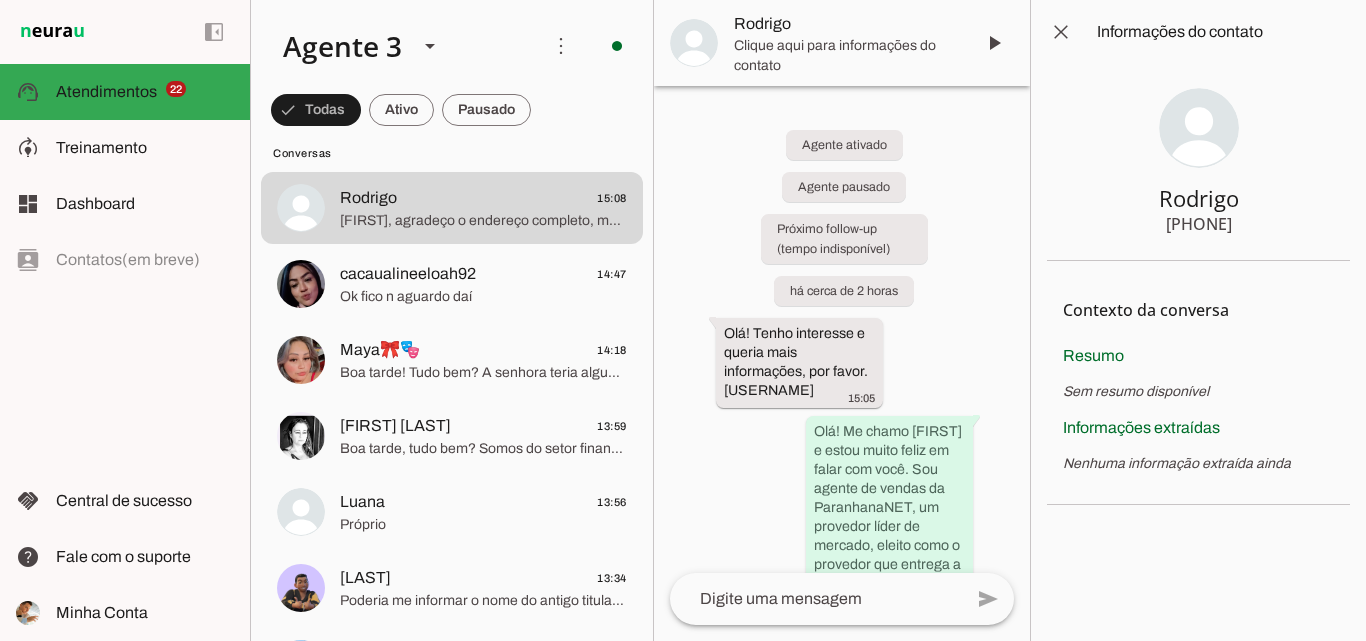 type 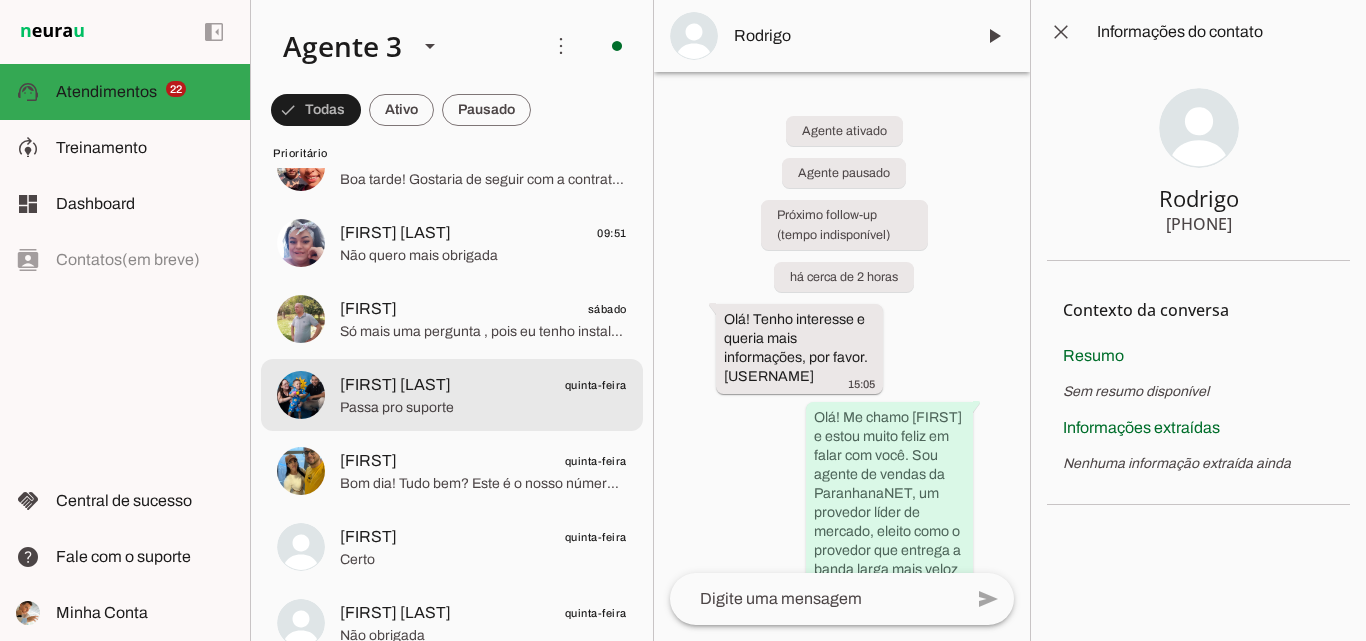 scroll, scrollTop: 0, scrollLeft: 0, axis: both 